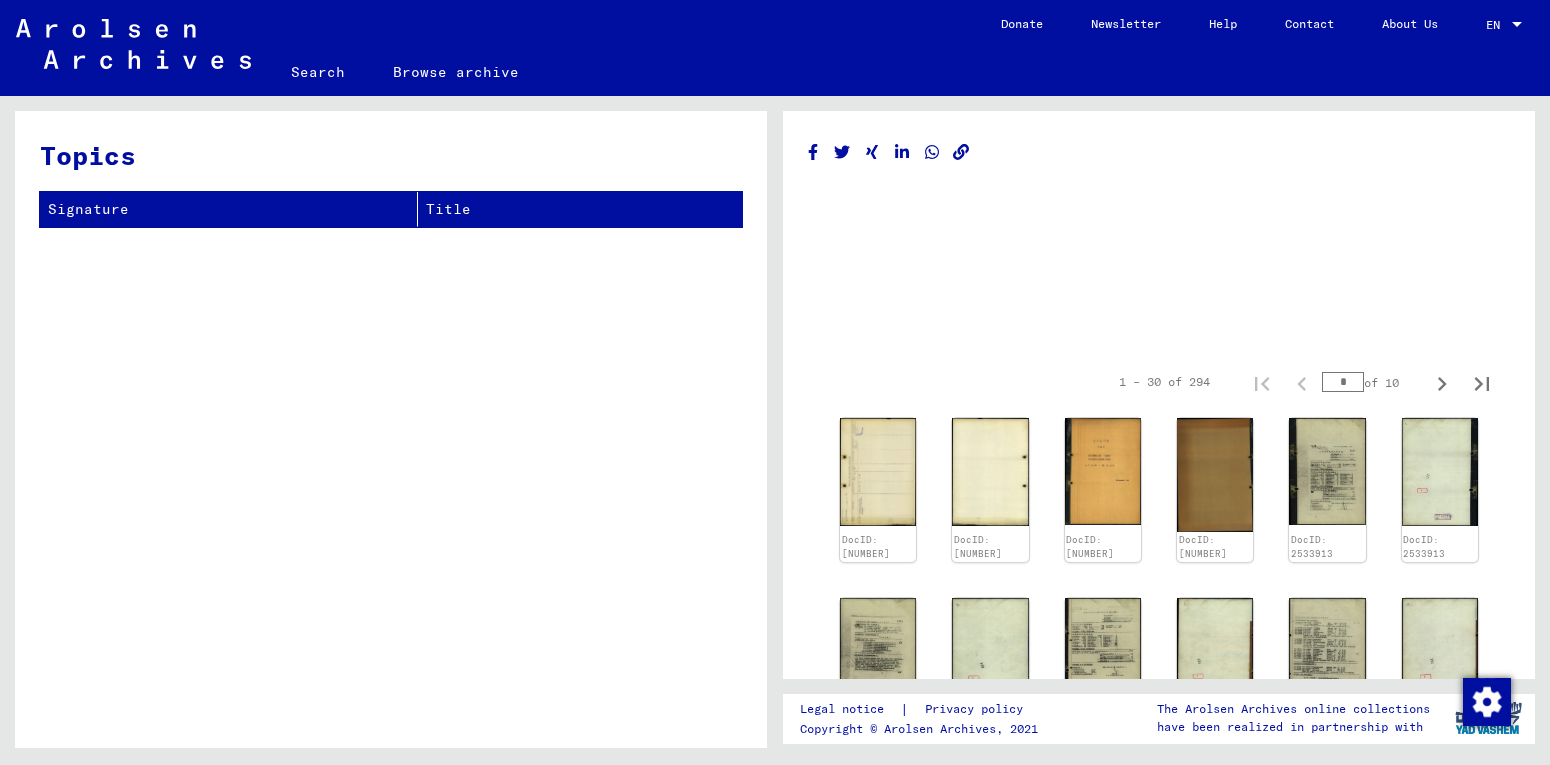 scroll, scrollTop: 0, scrollLeft: 0, axis: both 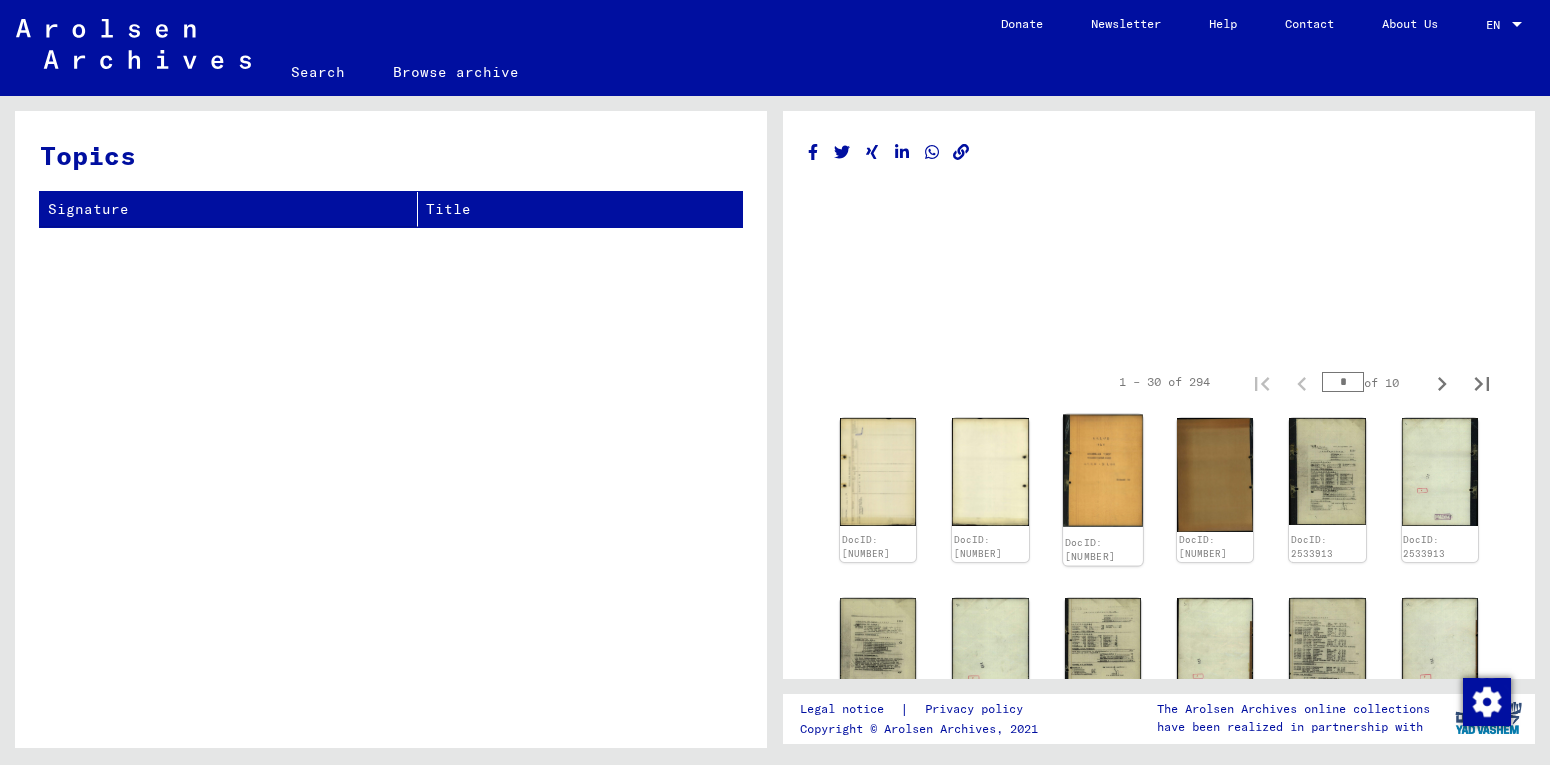 click 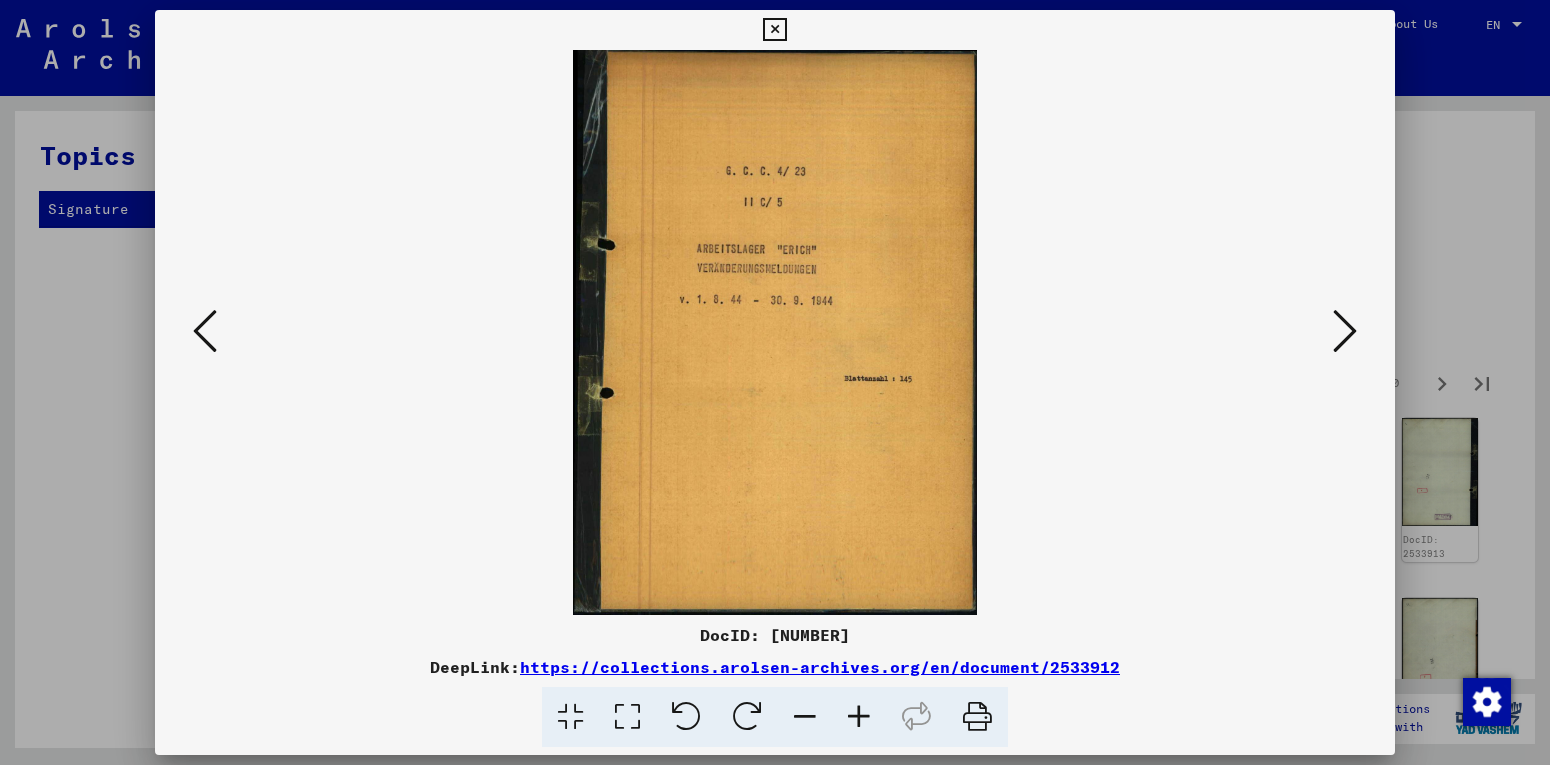 click at bounding box center [775, 332] 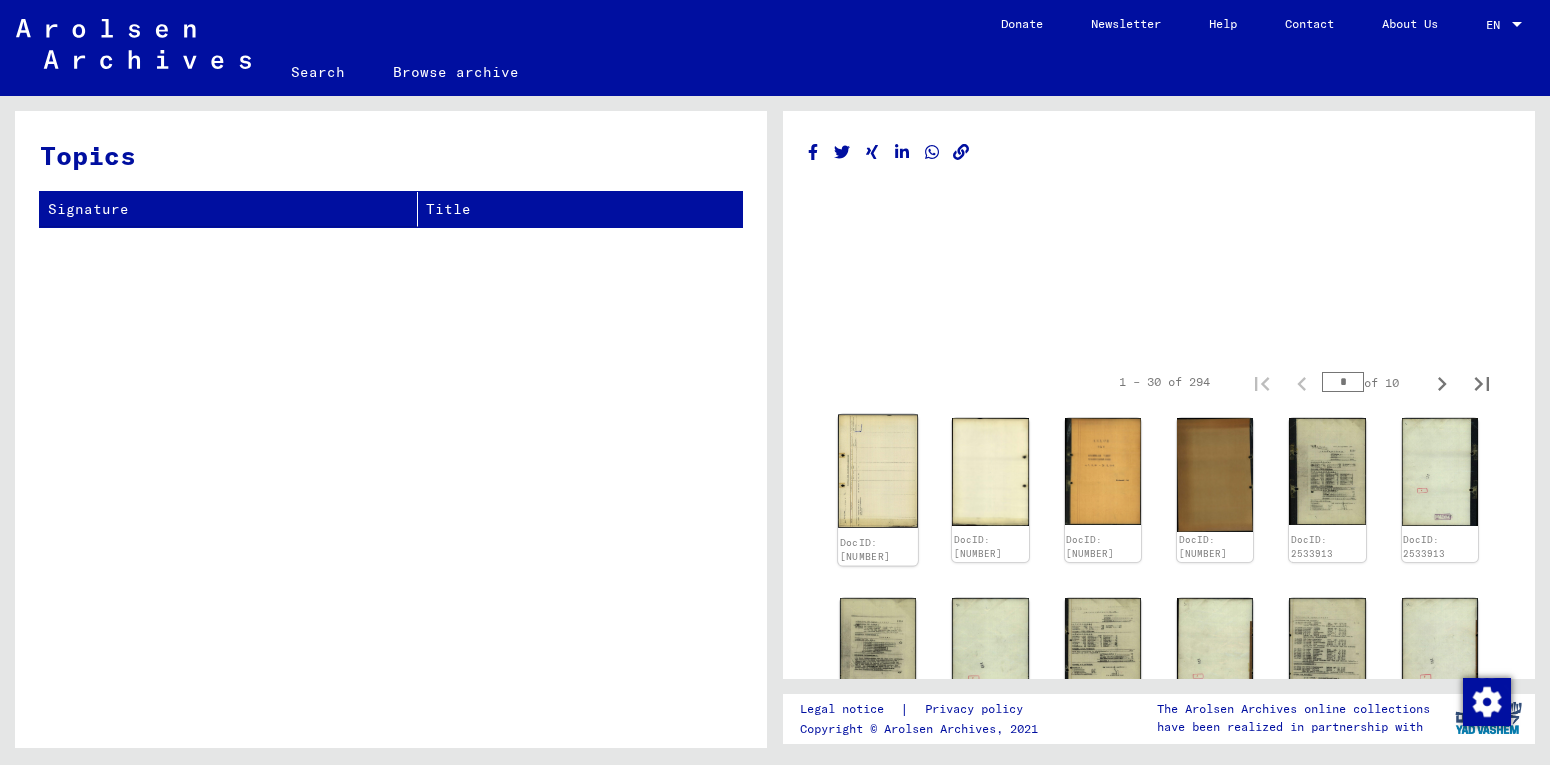 click 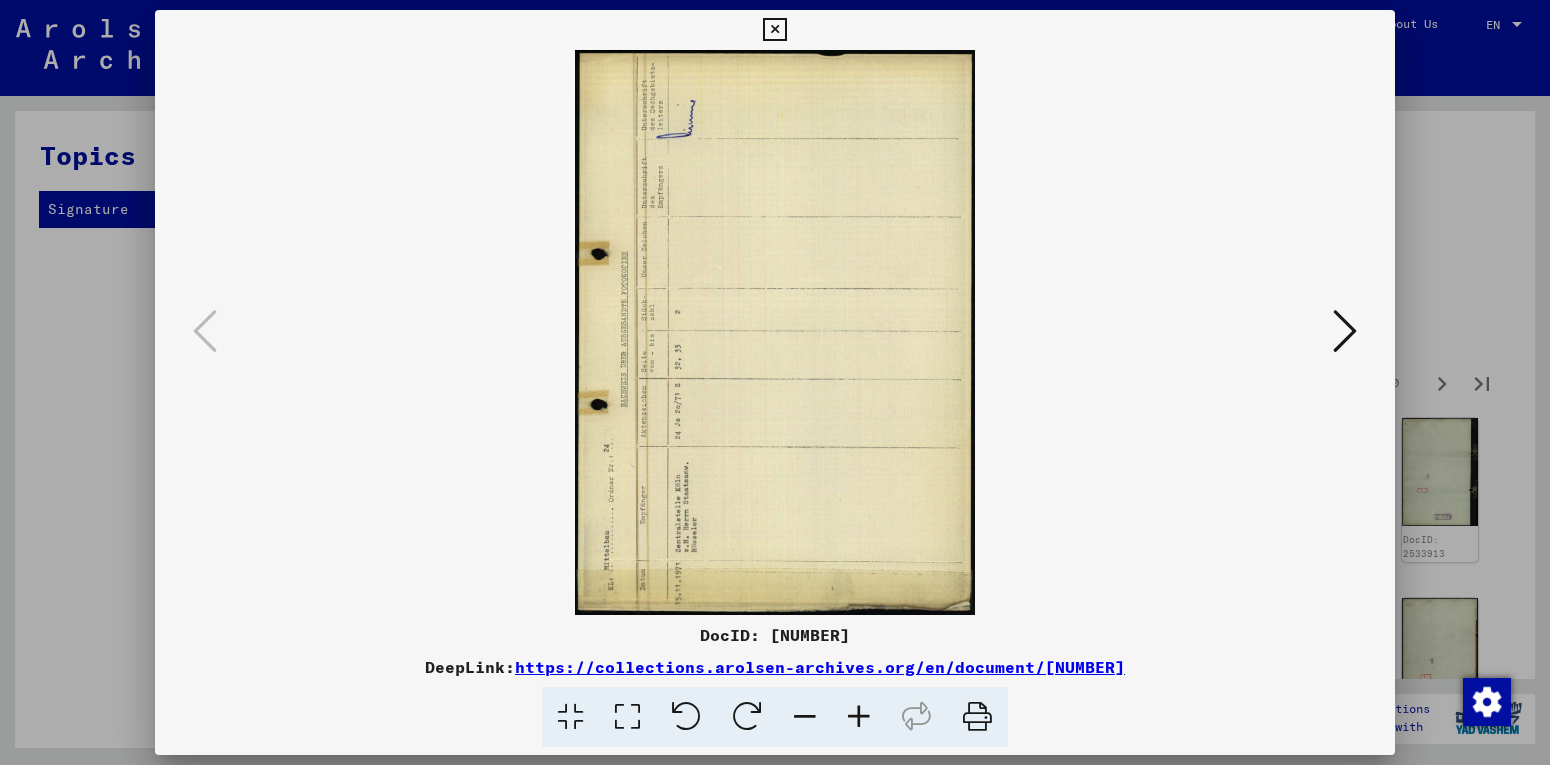 click at bounding box center [775, 332] 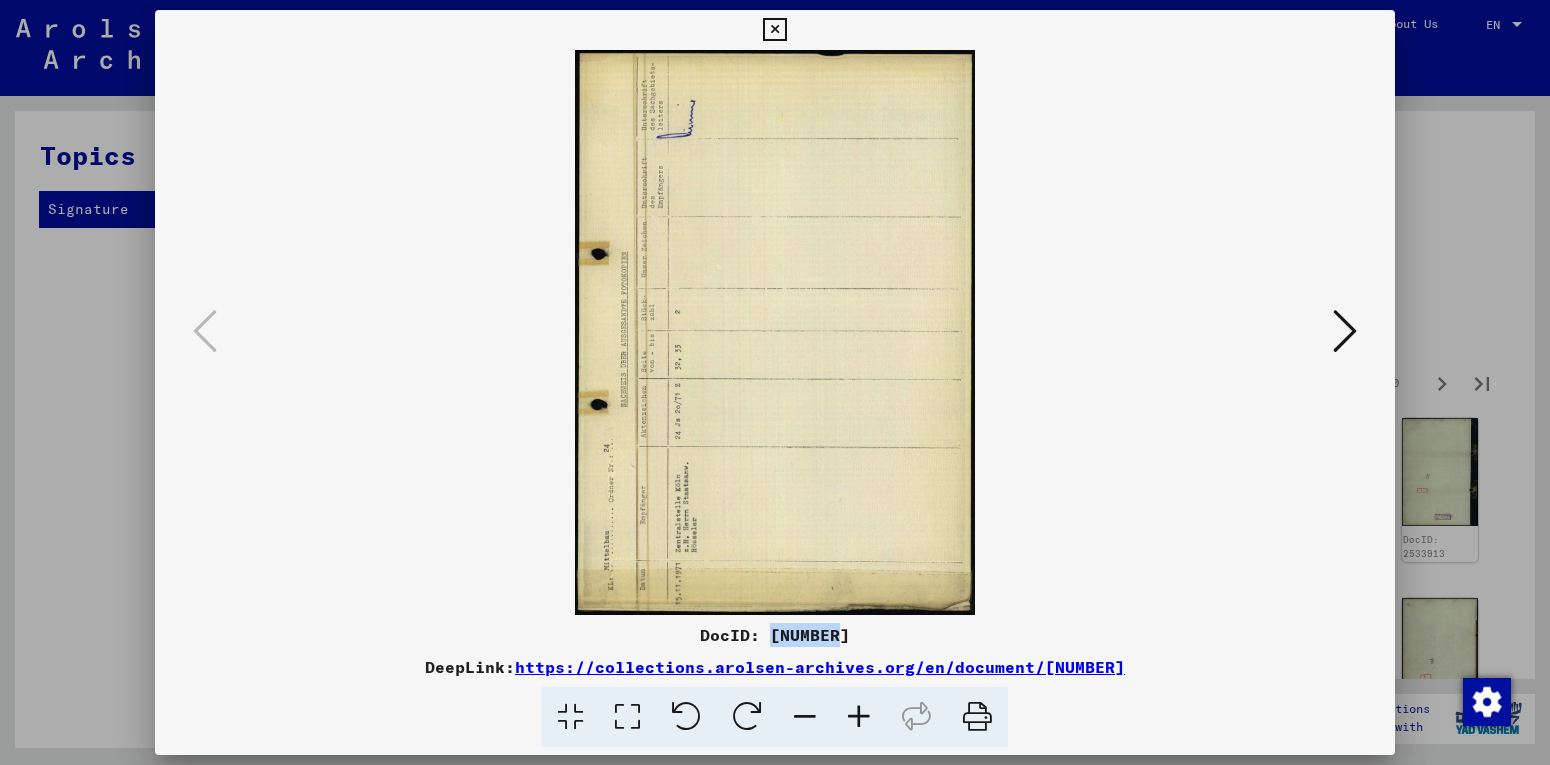 drag, startPoint x: 776, startPoint y: 638, endPoint x: 844, endPoint y: 638, distance: 68 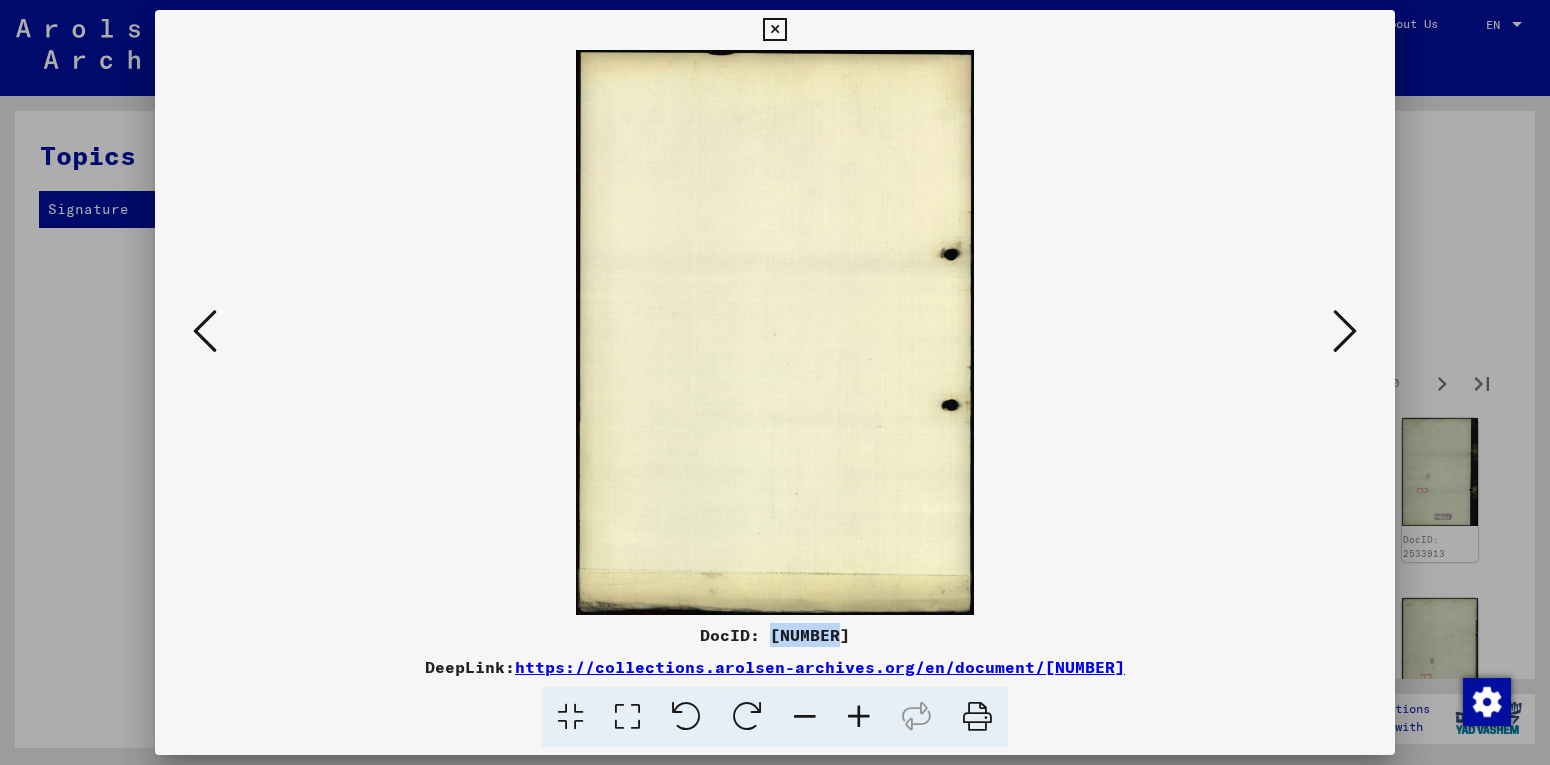 click at bounding box center (1345, 331) 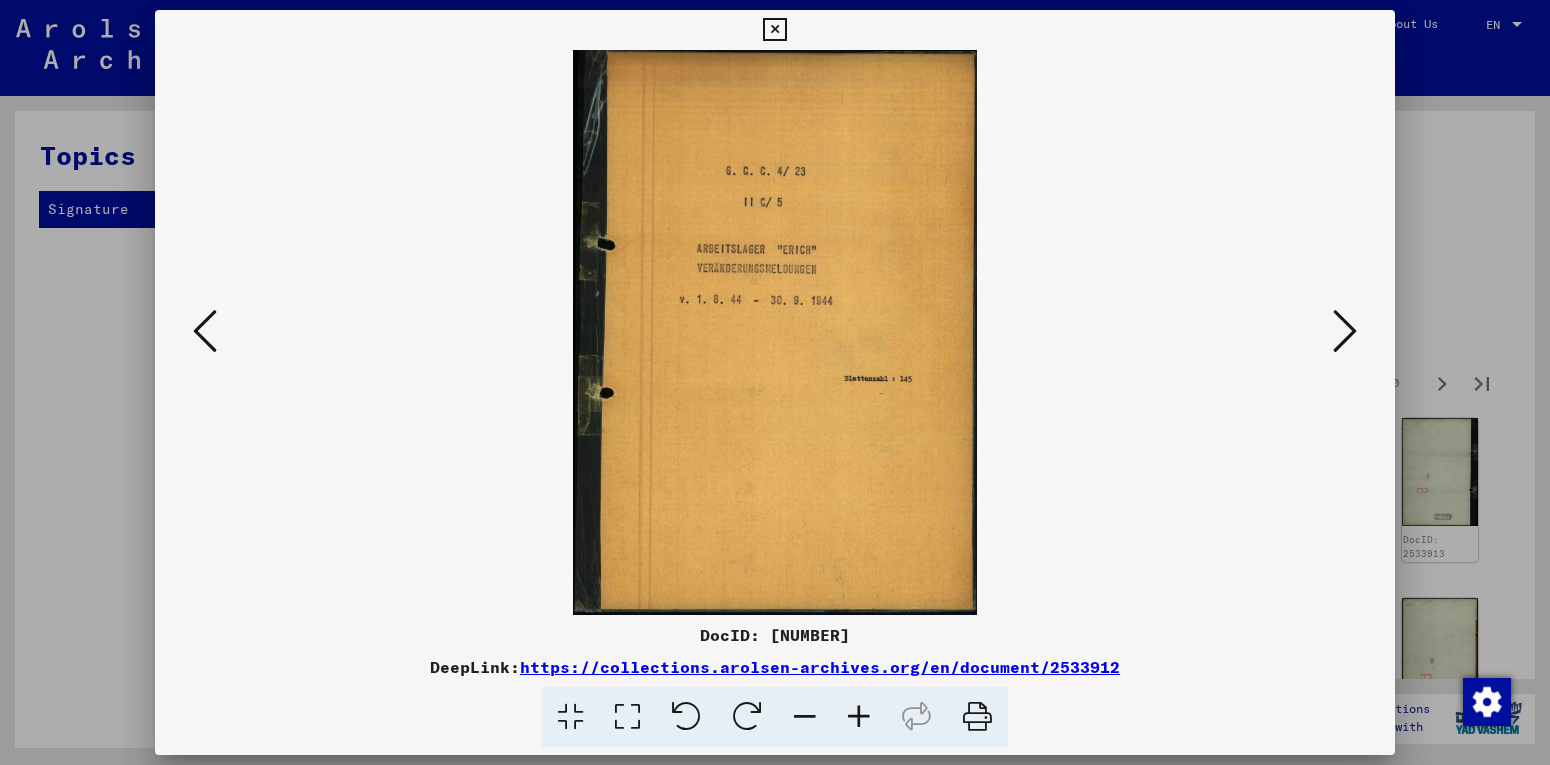 click at bounding box center (1345, 331) 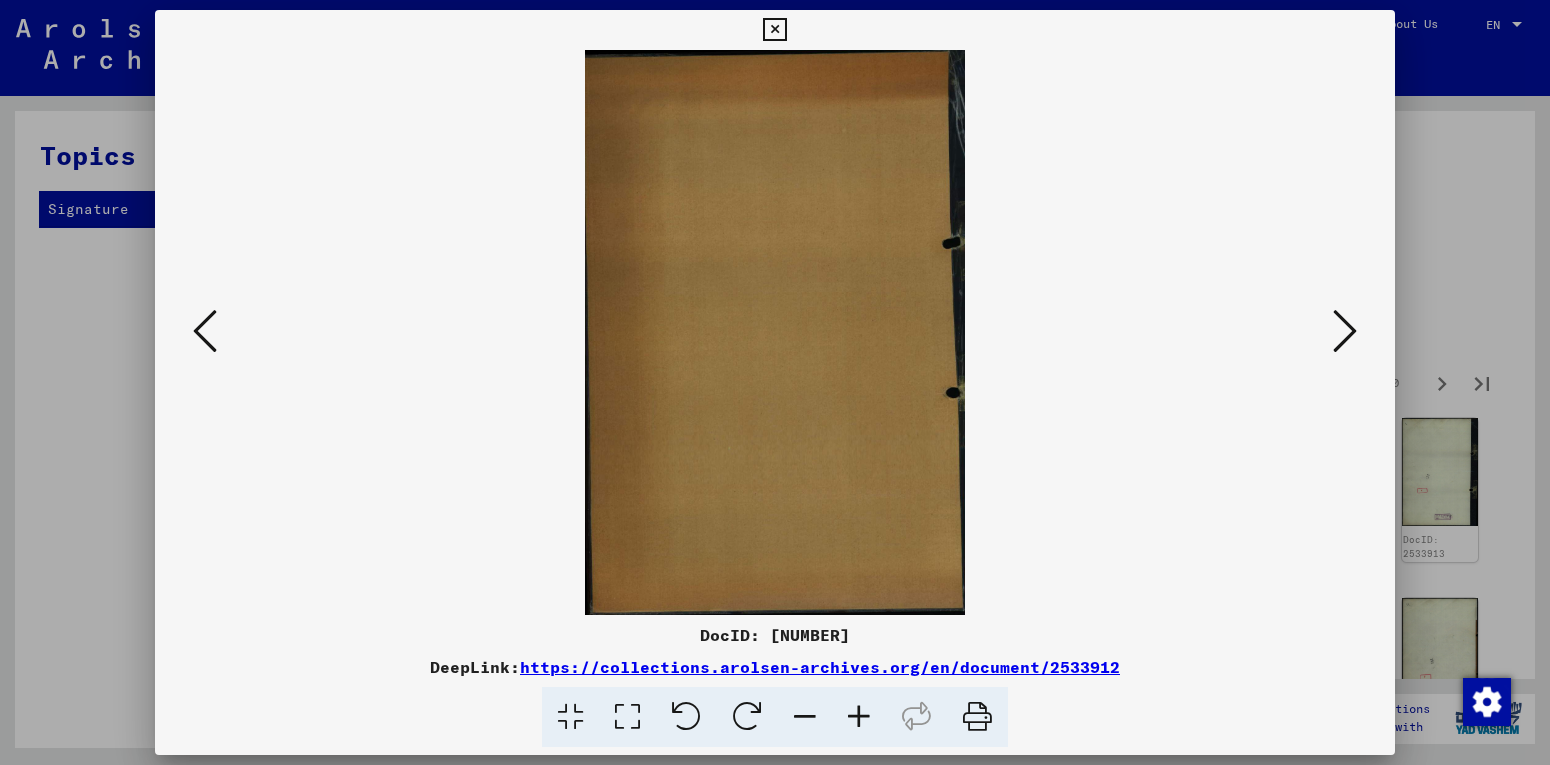 click at bounding box center [775, 332] 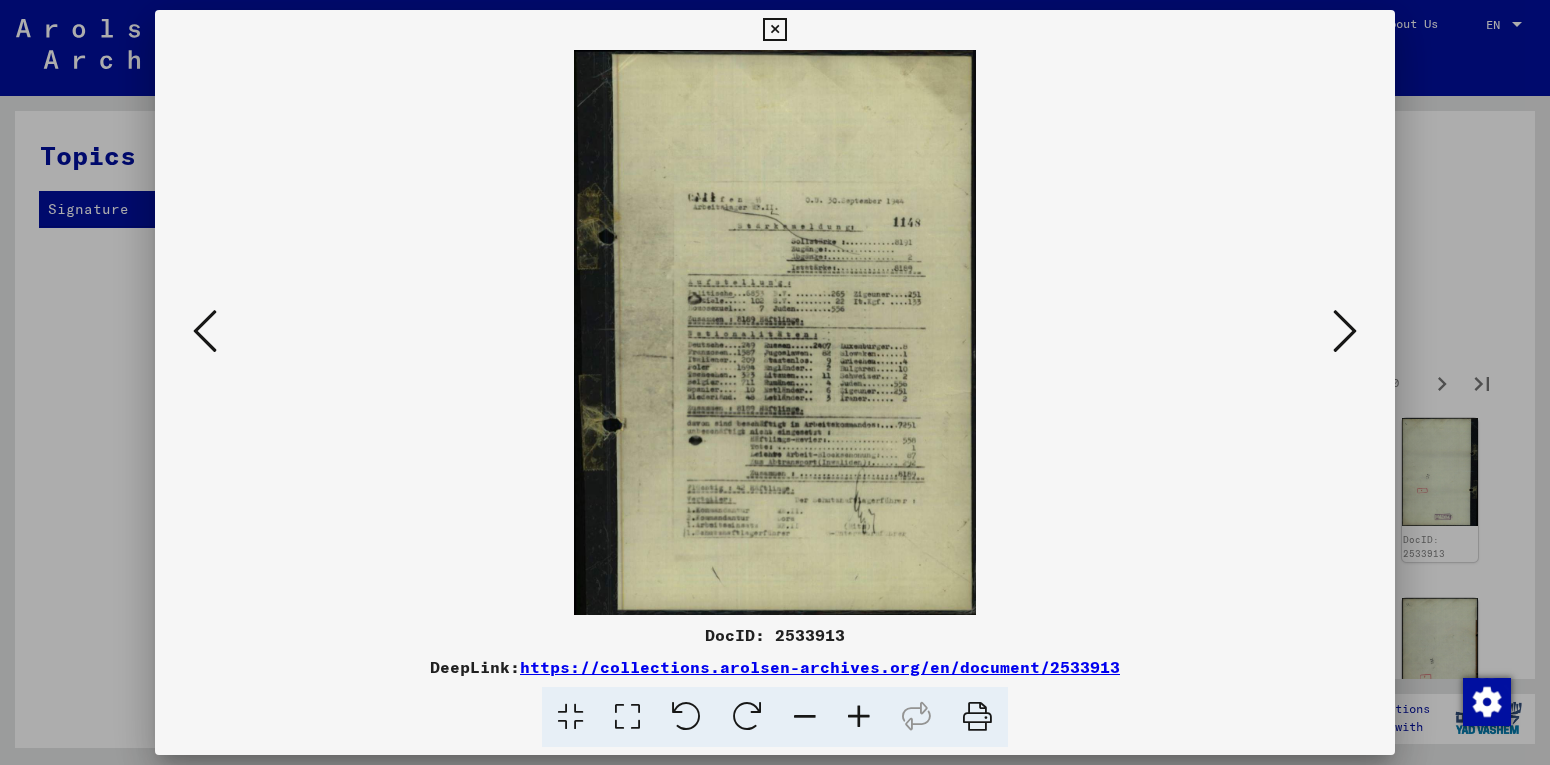 click at bounding box center (1345, 331) 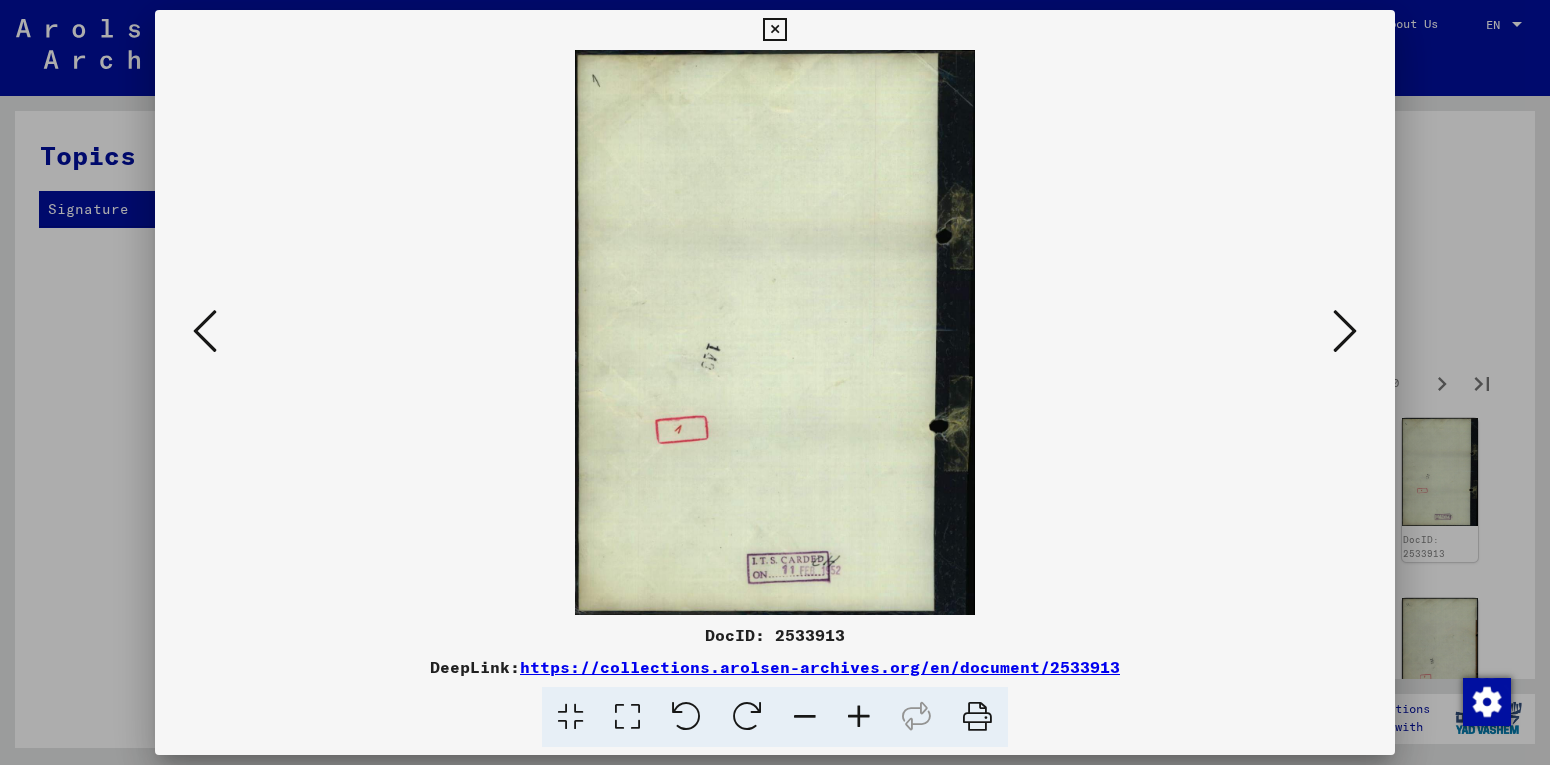click at bounding box center [1345, 331] 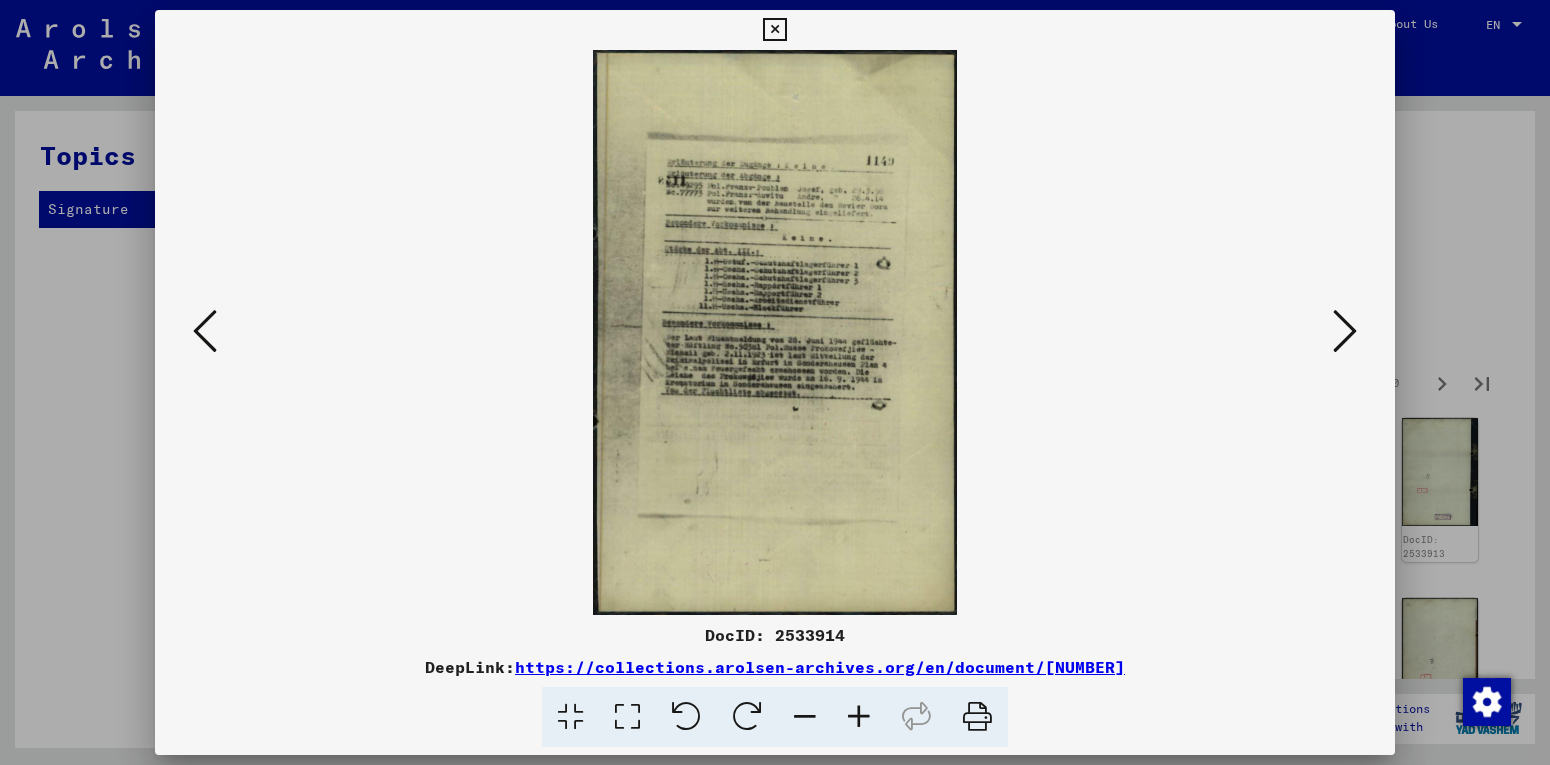 click at bounding box center (1345, 331) 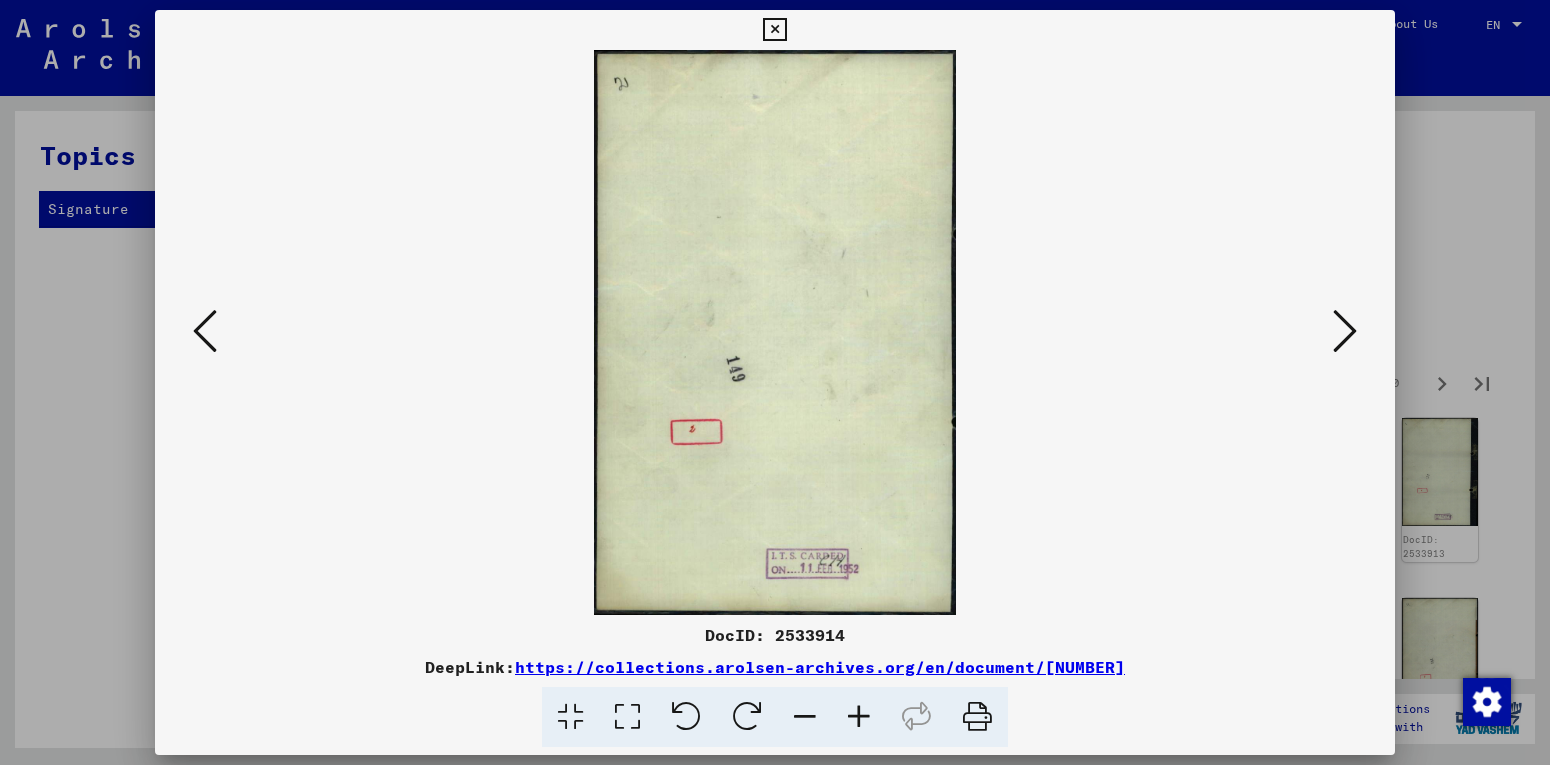 click at bounding box center [1345, 331] 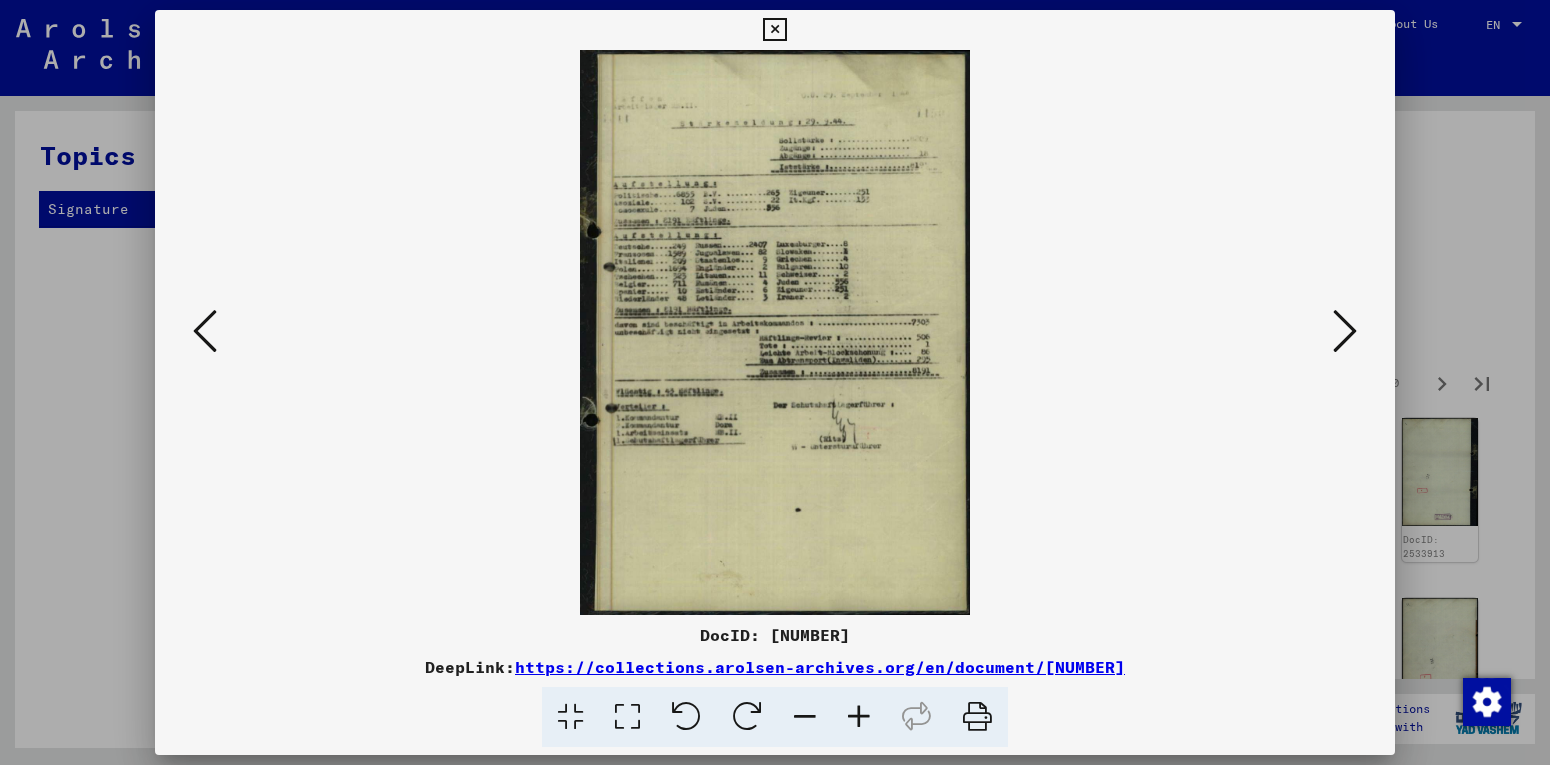 click at bounding box center [1345, 331] 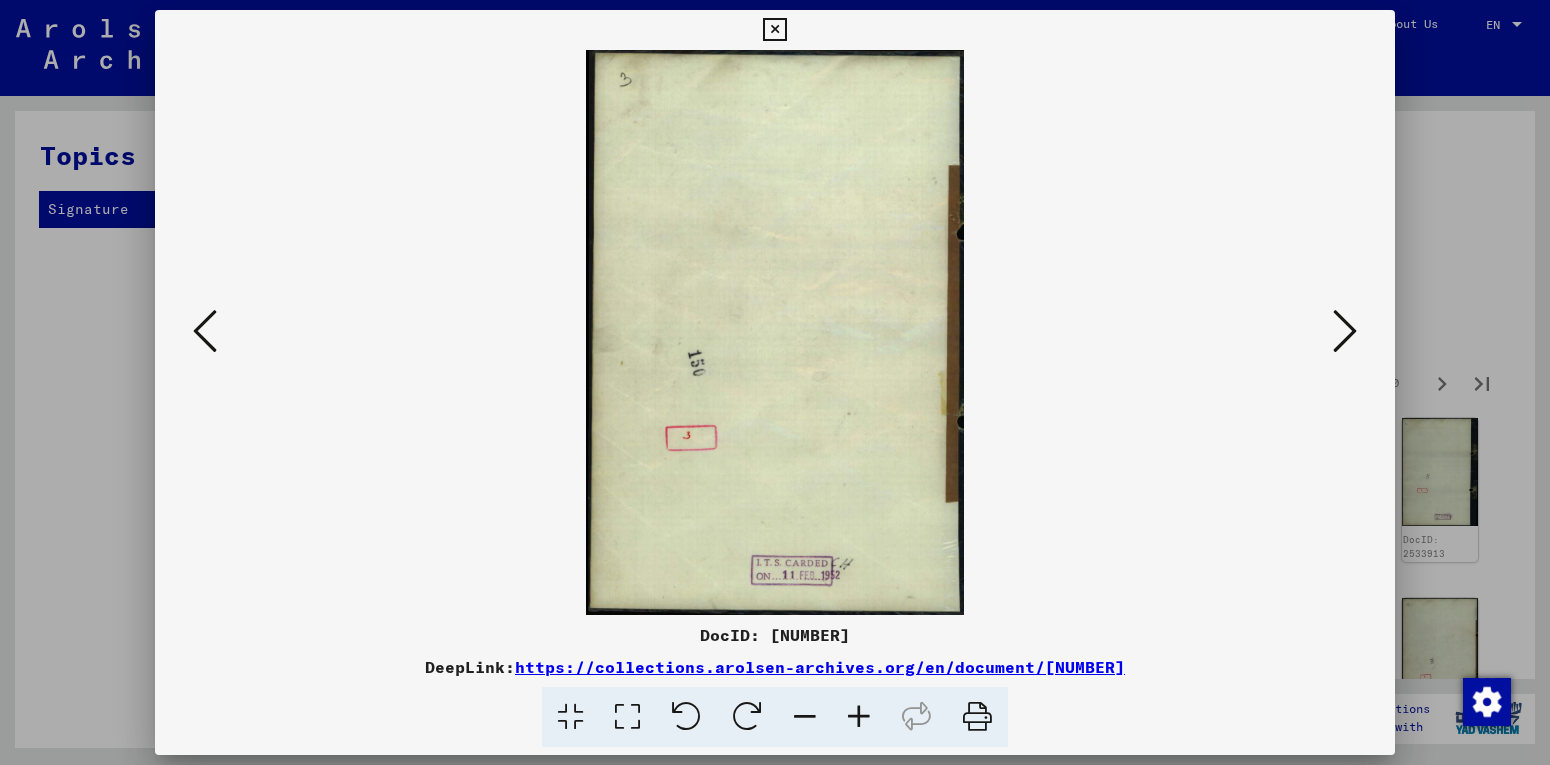 click at bounding box center (1345, 331) 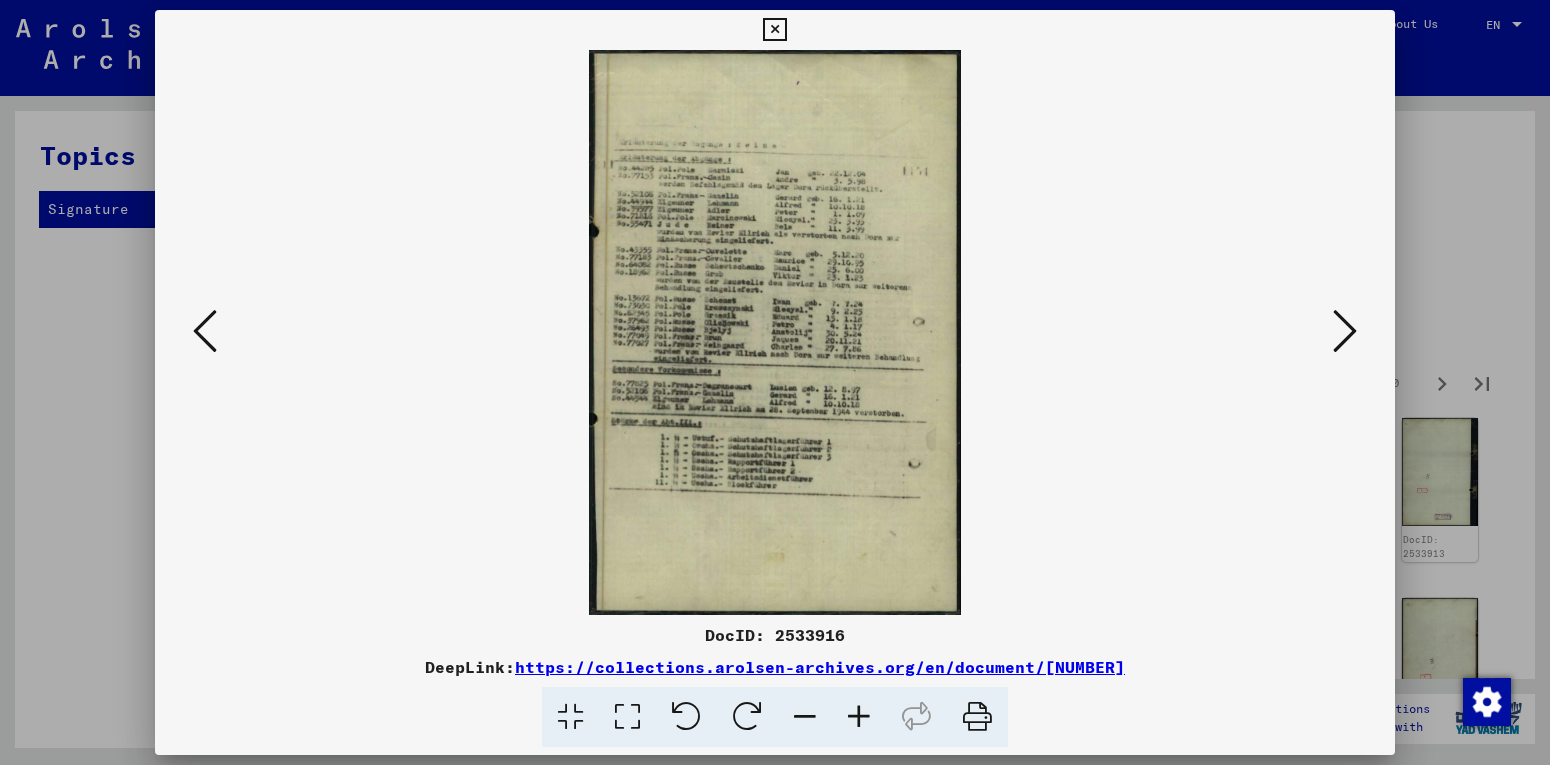 click at bounding box center [1345, 331] 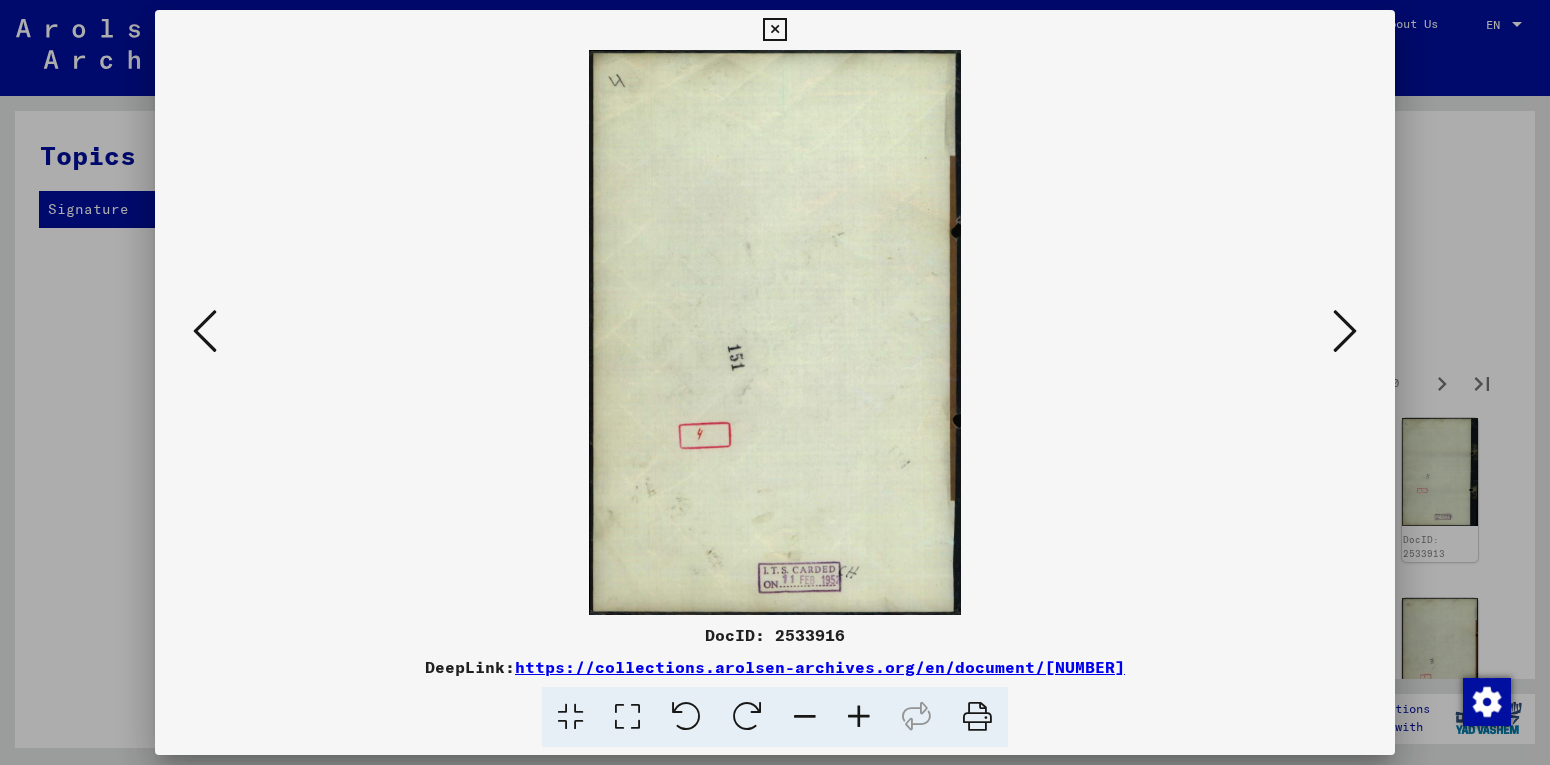 click at bounding box center [1345, 331] 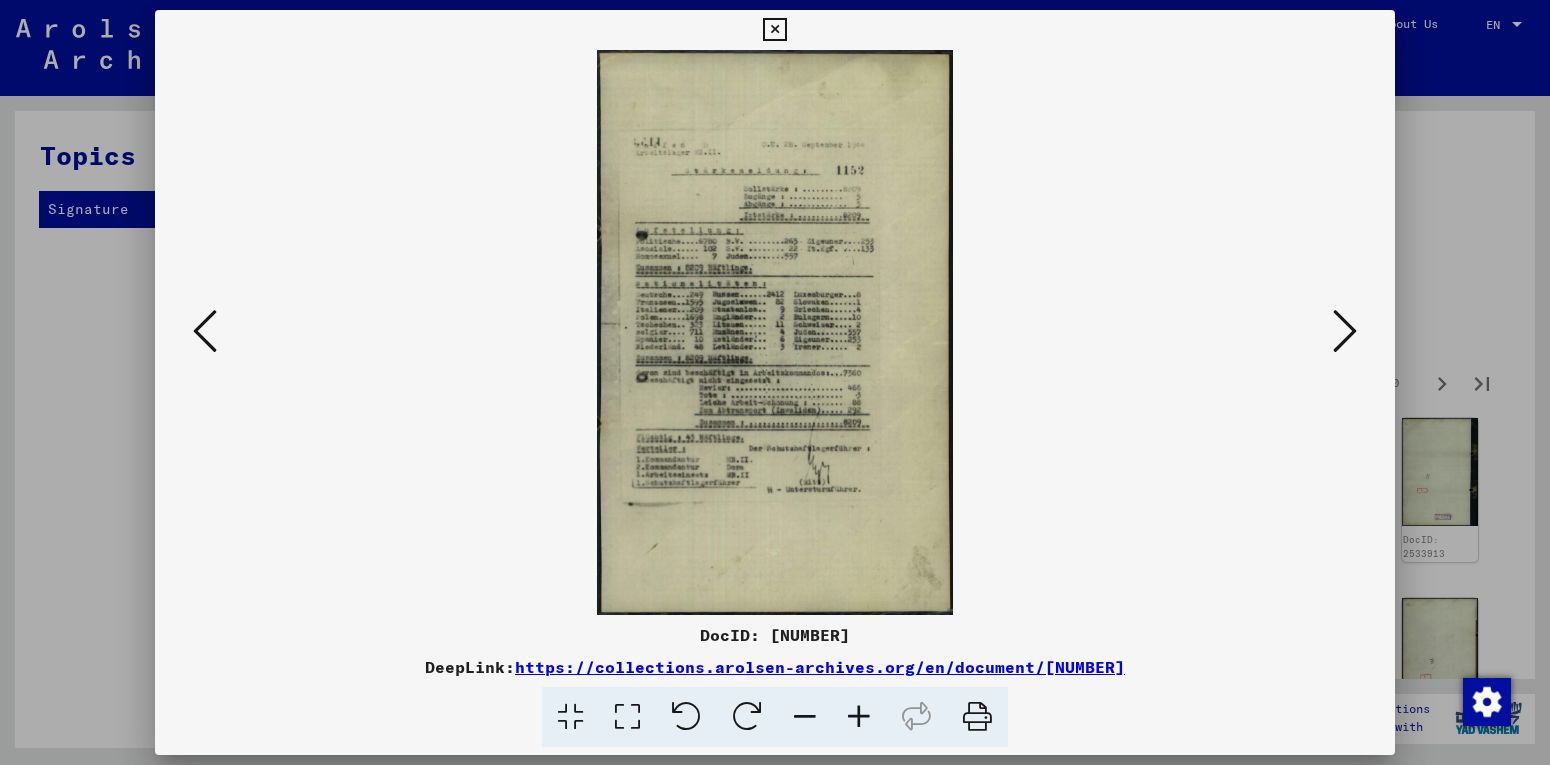 click at bounding box center (1345, 331) 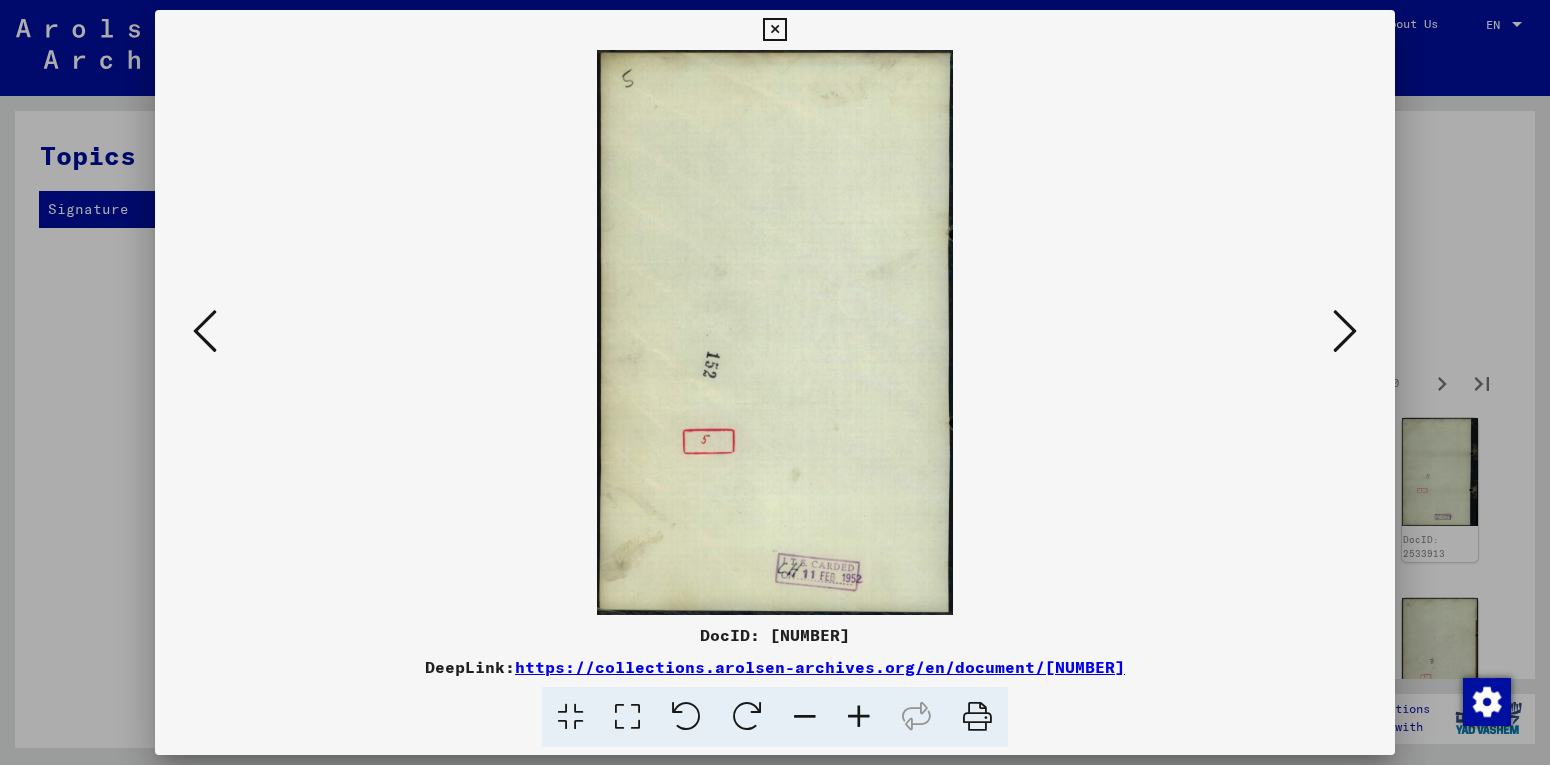 click at bounding box center (1345, 331) 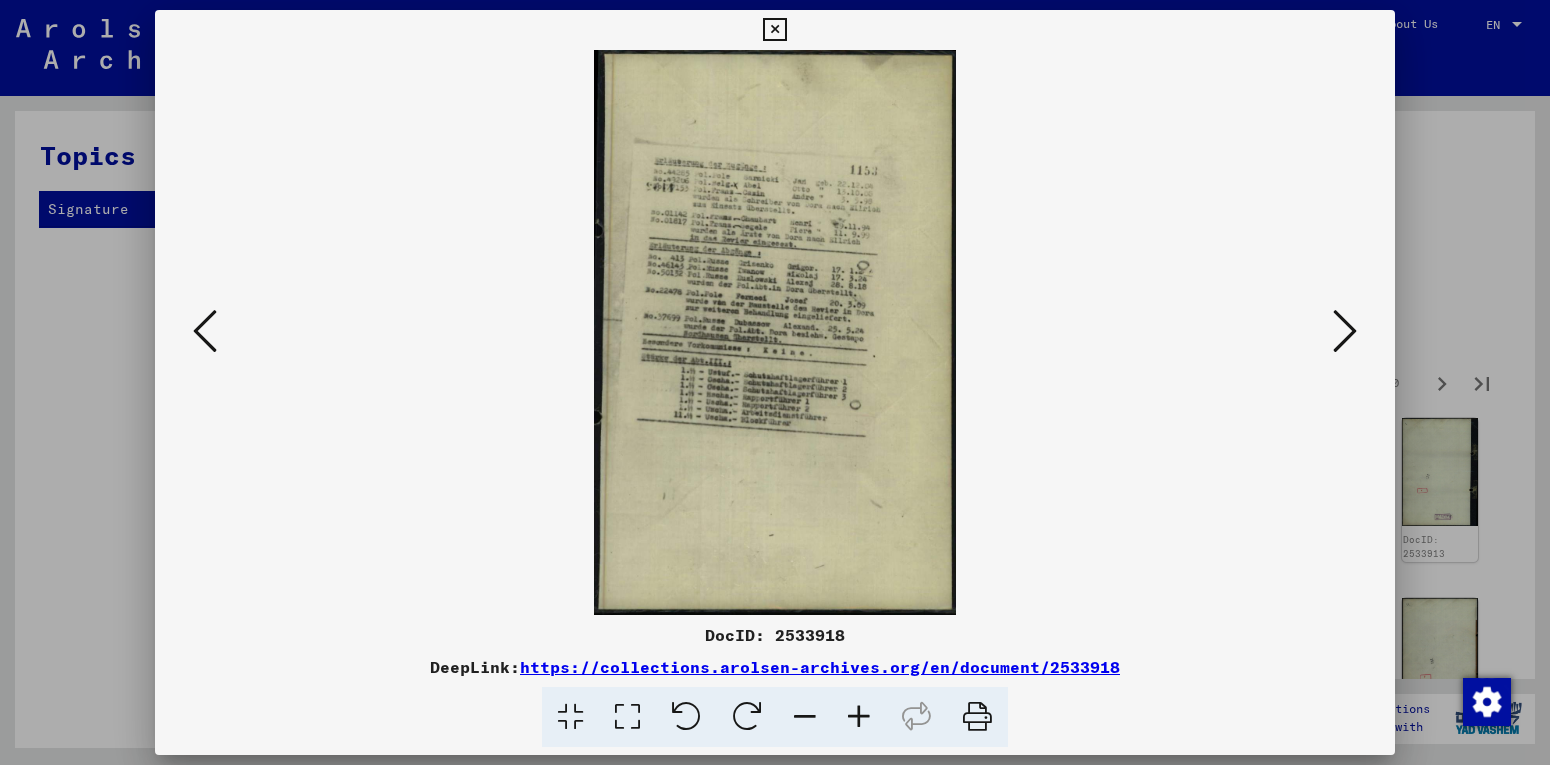 click at bounding box center (1345, 331) 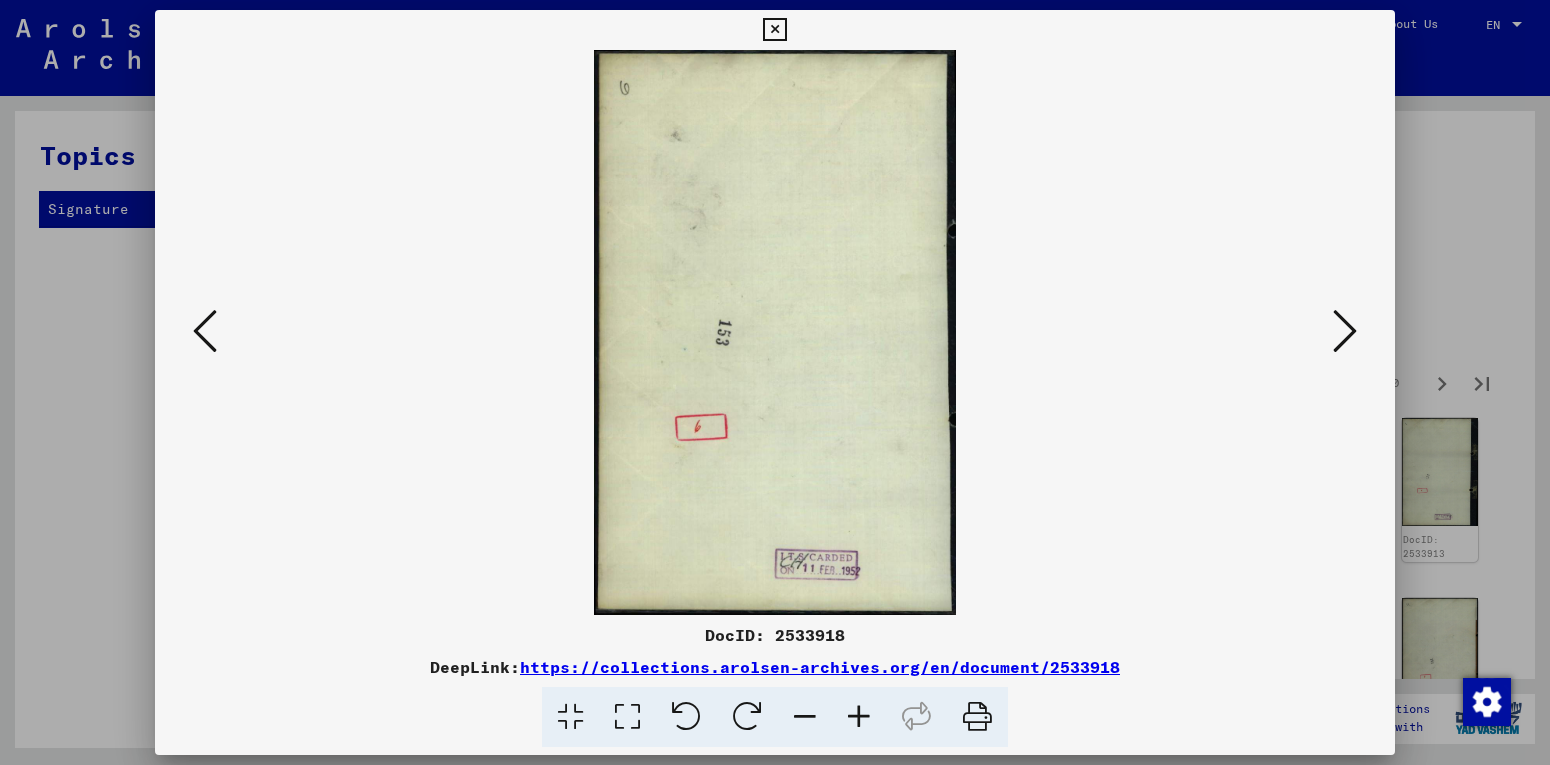 click at bounding box center [1345, 331] 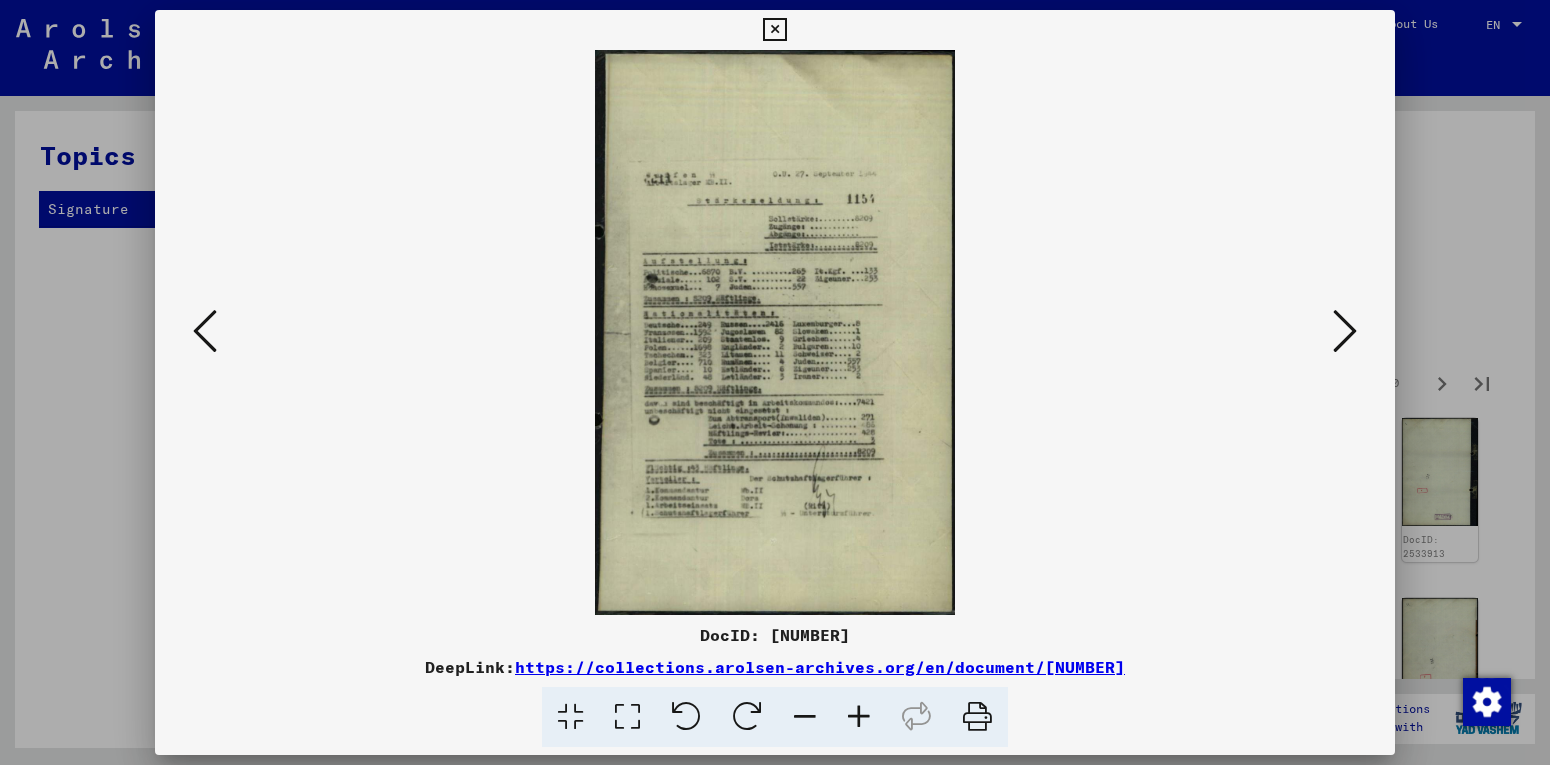 click at bounding box center [1345, 331] 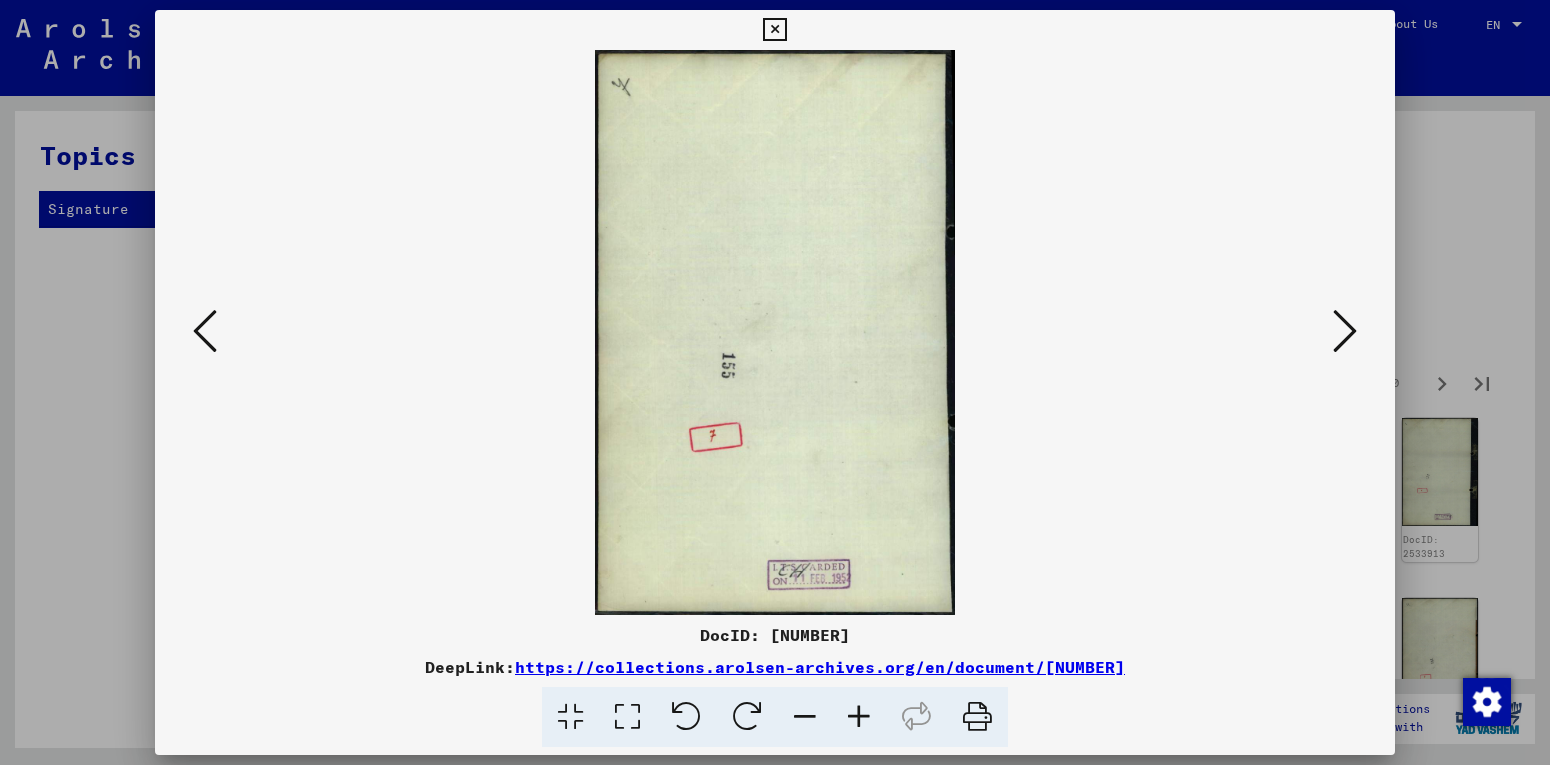 click at bounding box center [1345, 331] 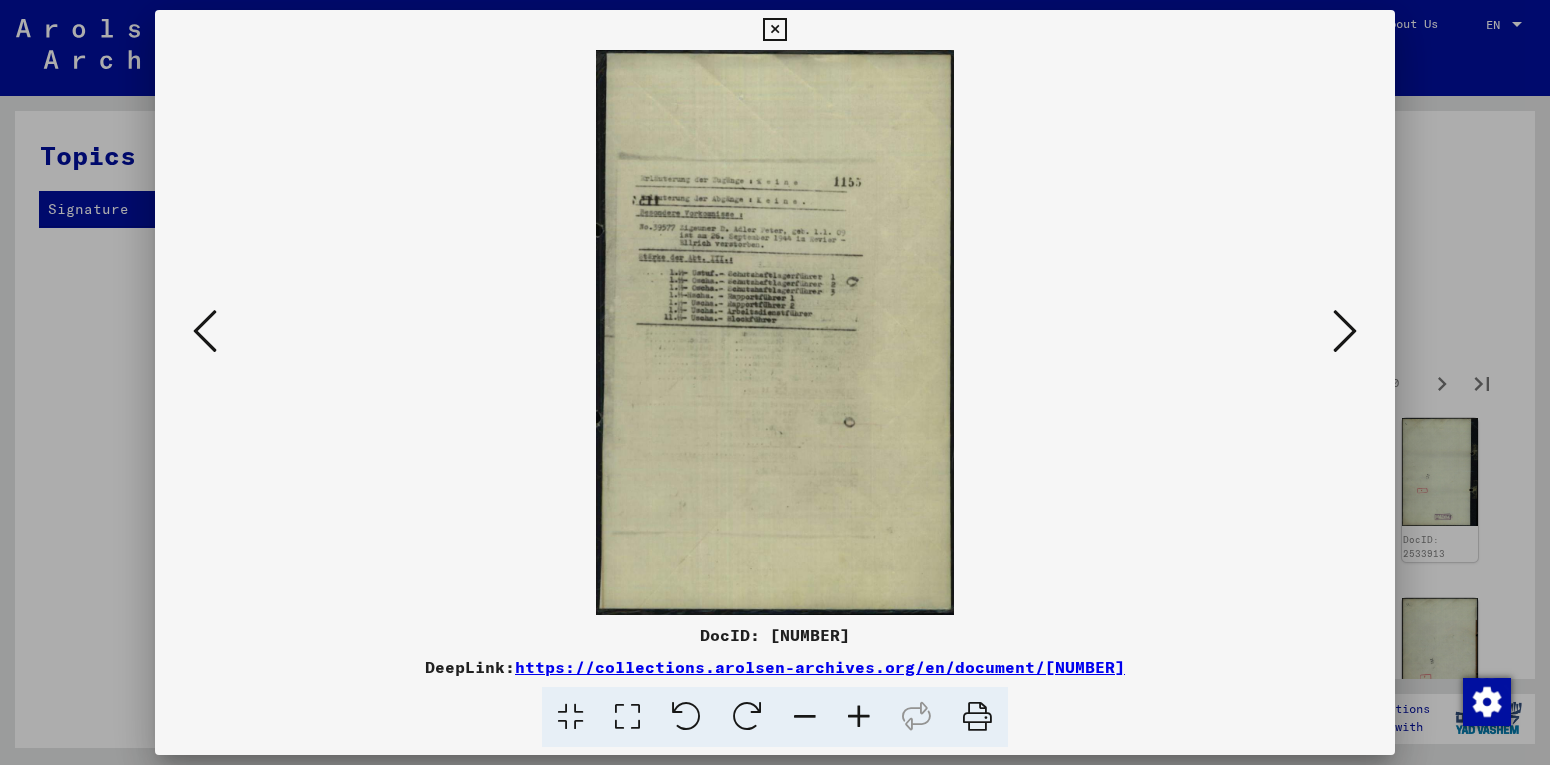 click at bounding box center [1345, 331] 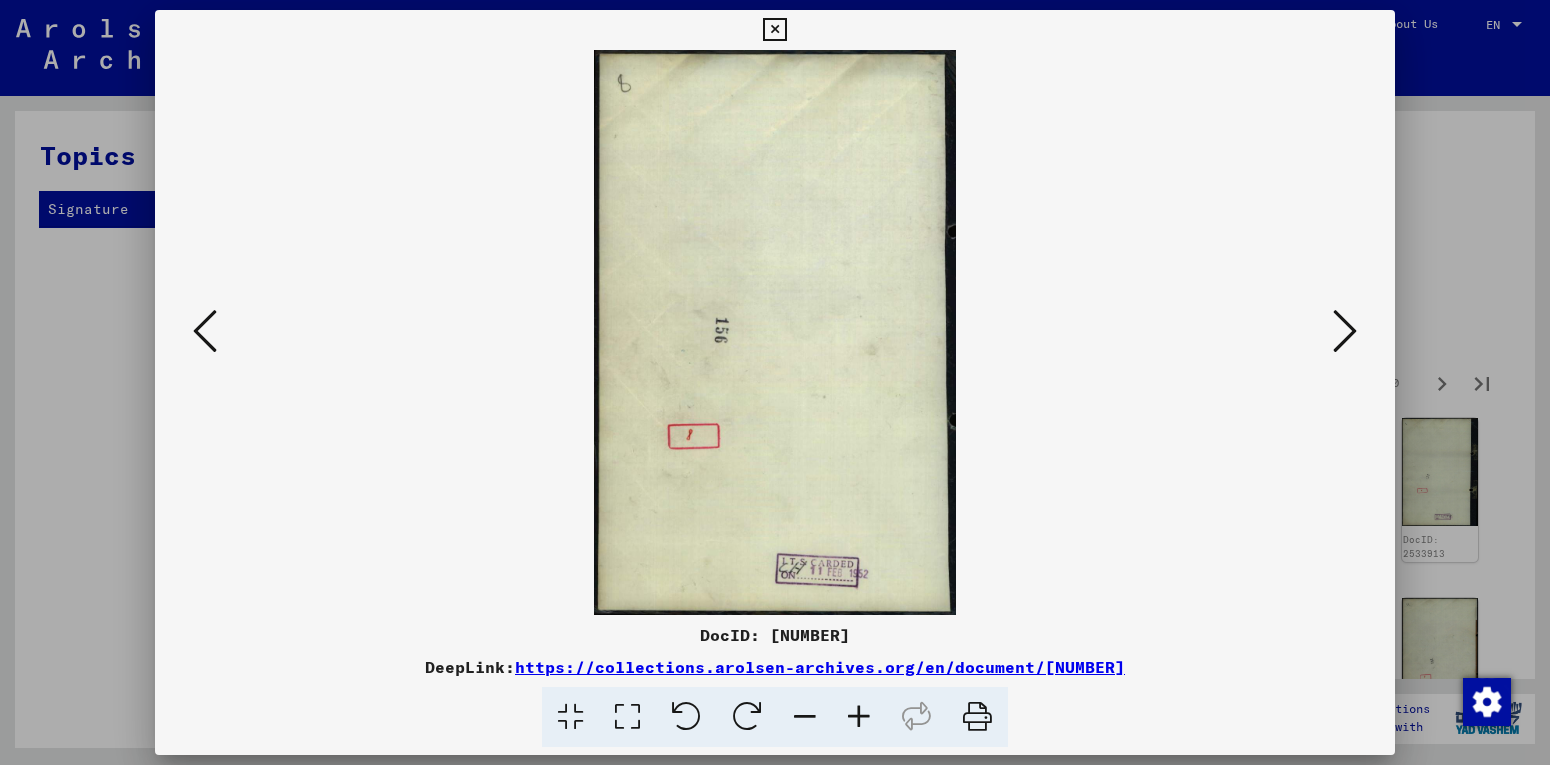 click at bounding box center (1345, 331) 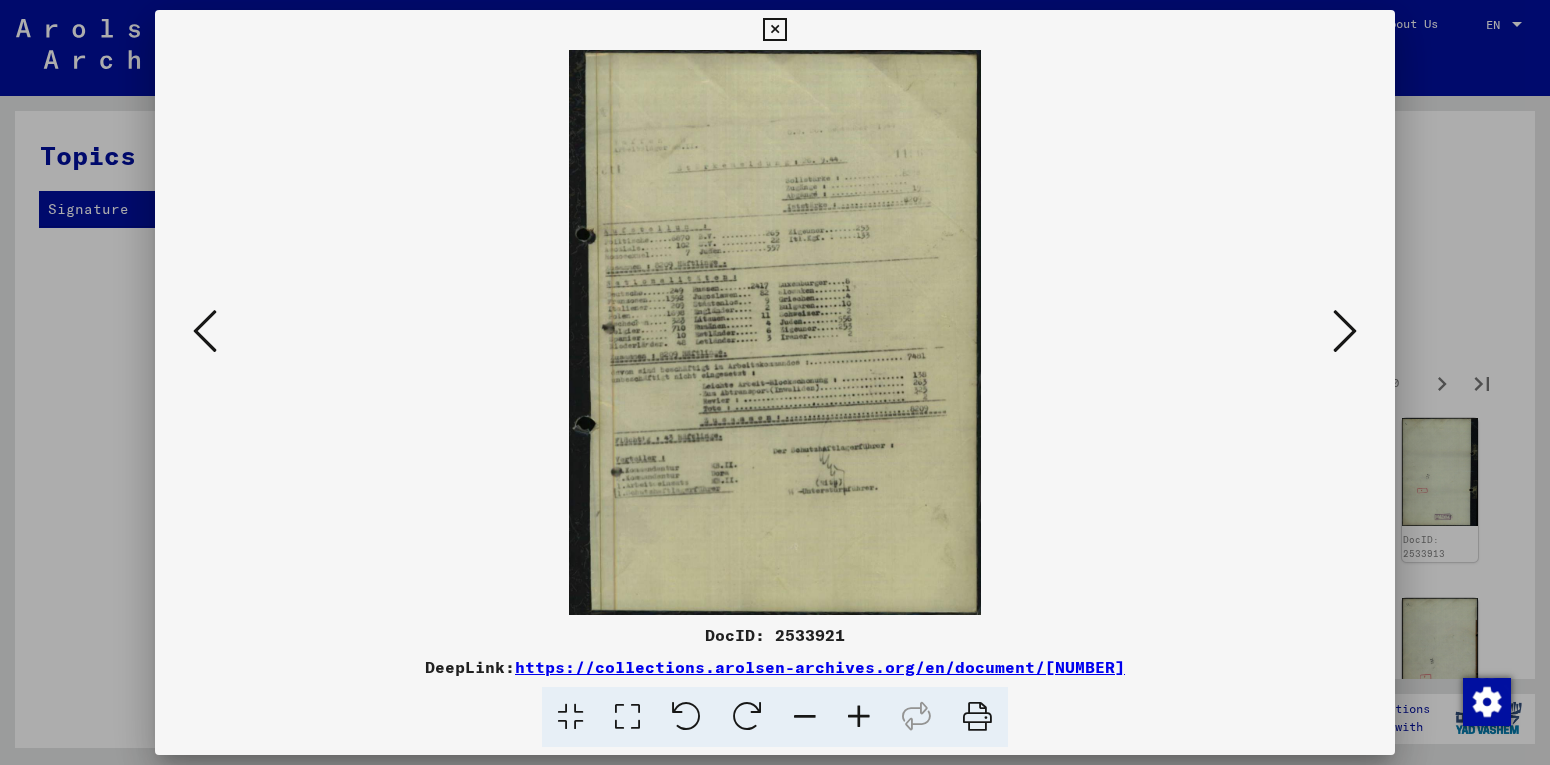 click at bounding box center [775, 332] 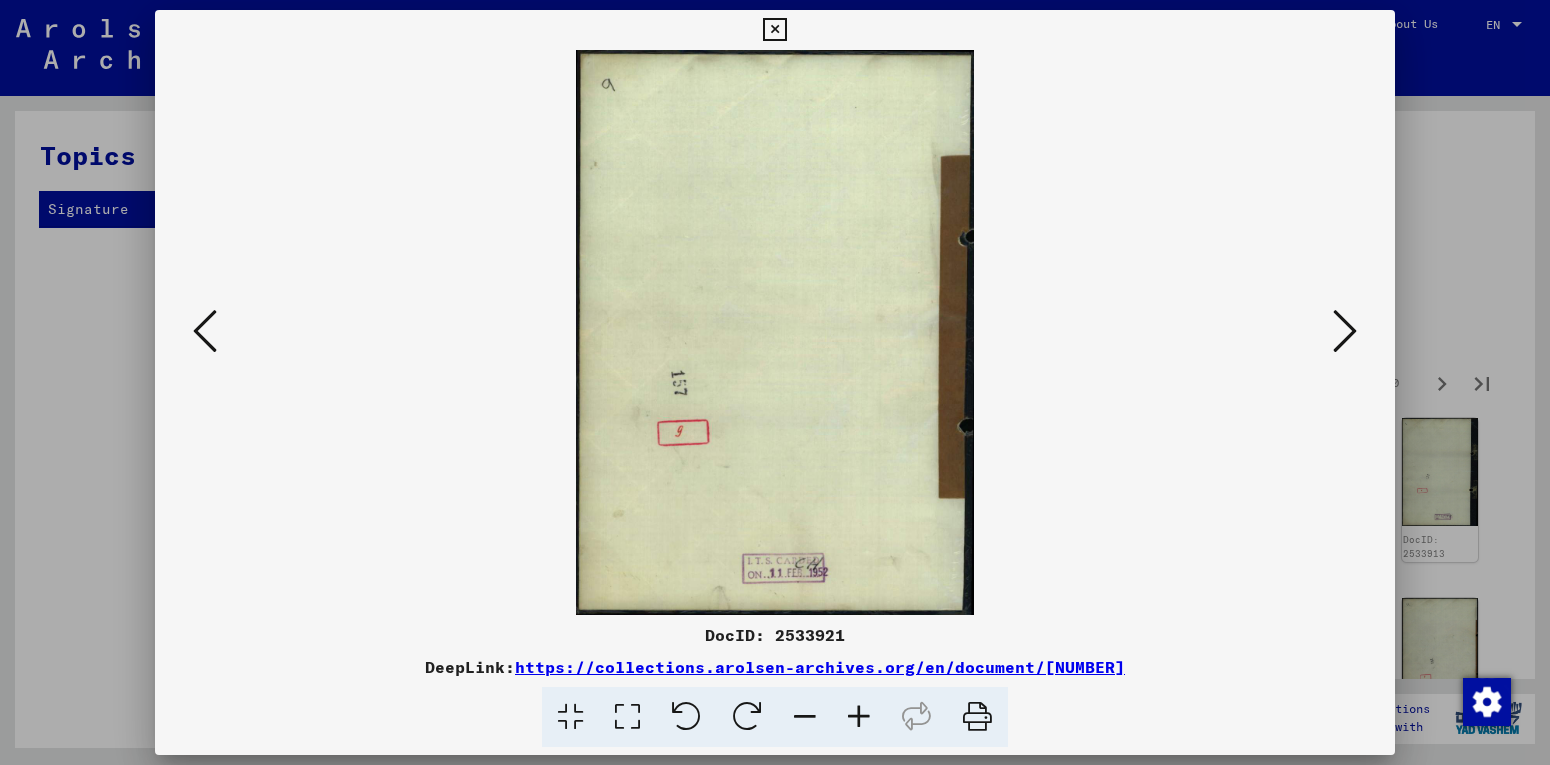 click at bounding box center [1345, 331] 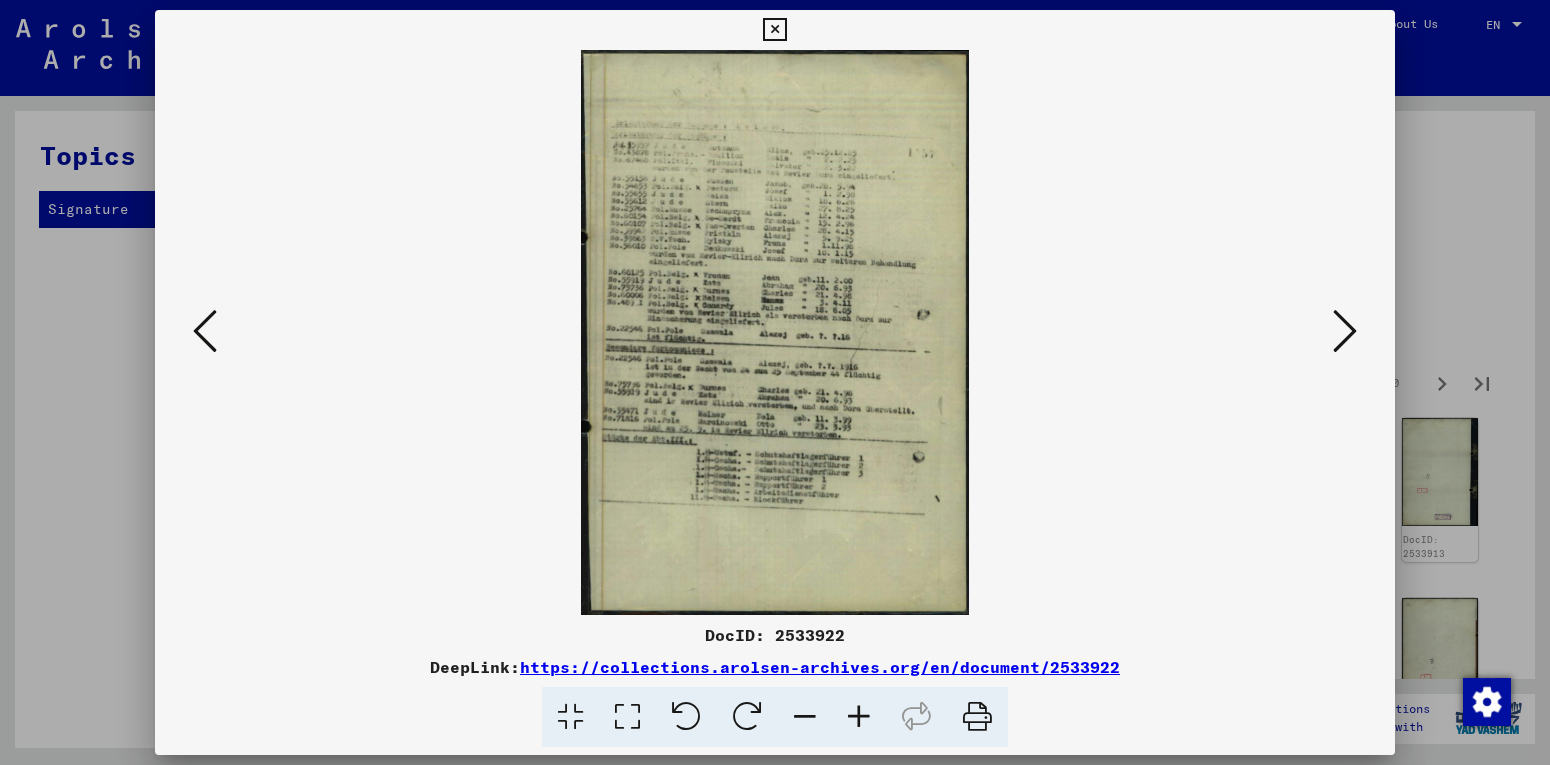 click at bounding box center (1345, 331) 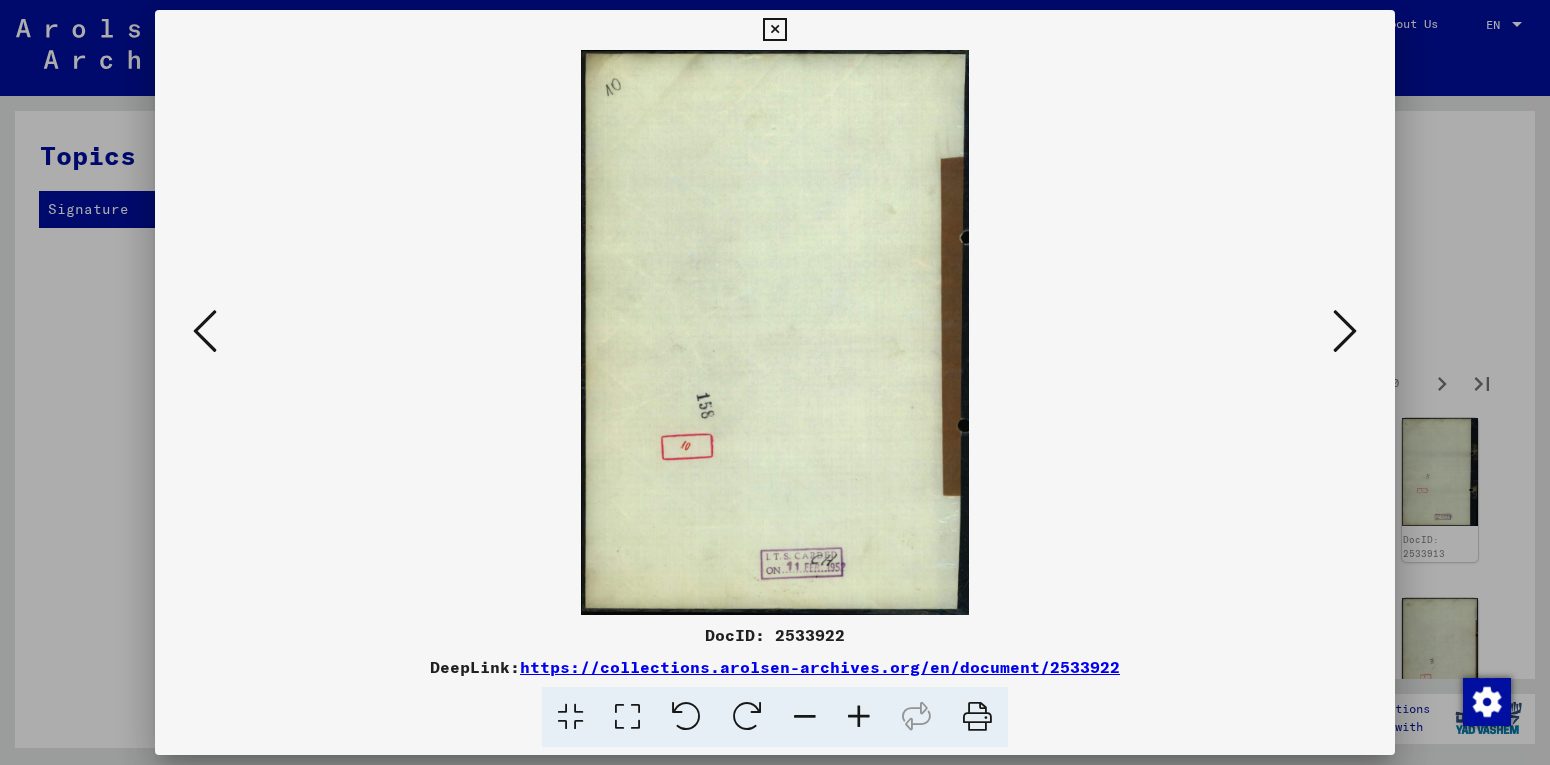 click at bounding box center [1345, 331] 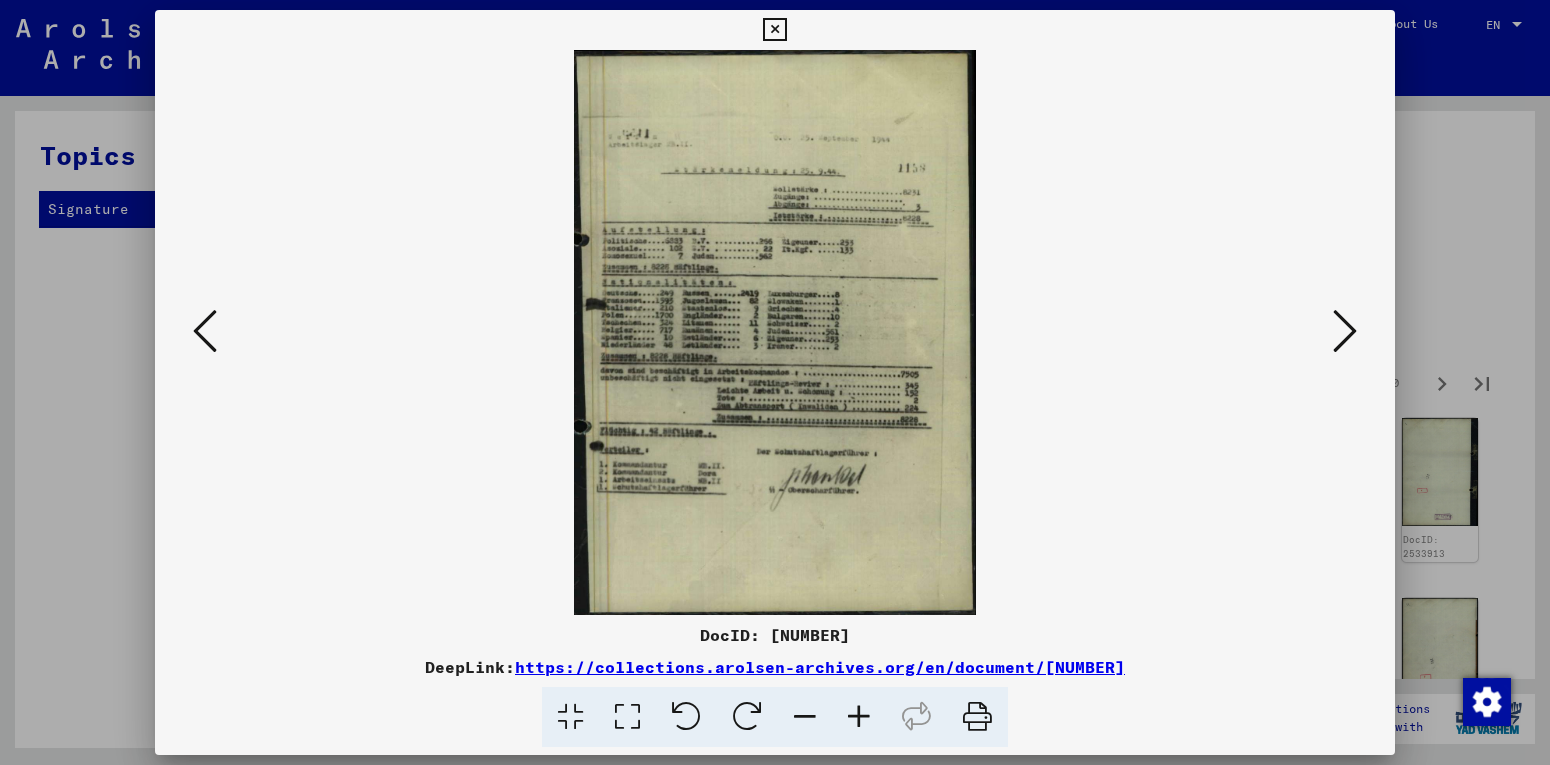 click at bounding box center (1345, 331) 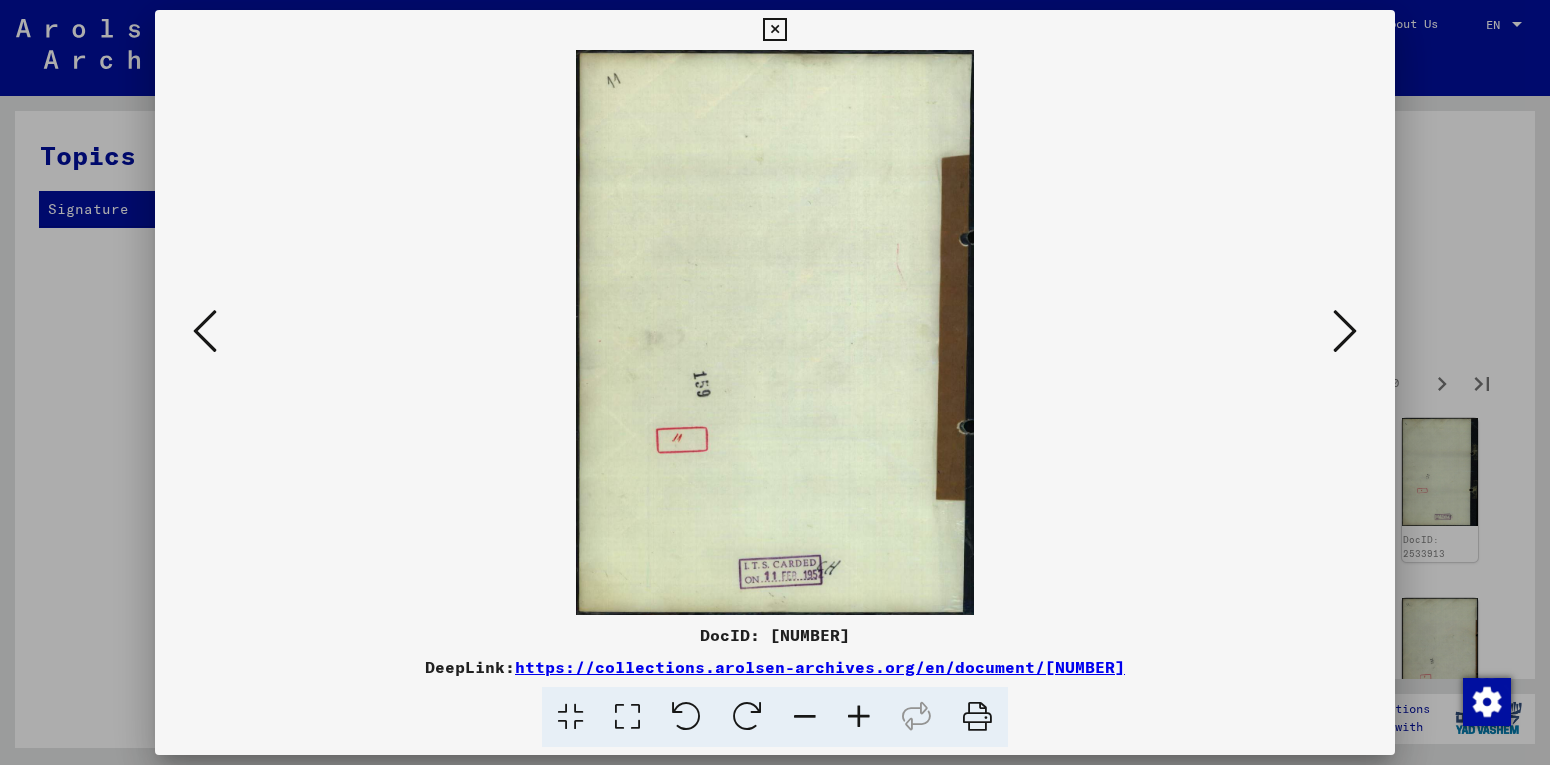 click at bounding box center [1345, 331] 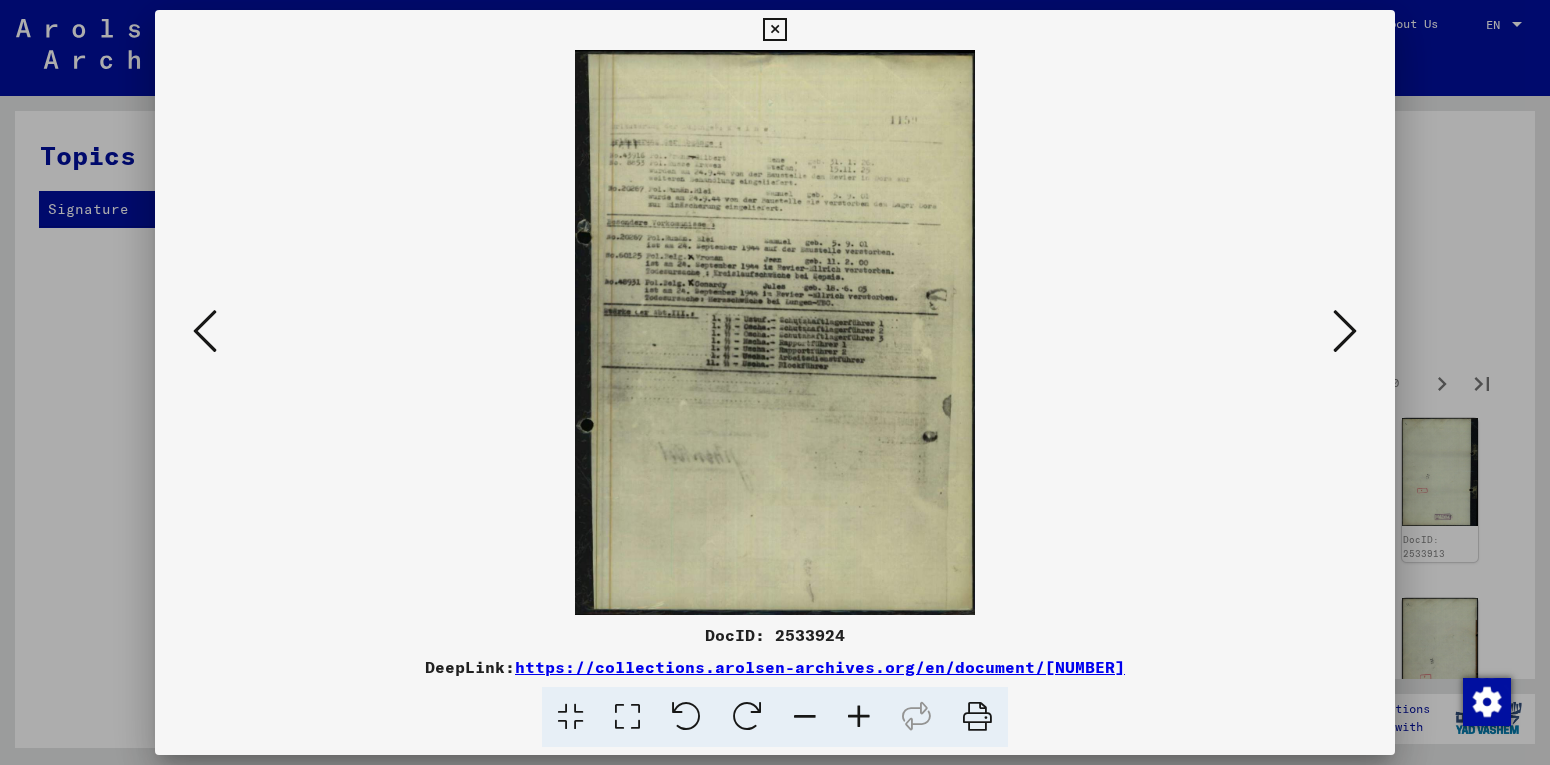 click at bounding box center [1345, 331] 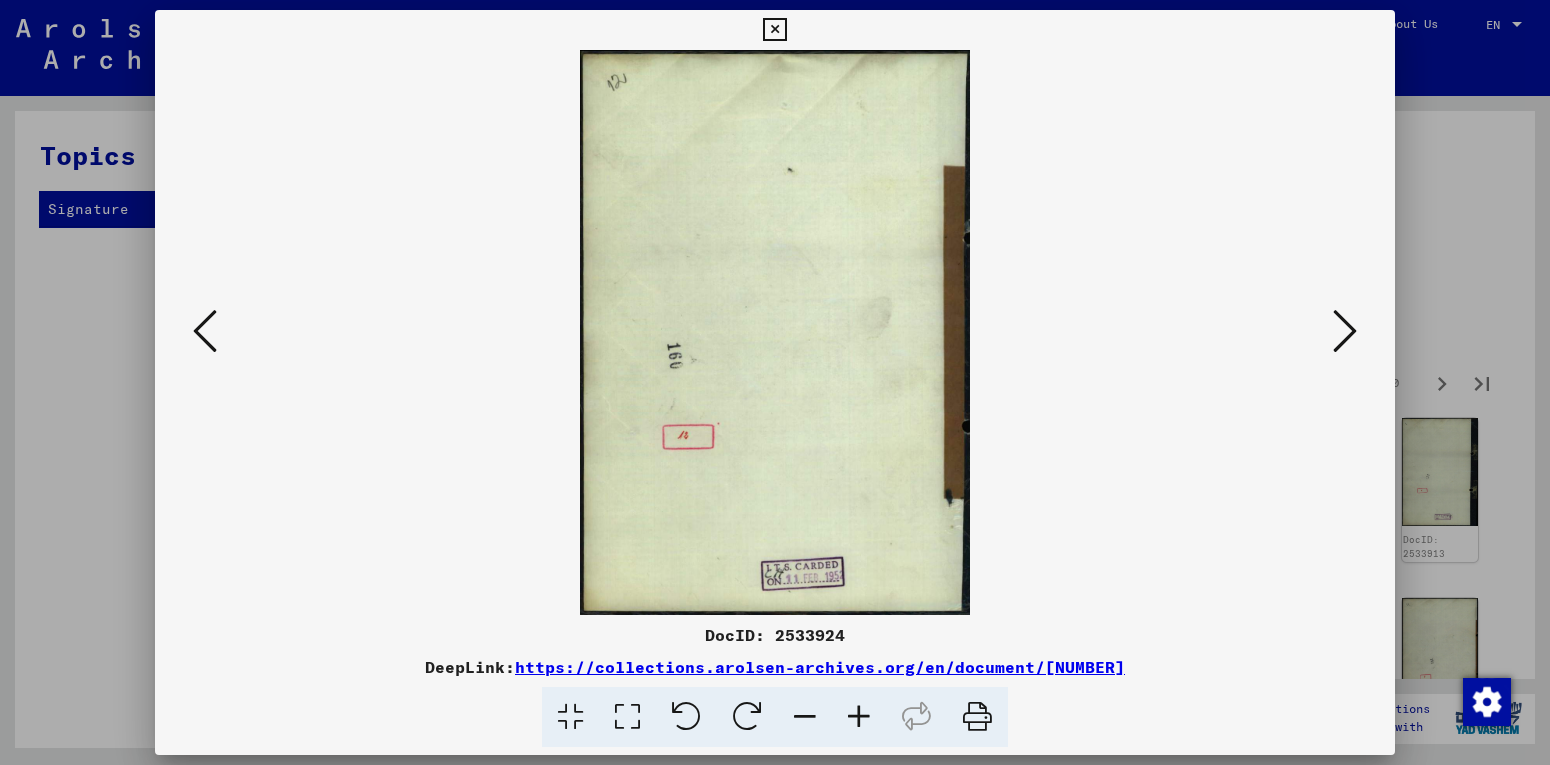 click at bounding box center [1345, 331] 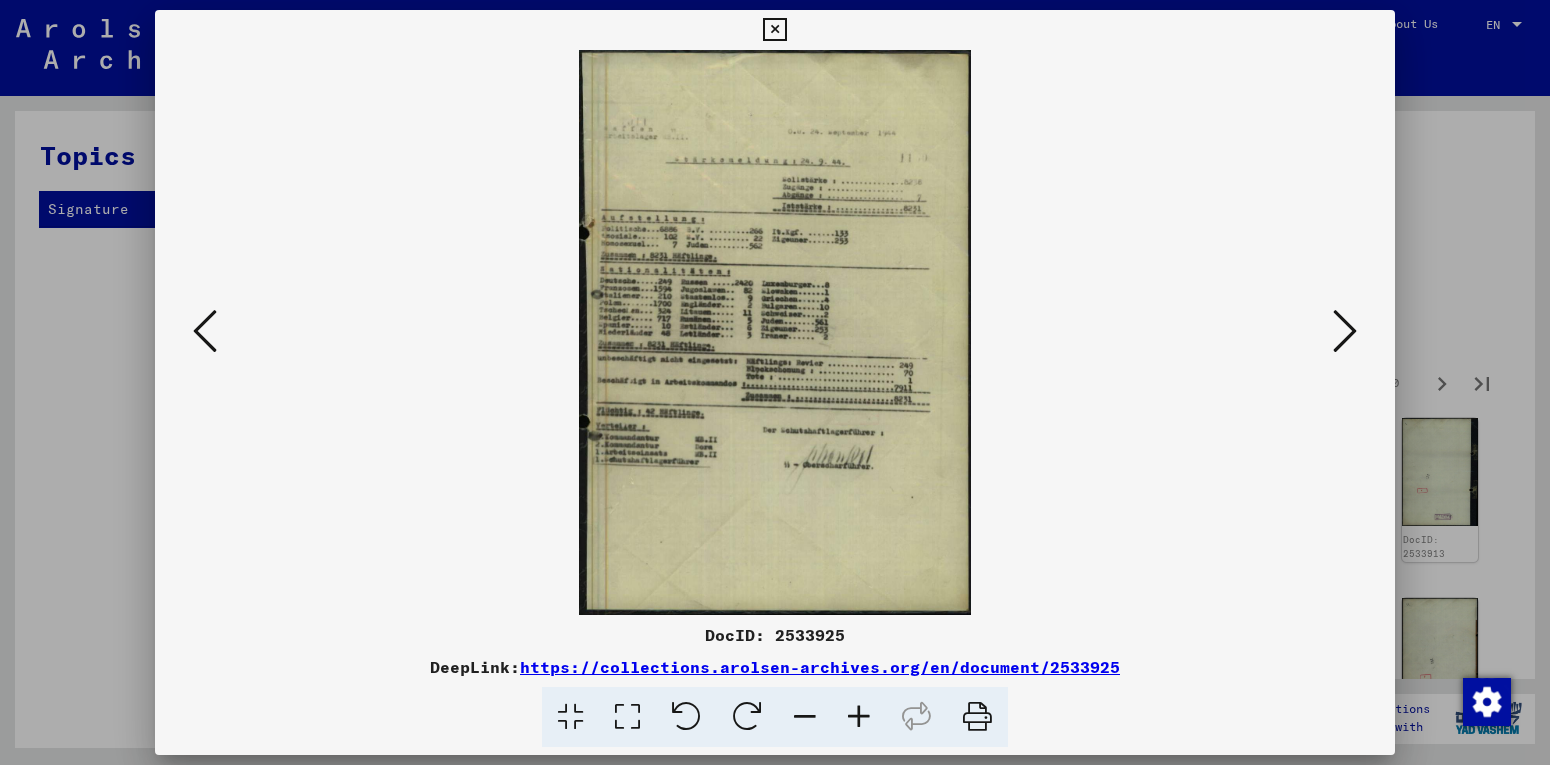 click at bounding box center (1345, 331) 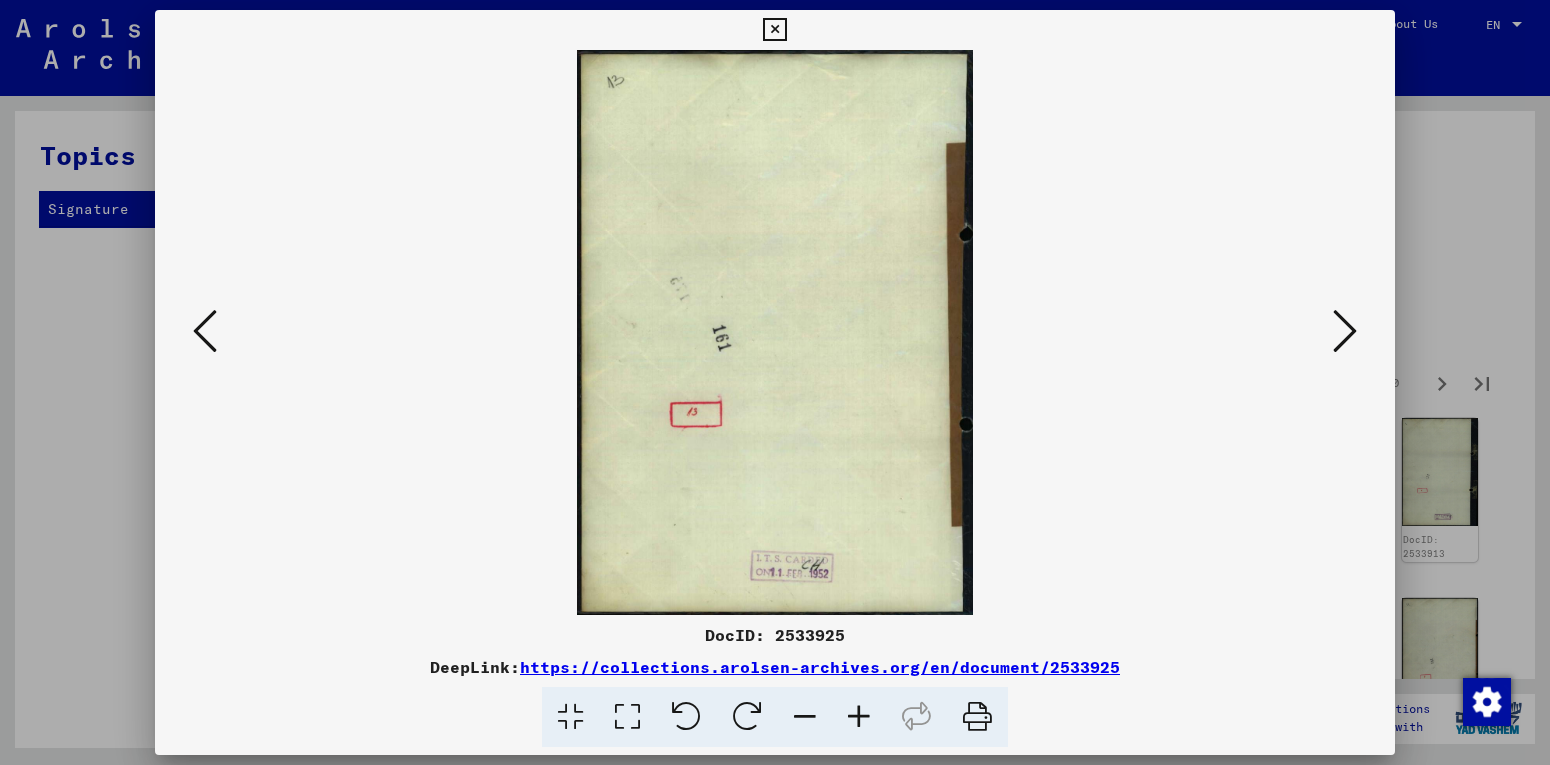 click at bounding box center (1345, 331) 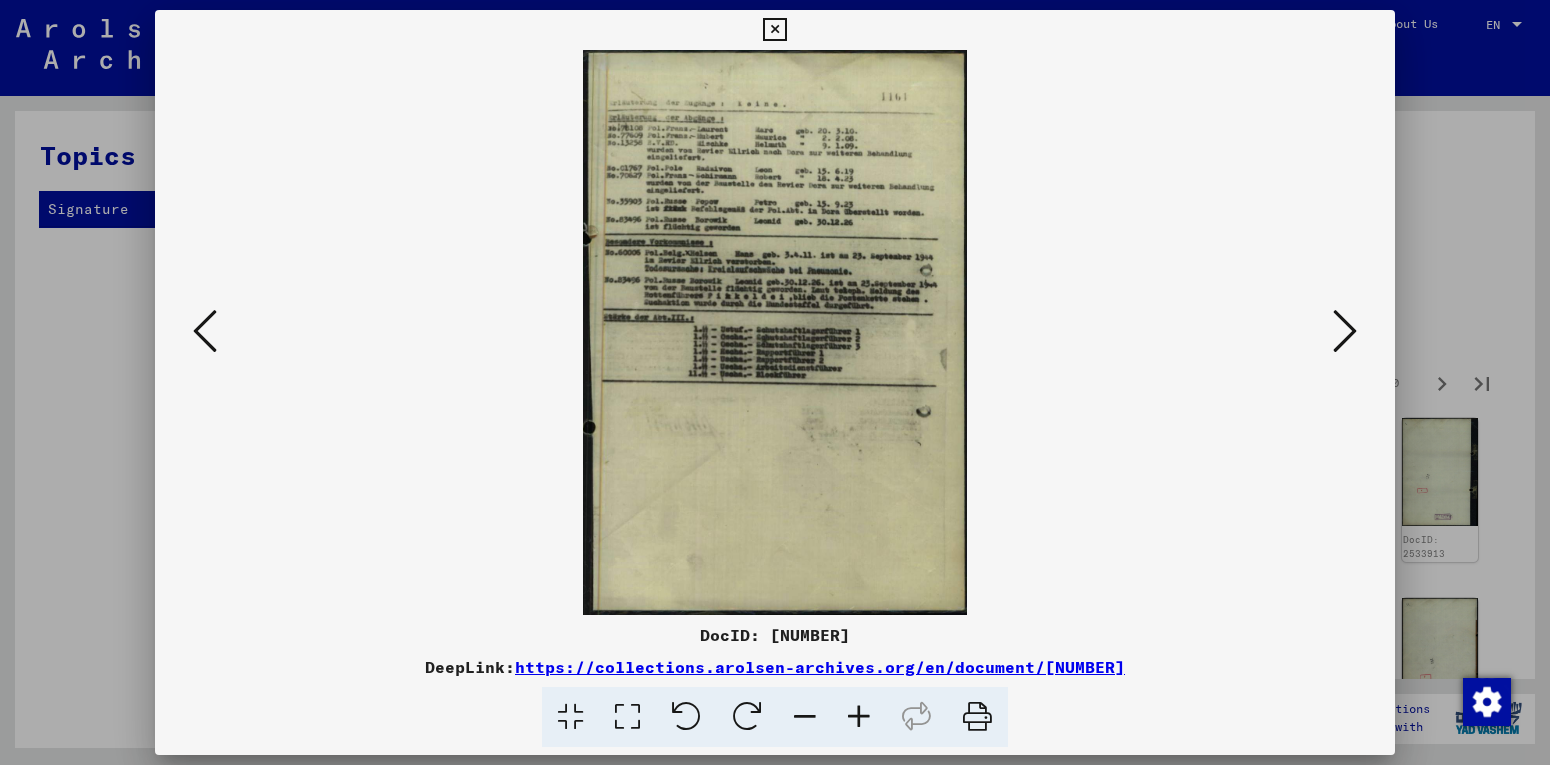 click at bounding box center [1345, 331] 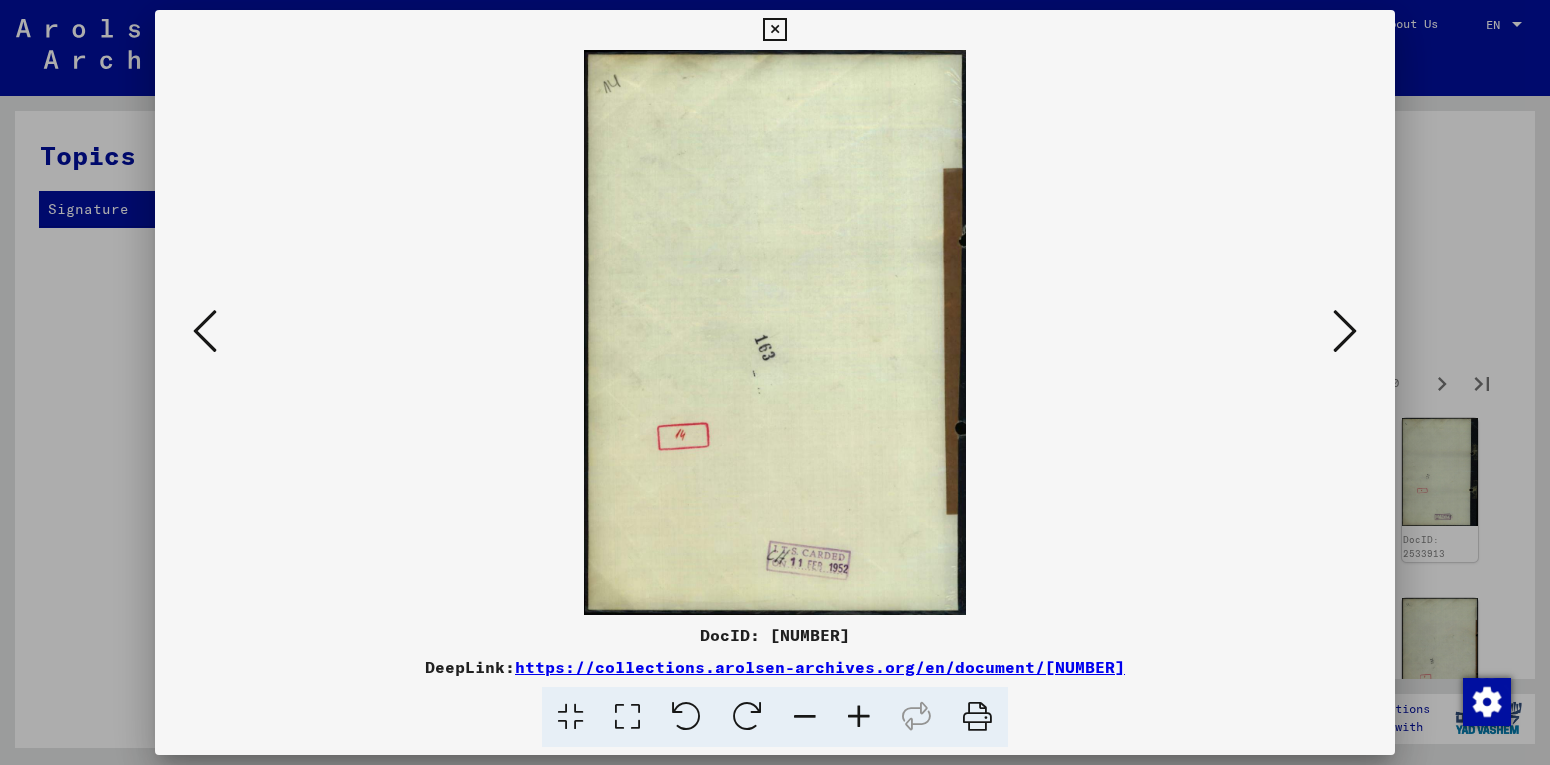 click at bounding box center [1345, 331] 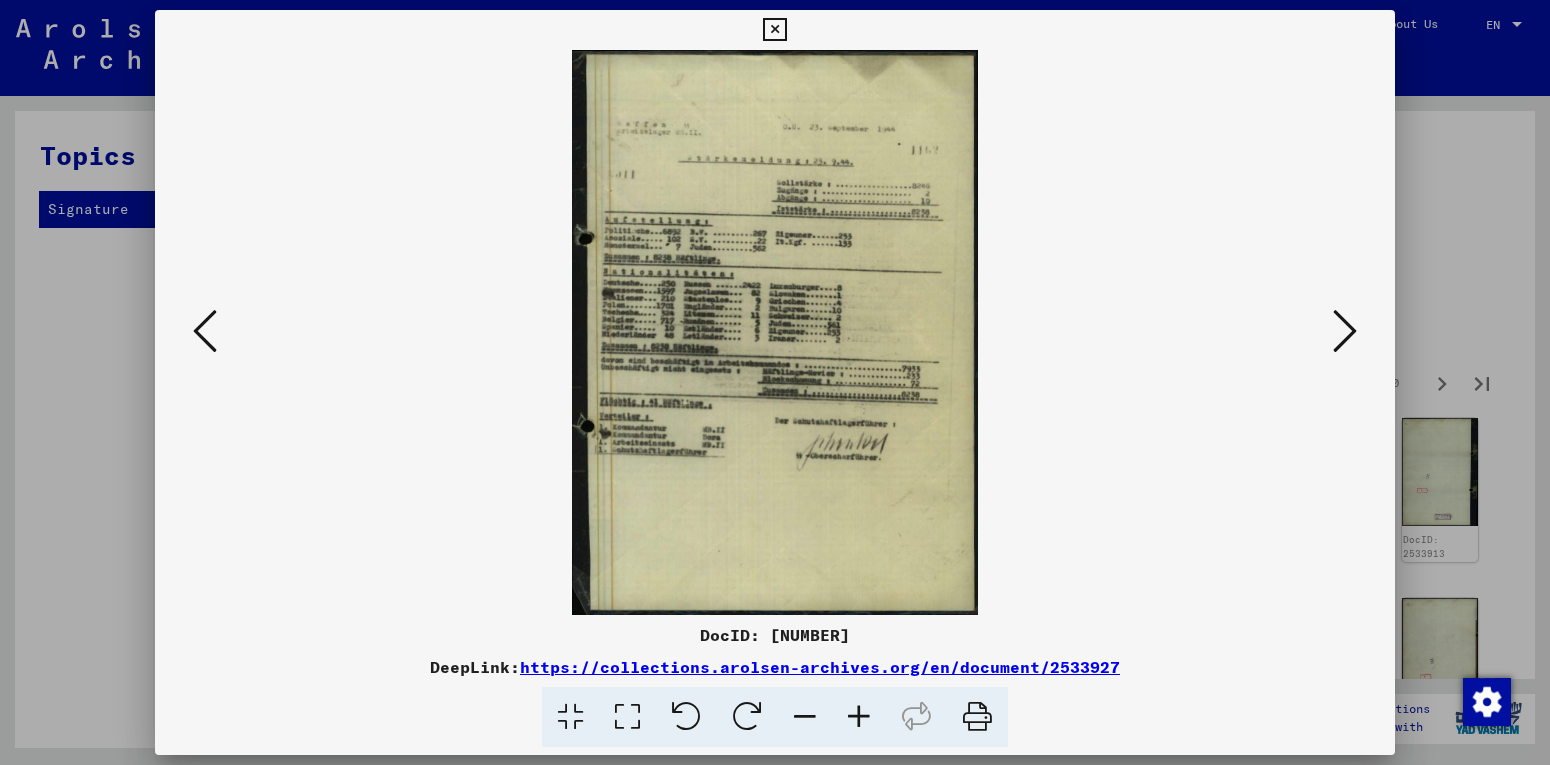 click at bounding box center (1345, 331) 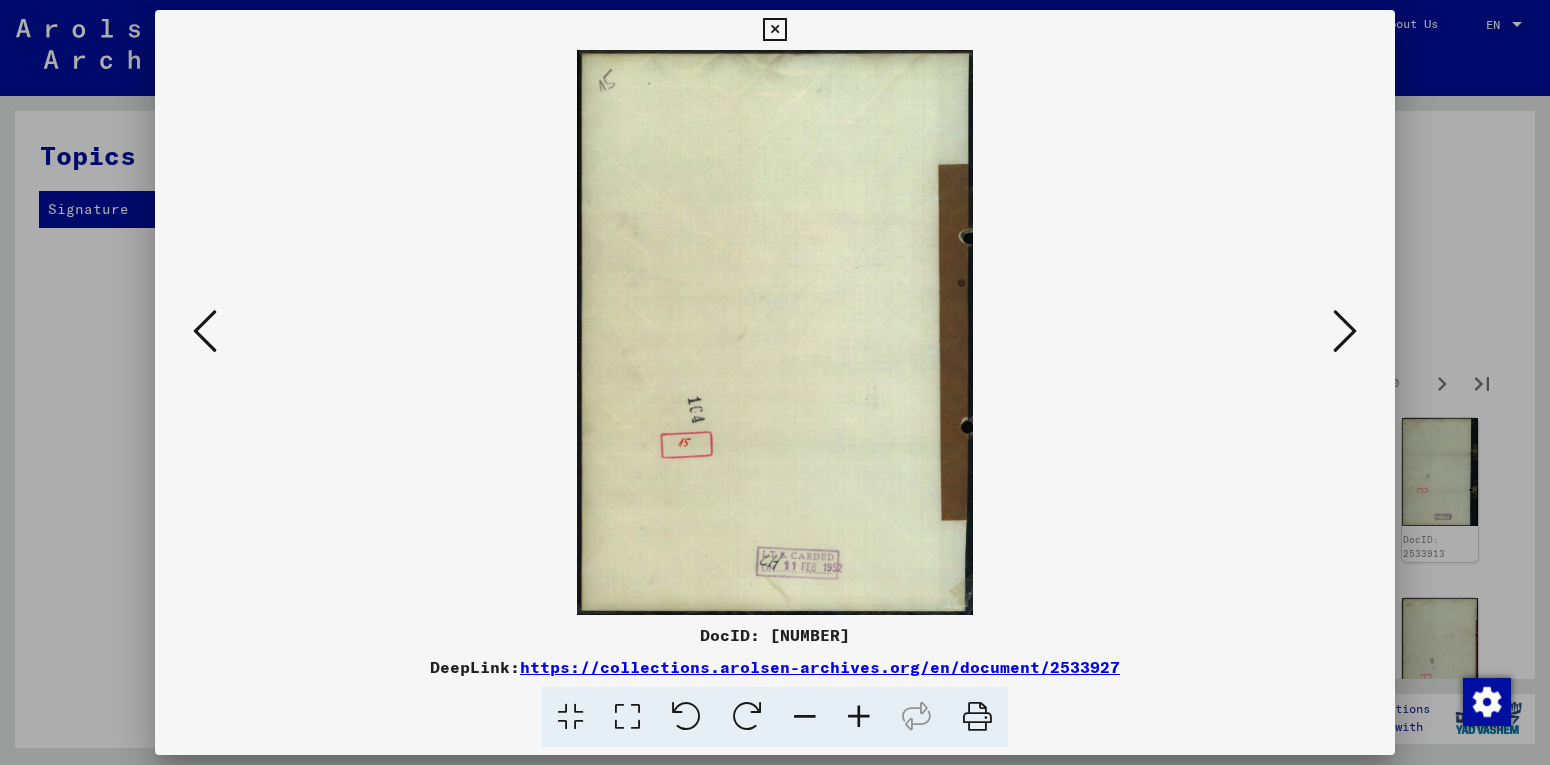 click at bounding box center (1345, 331) 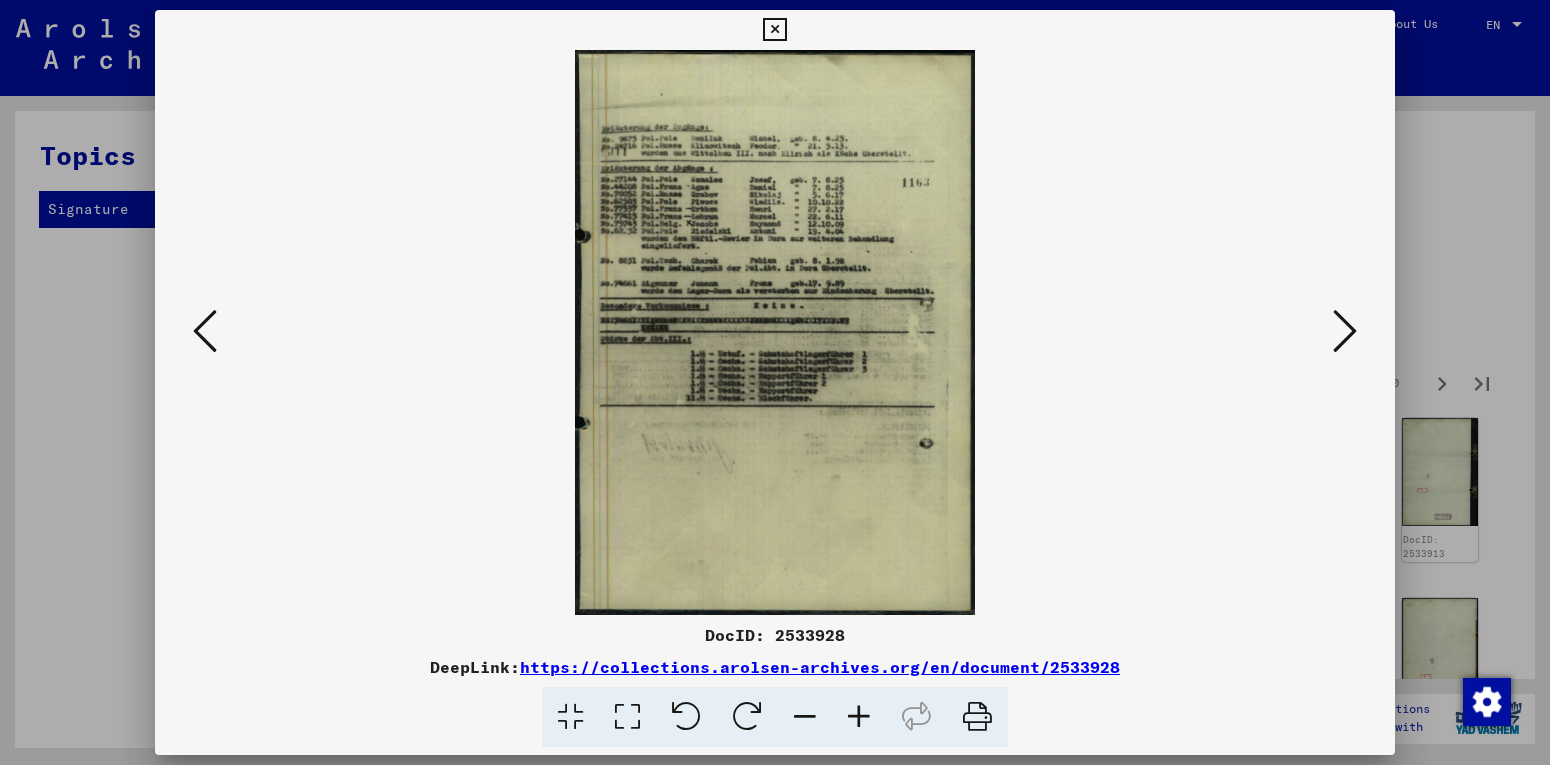 click at bounding box center [1345, 331] 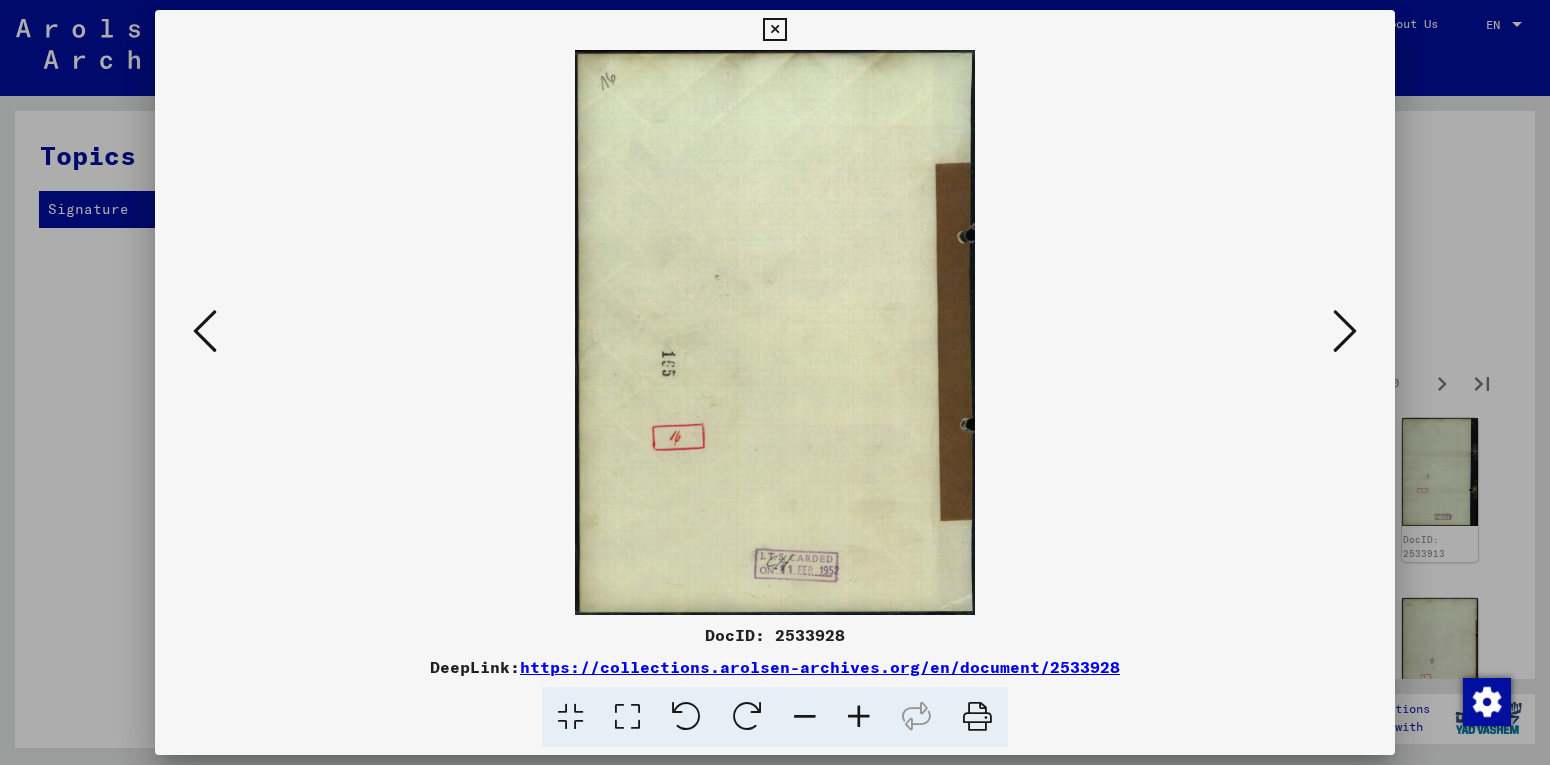 click at bounding box center (1345, 331) 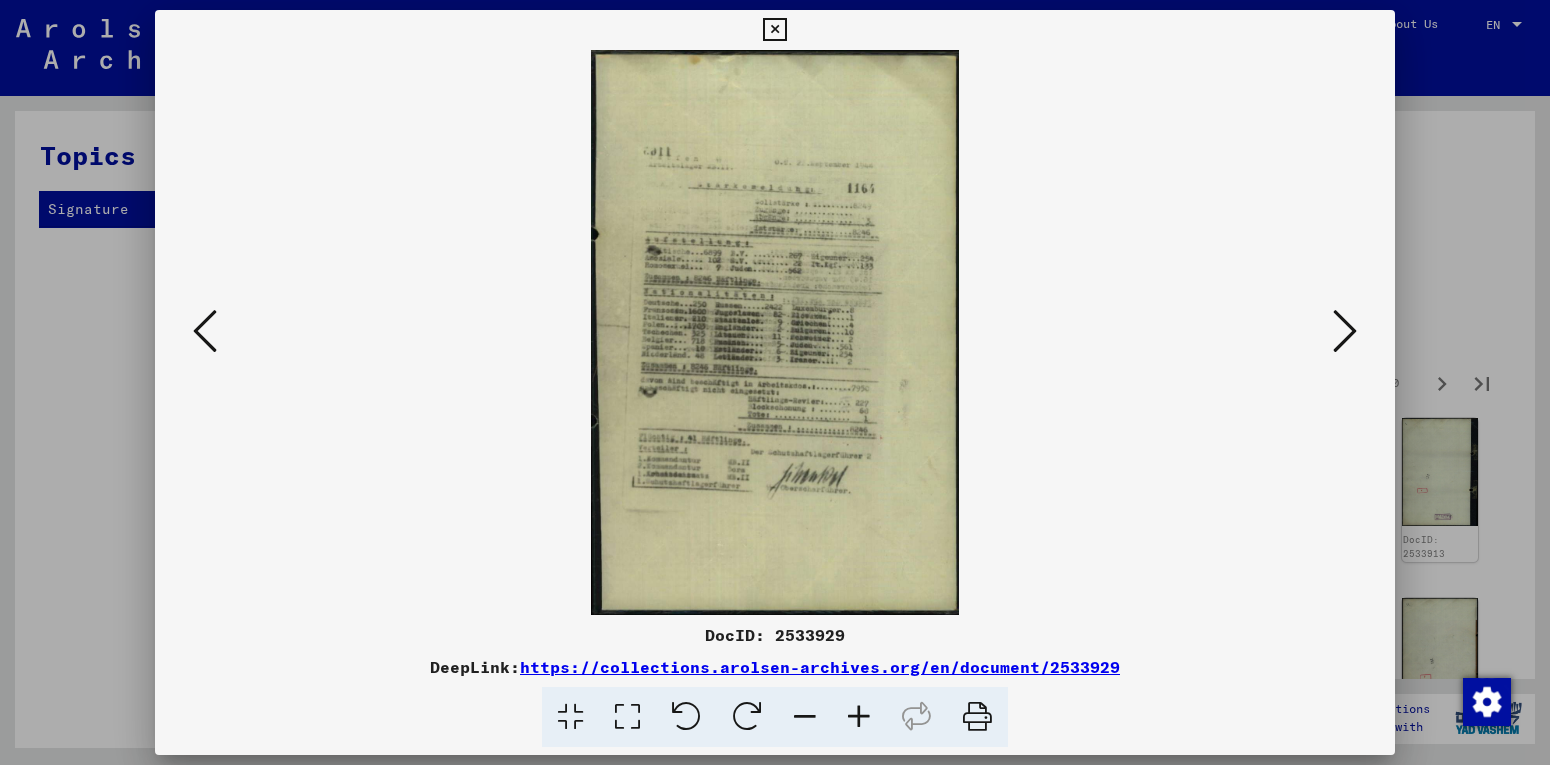 click at bounding box center [1345, 331] 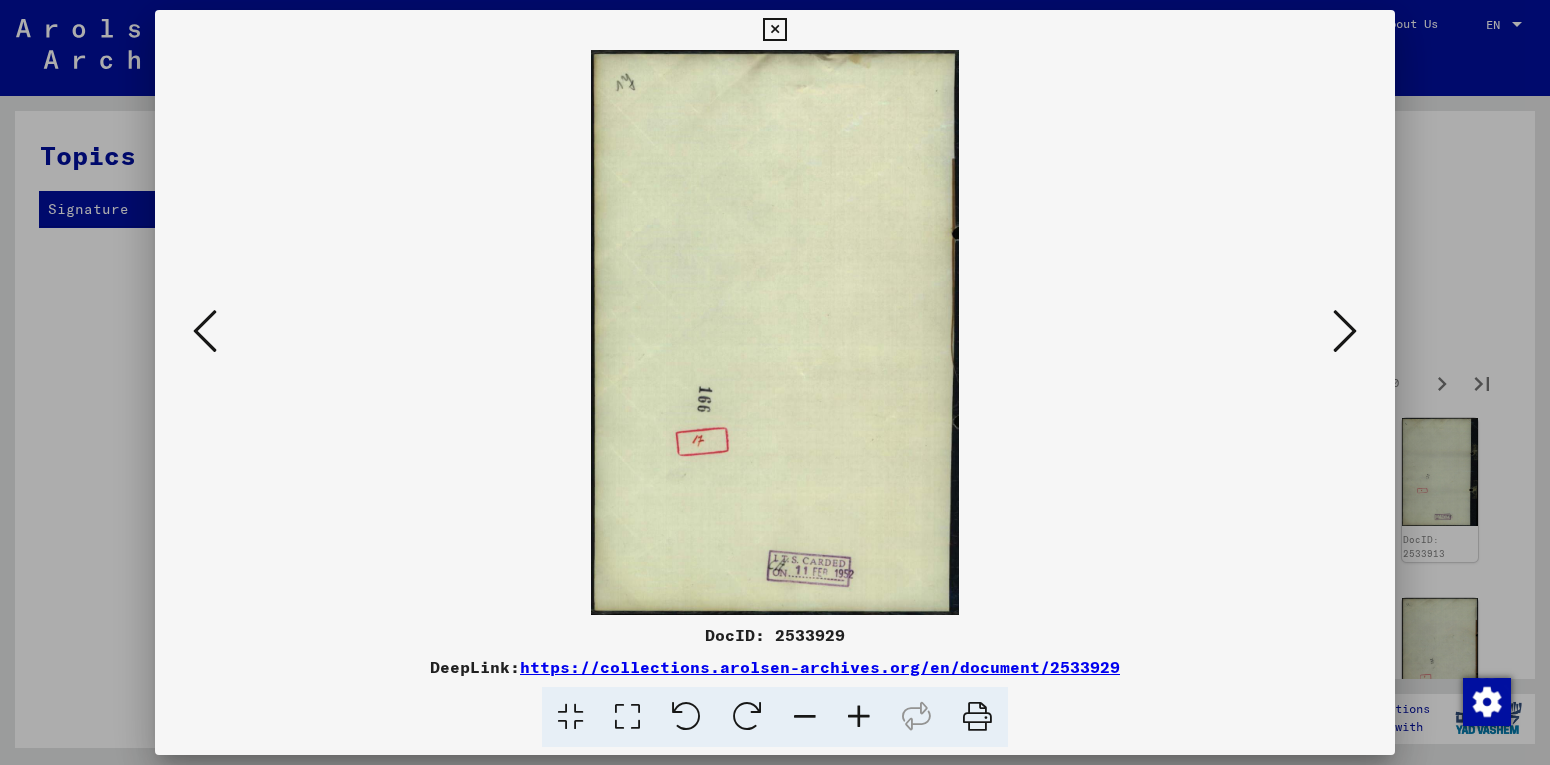 click at bounding box center (1345, 331) 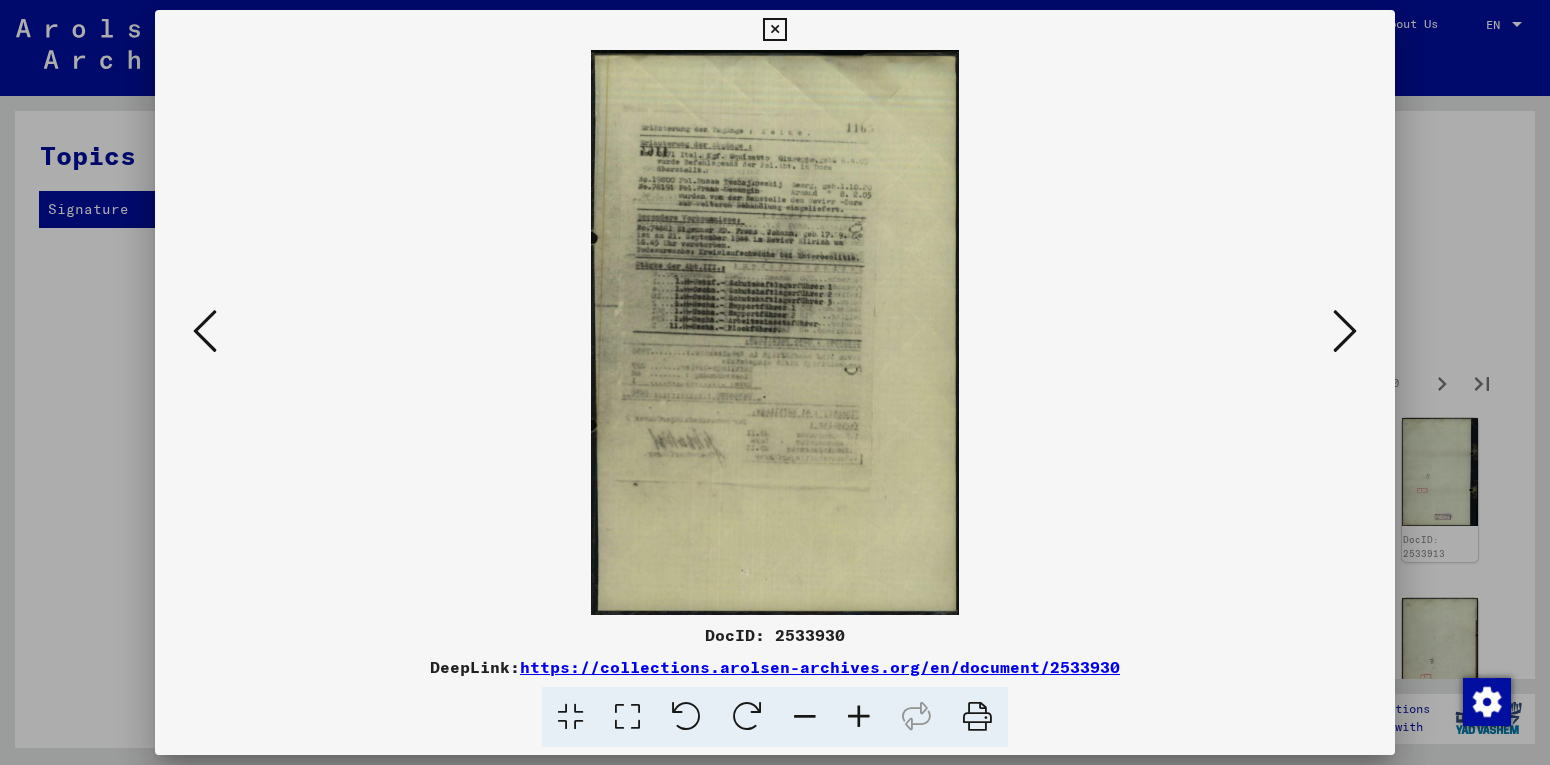 click at bounding box center [1345, 331] 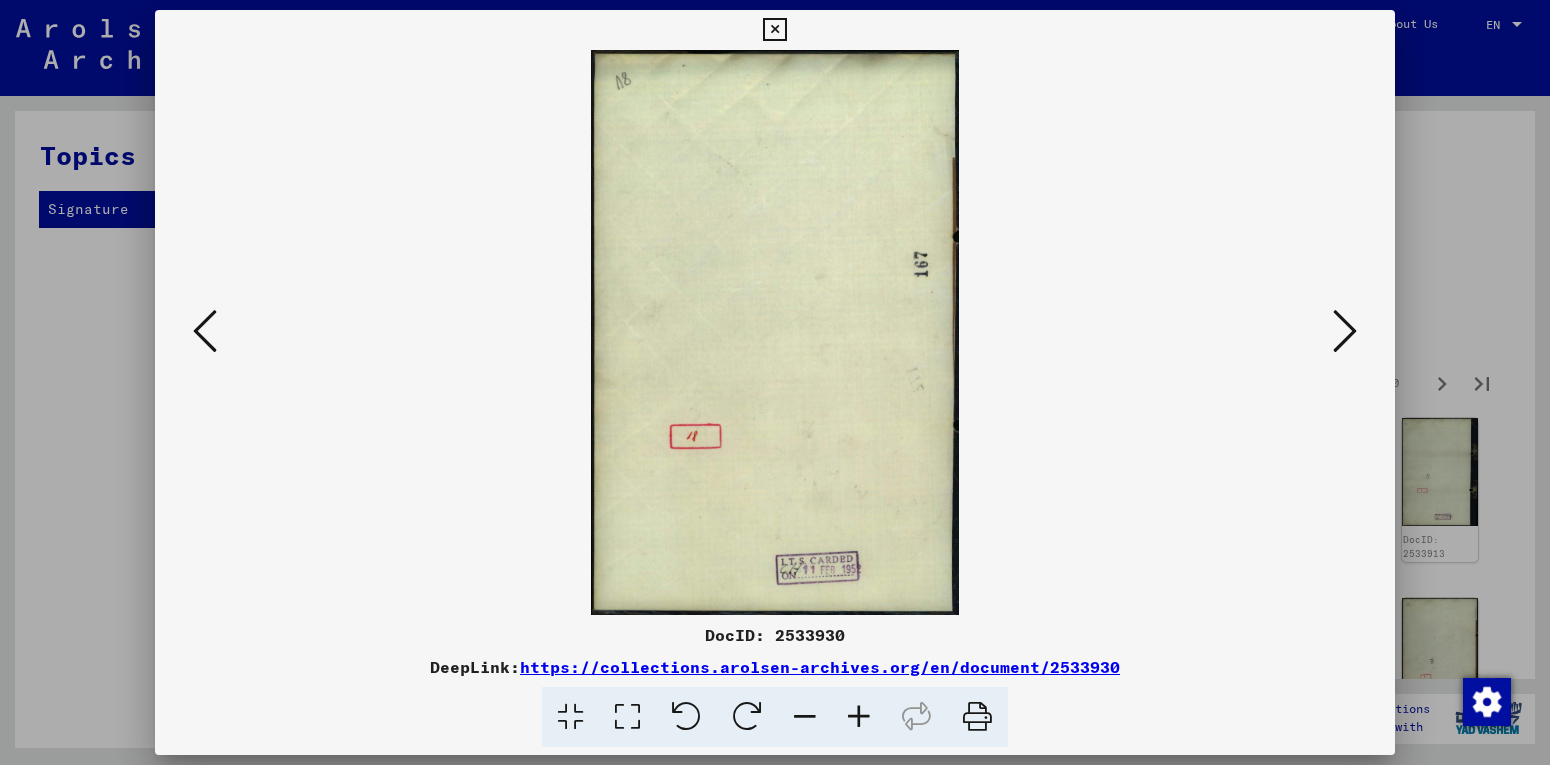 click at bounding box center (775, 332) 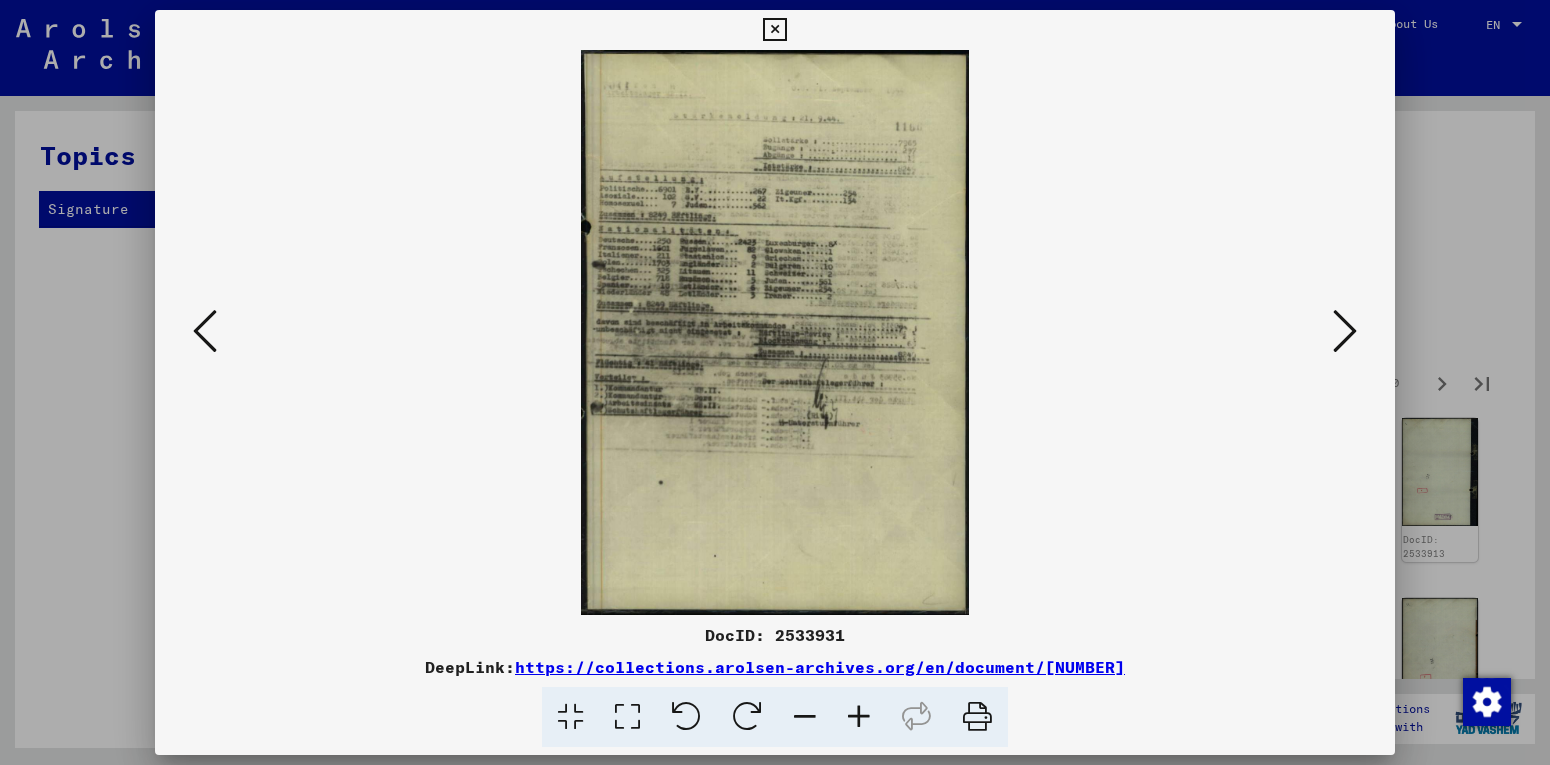 click at bounding box center (1345, 331) 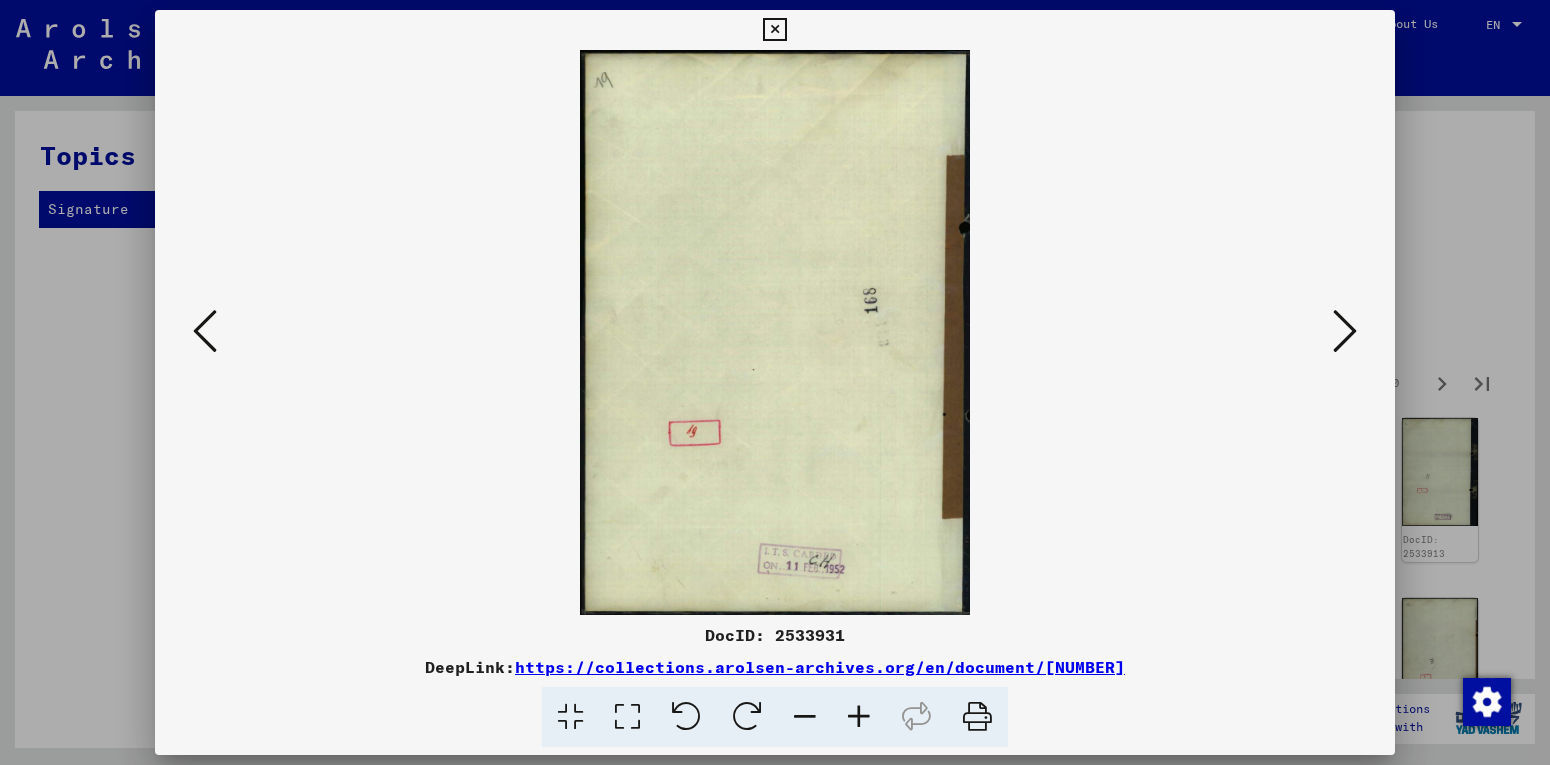 click at bounding box center (1345, 331) 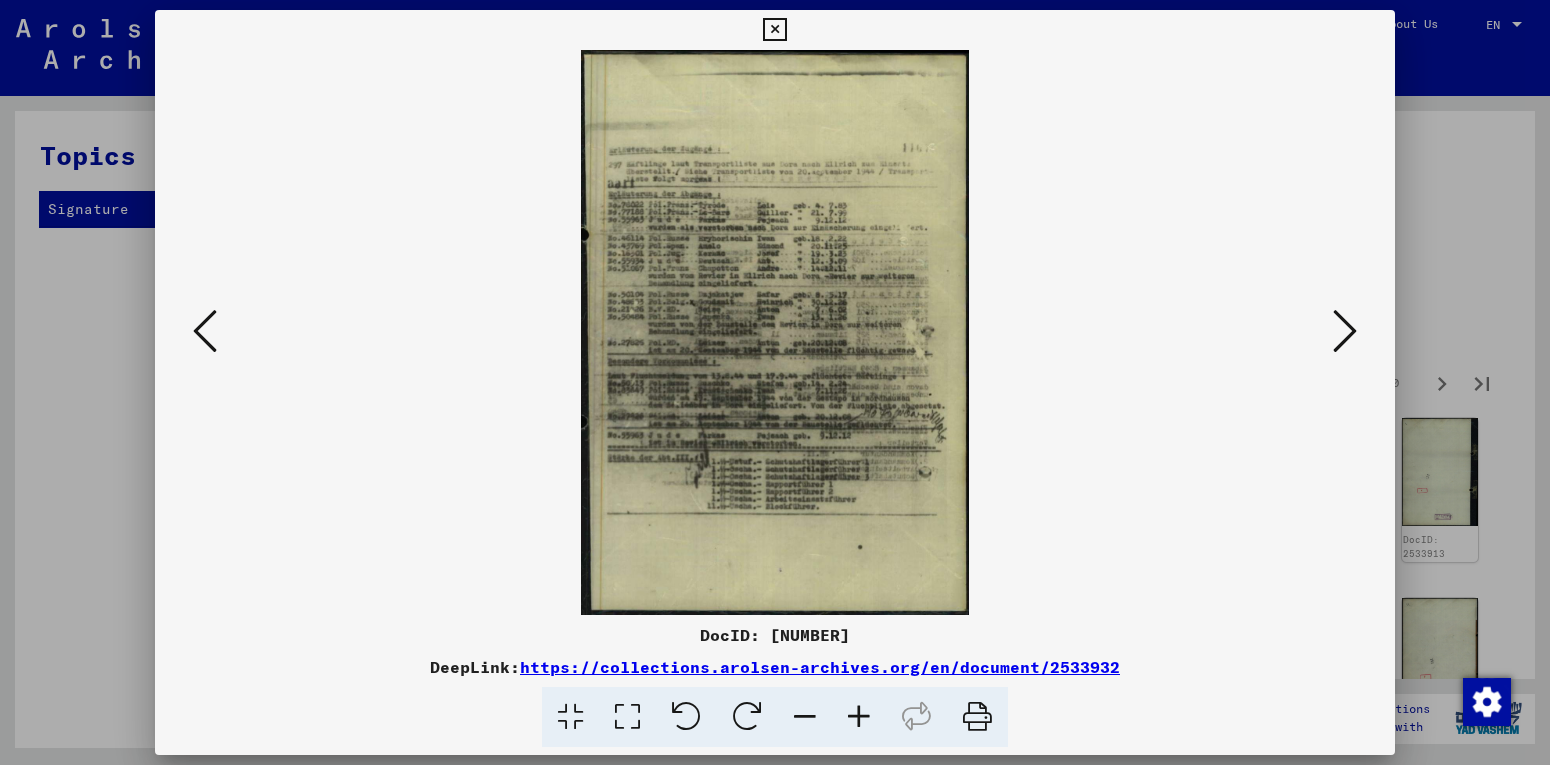 click at bounding box center [1345, 331] 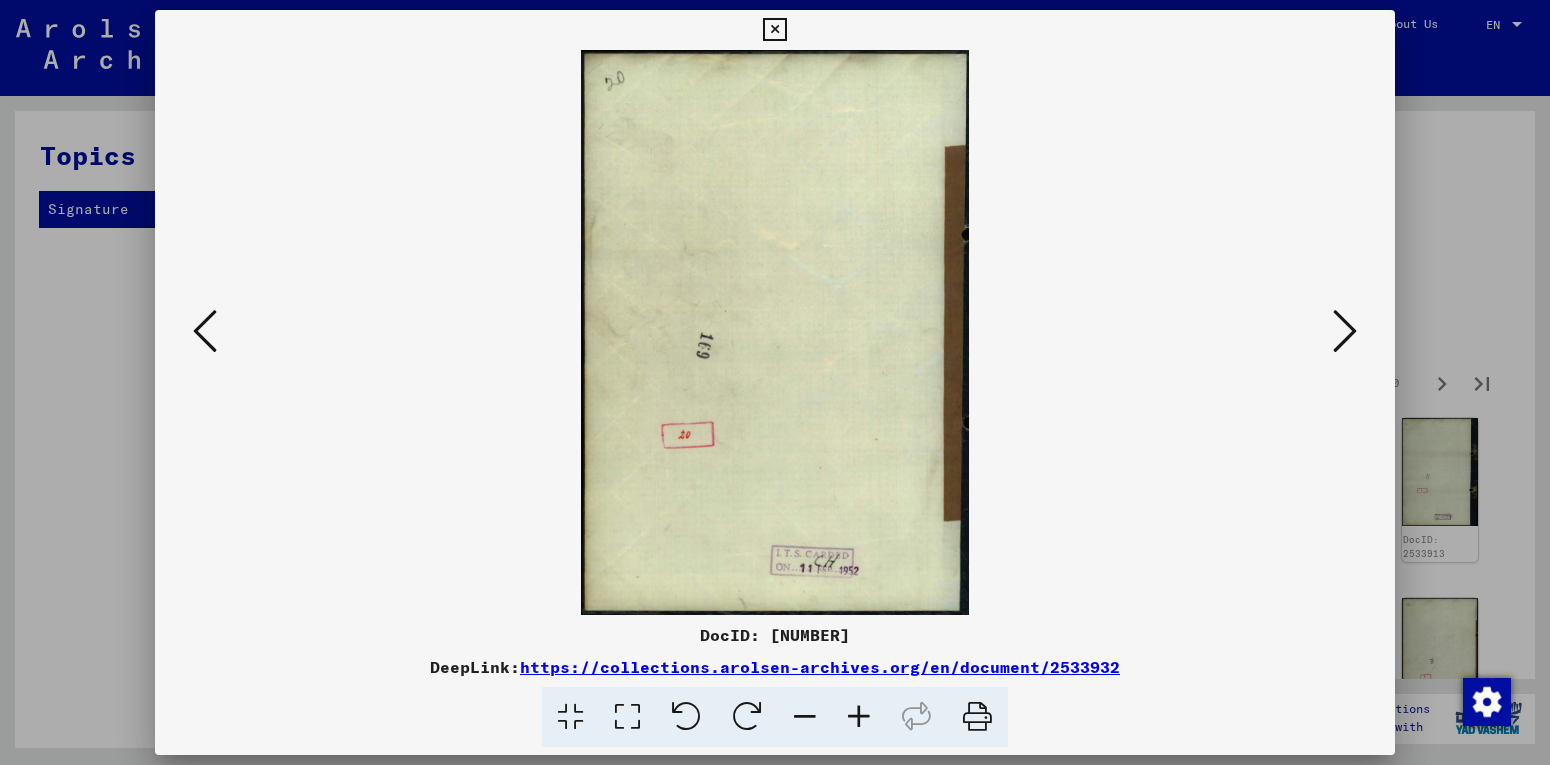 click at bounding box center (1345, 331) 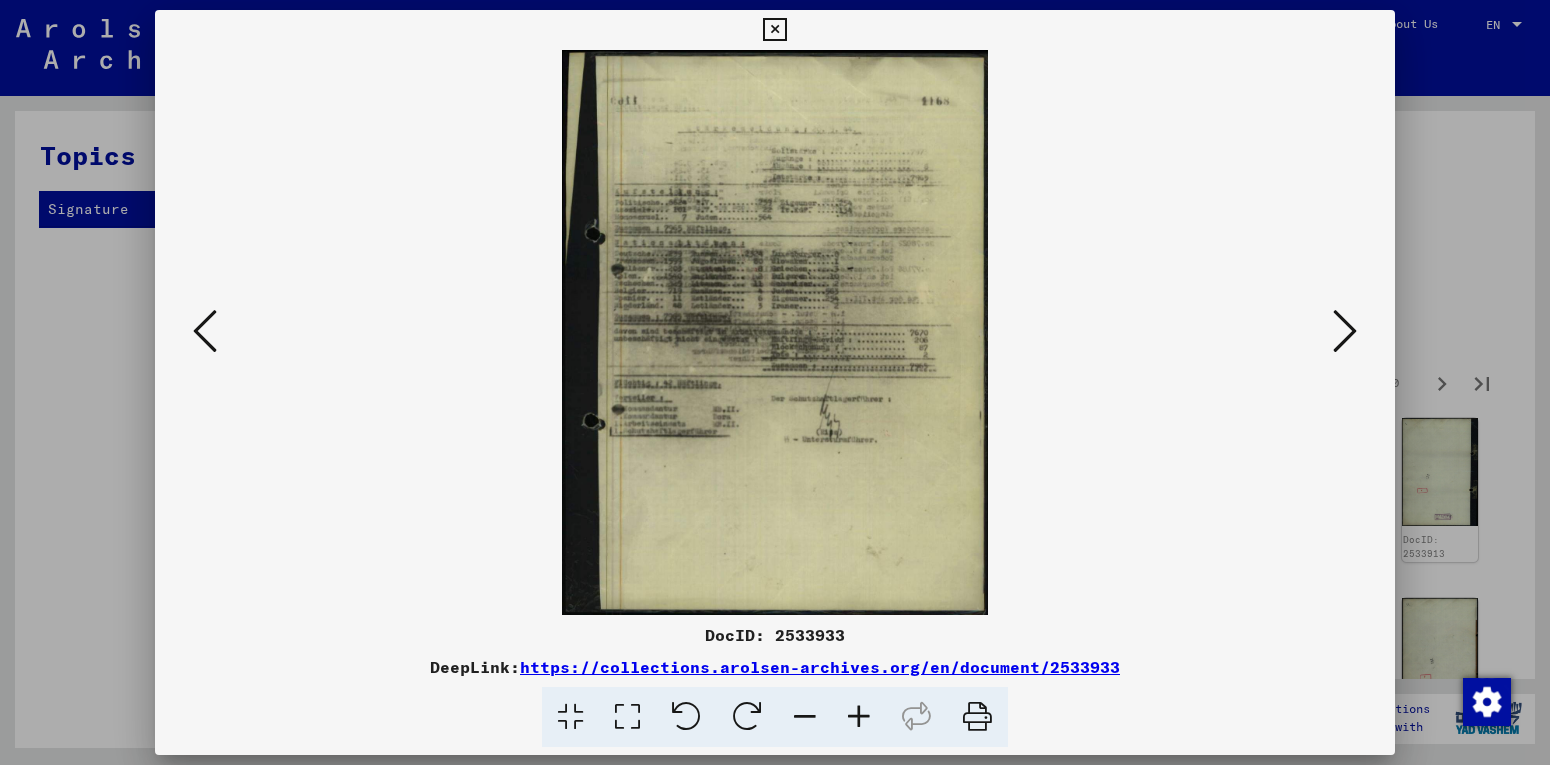 click at bounding box center (1345, 331) 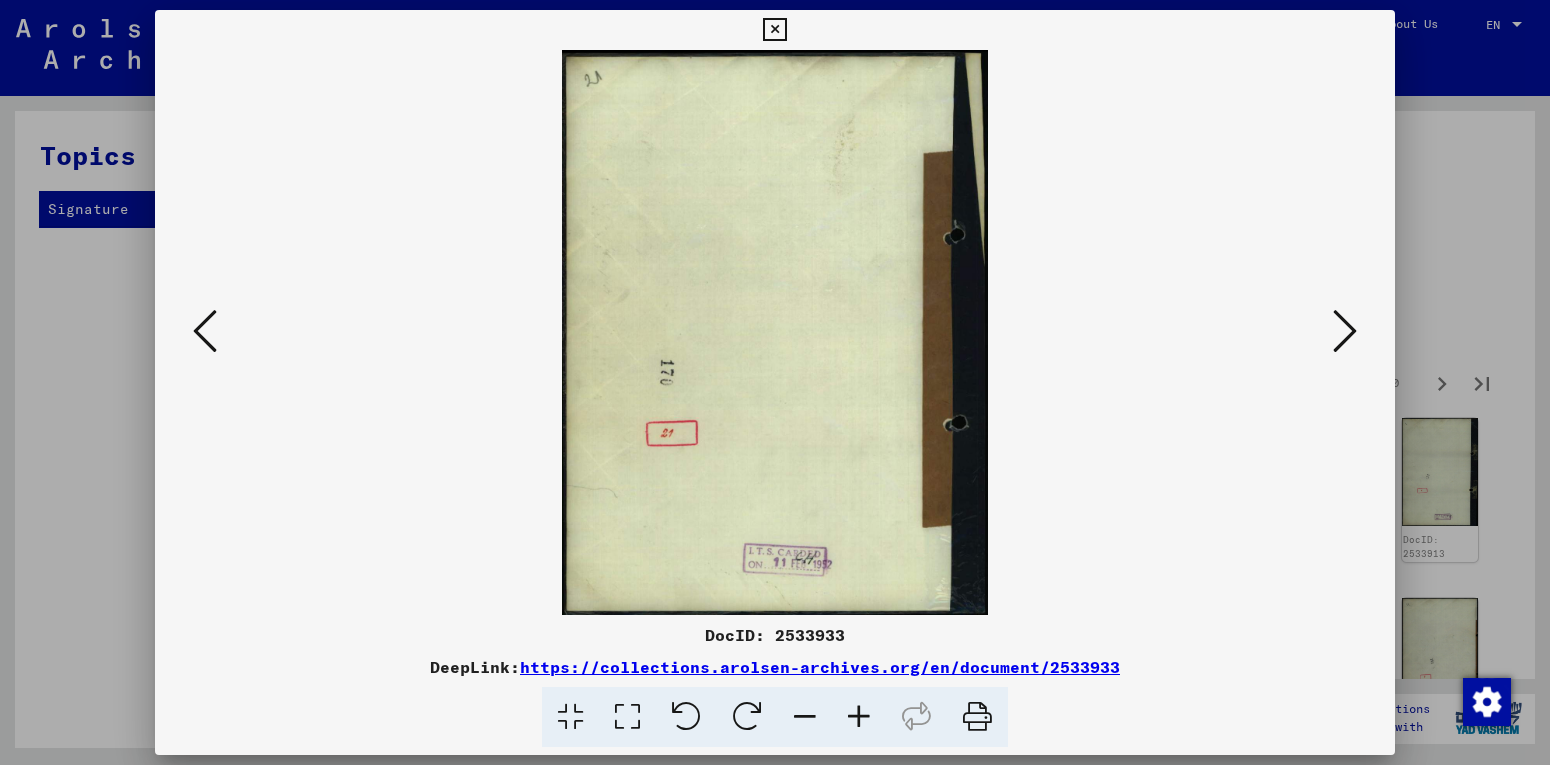 click at bounding box center [1345, 331] 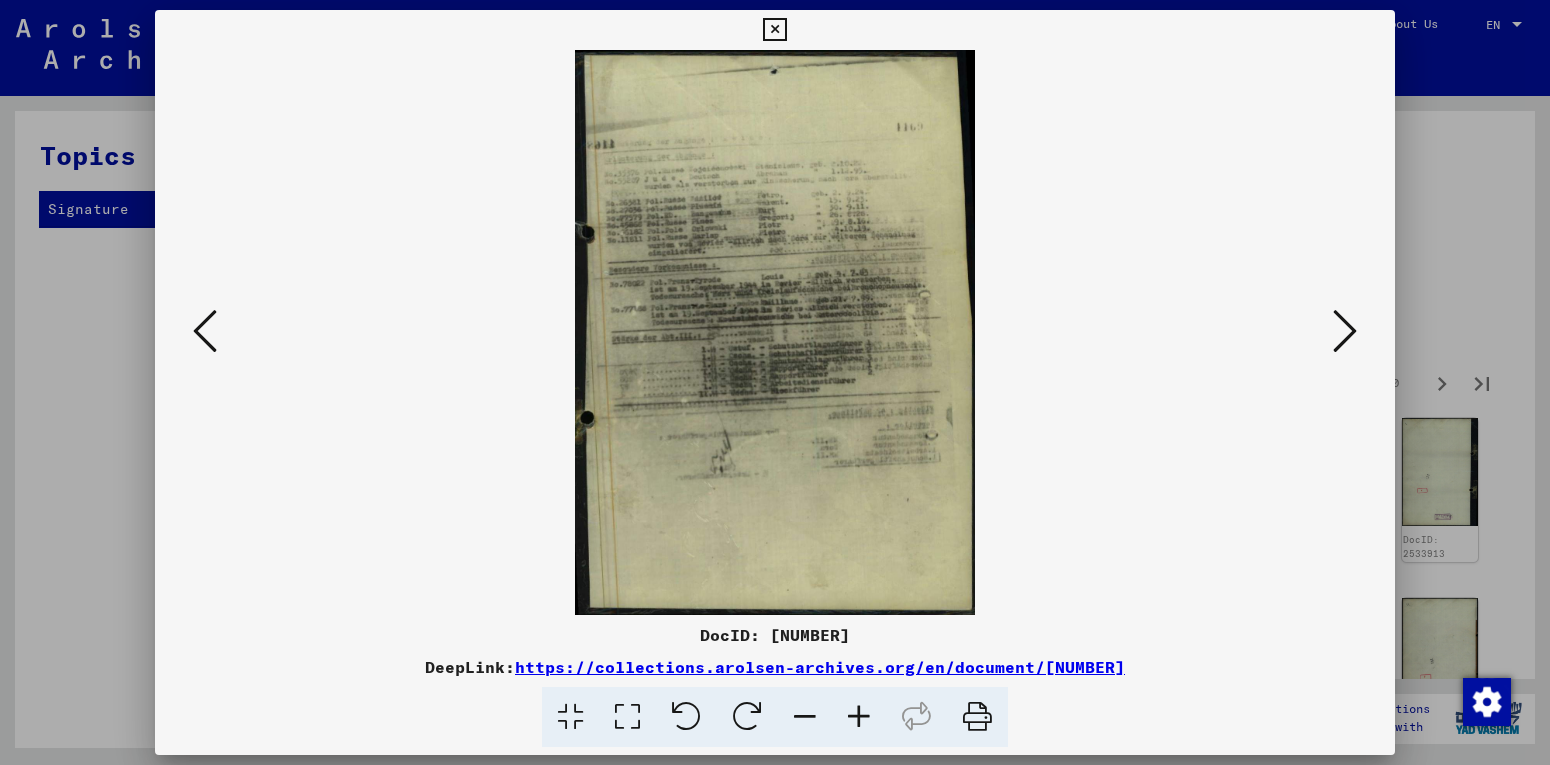 click at bounding box center (1345, 331) 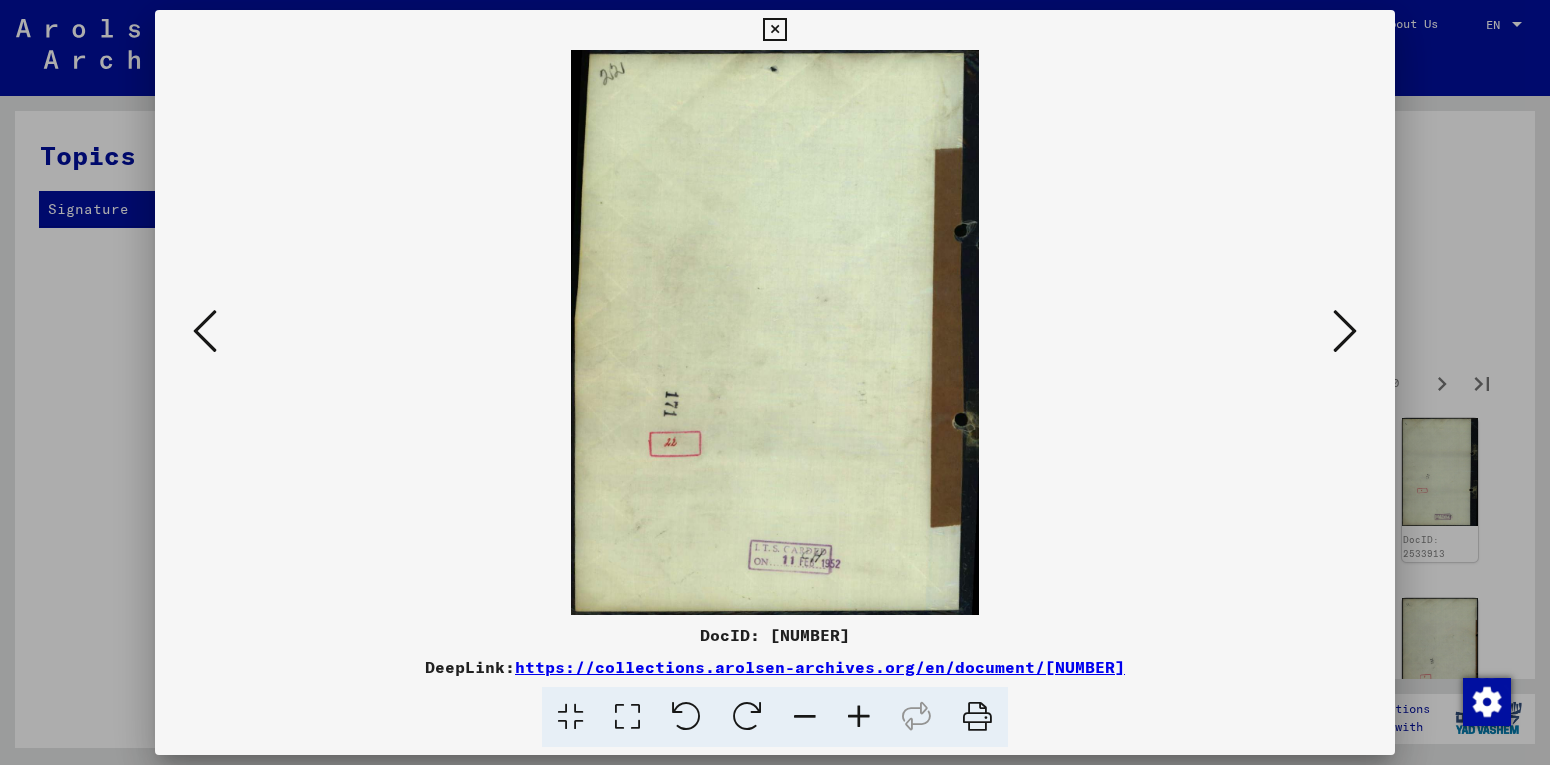 click at bounding box center [1345, 331] 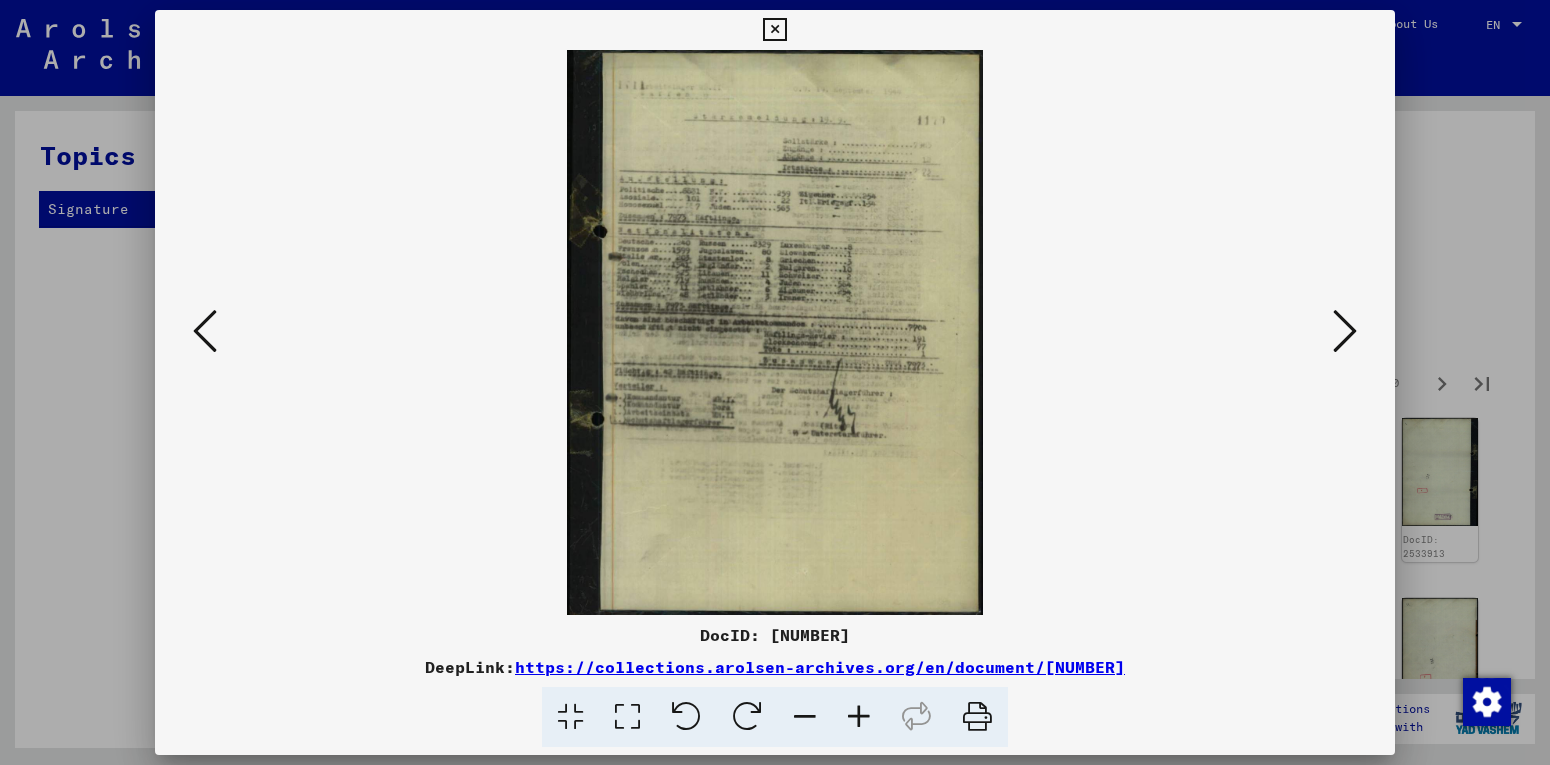 click at bounding box center [1345, 332] 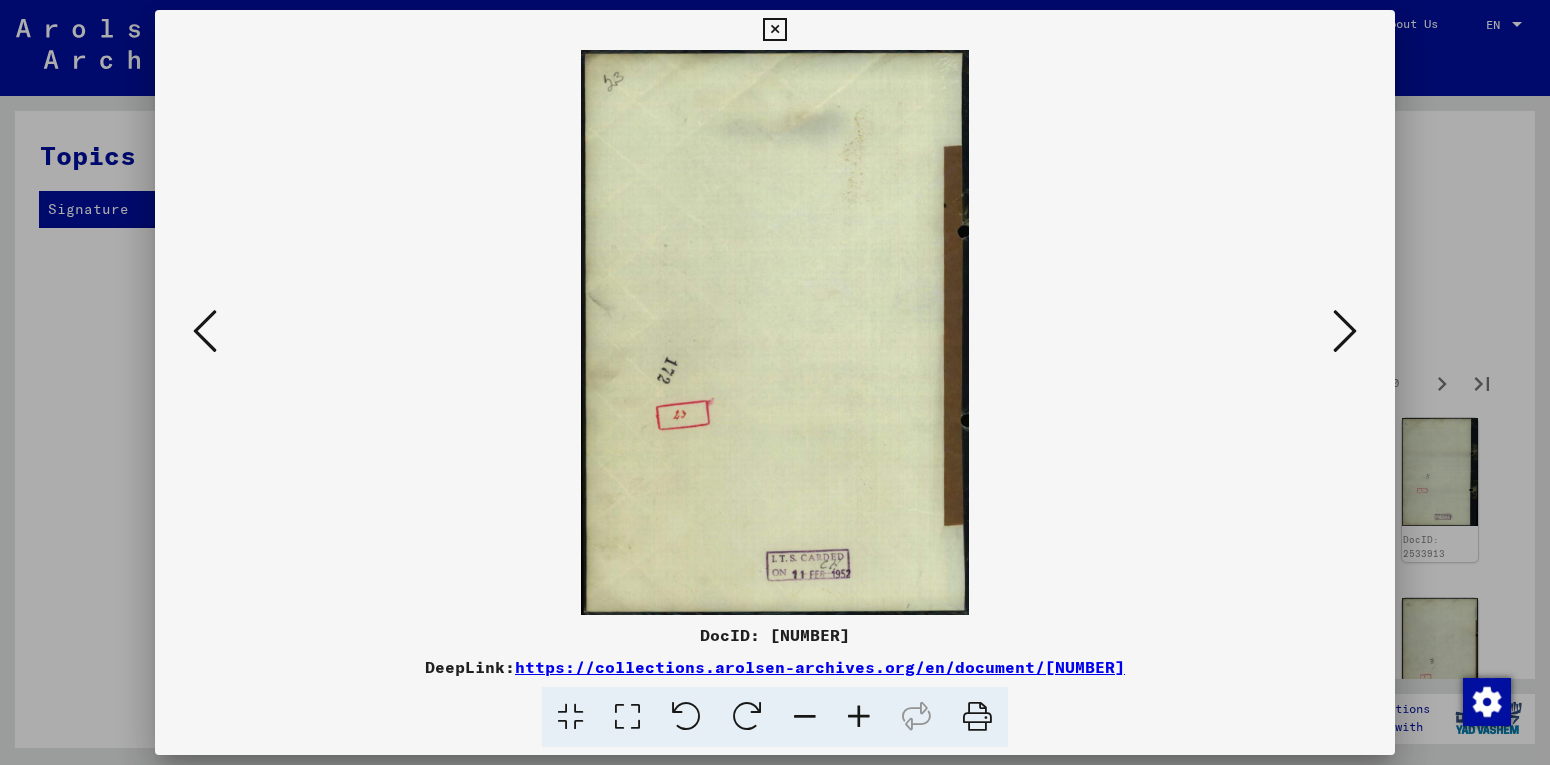 click at bounding box center [1345, 331] 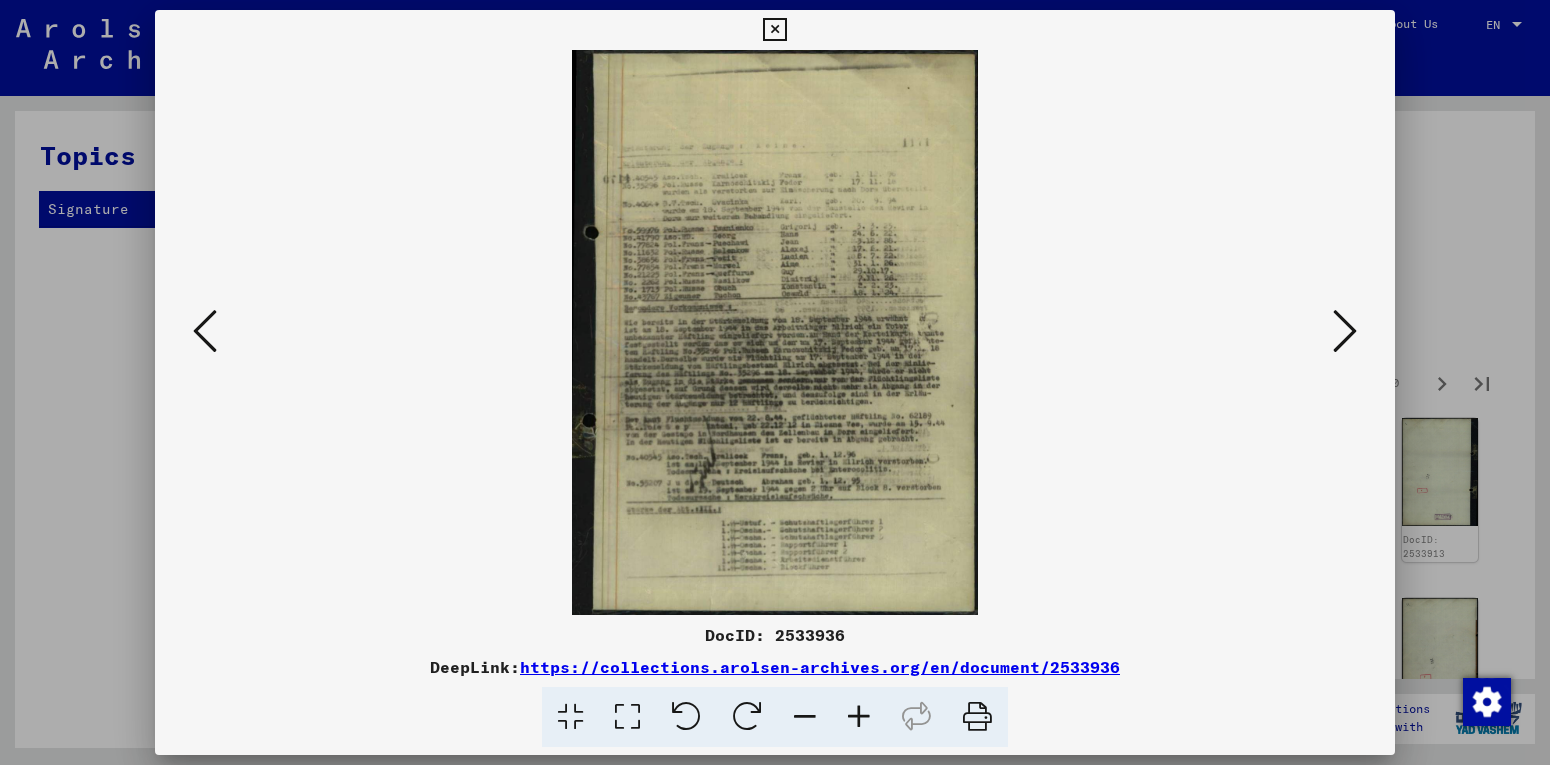 click at bounding box center [1345, 331] 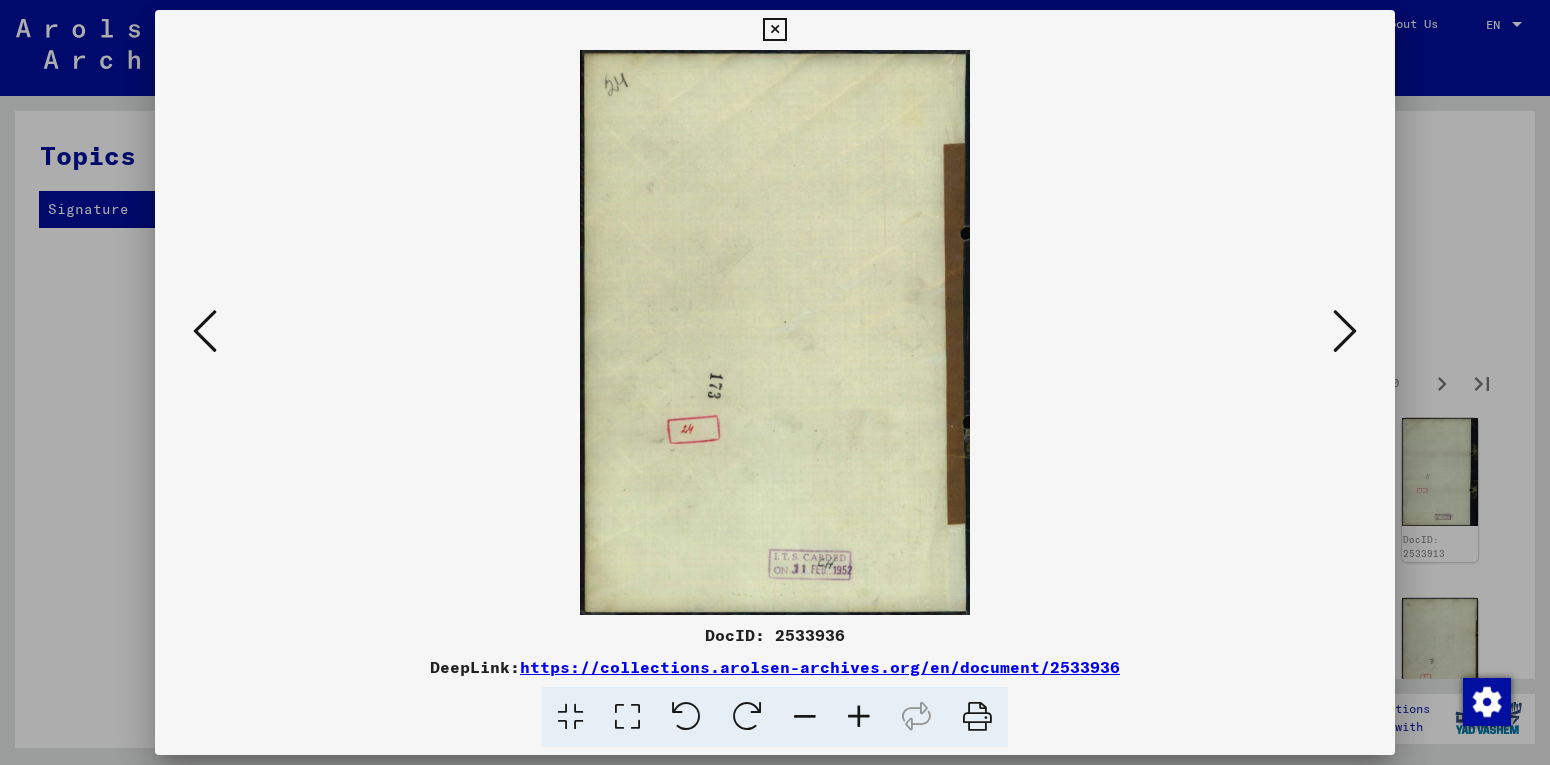 click at bounding box center [1345, 331] 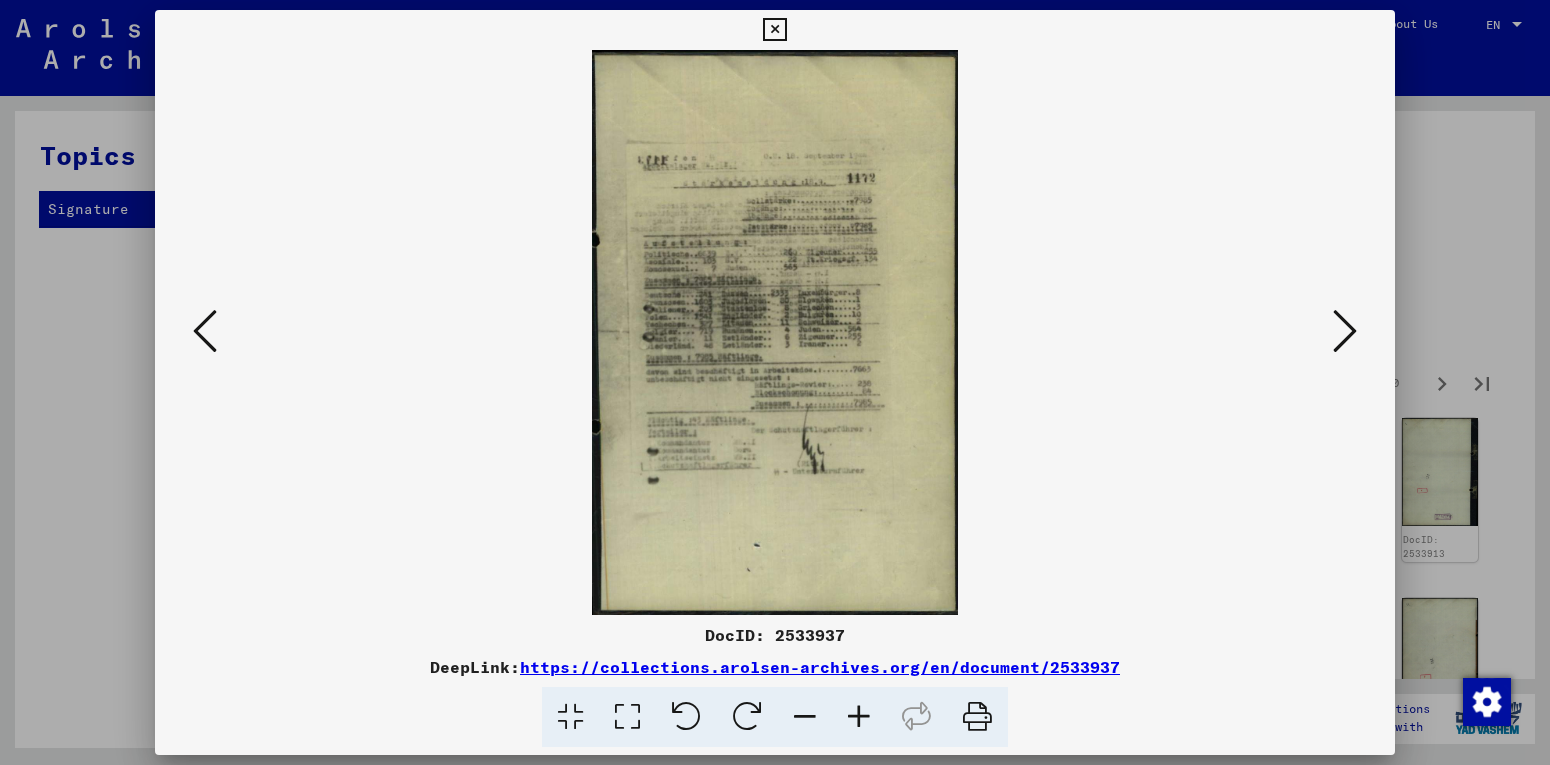 click at bounding box center [1345, 331] 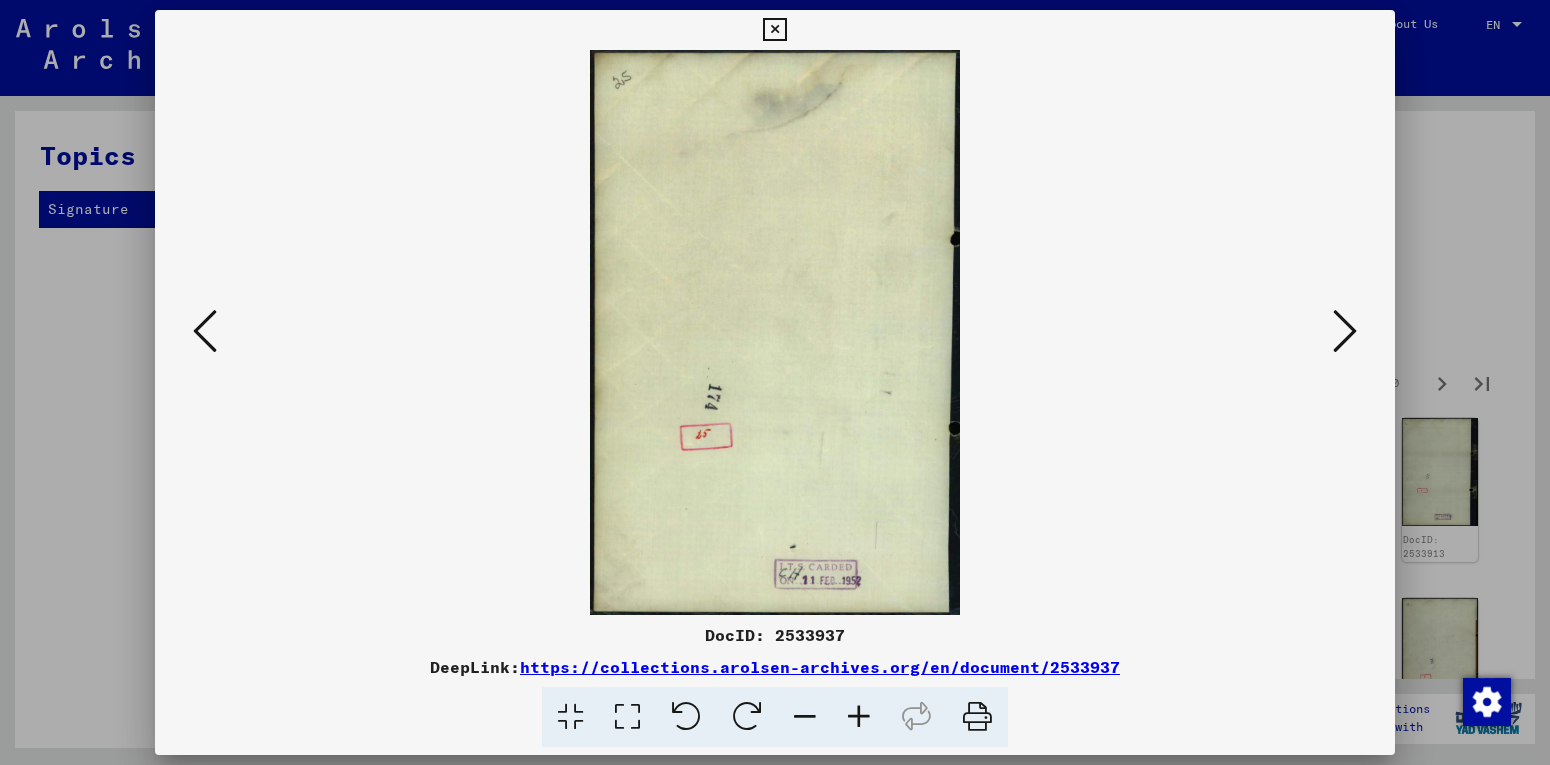 click at bounding box center [1345, 331] 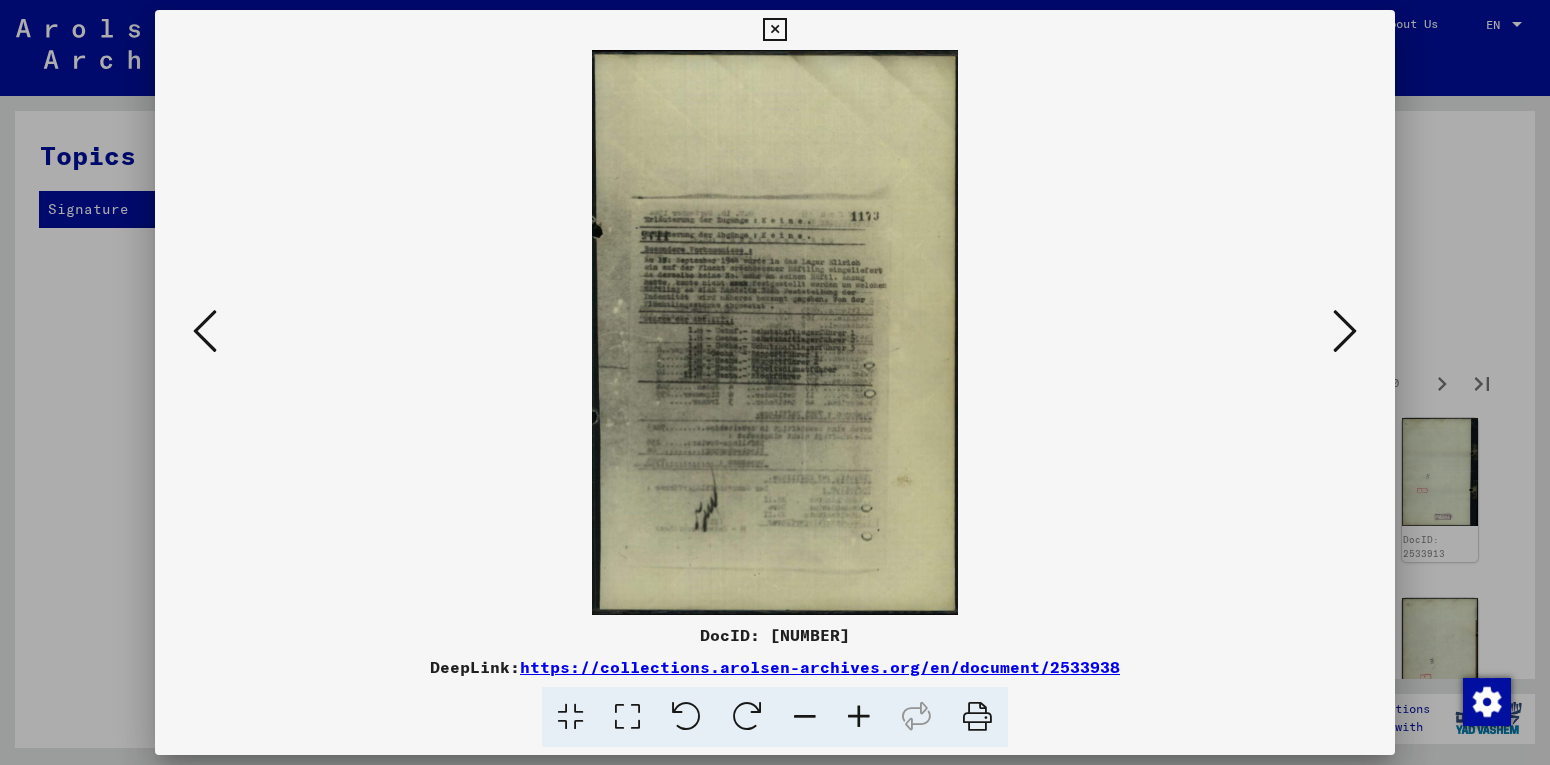 click at bounding box center [1345, 331] 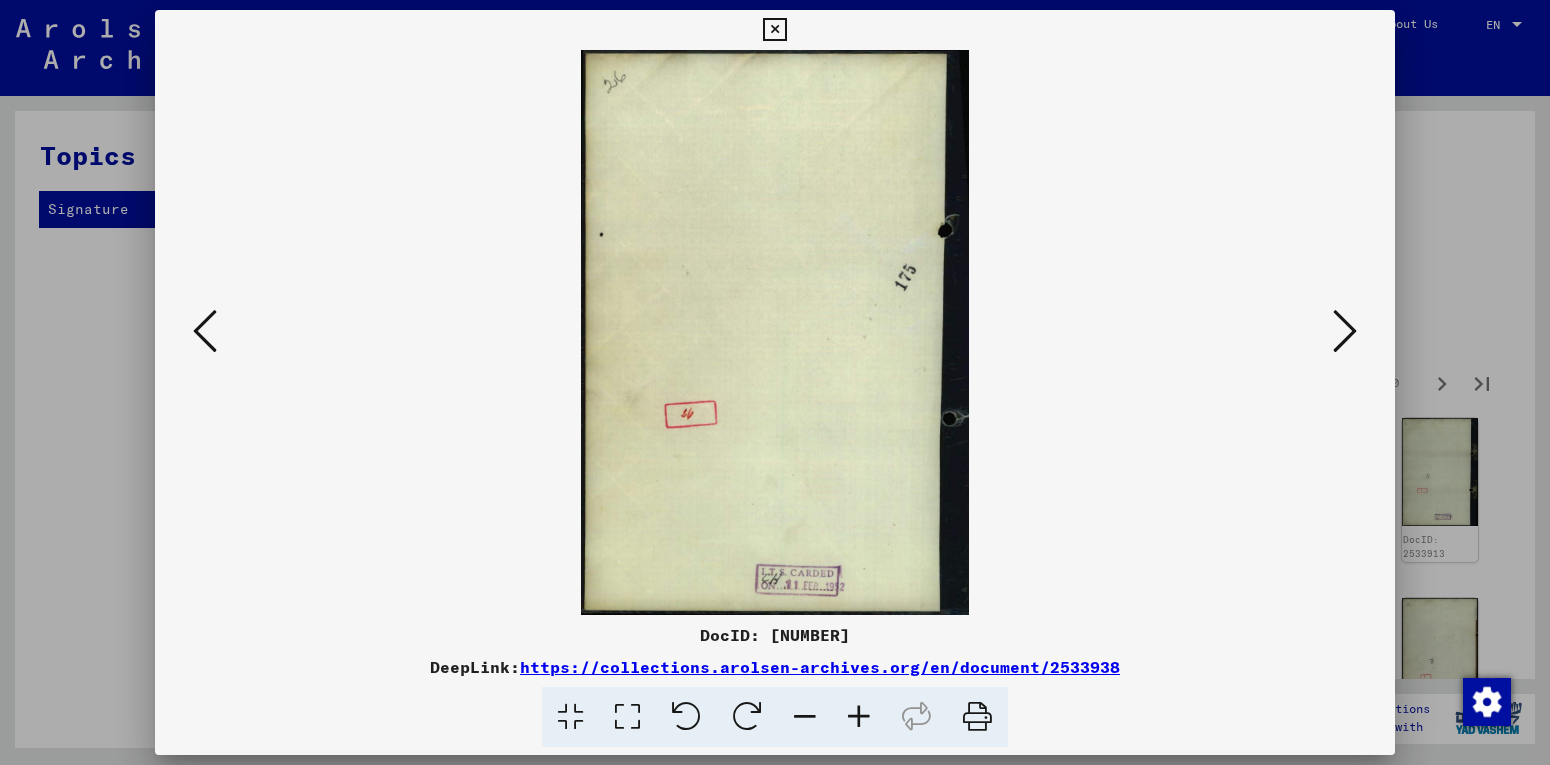 click at bounding box center (1345, 331) 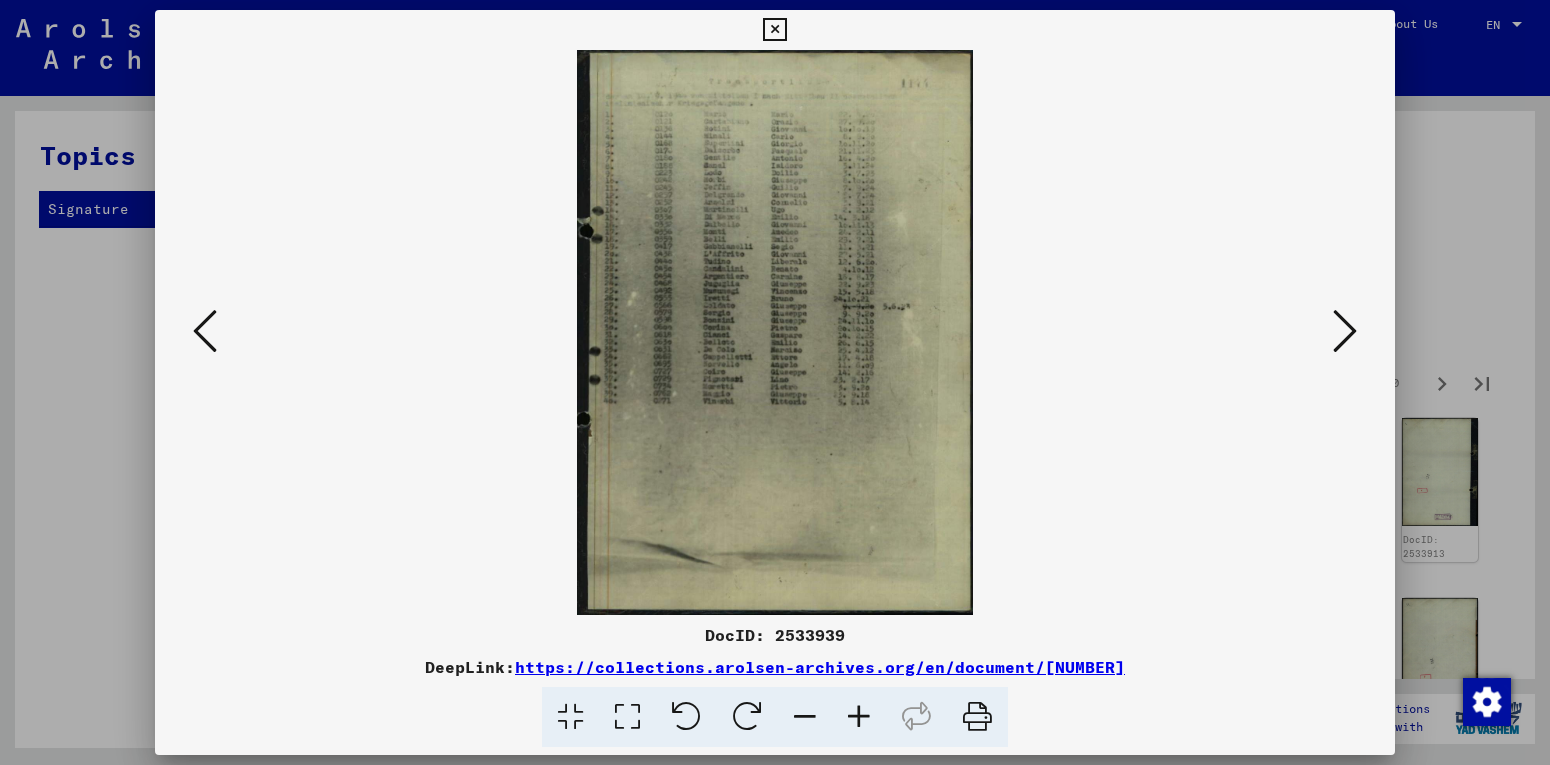 click at bounding box center (1345, 331) 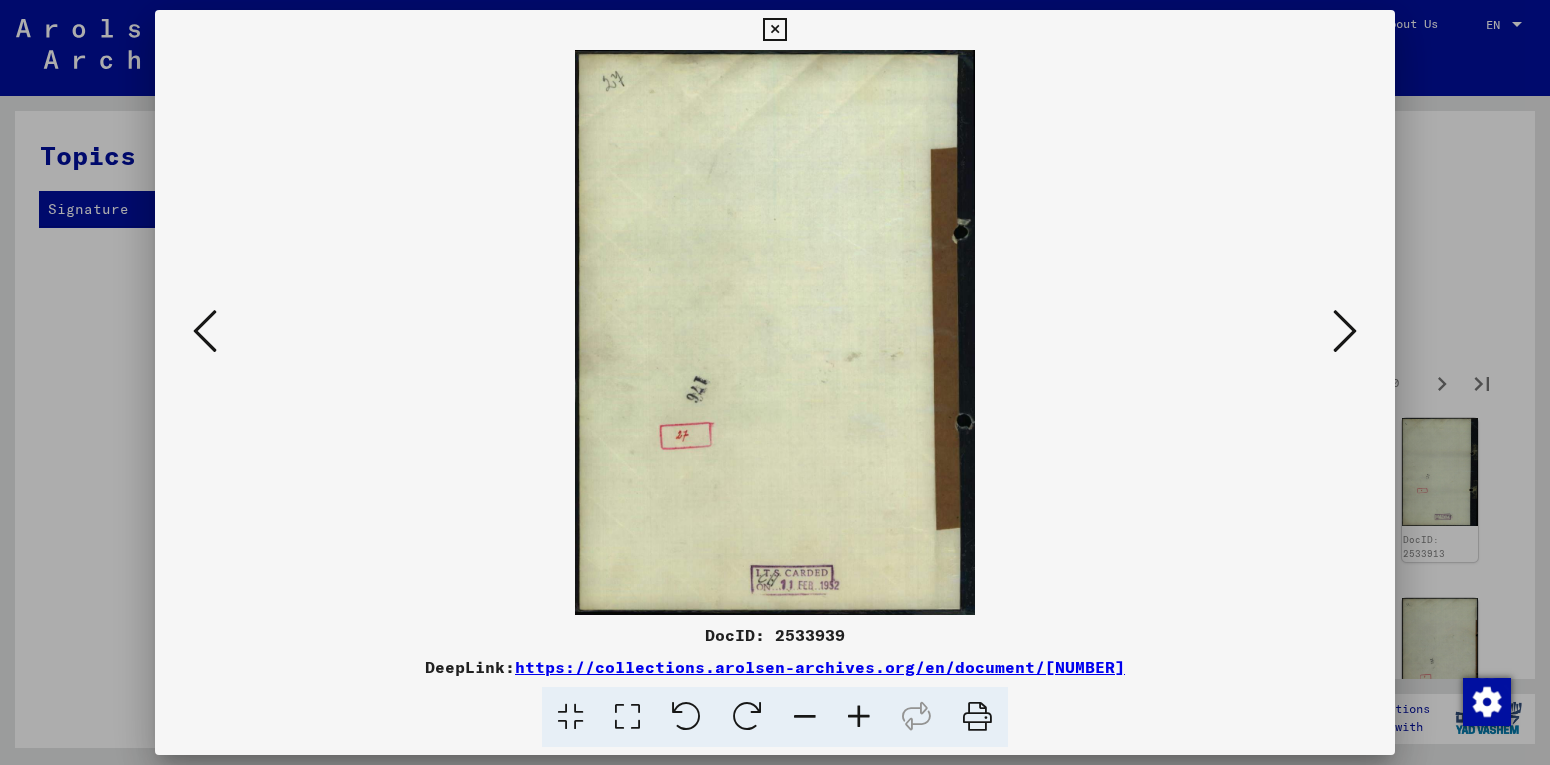 click at bounding box center [1345, 331] 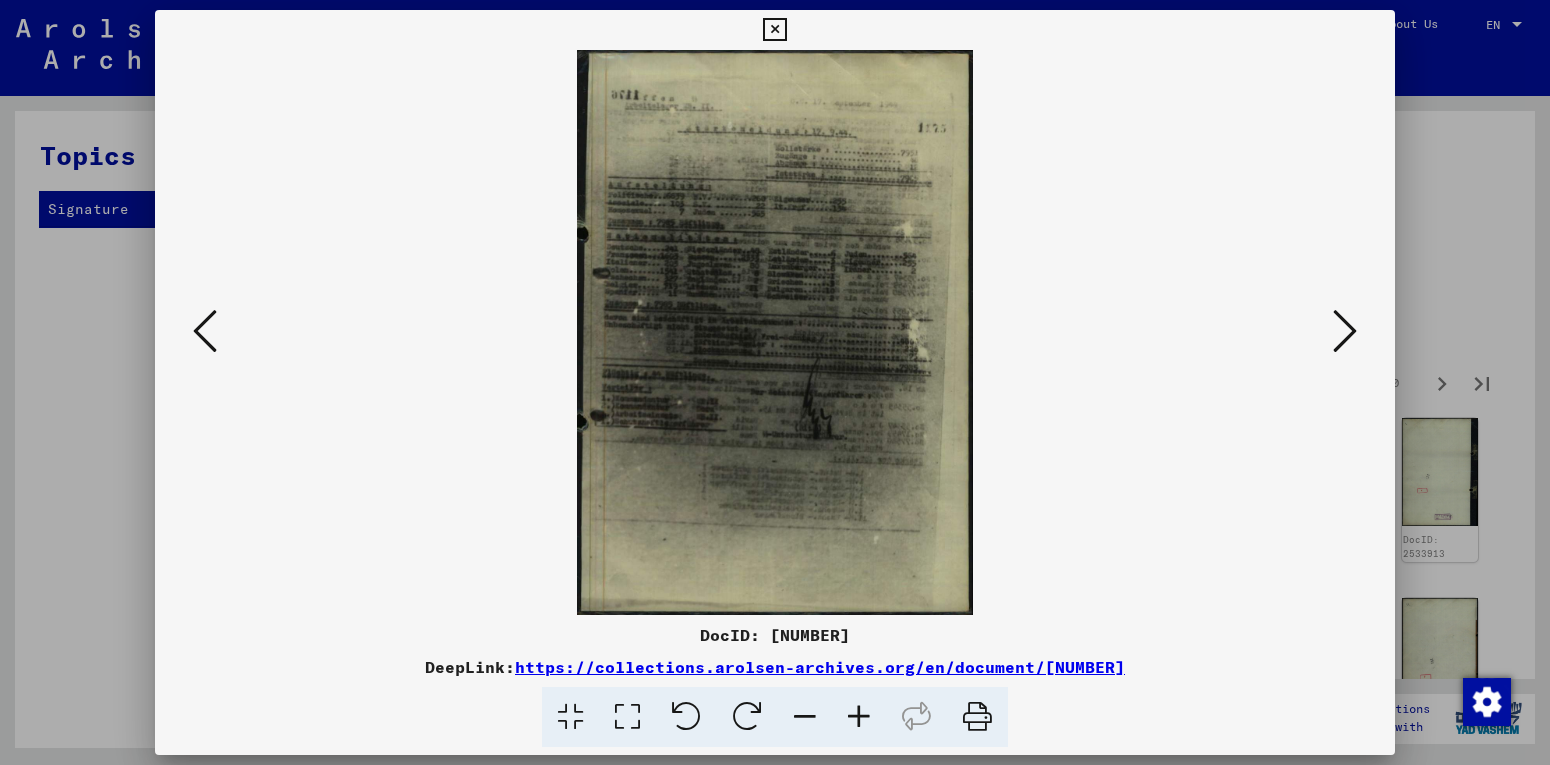 click at bounding box center (1345, 331) 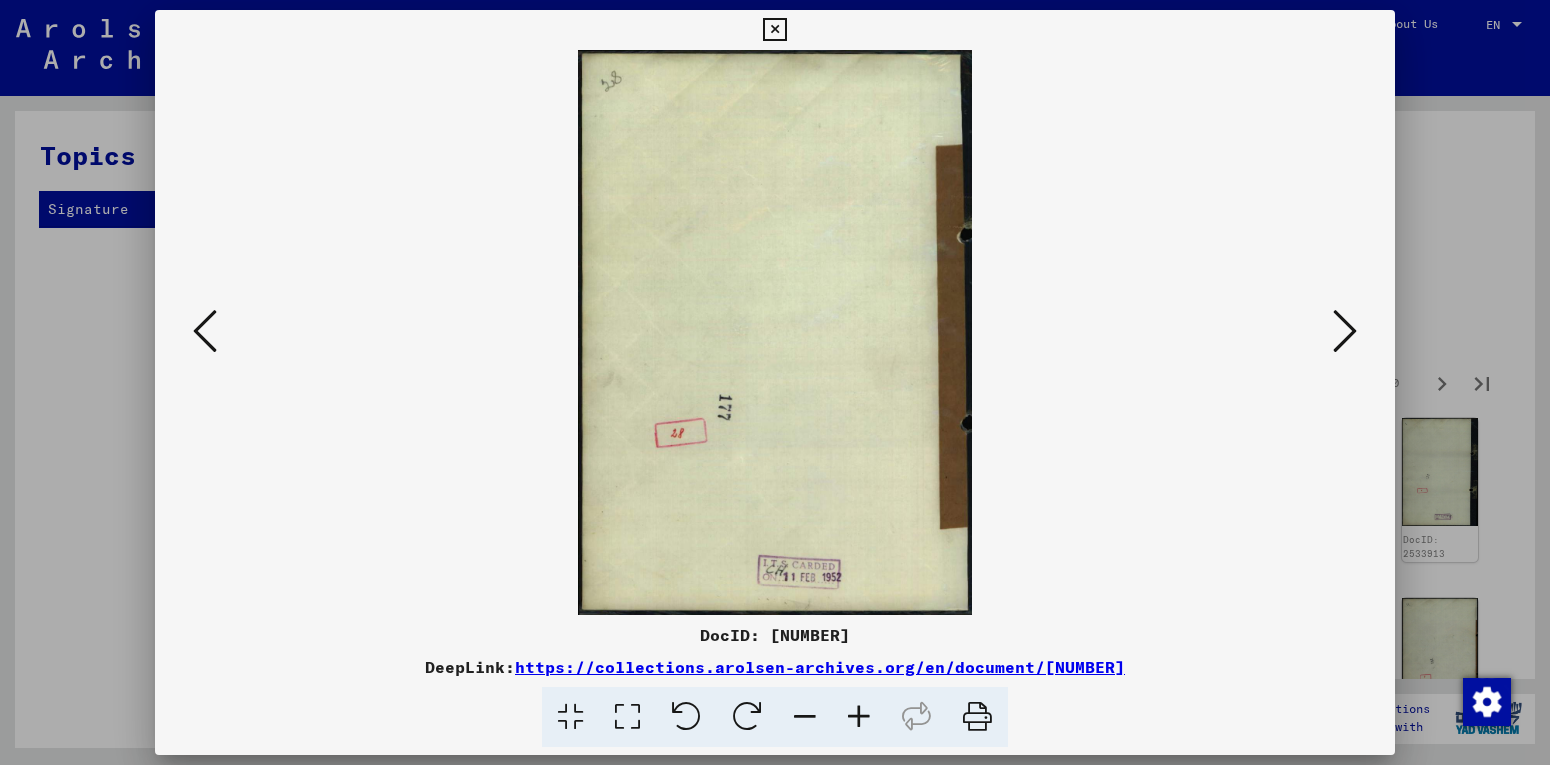 click at bounding box center (1345, 332) 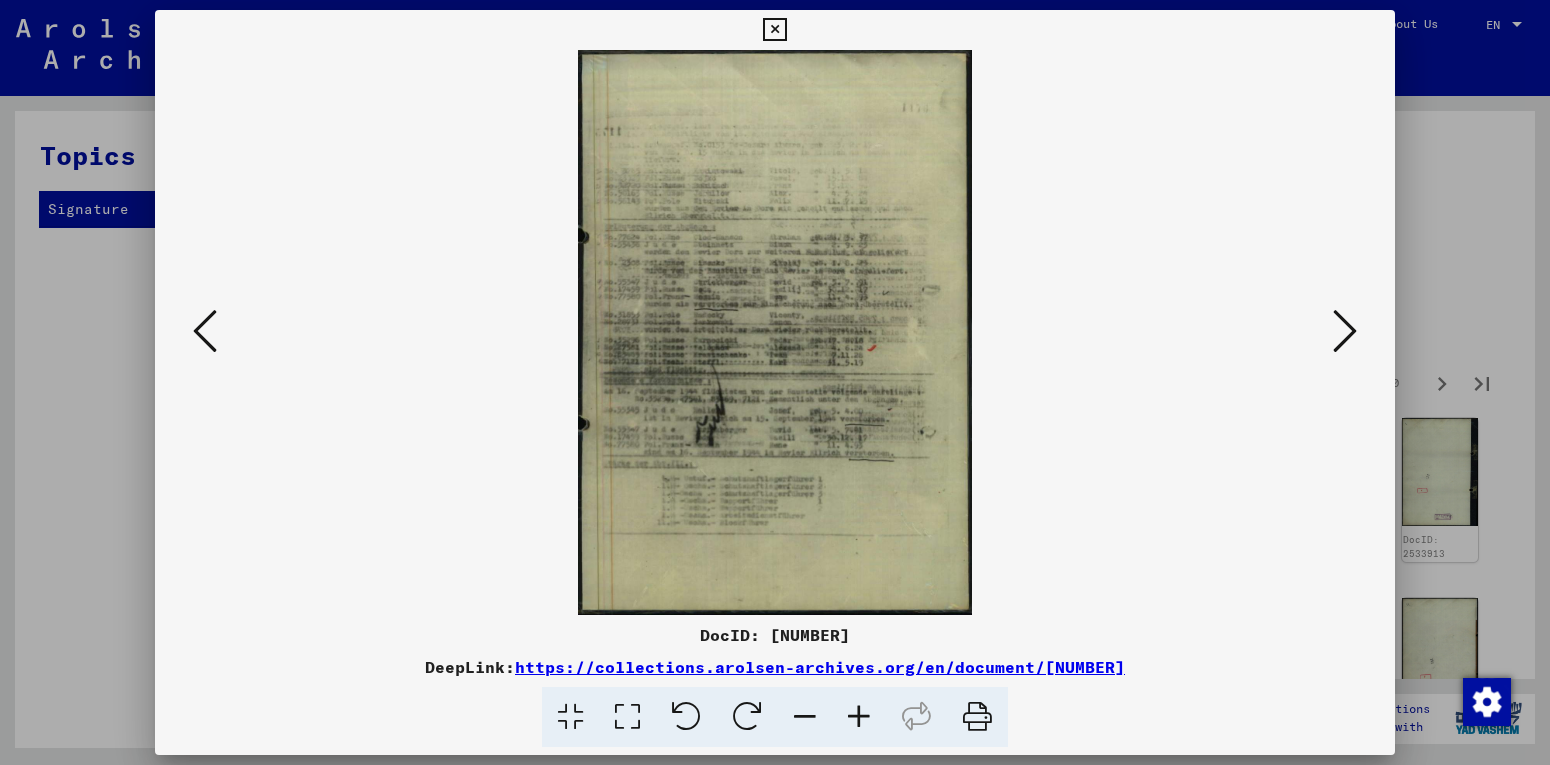 click at bounding box center (1345, 331) 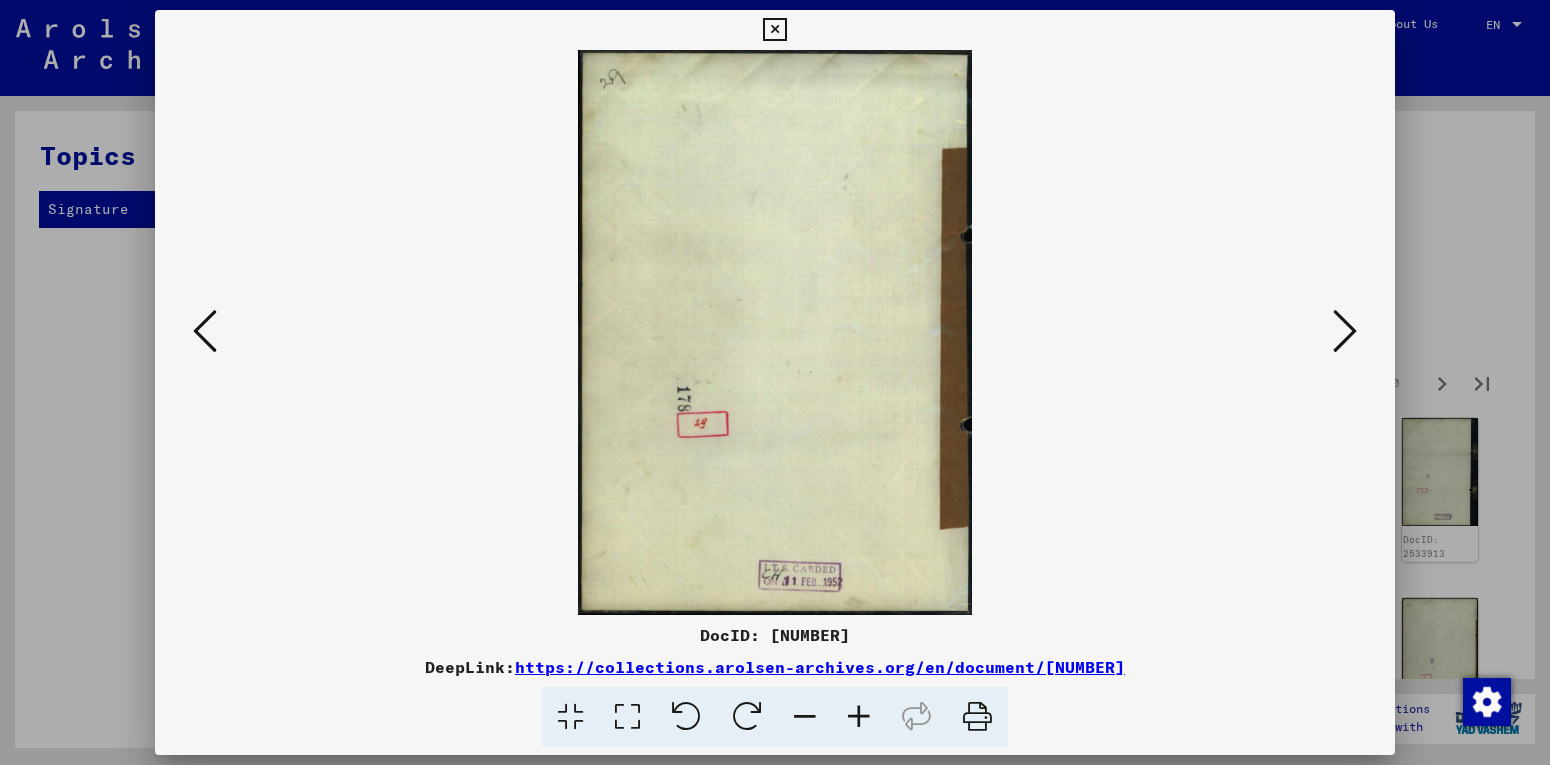 click at bounding box center (1345, 331) 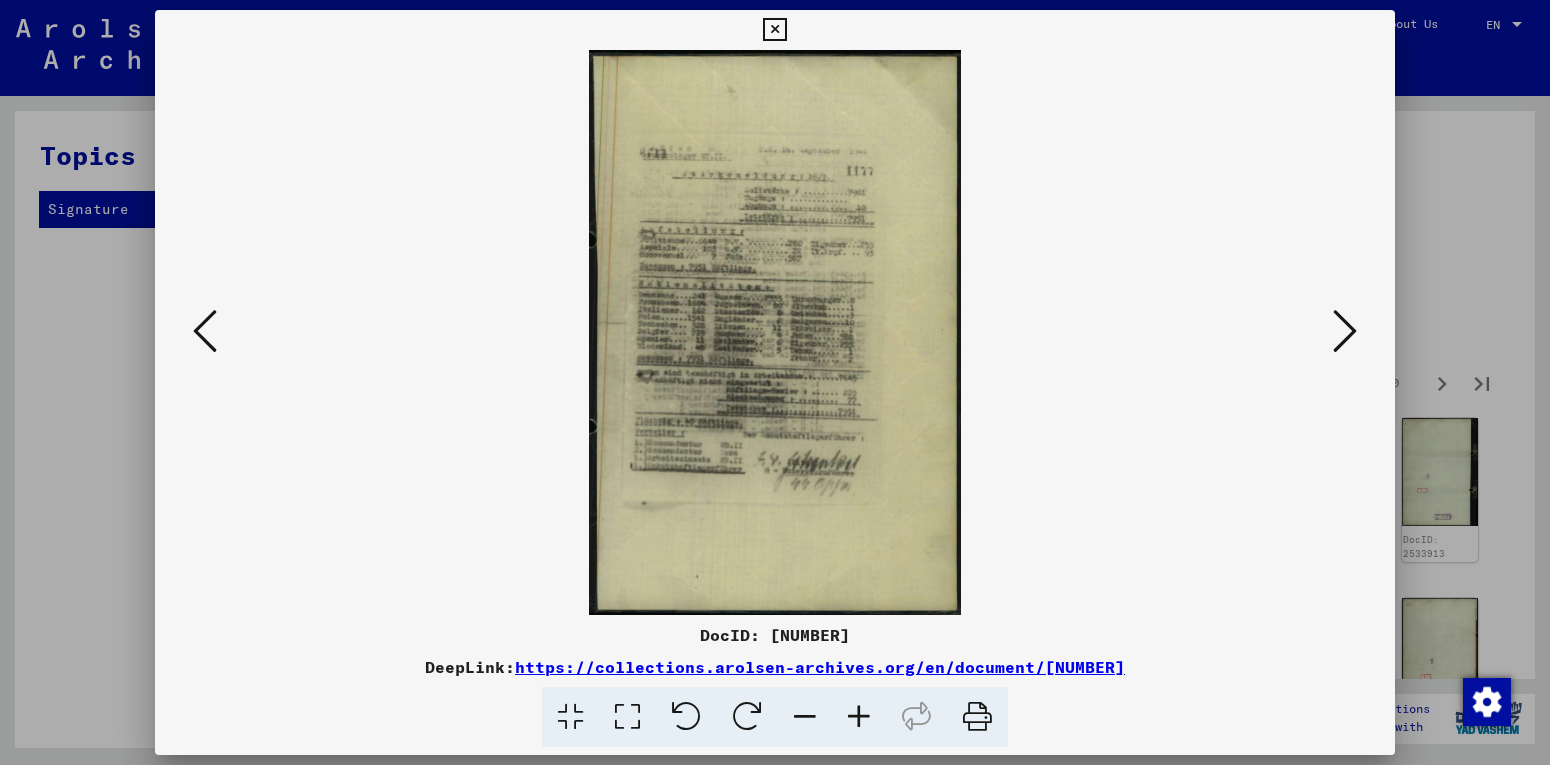click at bounding box center (1345, 331) 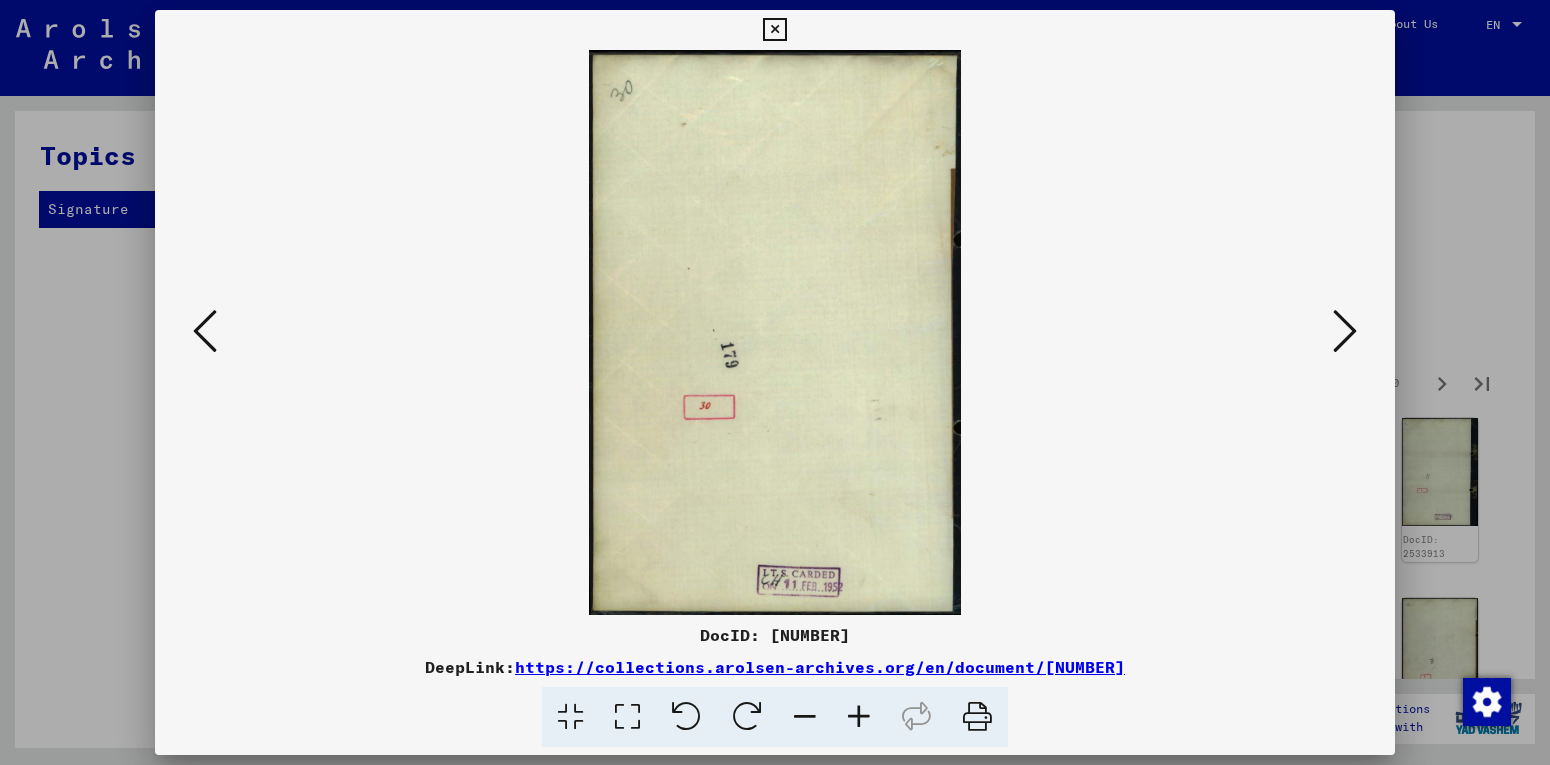 click at bounding box center [1345, 331] 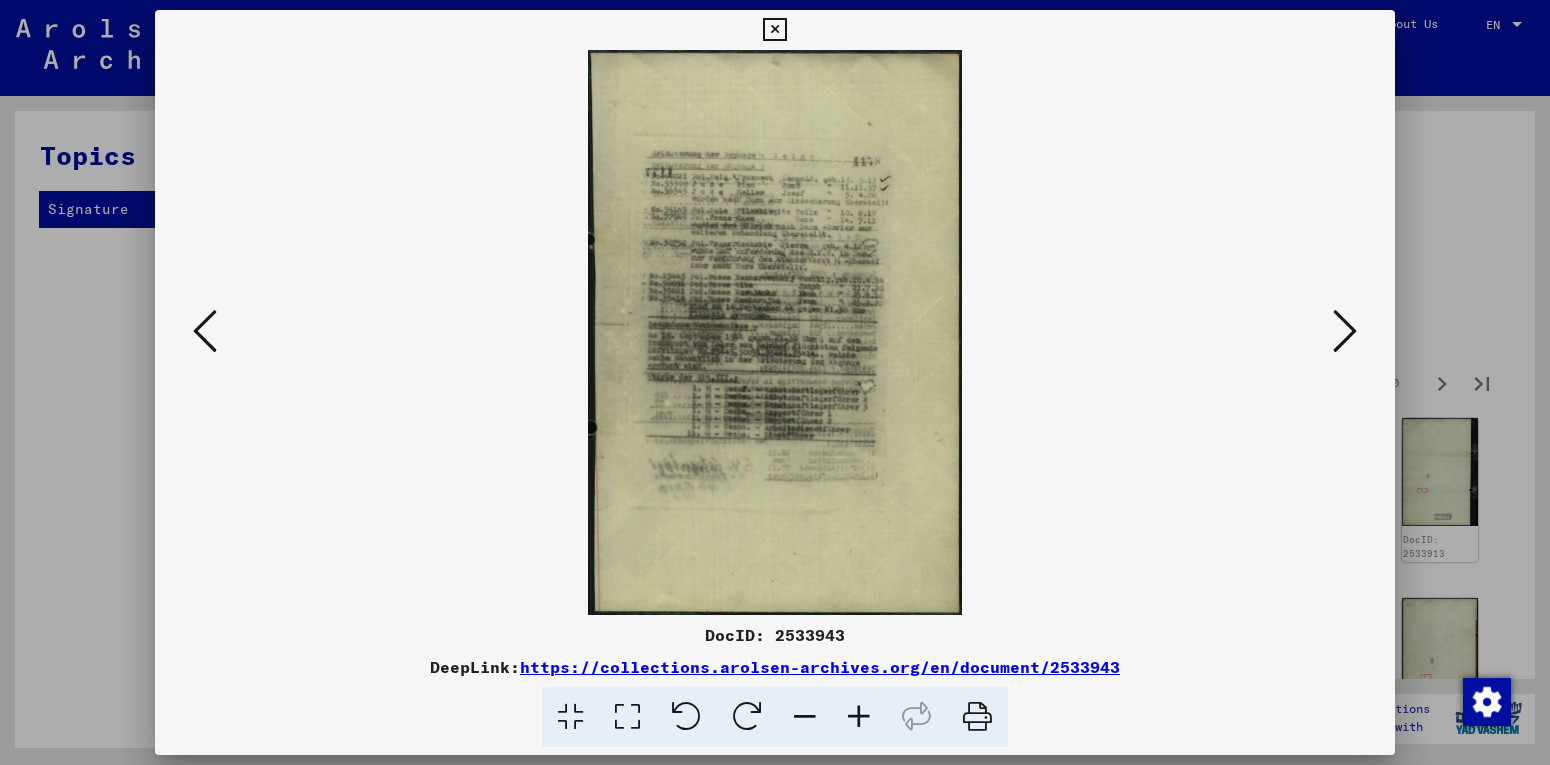 click at bounding box center [1345, 331] 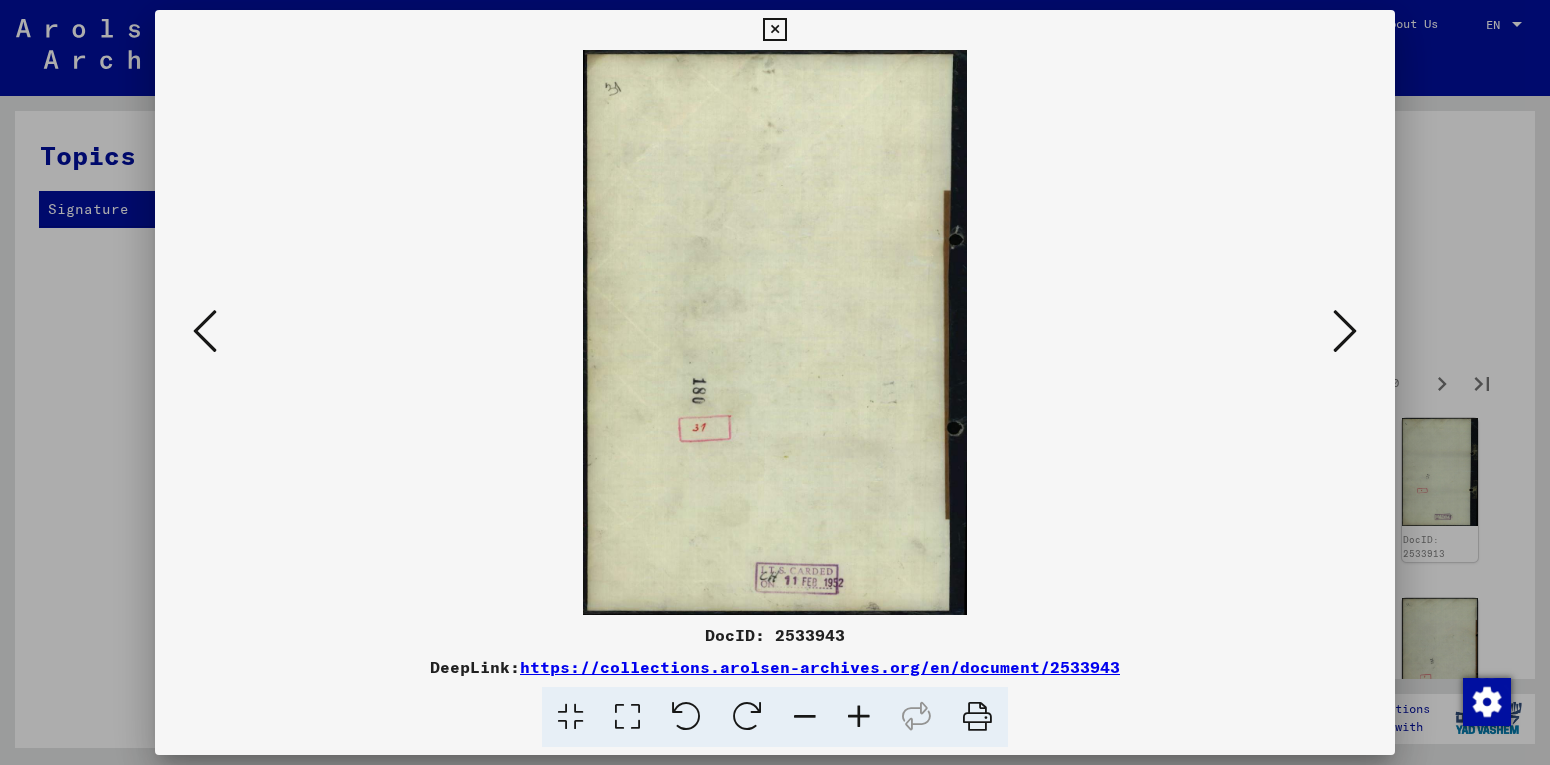 click at bounding box center [1345, 331] 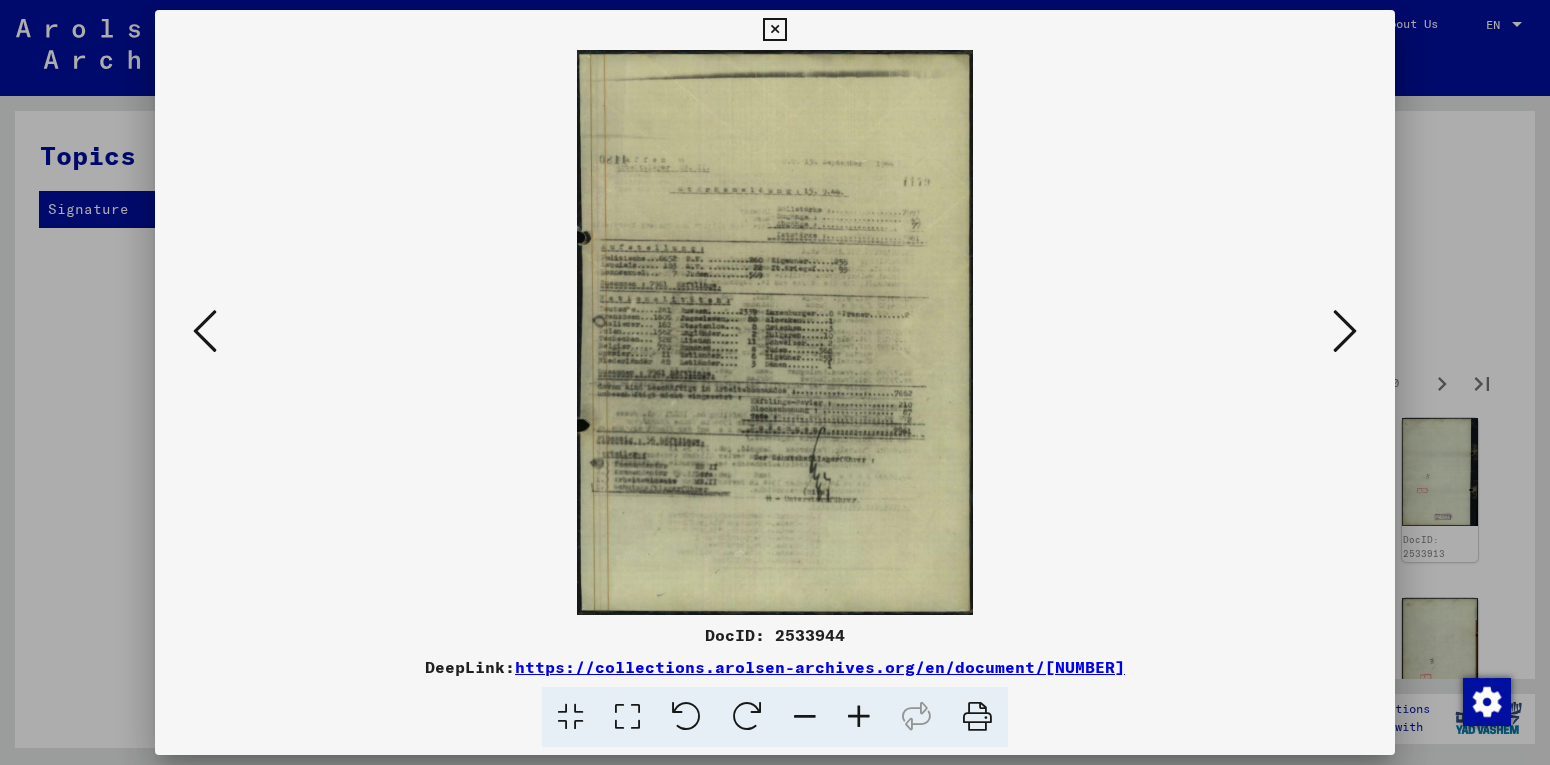 click at bounding box center [1345, 331] 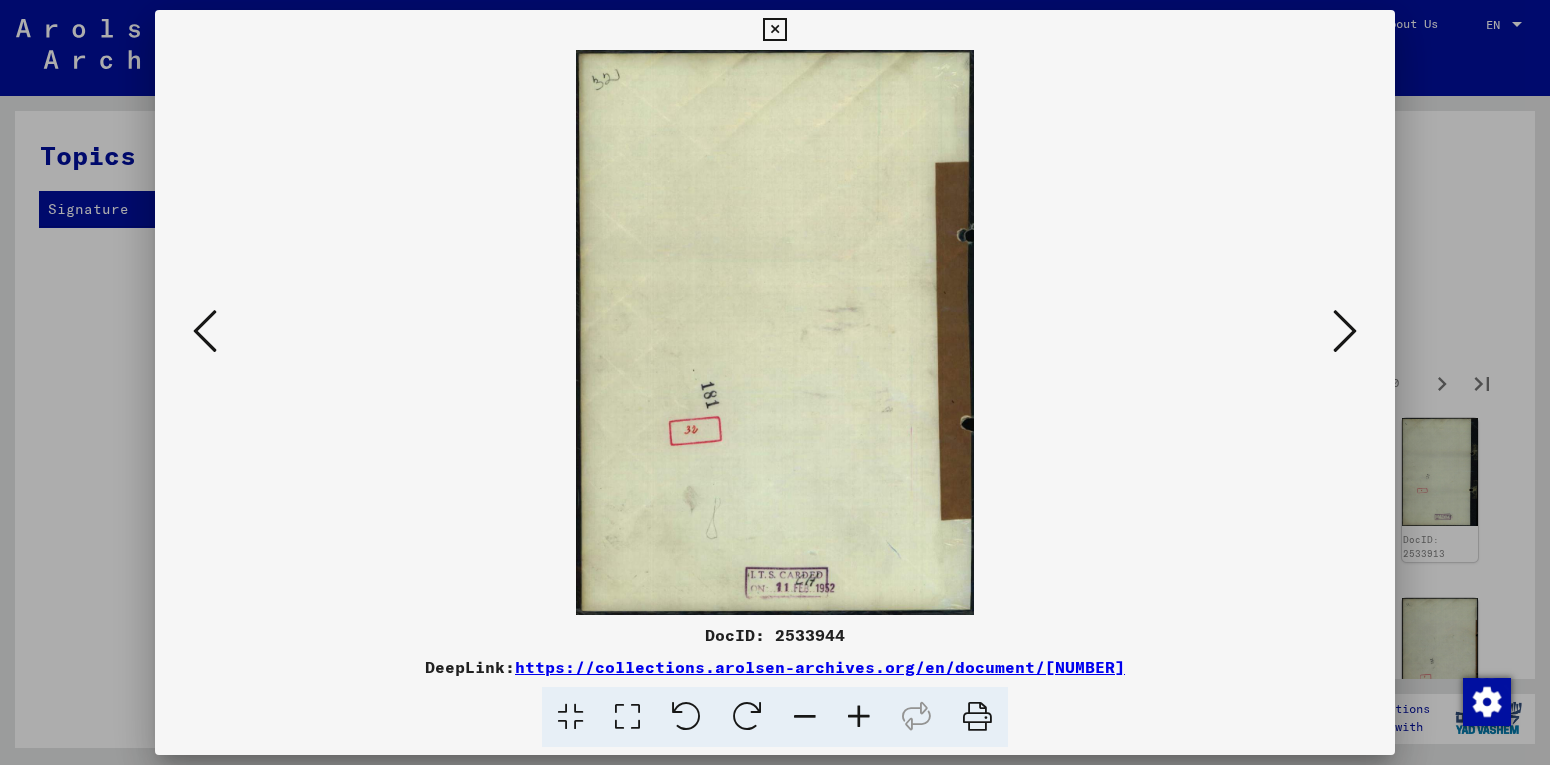 click at bounding box center (1345, 331) 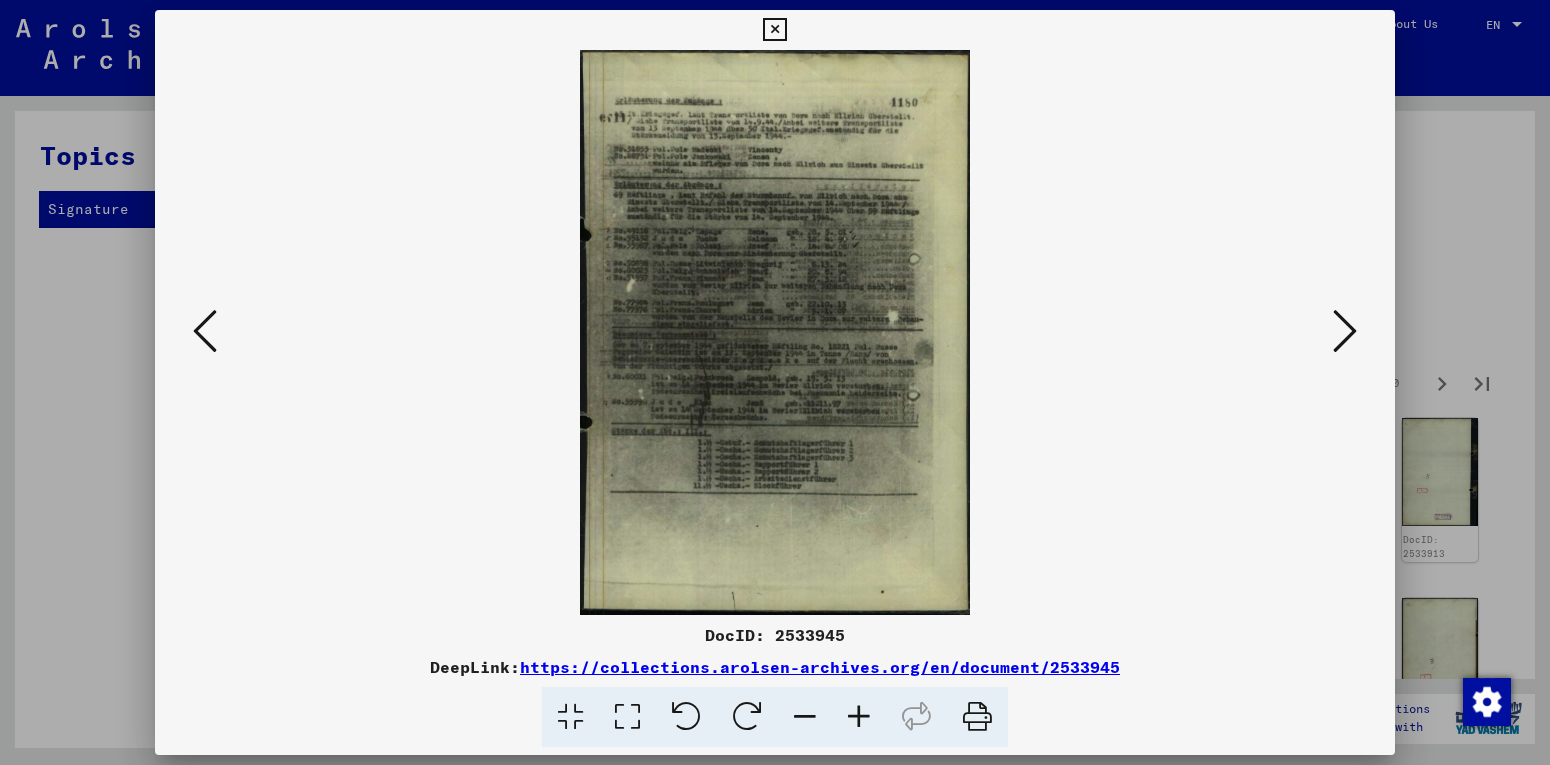 click at bounding box center (1345, 331) 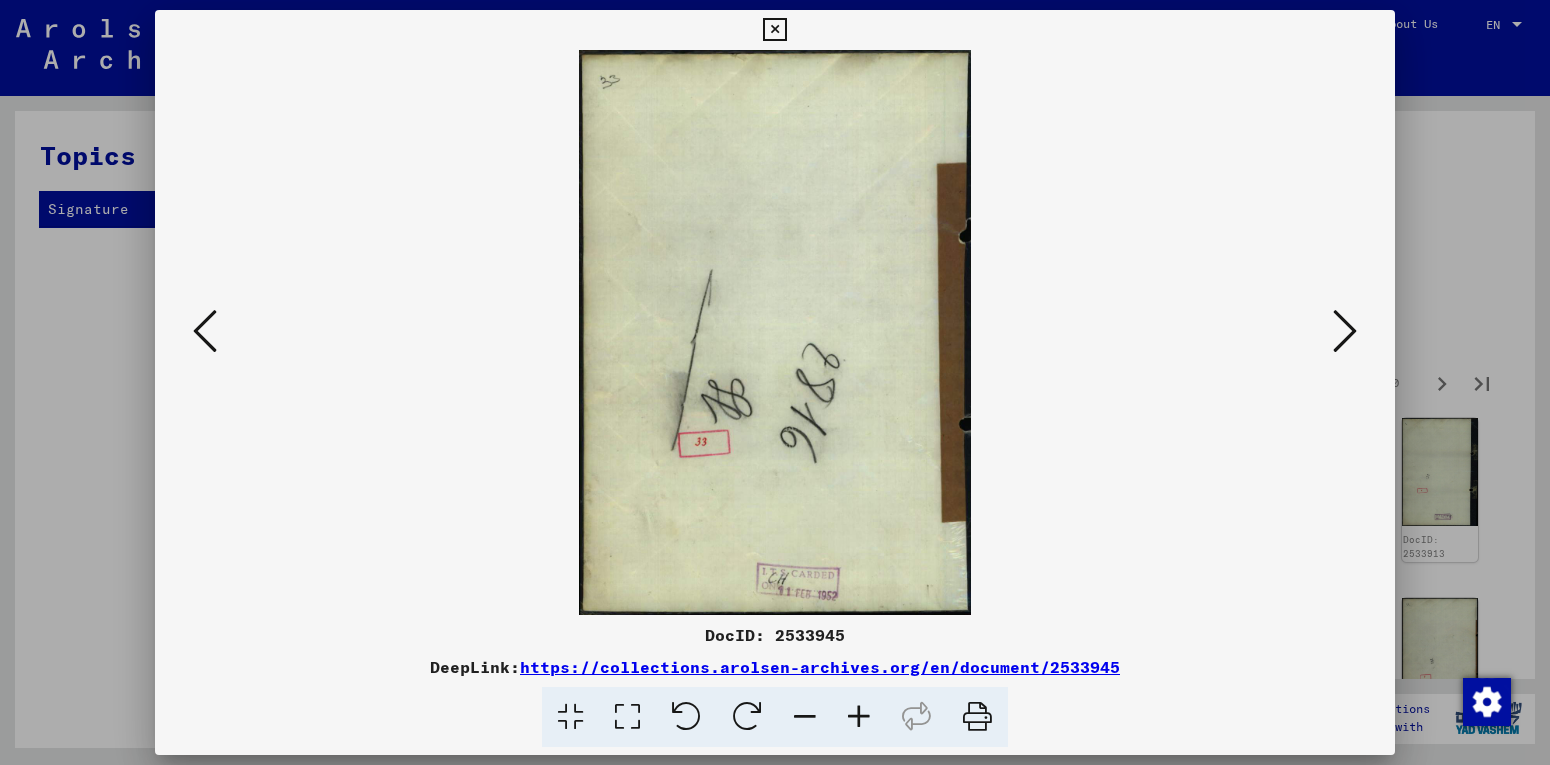 click at bounding box center (1345, 331) 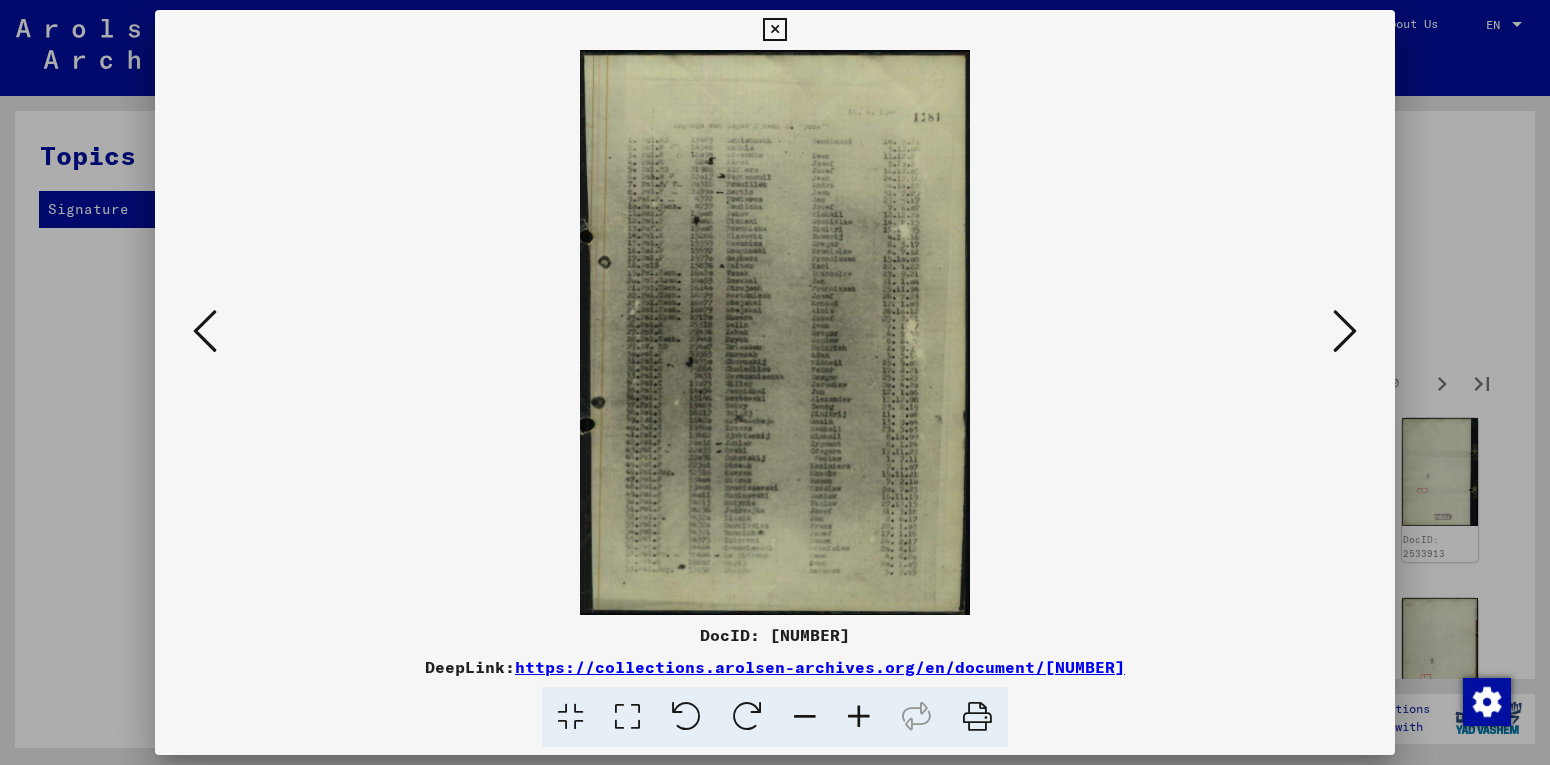 click at bounding box center (1345, 331) 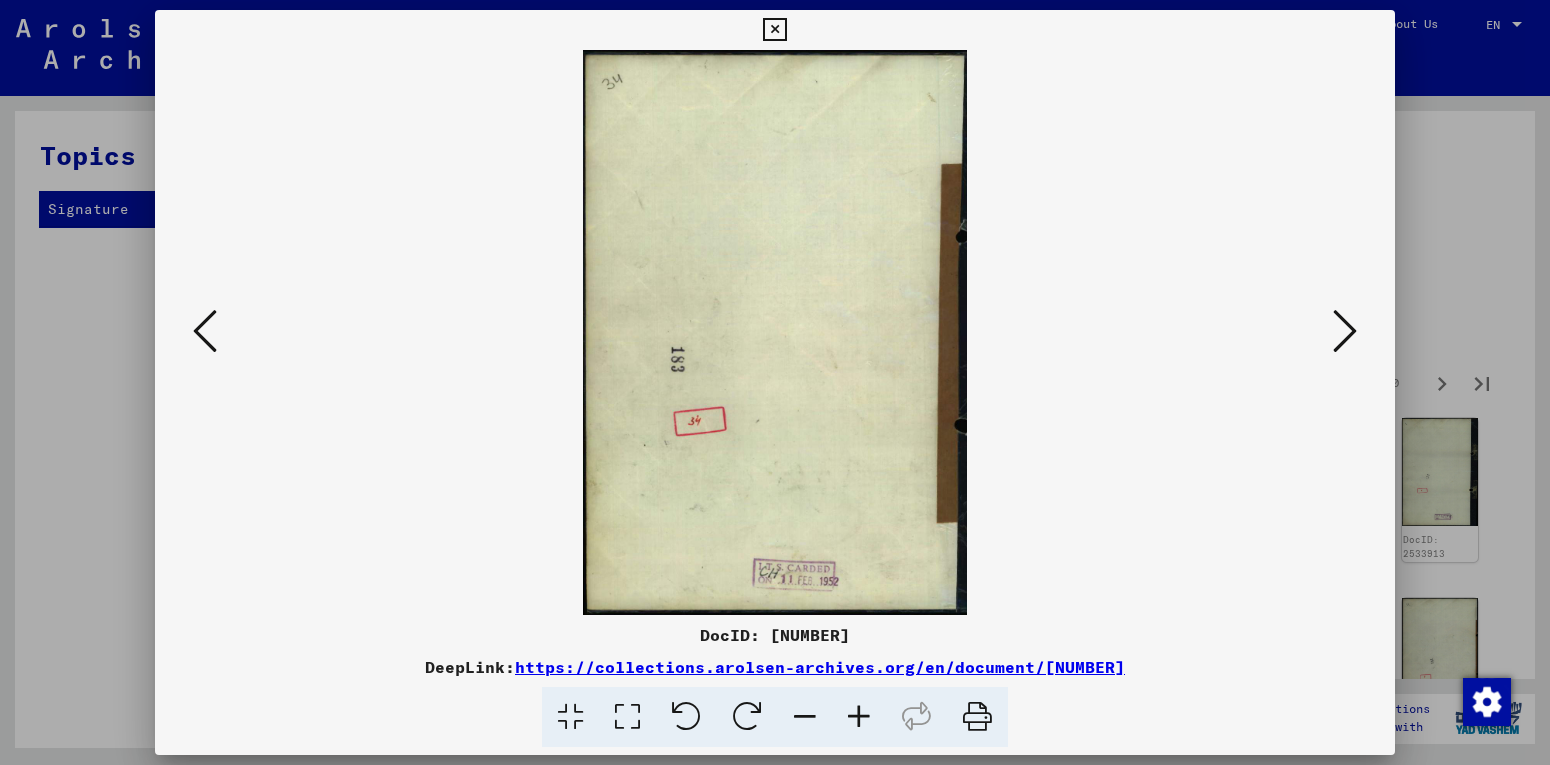 click at bounding box center [1345, 331] 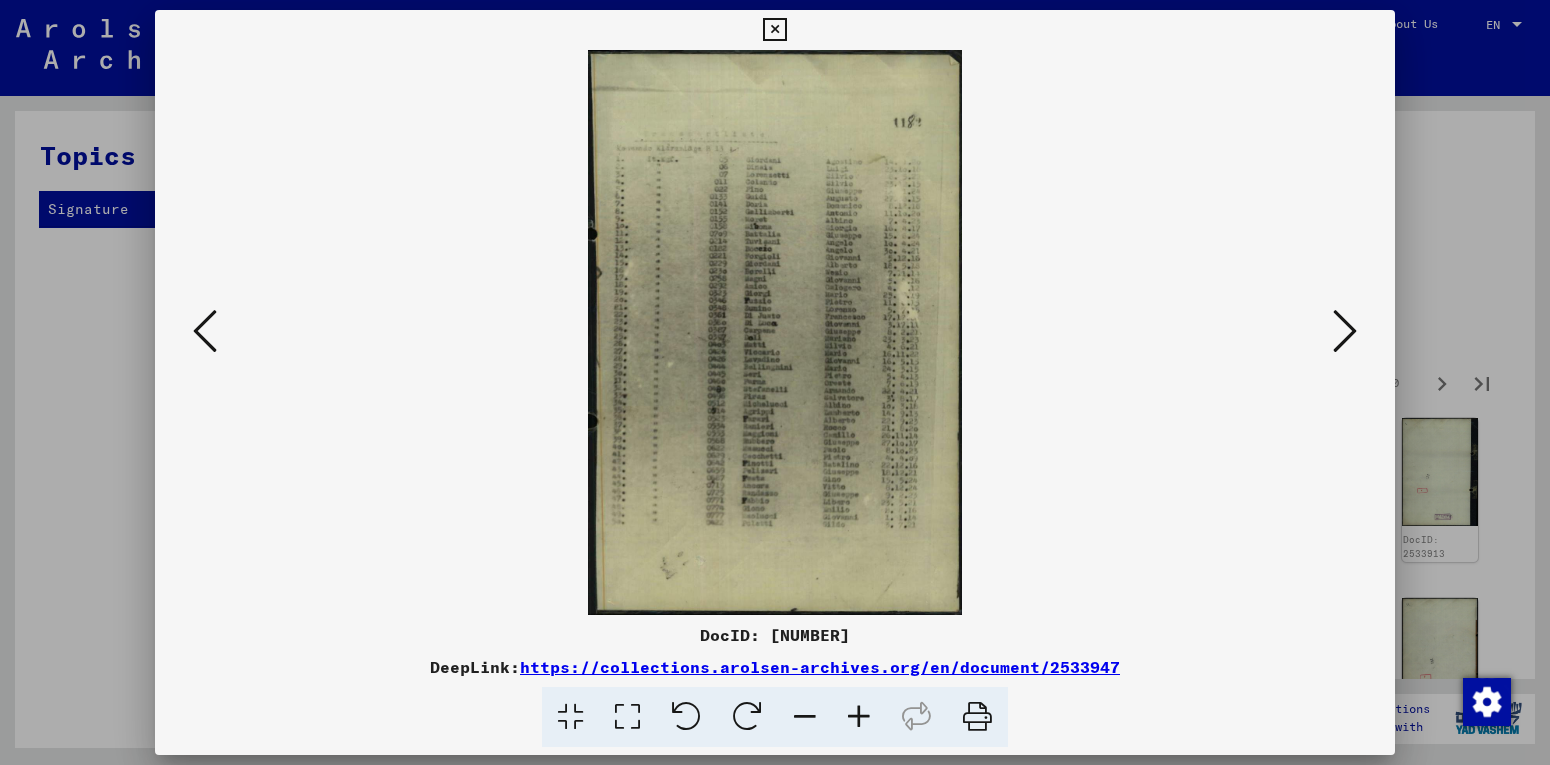 click at bounding box center (1345, 331) 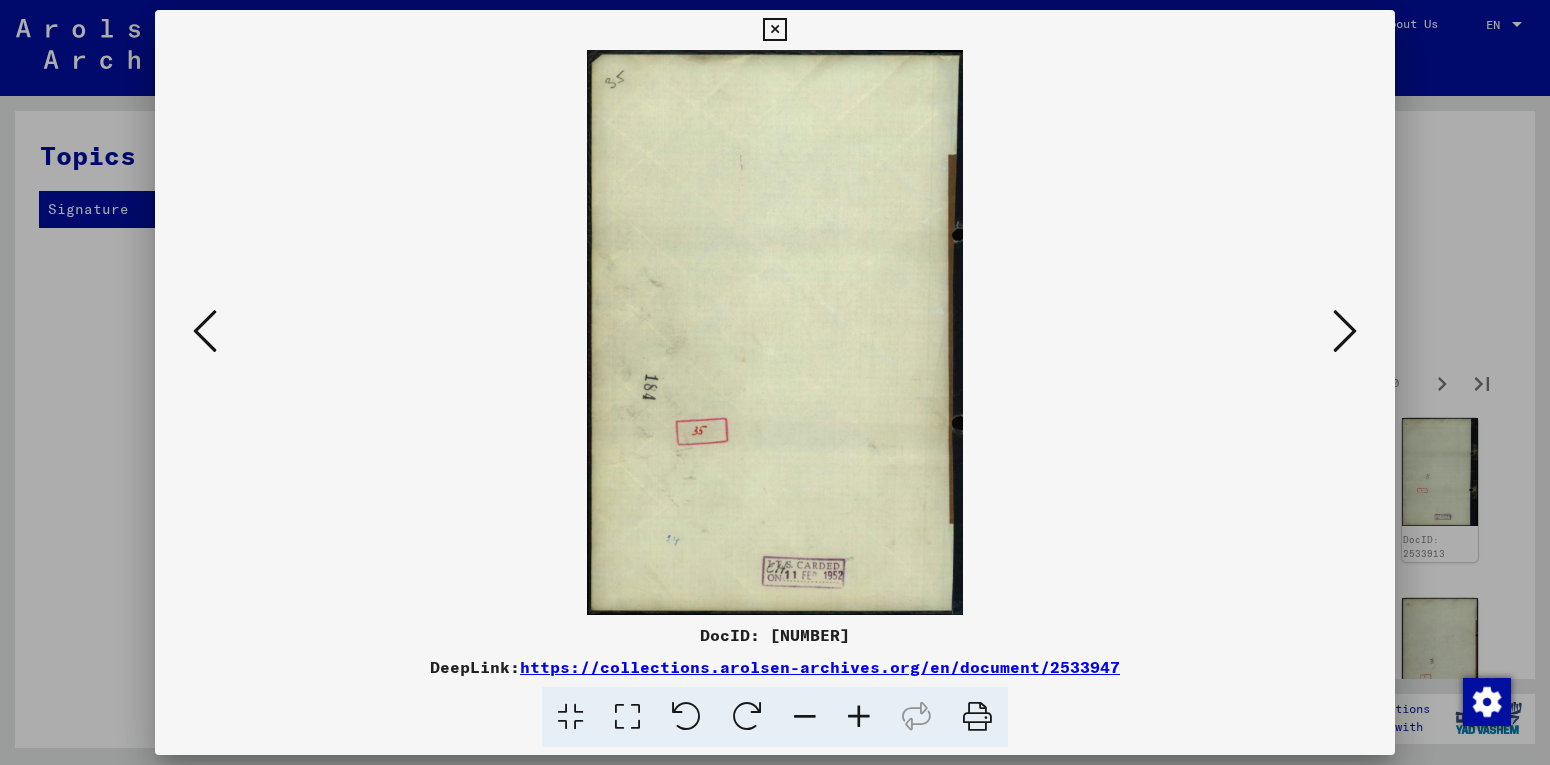 click at bounding box center [1345, 331] 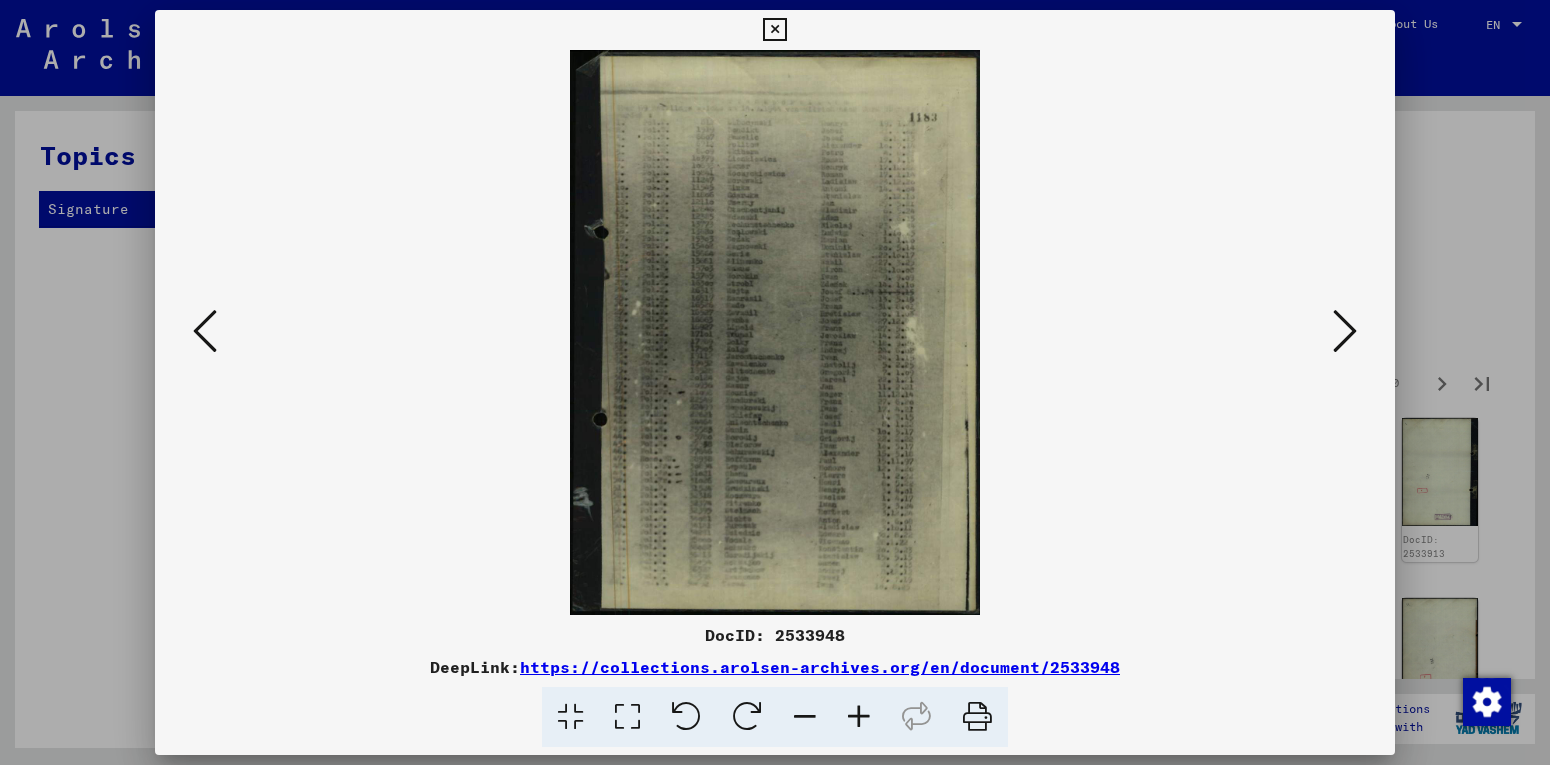 click at bounding box center [1345, 331] 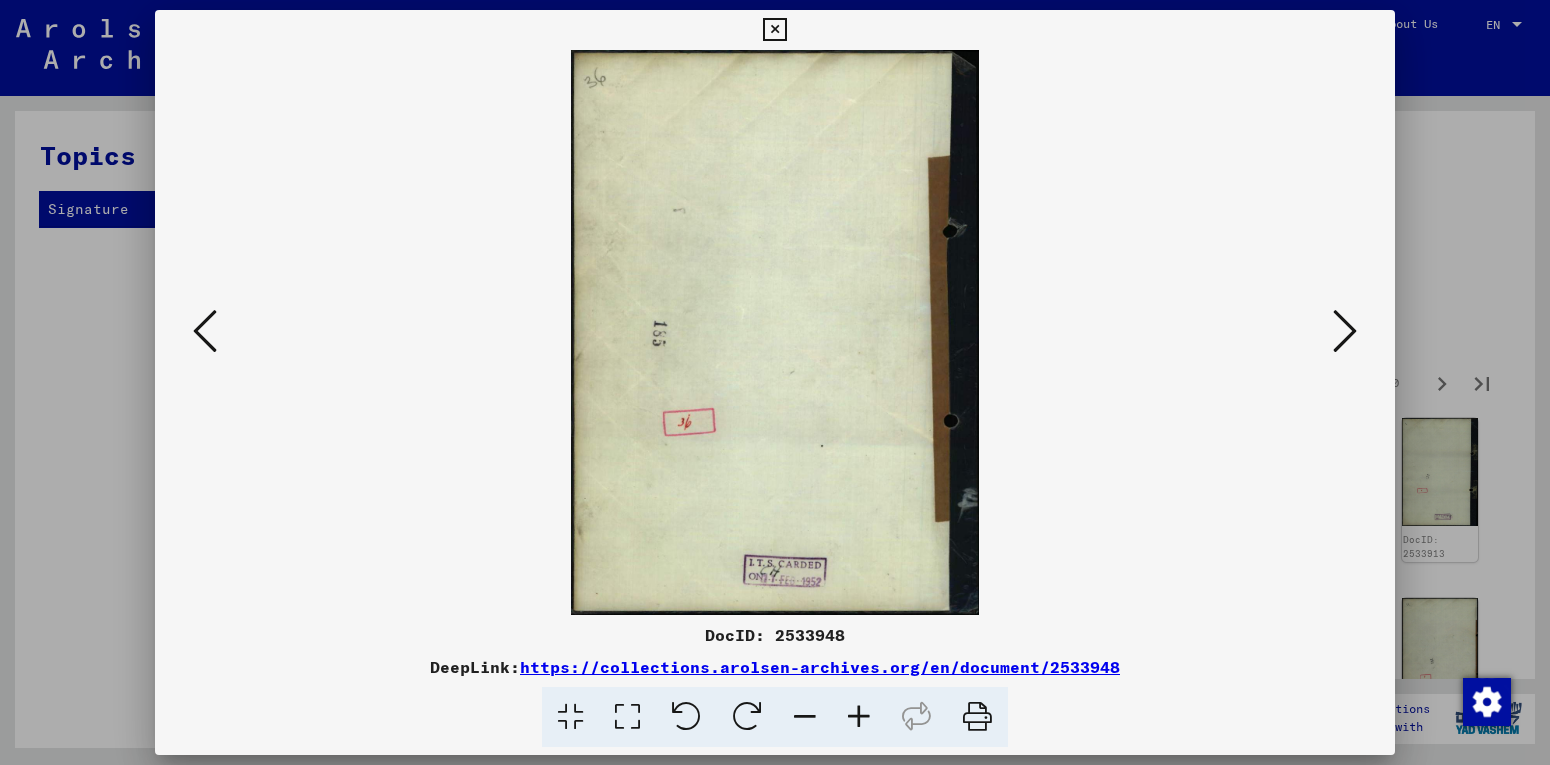 click at bounding box center (1345, 331) 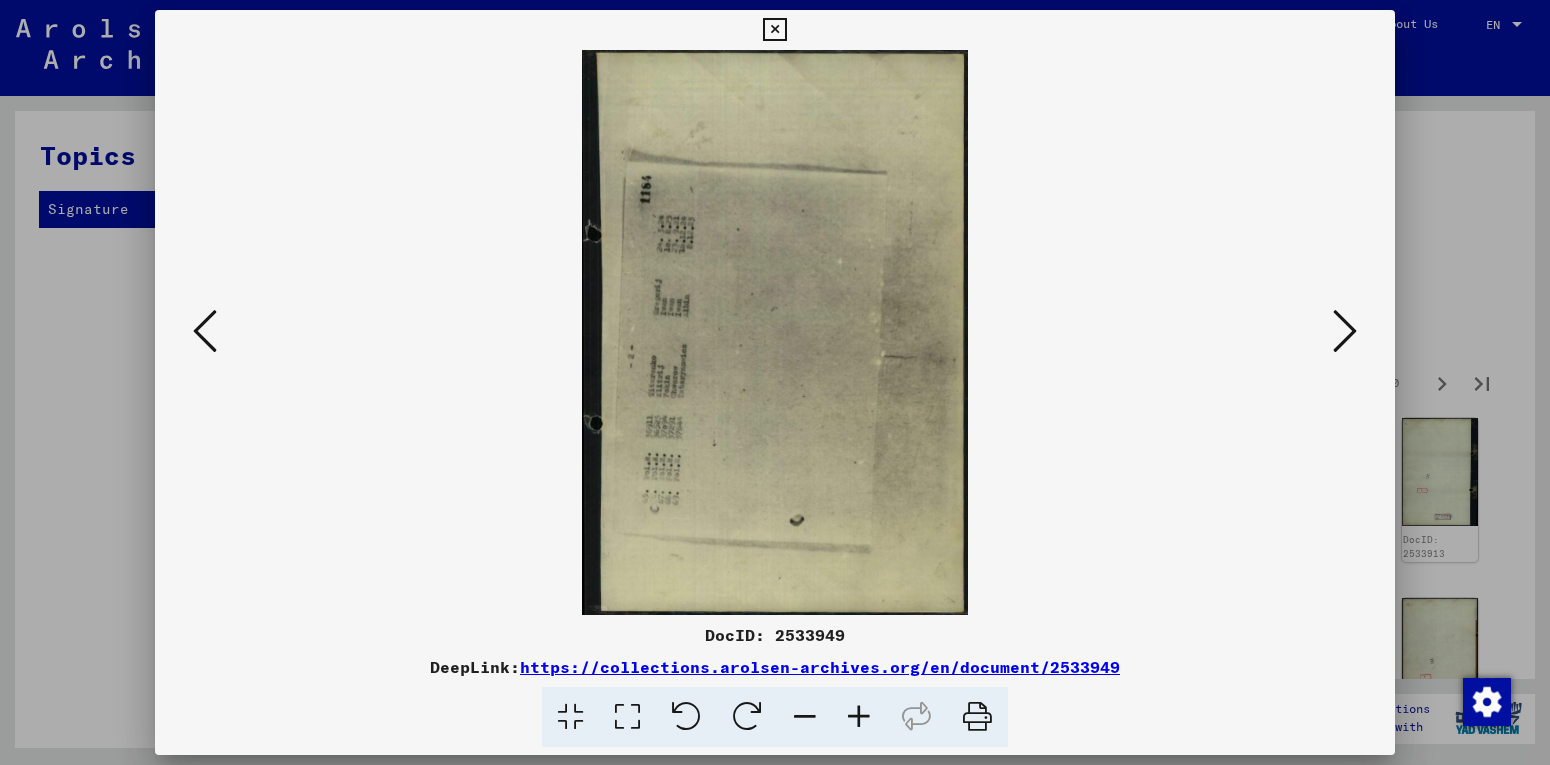 click at bounding box center (1345, 331) 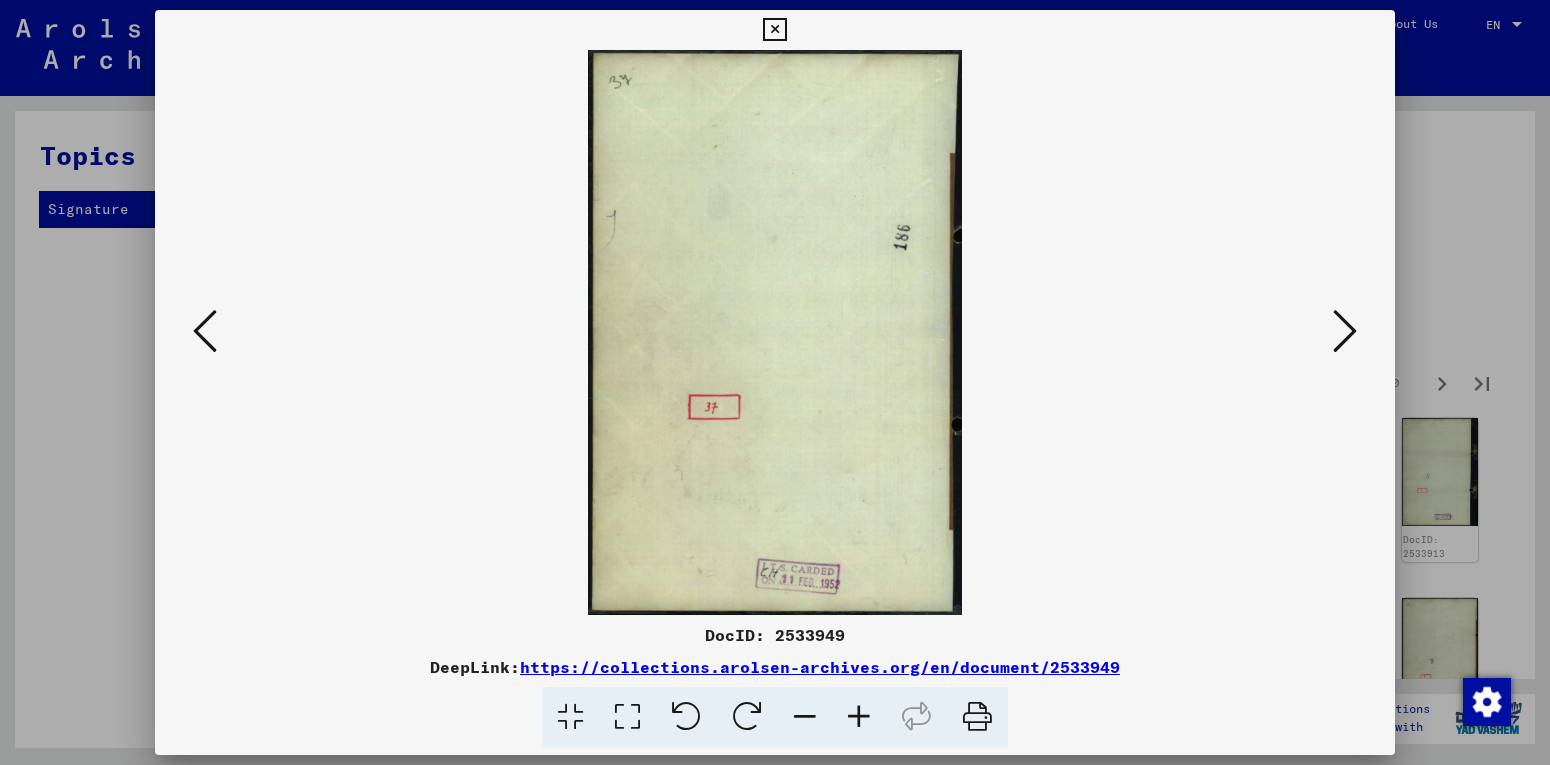 click at bounding box center (1345, 331) 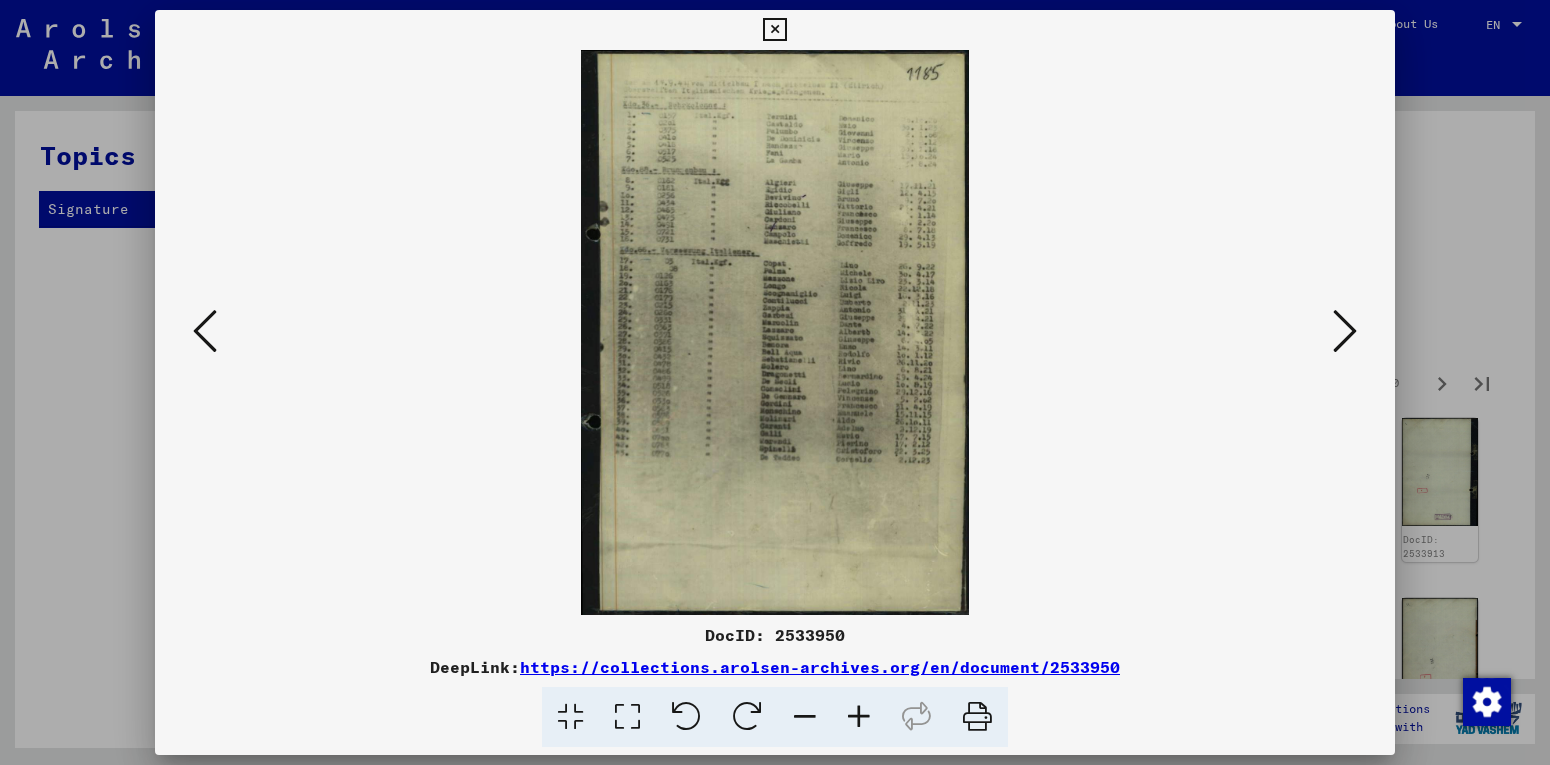click at bounding box center (1345, 331) 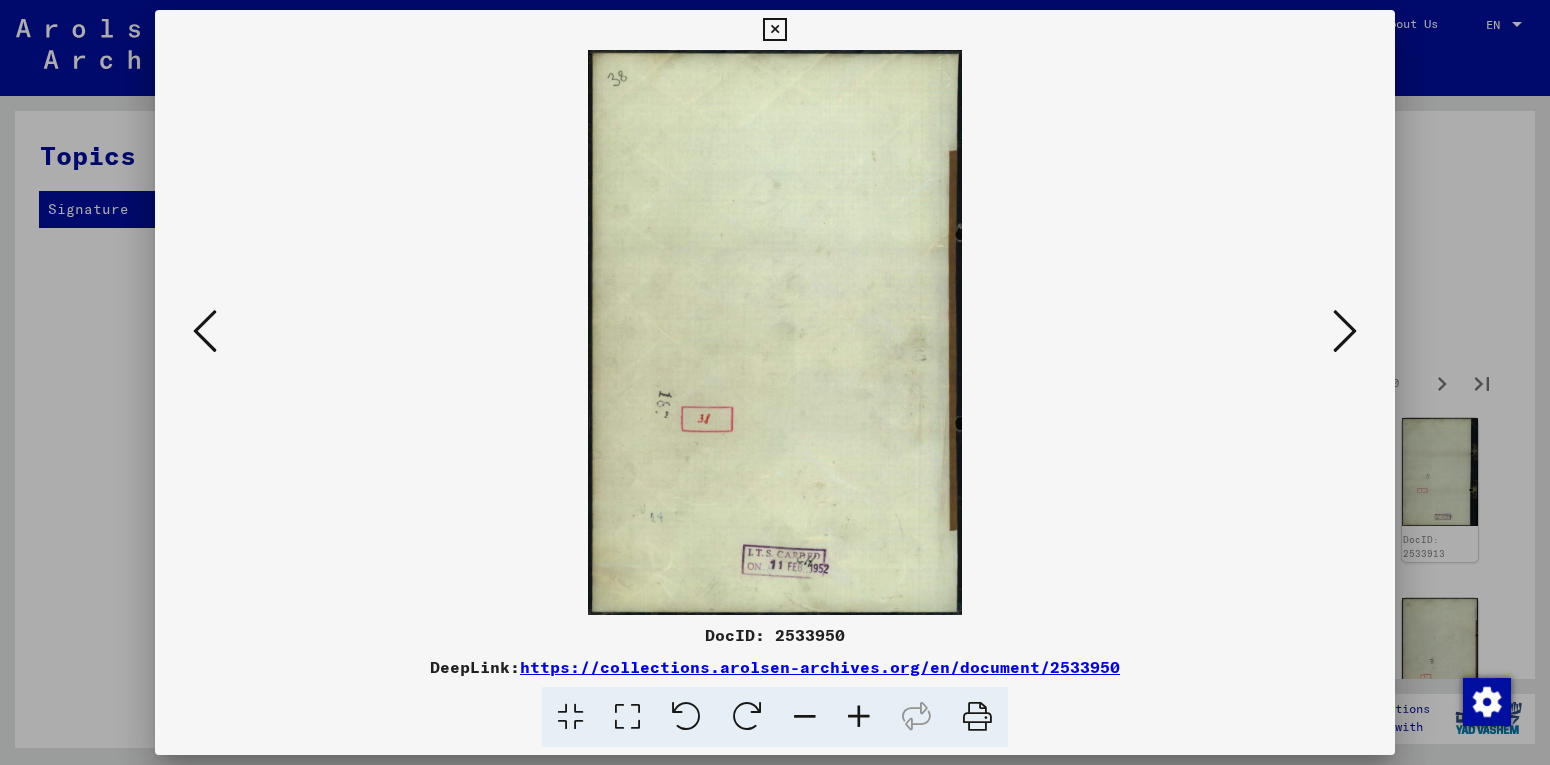 click at bounding box center (1345, 331) 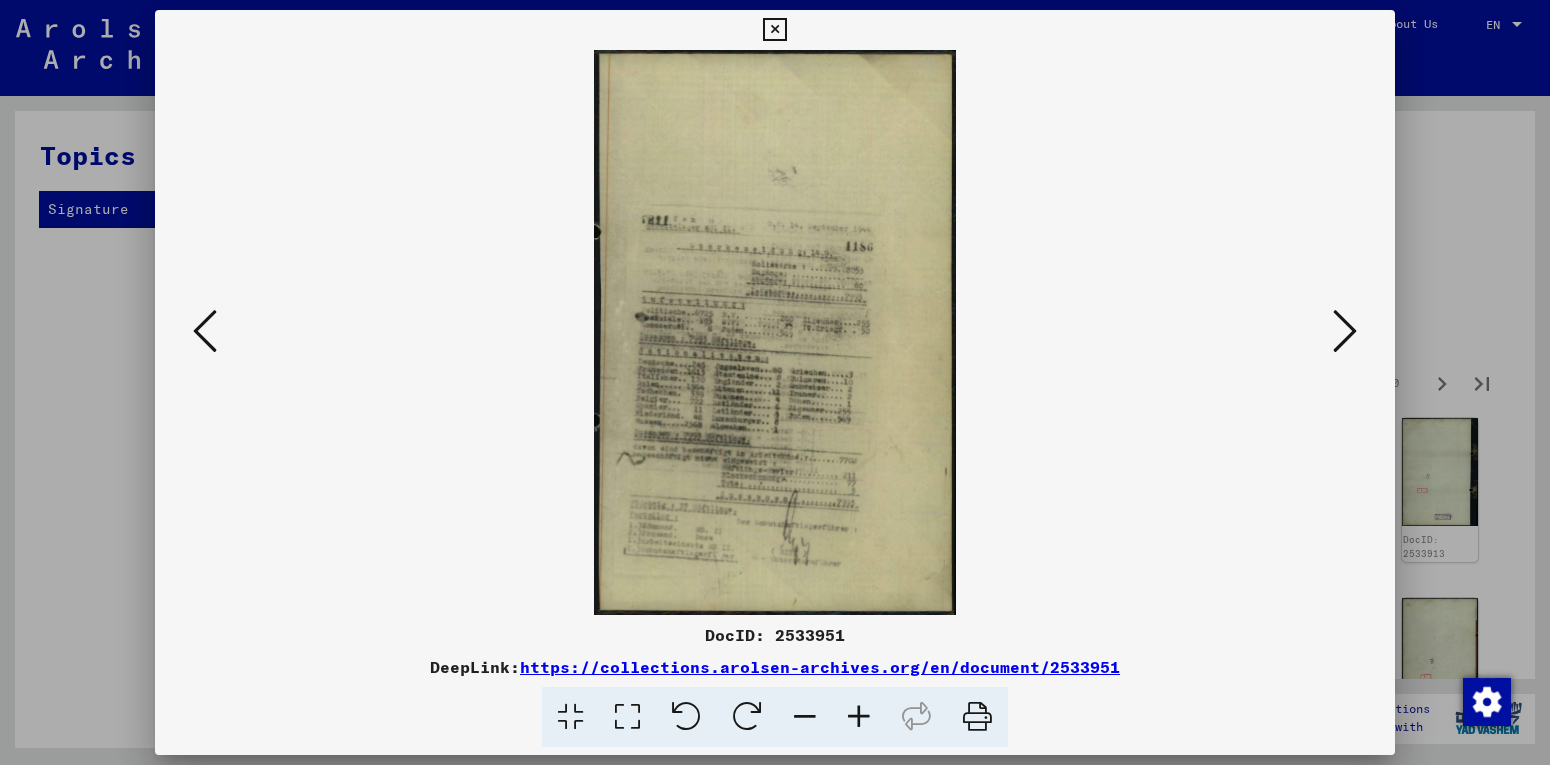 click at bounding box center (1345, 331) 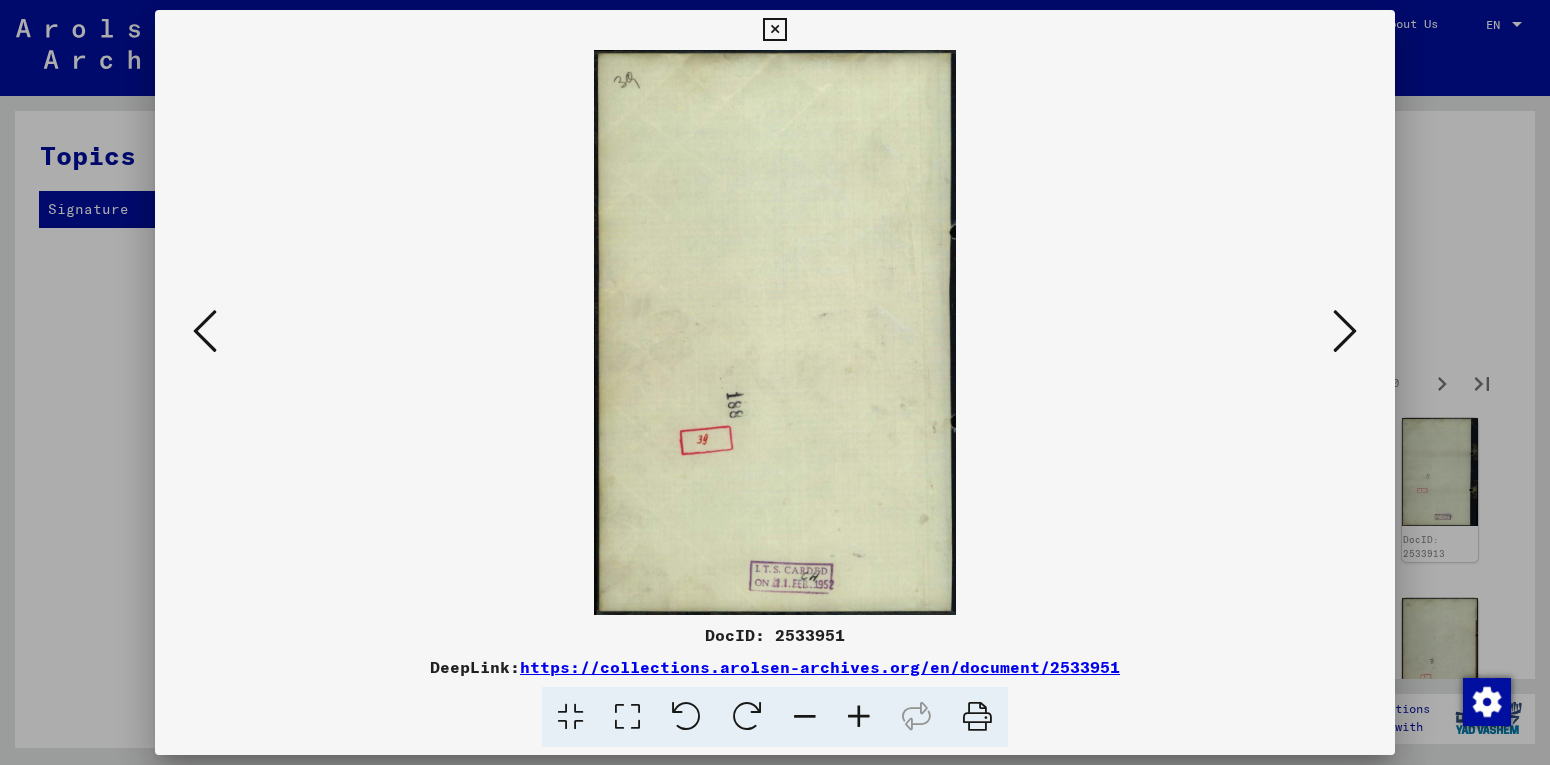 click at bounding box center (1345, 331) 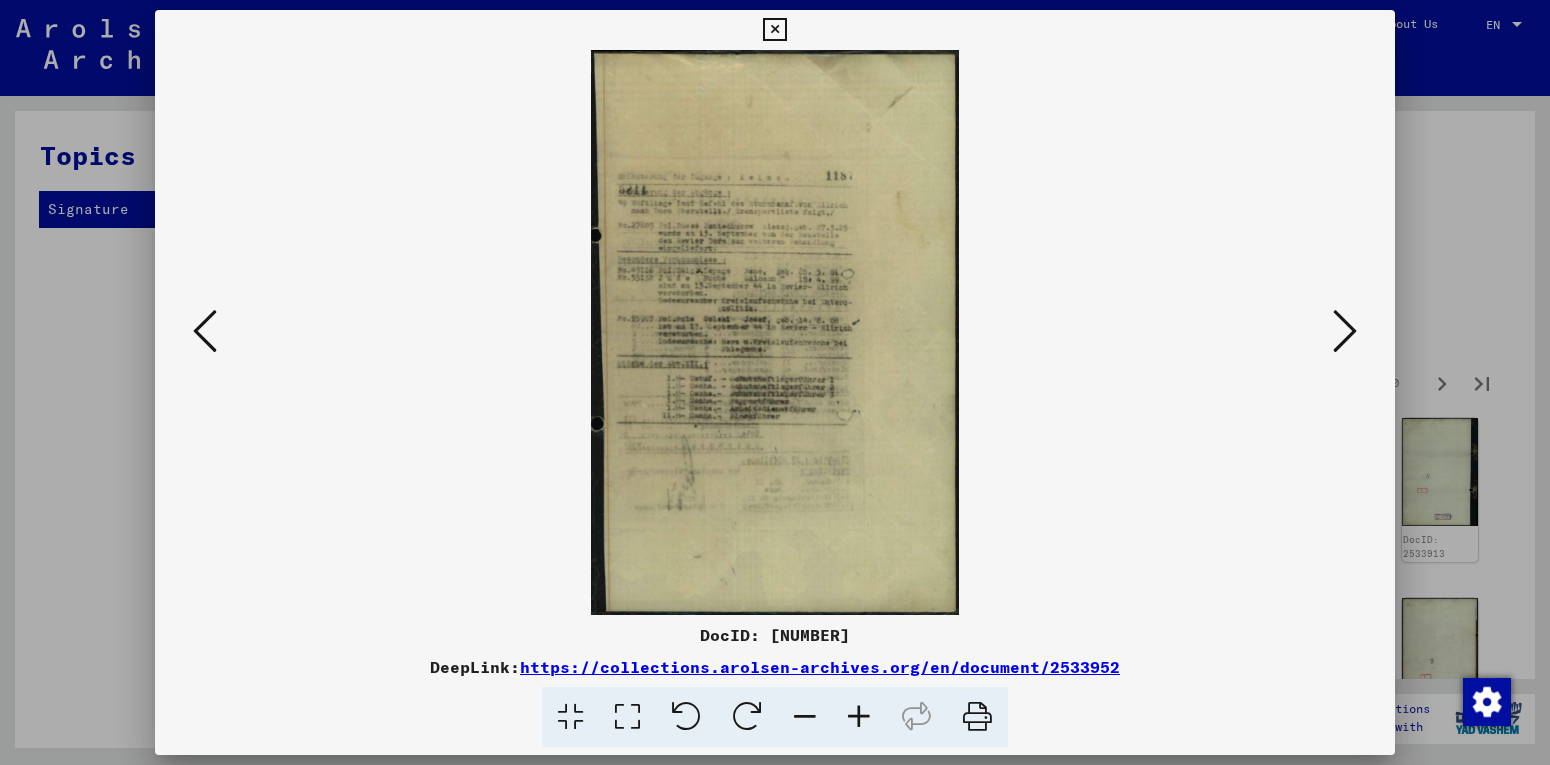 click at bounding box center (1345, 331) 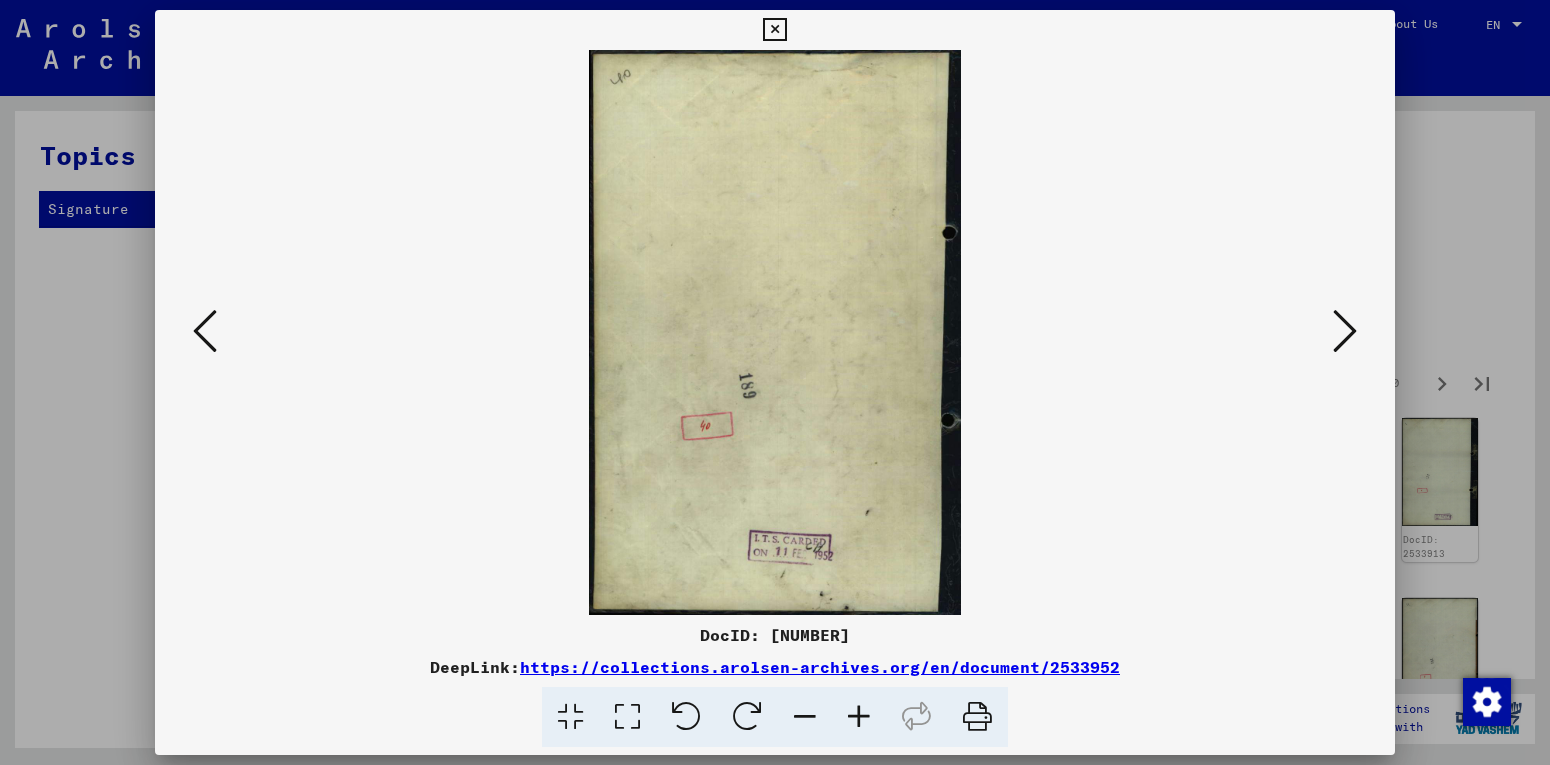 click at bounding box center (1345, 331) 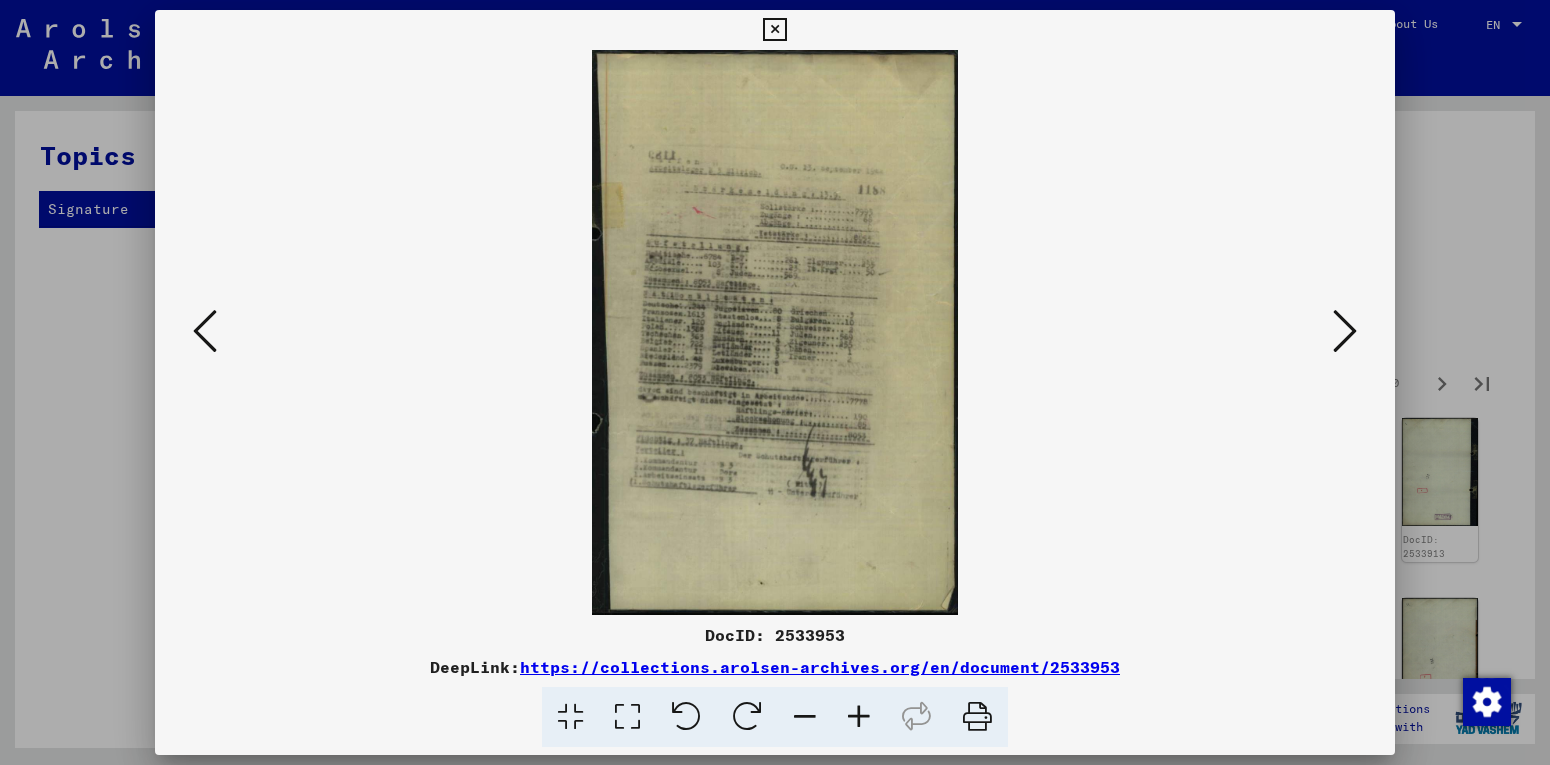 click at bounding box center (1345, 331) 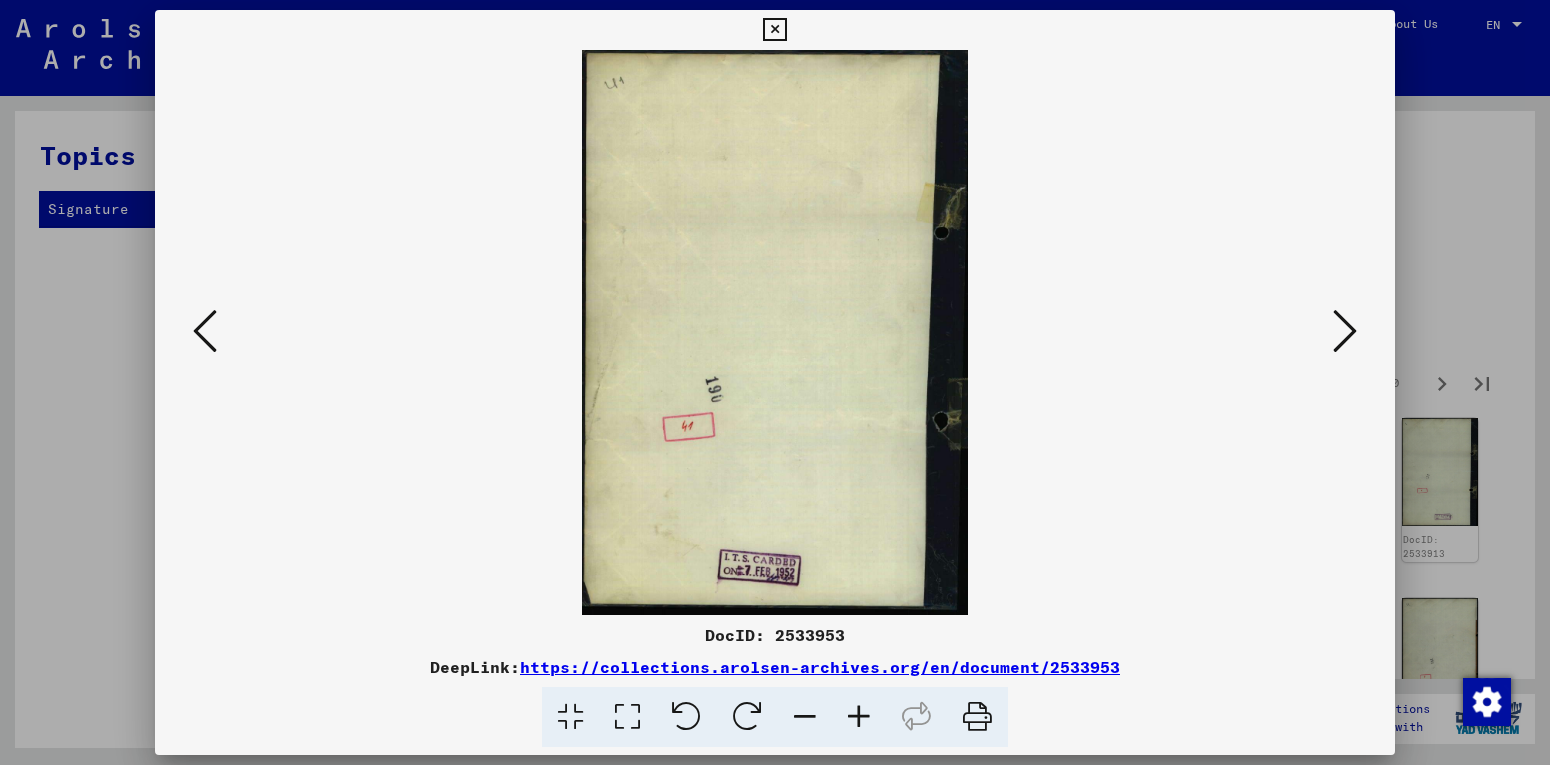 click at bounding box center (1345, 331) 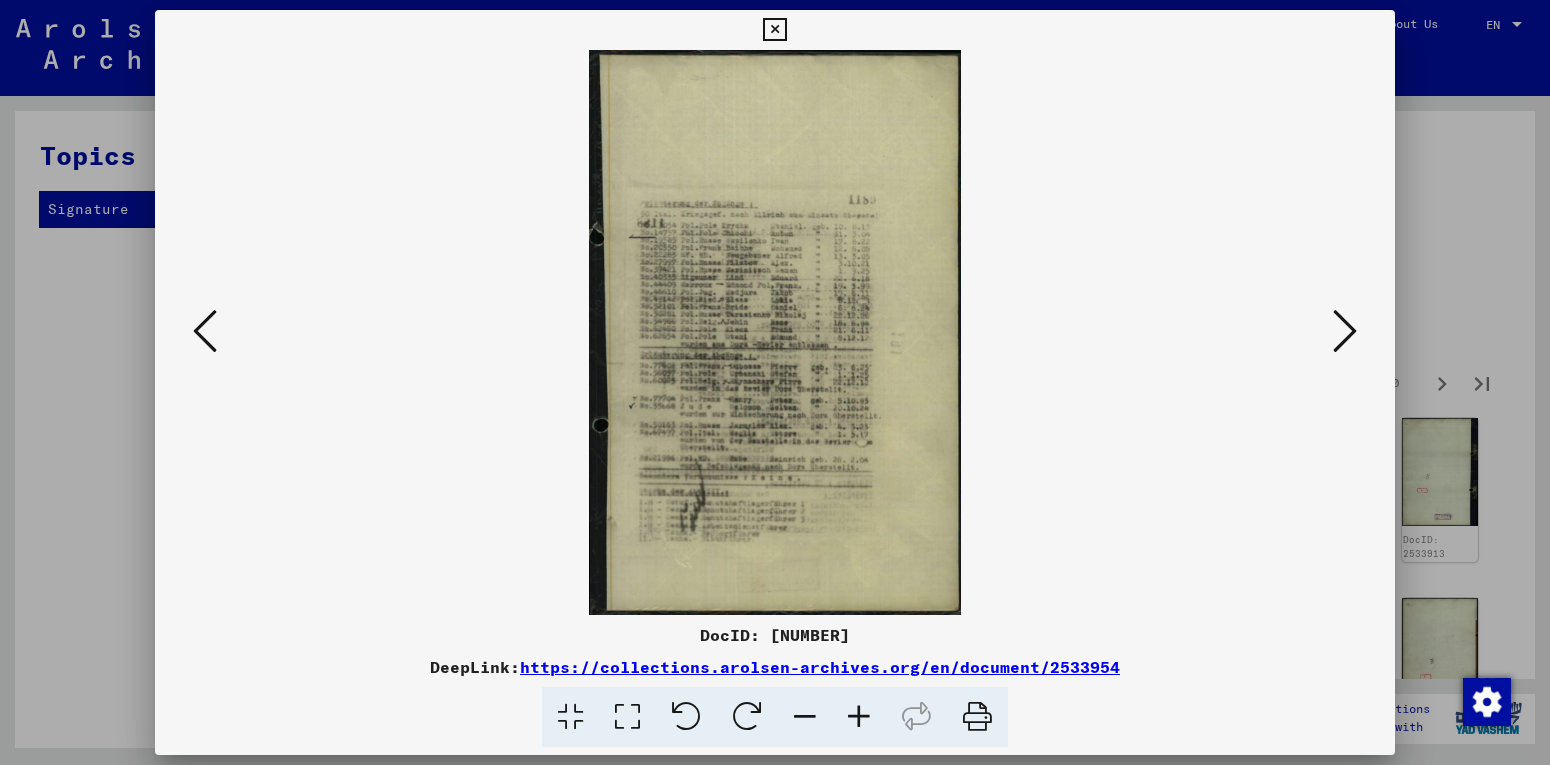 click at bounding box center [1345, 331] 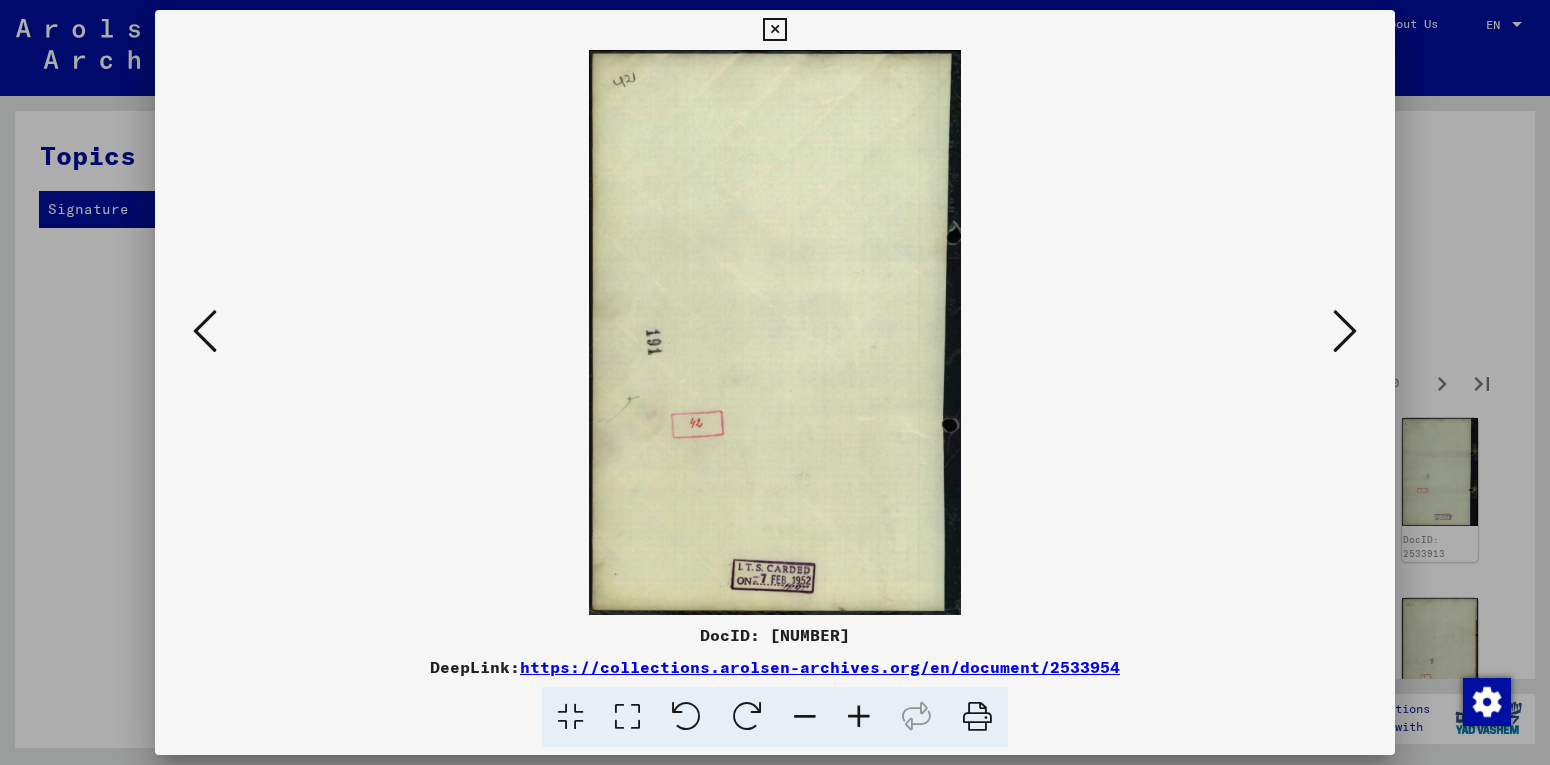click at bounding box center (1345, 332) 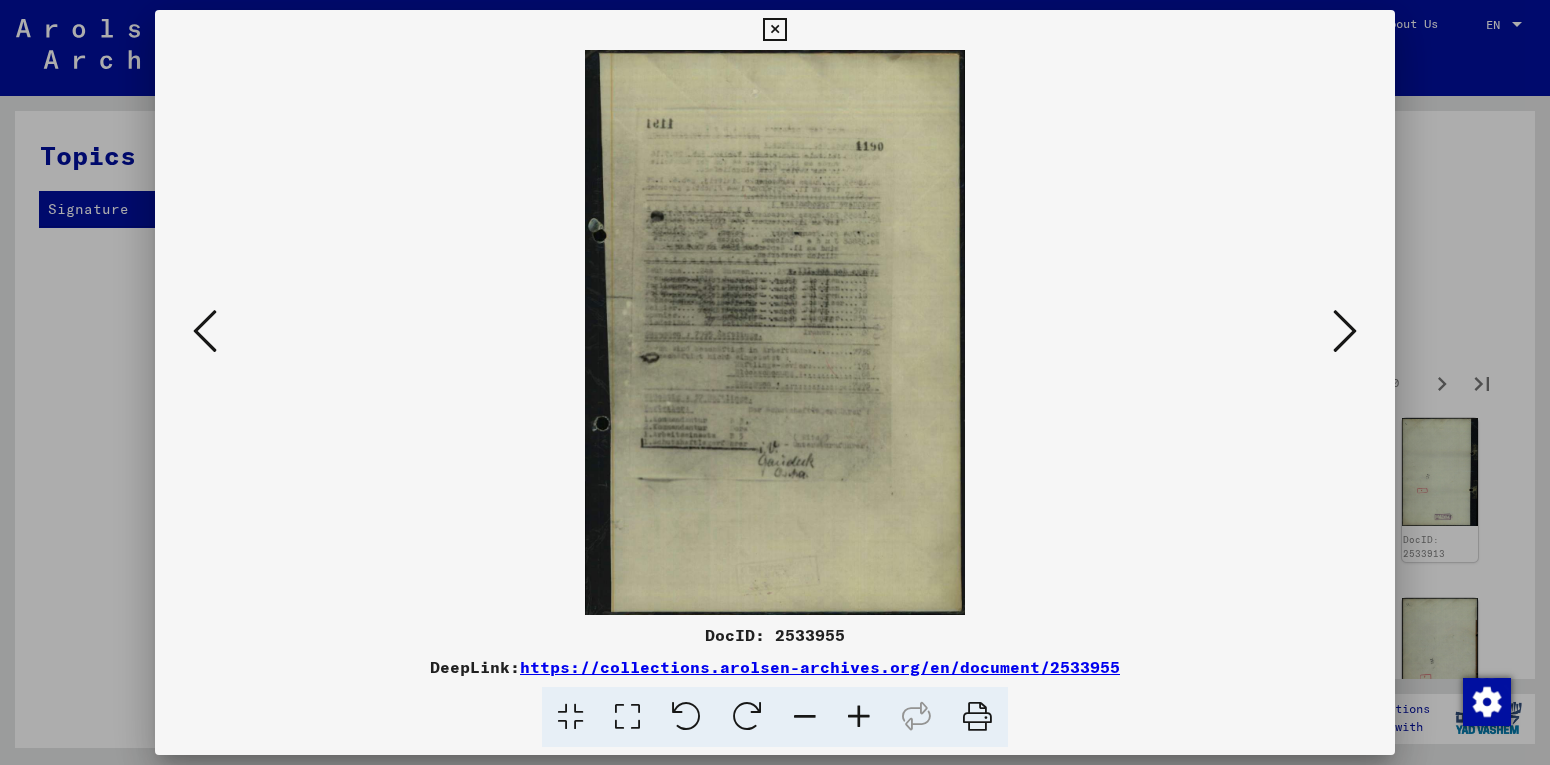 click at bounding box center [1345, 331] 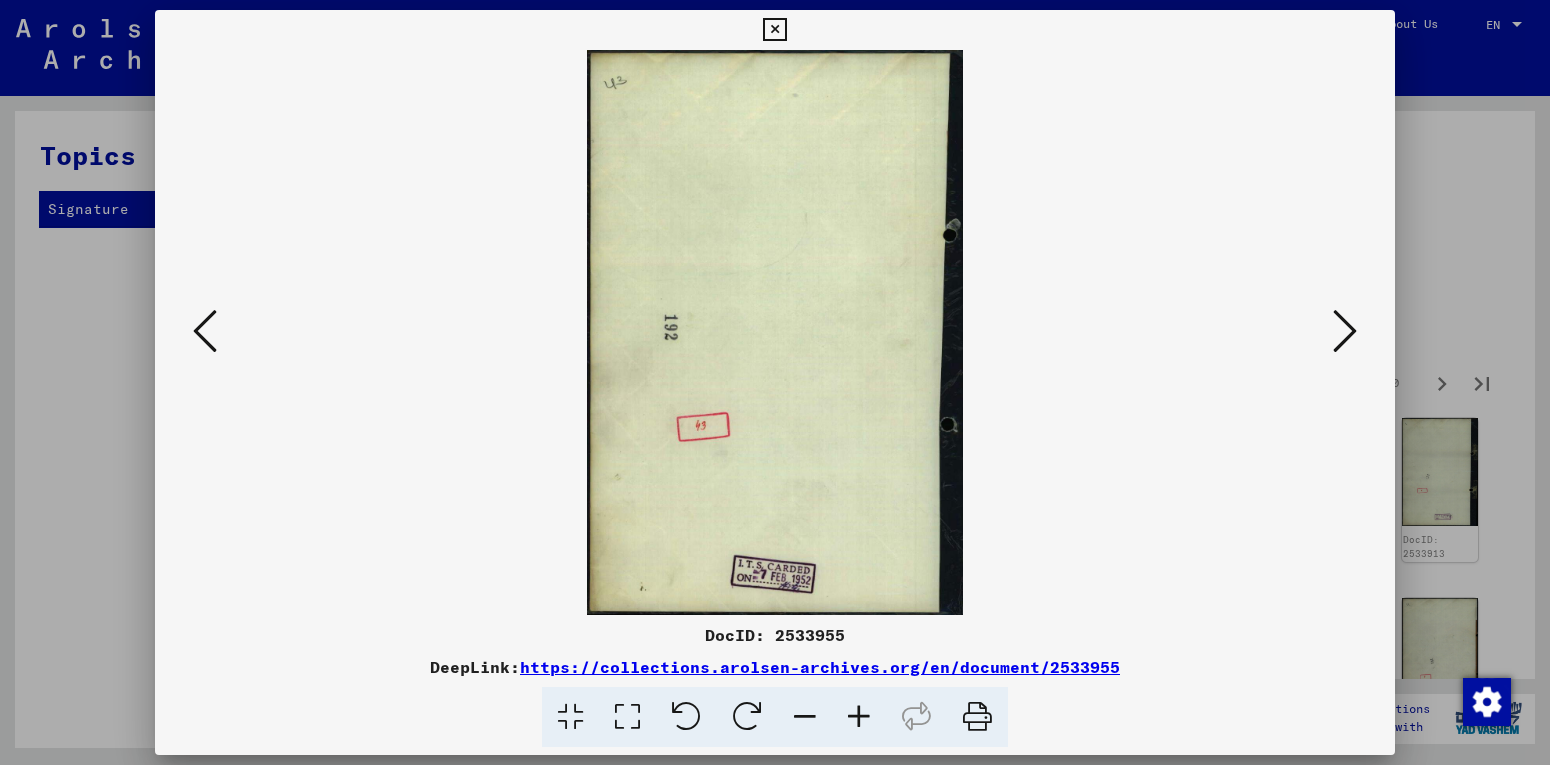 click at bounding box center [1345, 331] 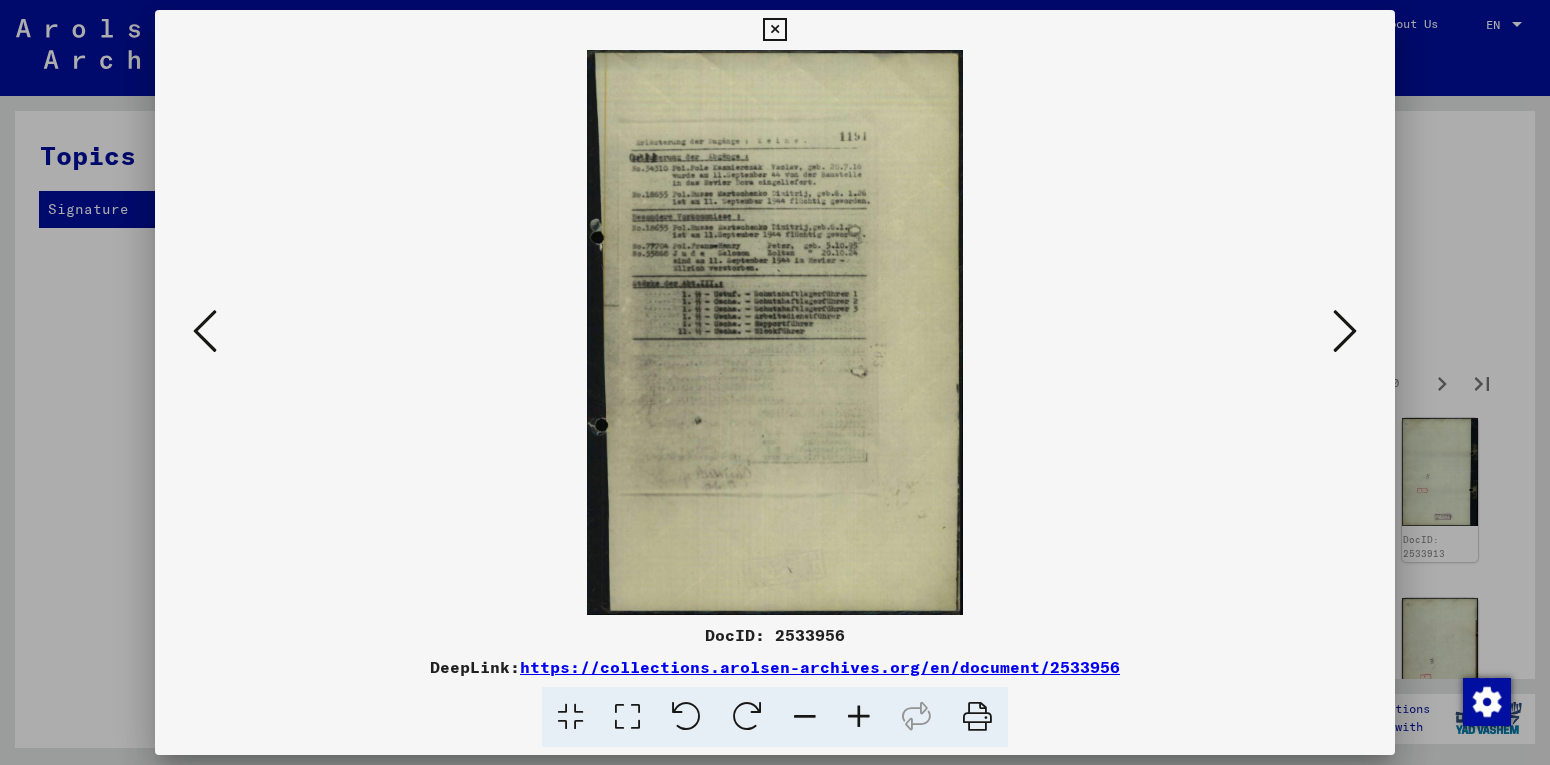 click at bounding box center (1345, 331) 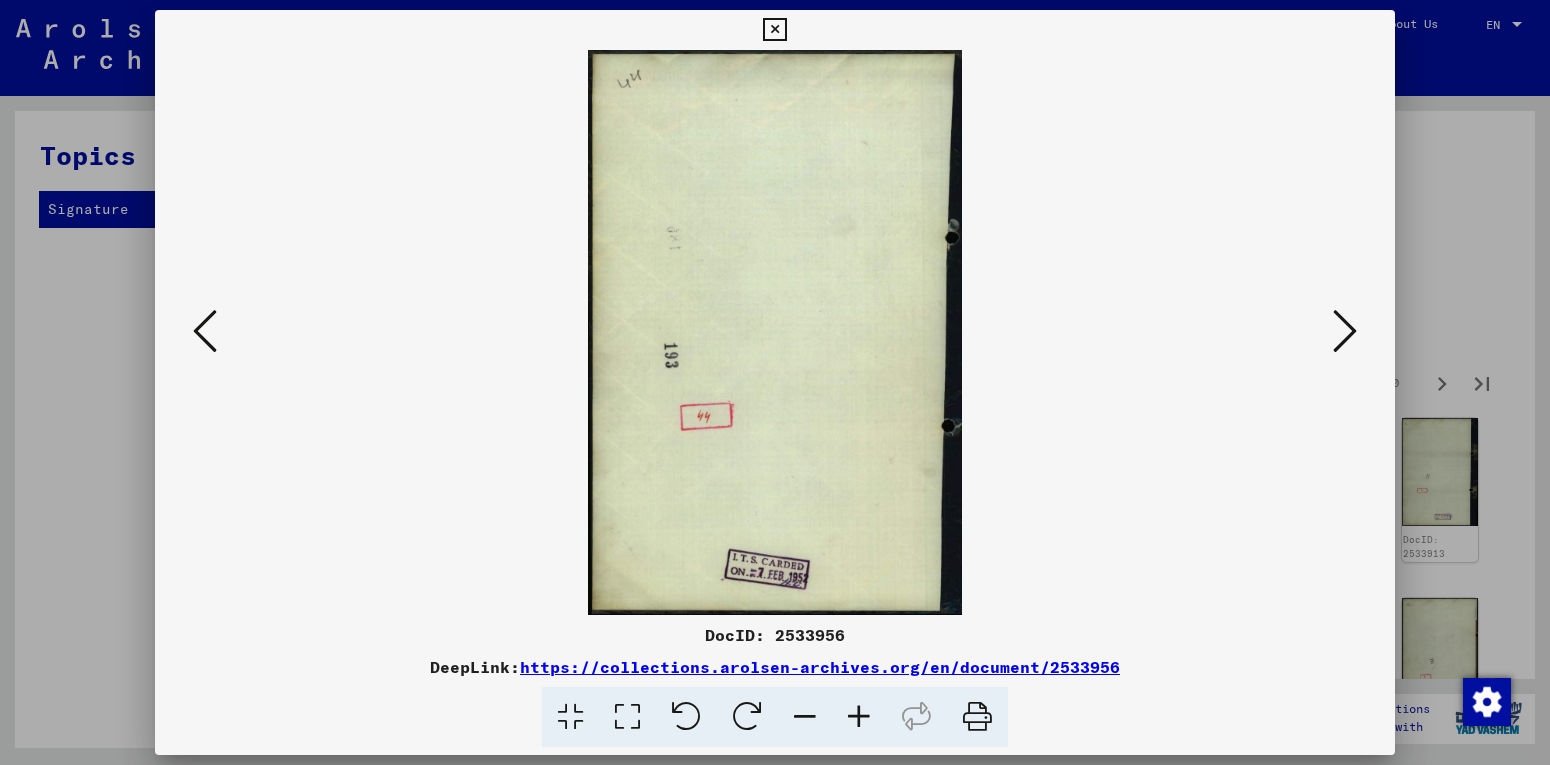 drag, startPoint x: 726, startPoint y: 297, endPoint x: 726, endPoint y: 309, distance: 12 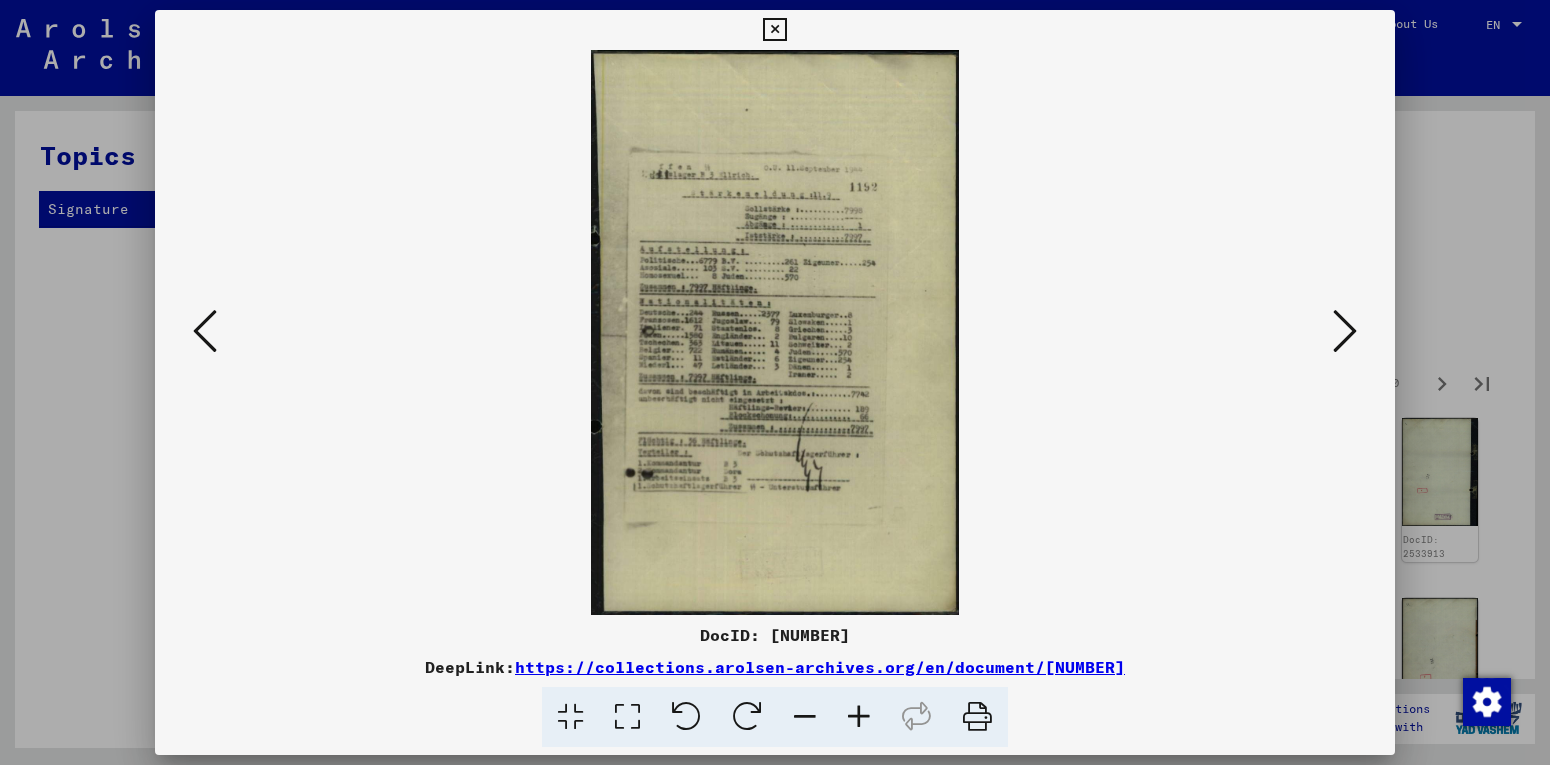 click at bounding box center [1345, 331] 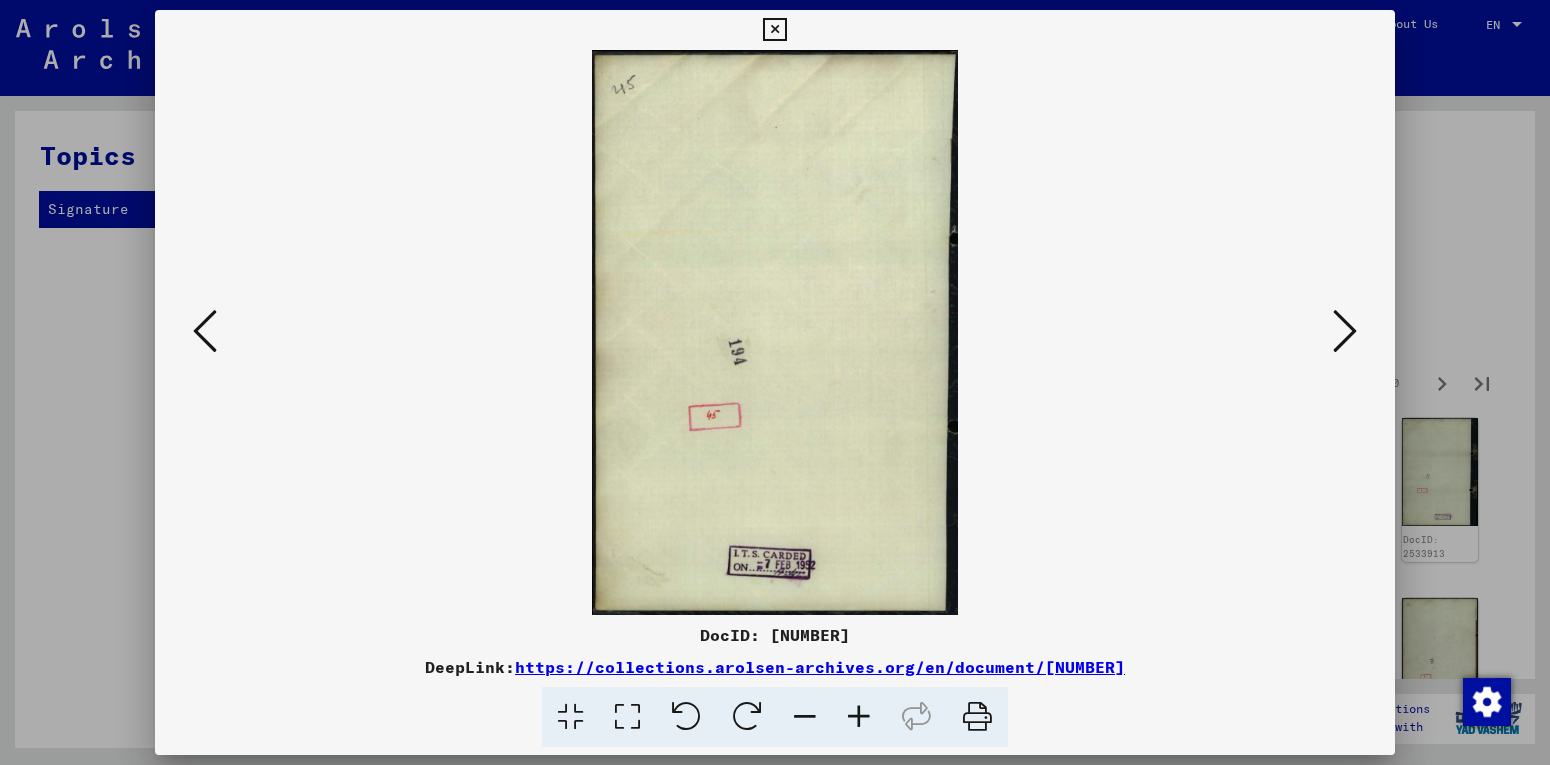 click at bounding box center (1345, 331) 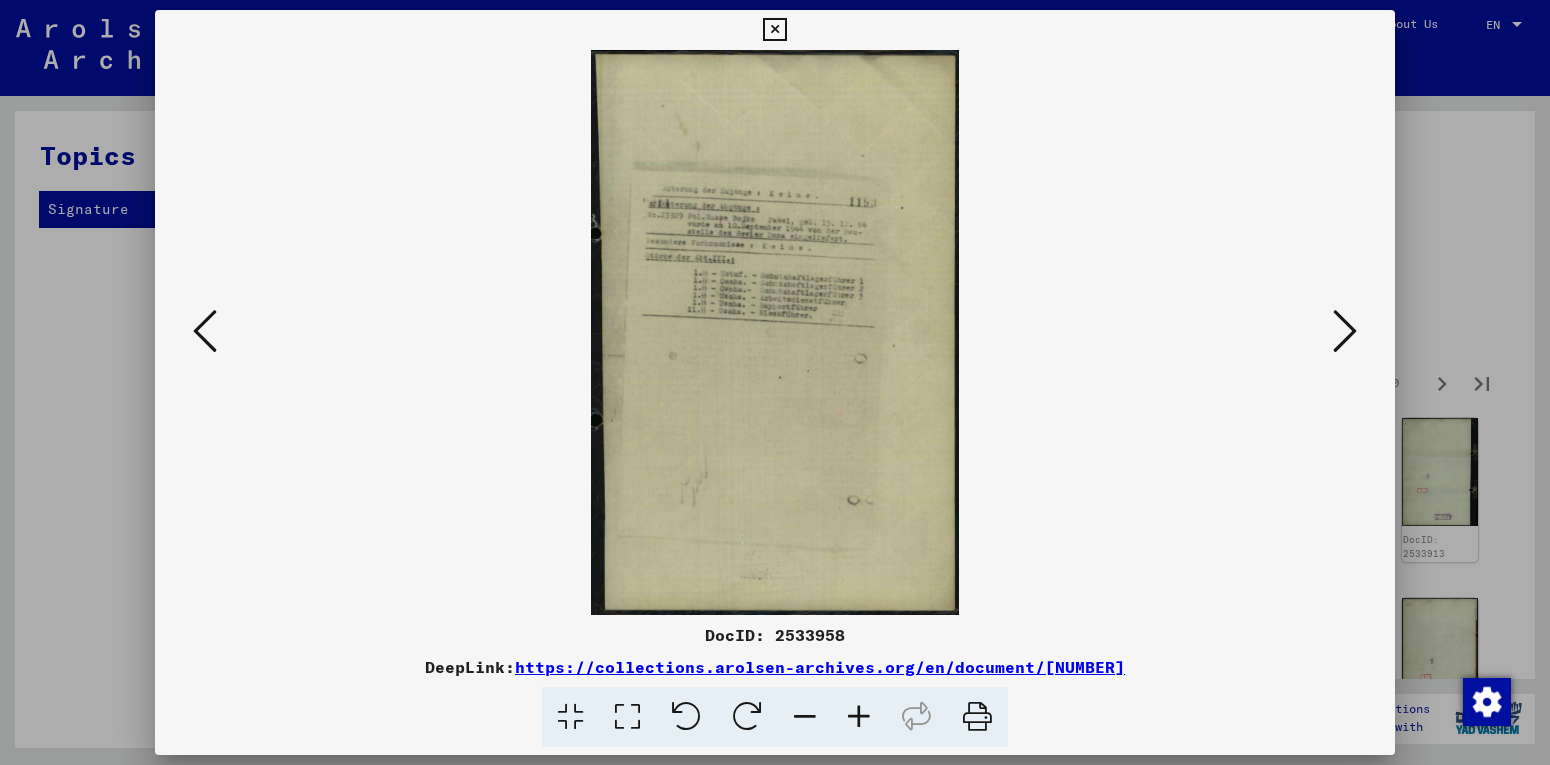 click at bounding box center [1345, 331] 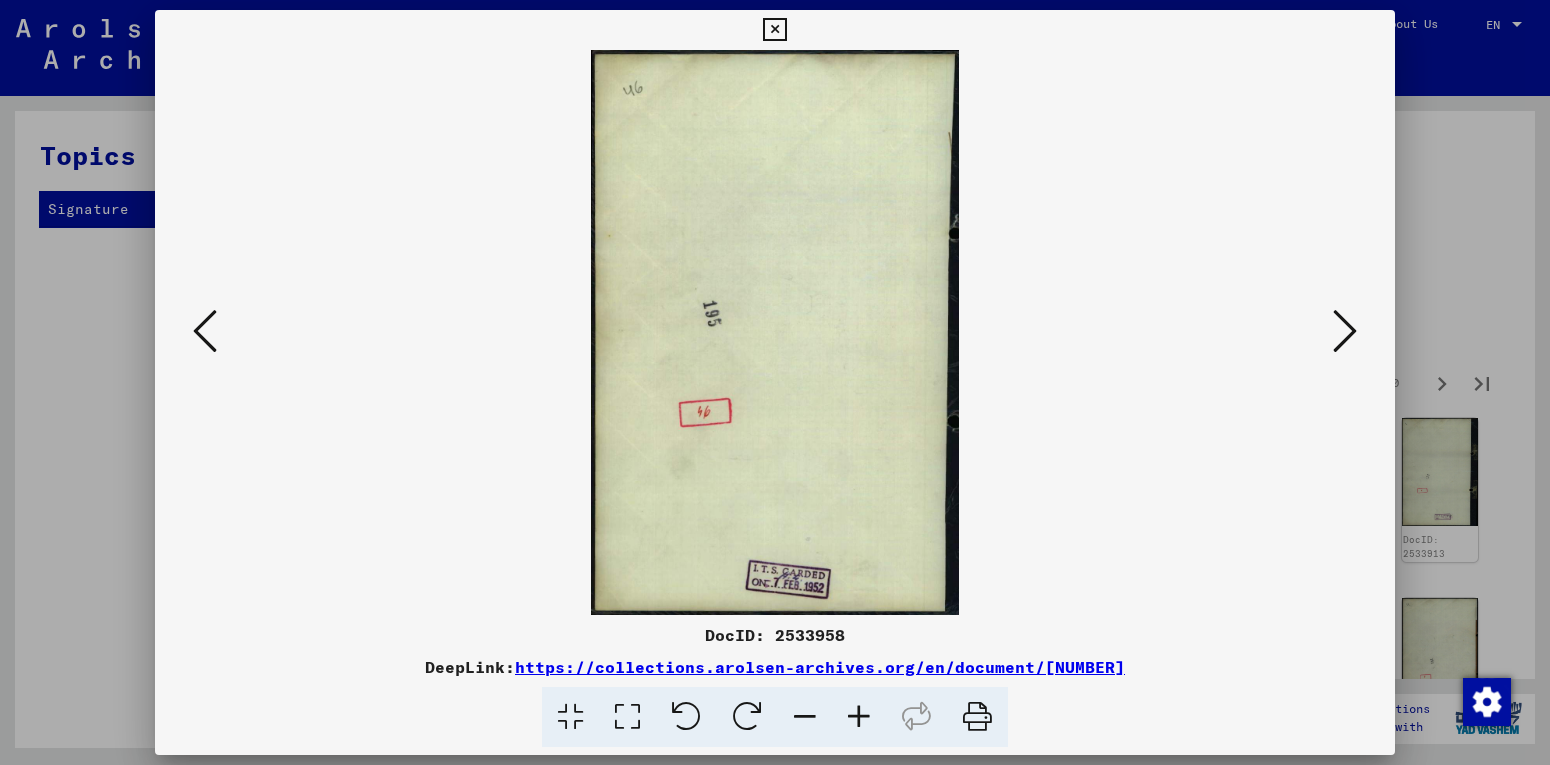 click at bounding box center [1345, 331] 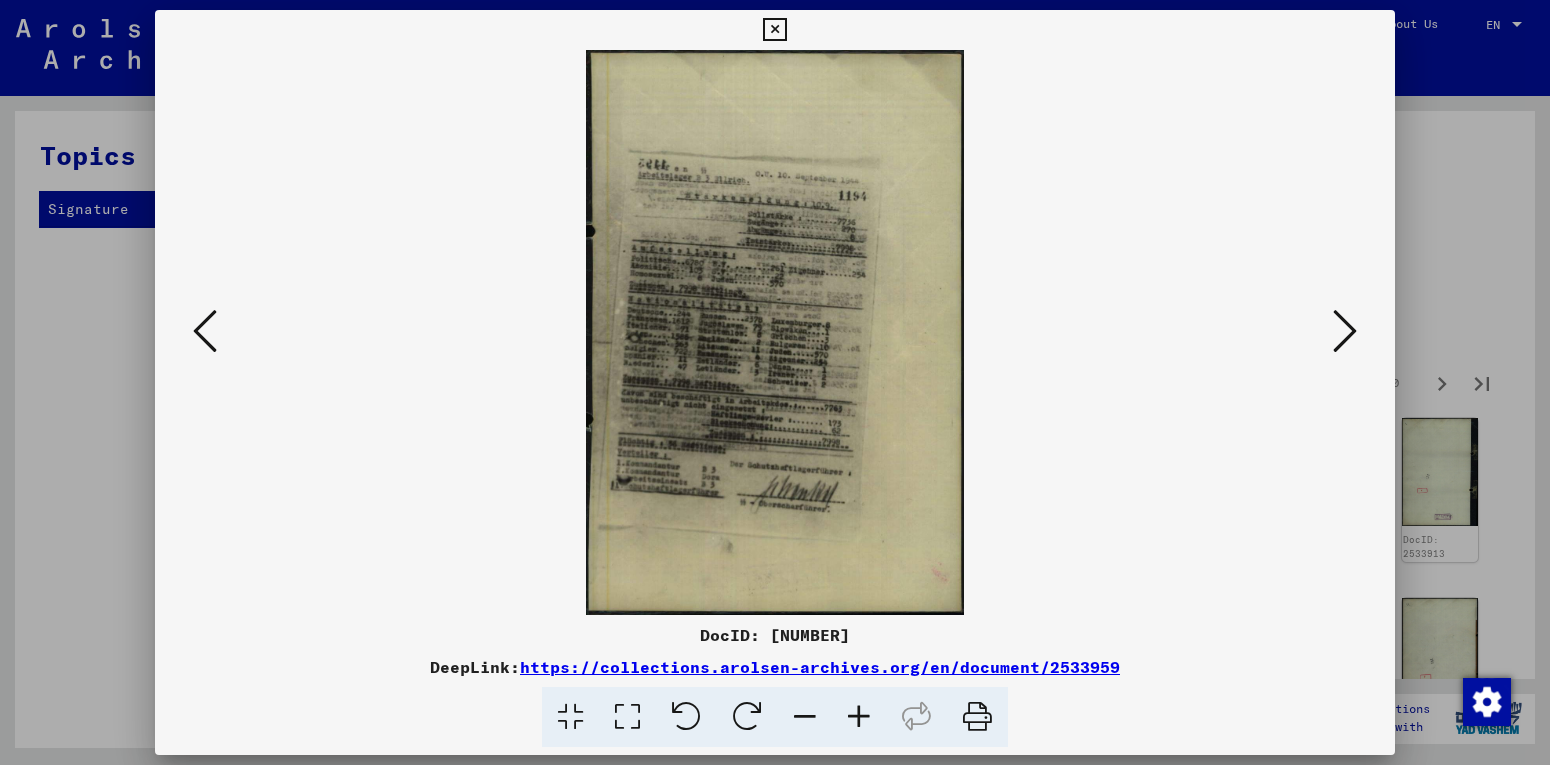 click at bounding box center [1345, 331] 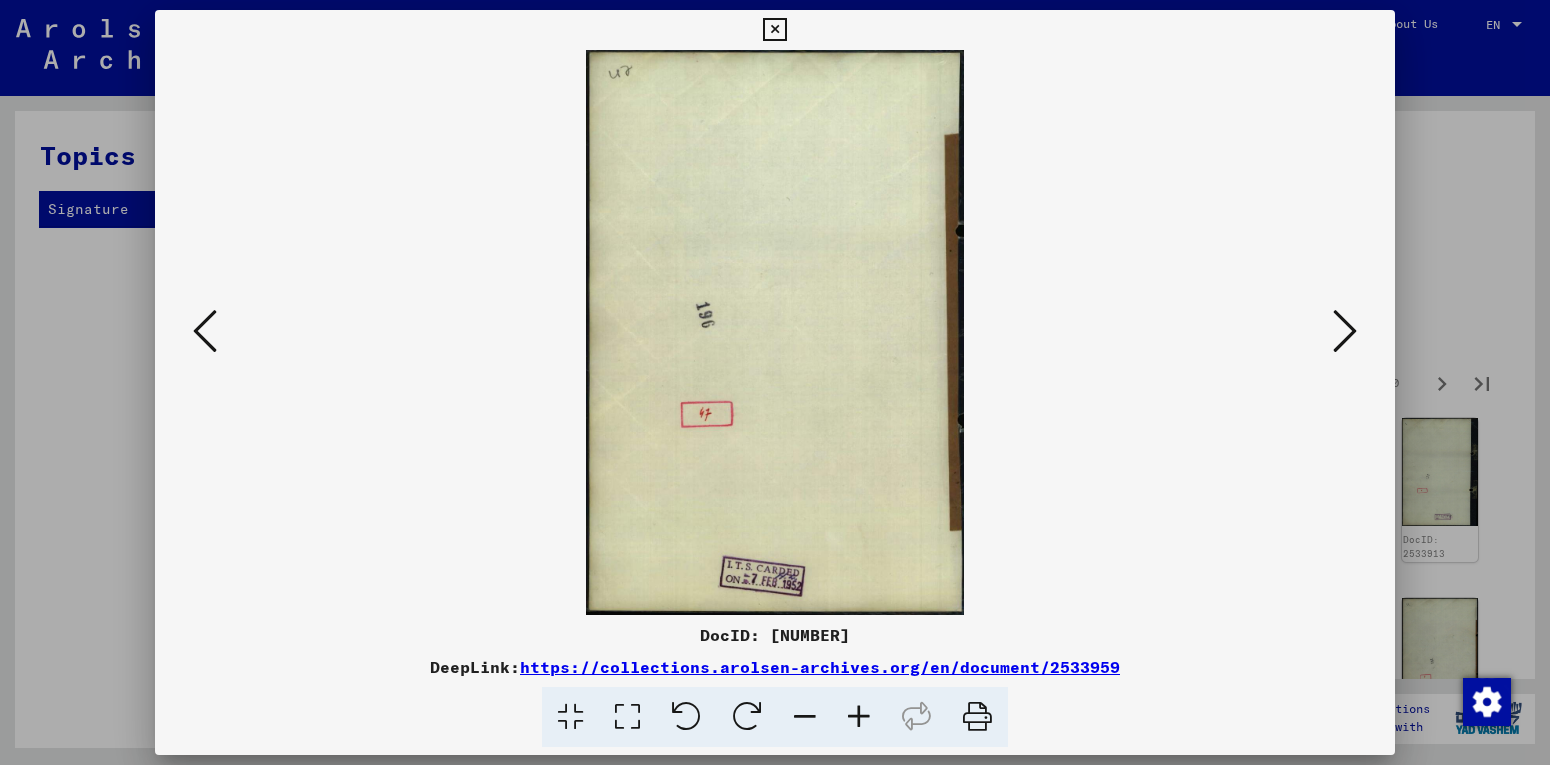 click at bounding box center [1345, 331] 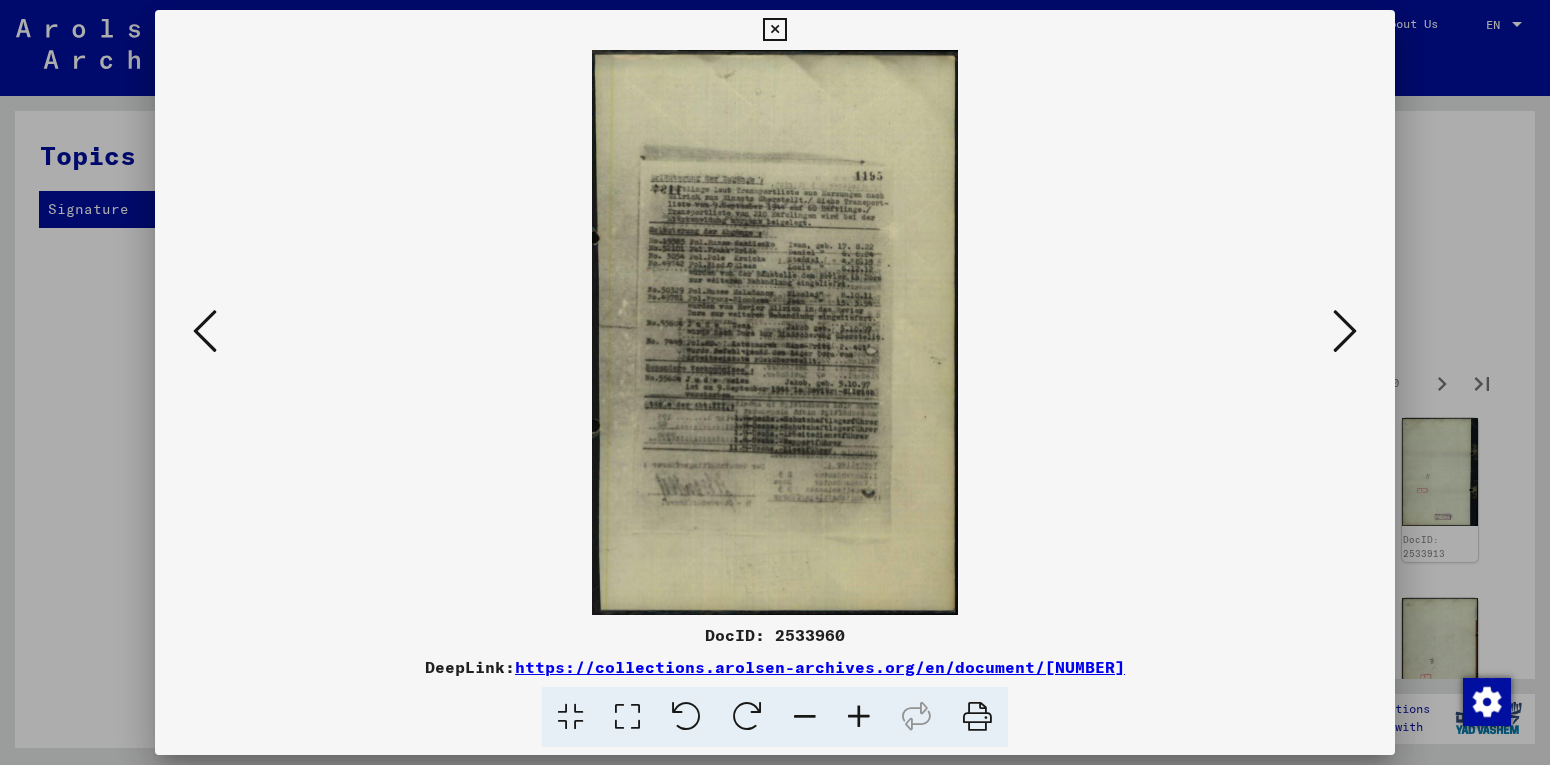 click at bounding box center [1345, 331] 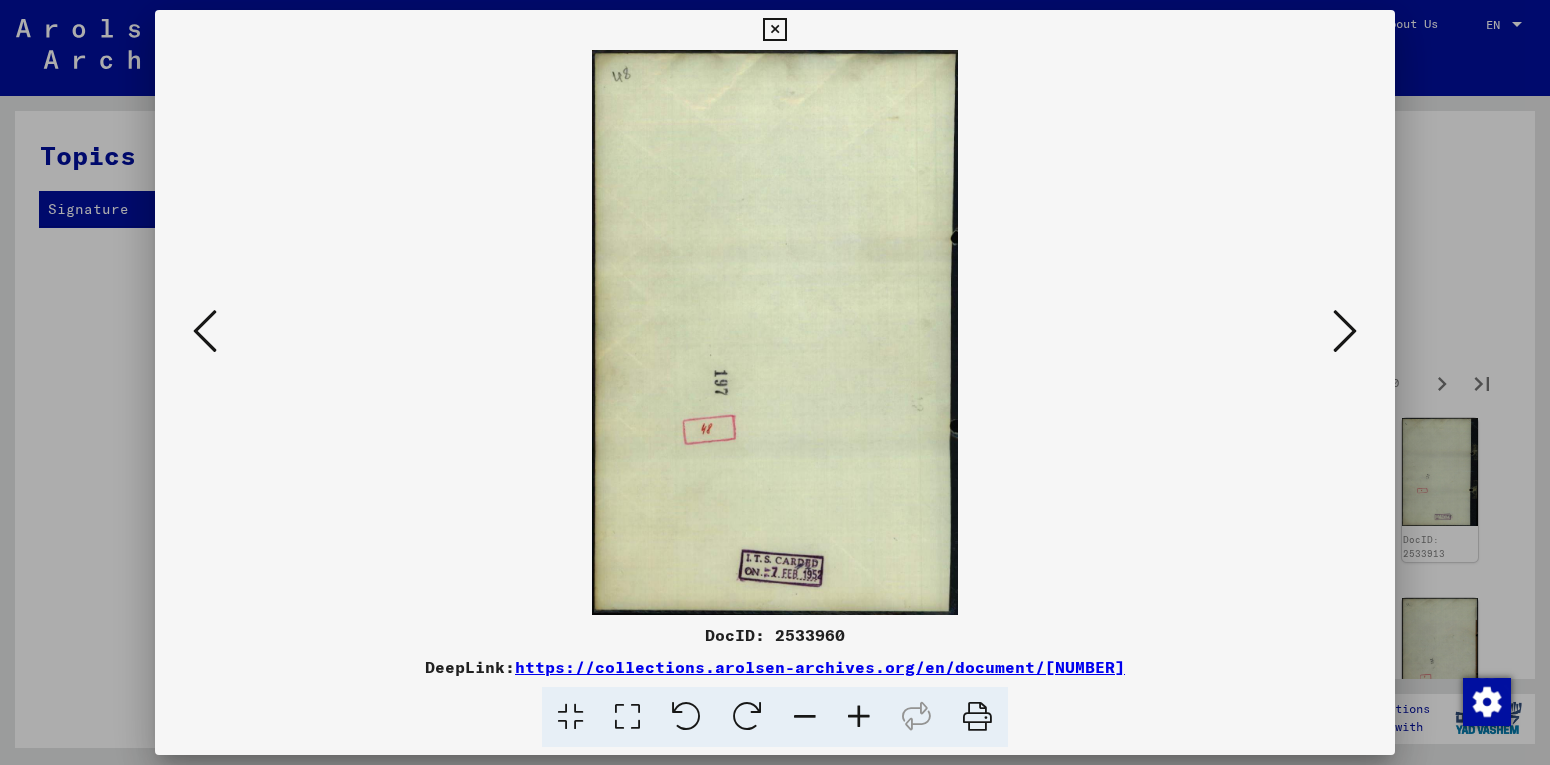 click at bounding box center (1345, 331) 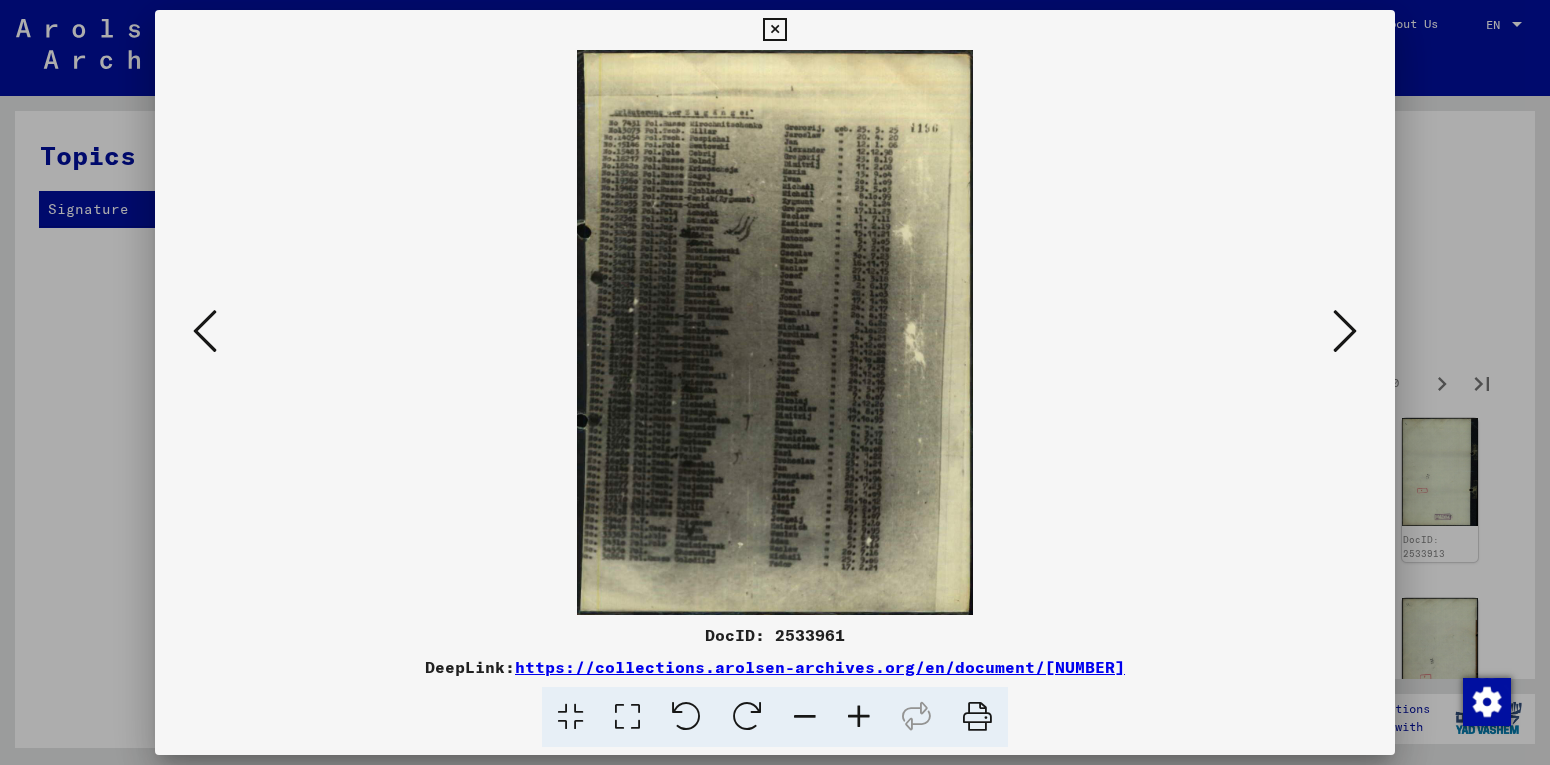 click at bounding box center [1345, 331] 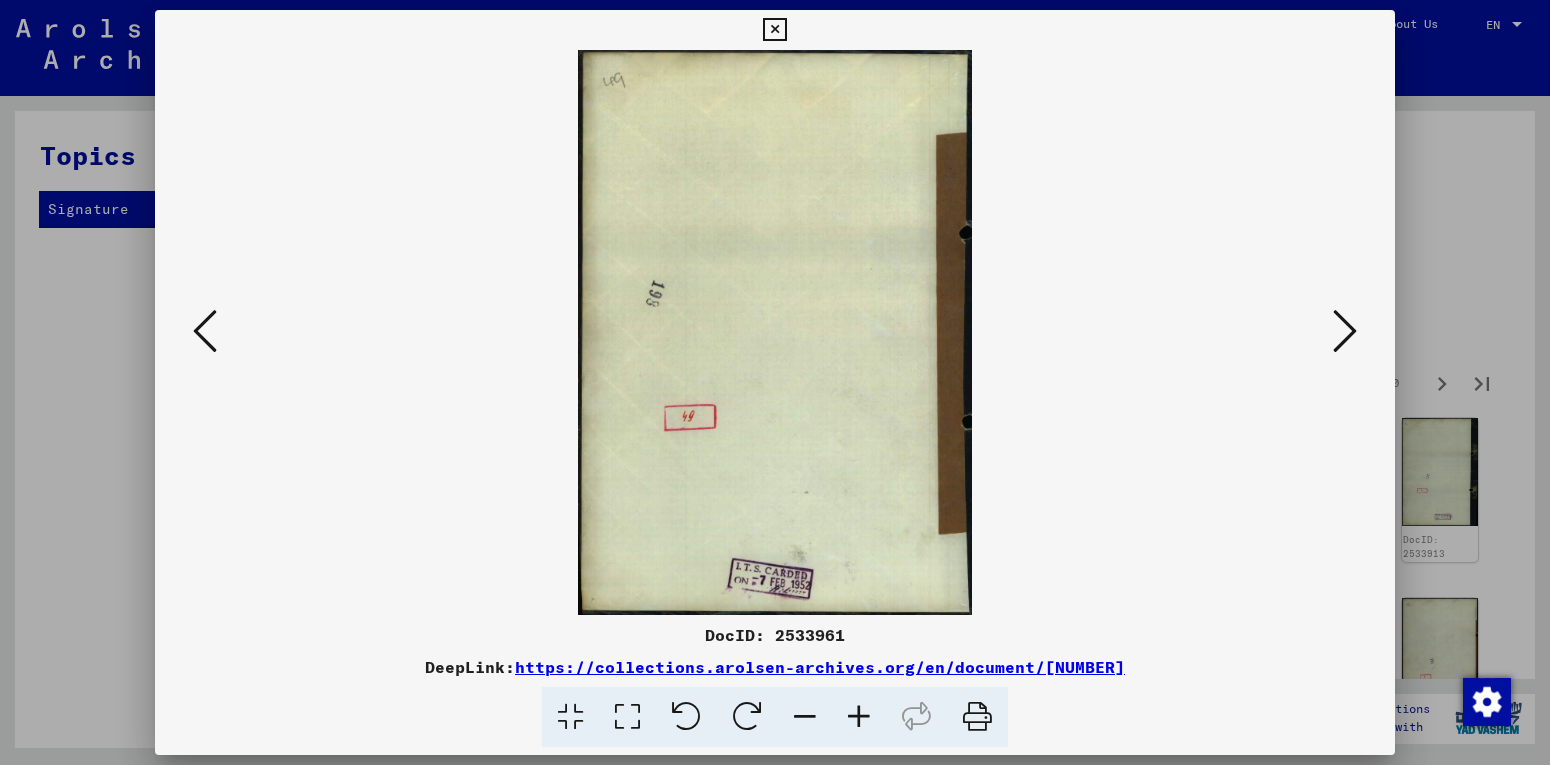 click at bounding box center [1345, 331] 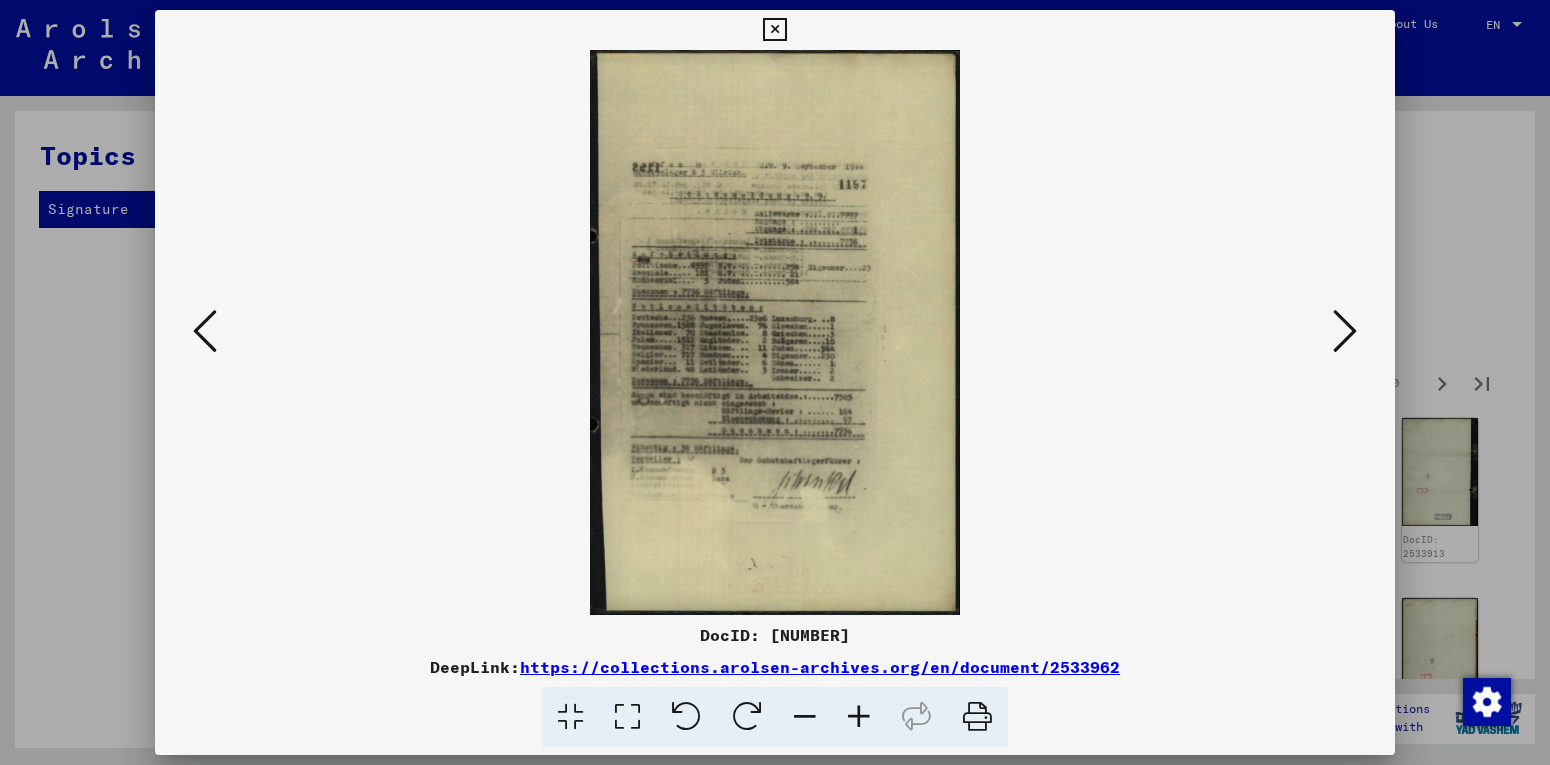 click at bounding box center [1345, 331] 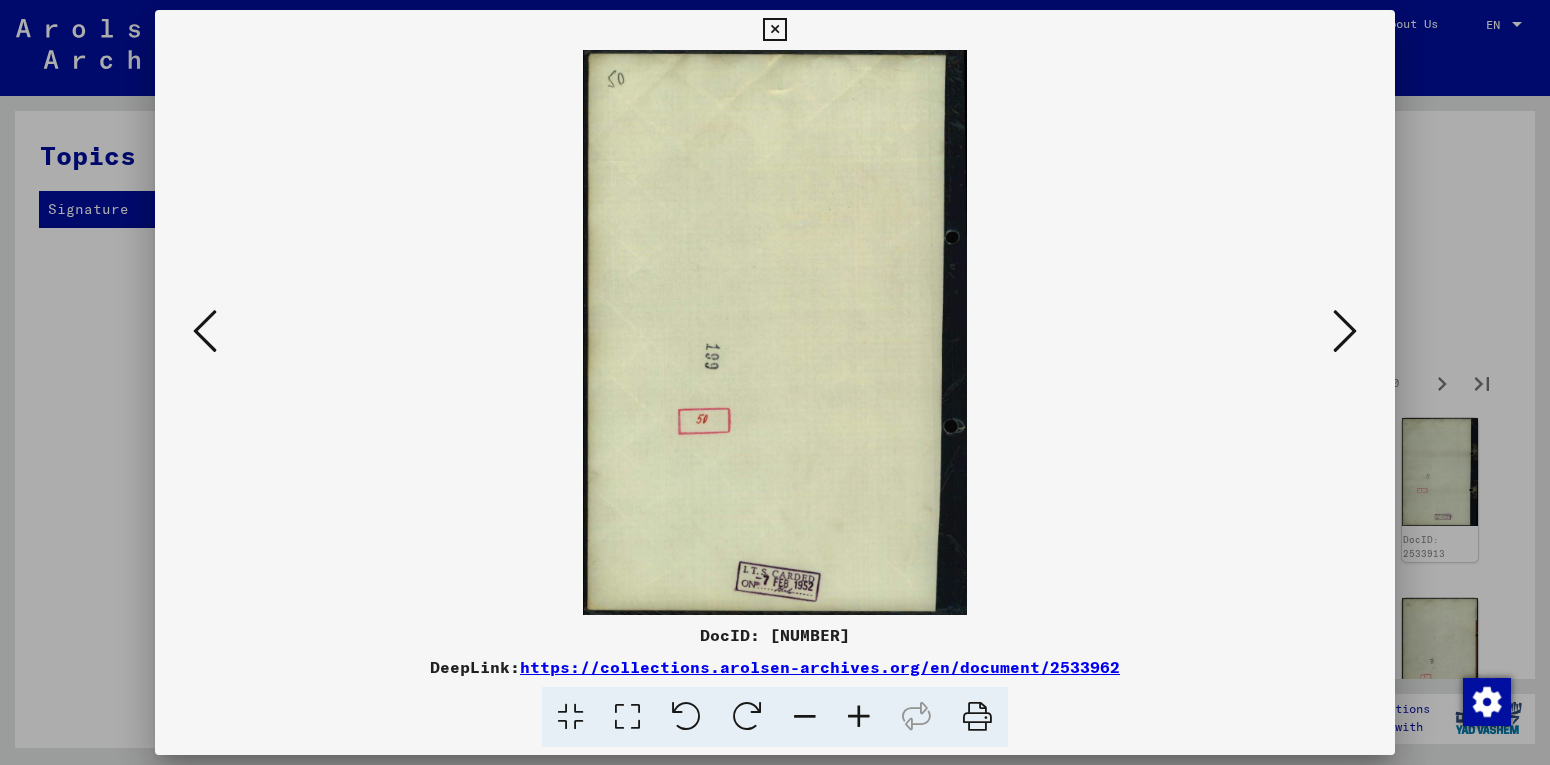 click at bounding box center (1345, 331) 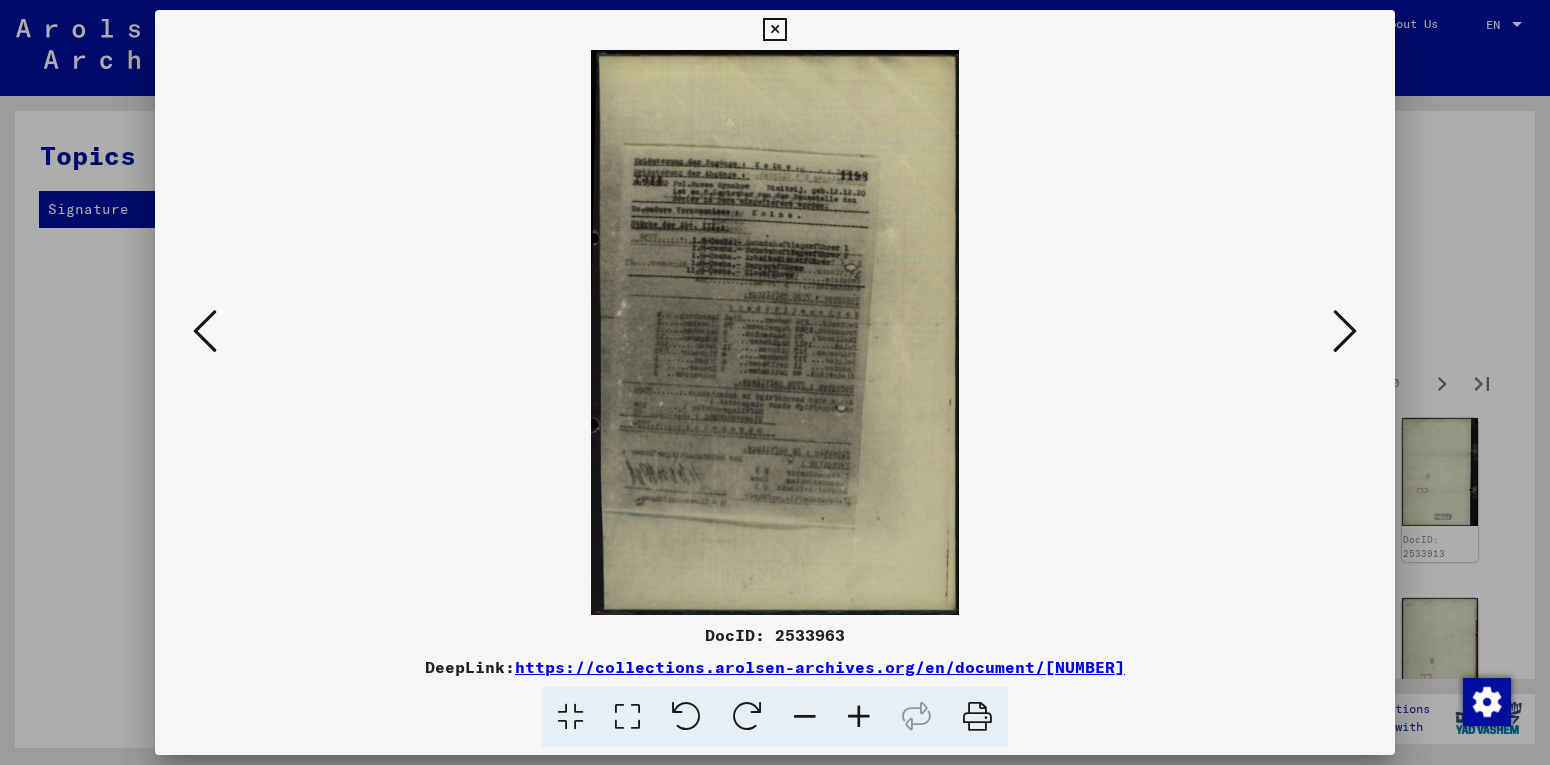 click at bounding box center (1345, 331) 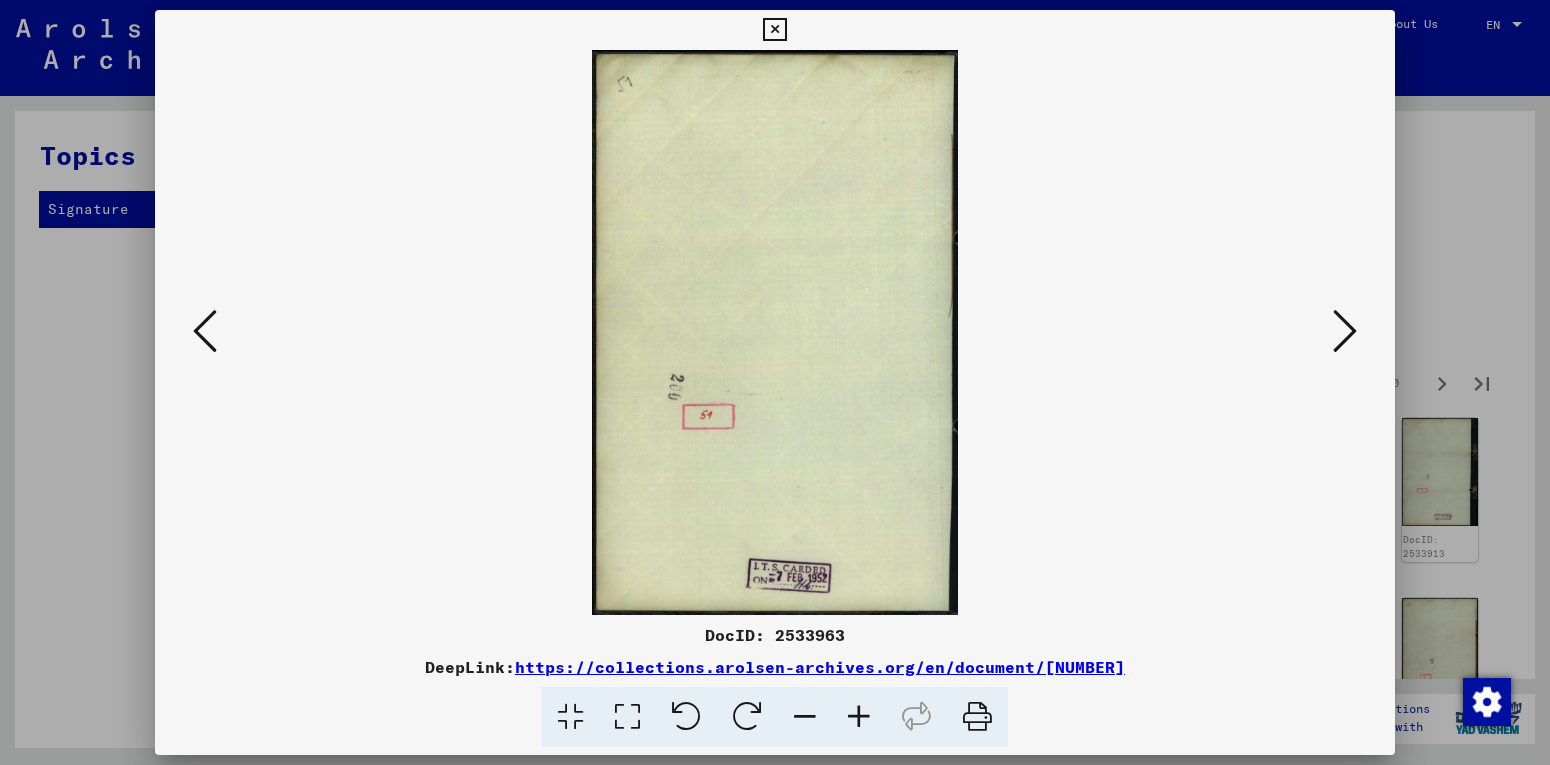 click at bounding box center (1345, 331) 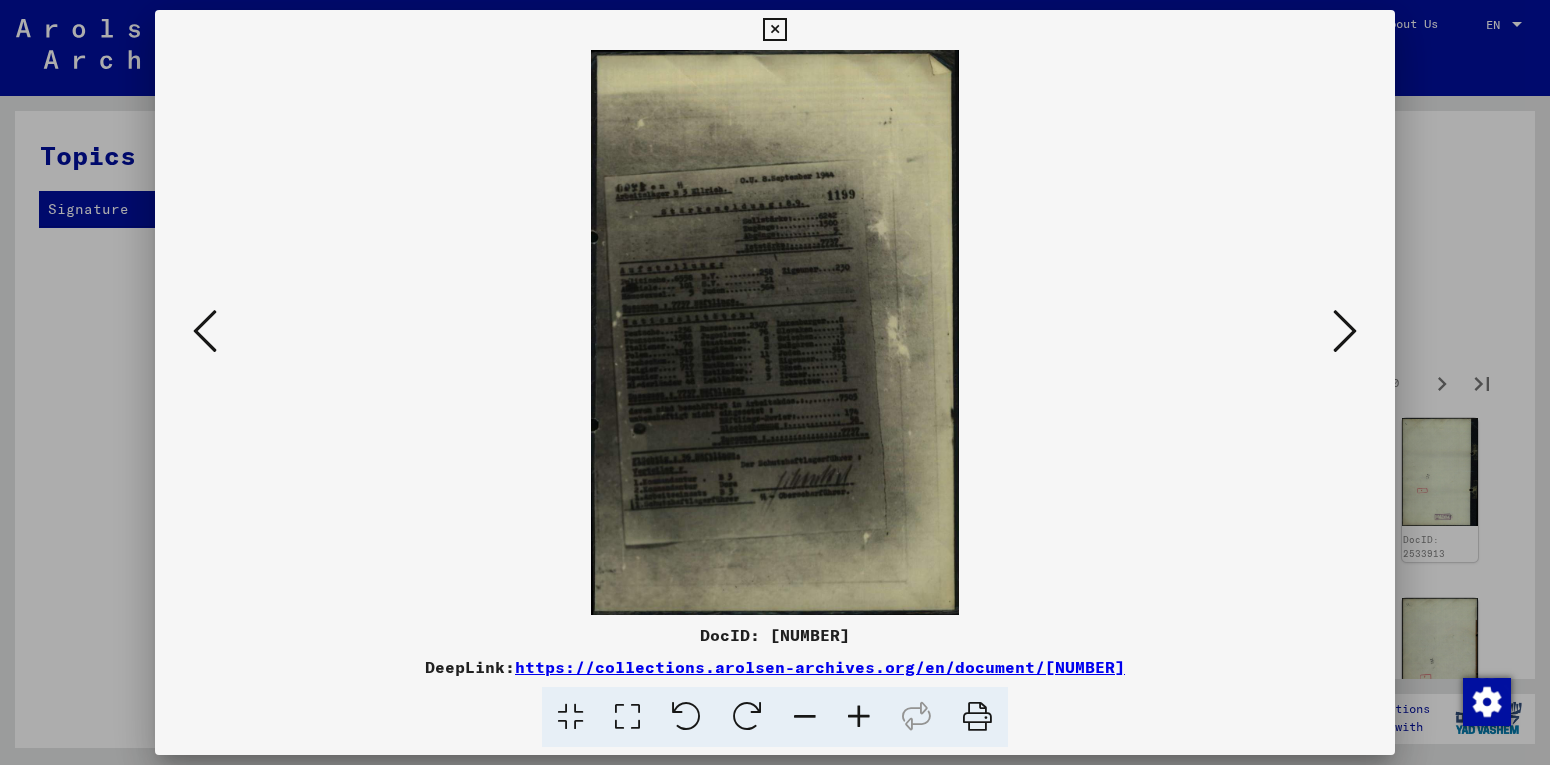 click at bounding box center [1345, 331] 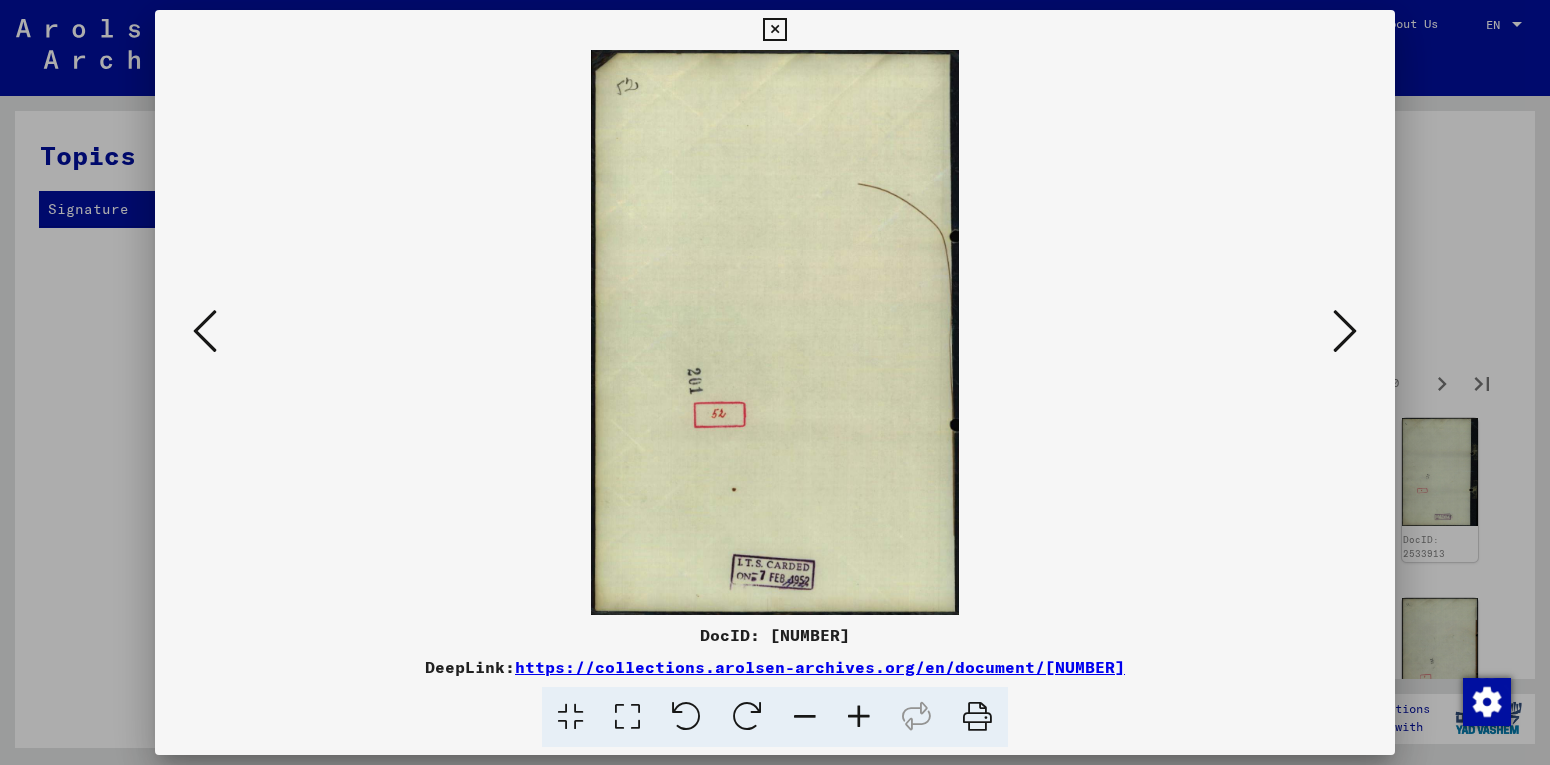 click at bounding box center (1345, 331) 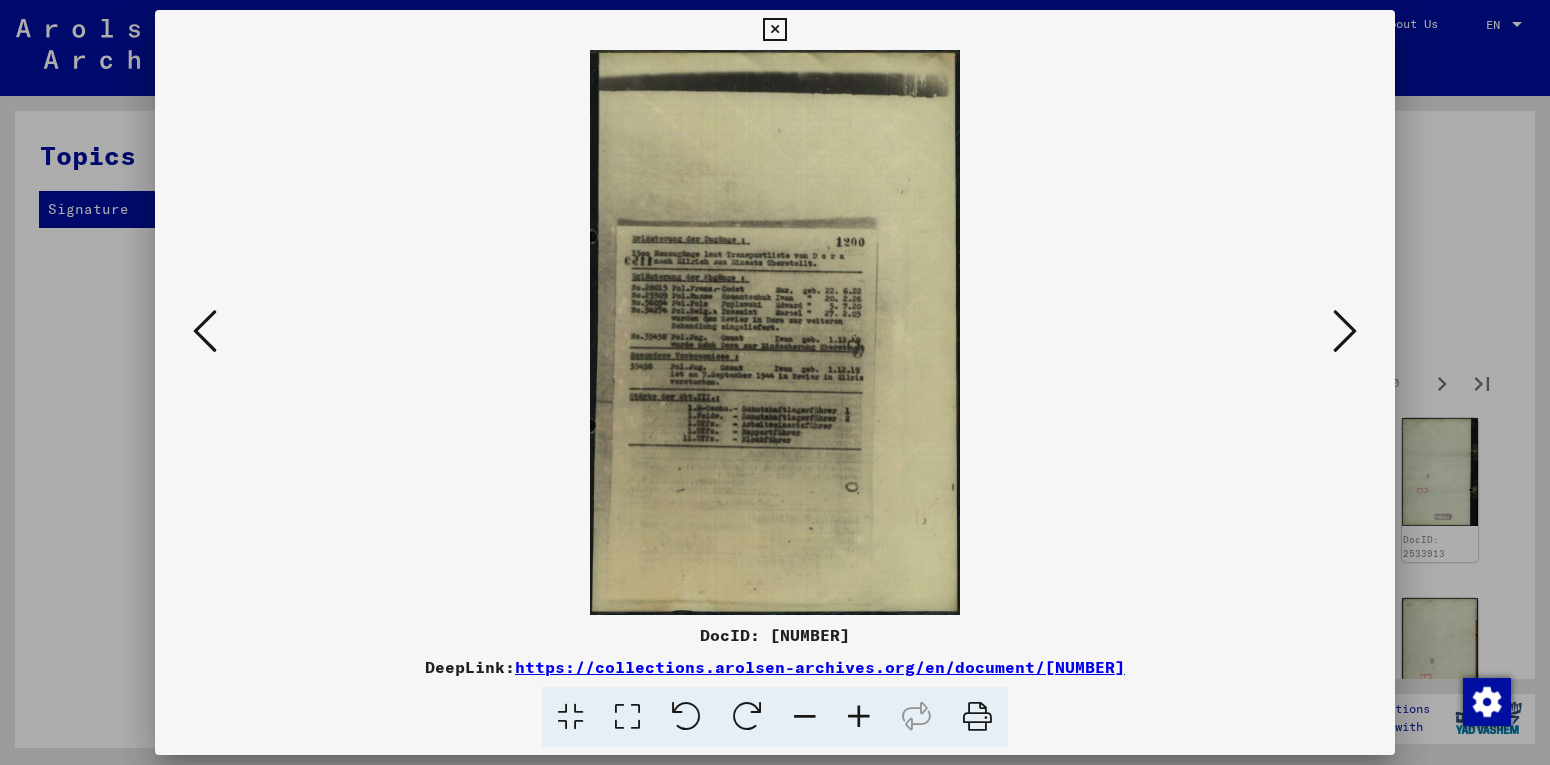 click at bounding box center (1345, 331) 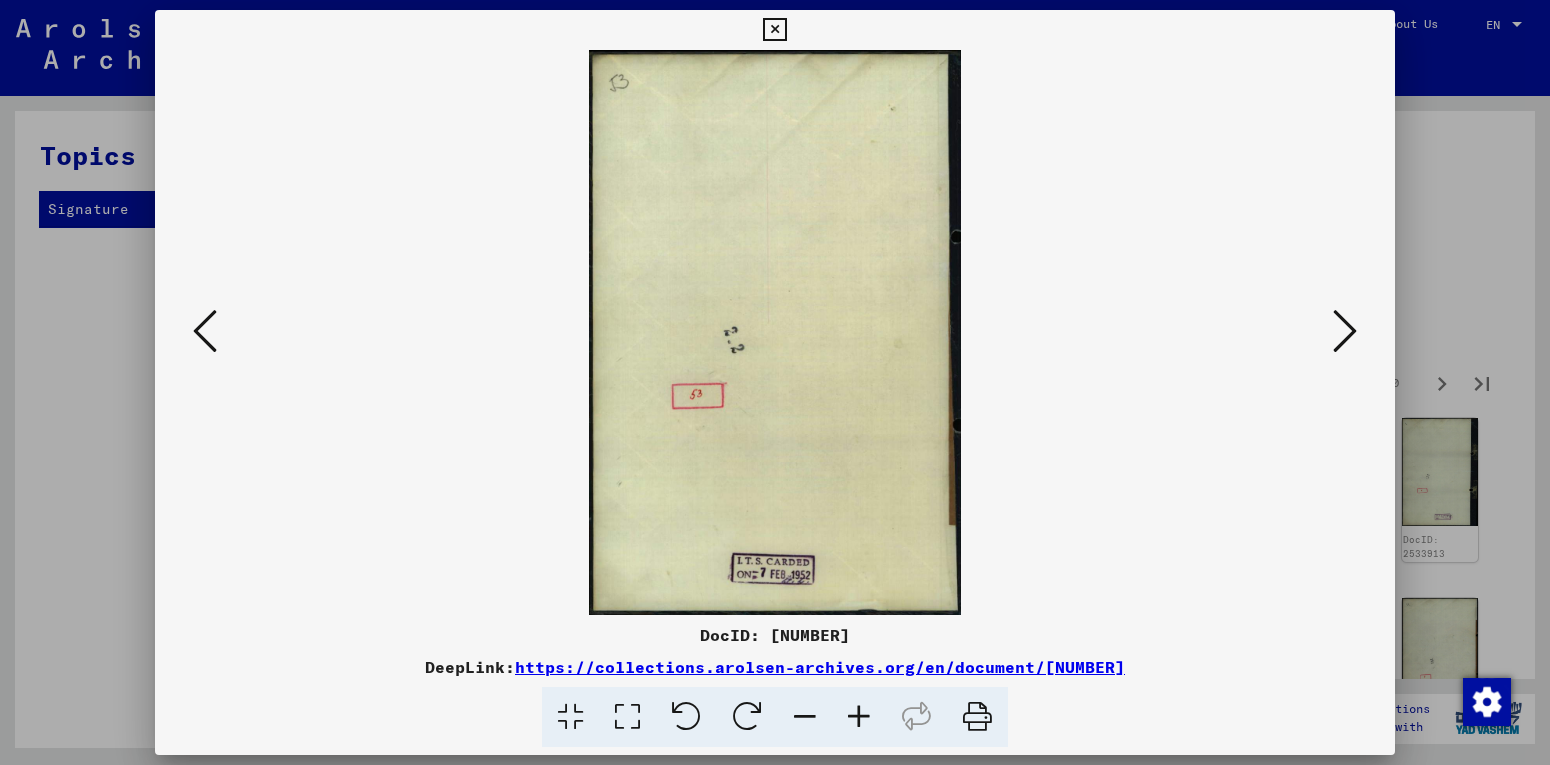 click at bounding box center (1345, 331) 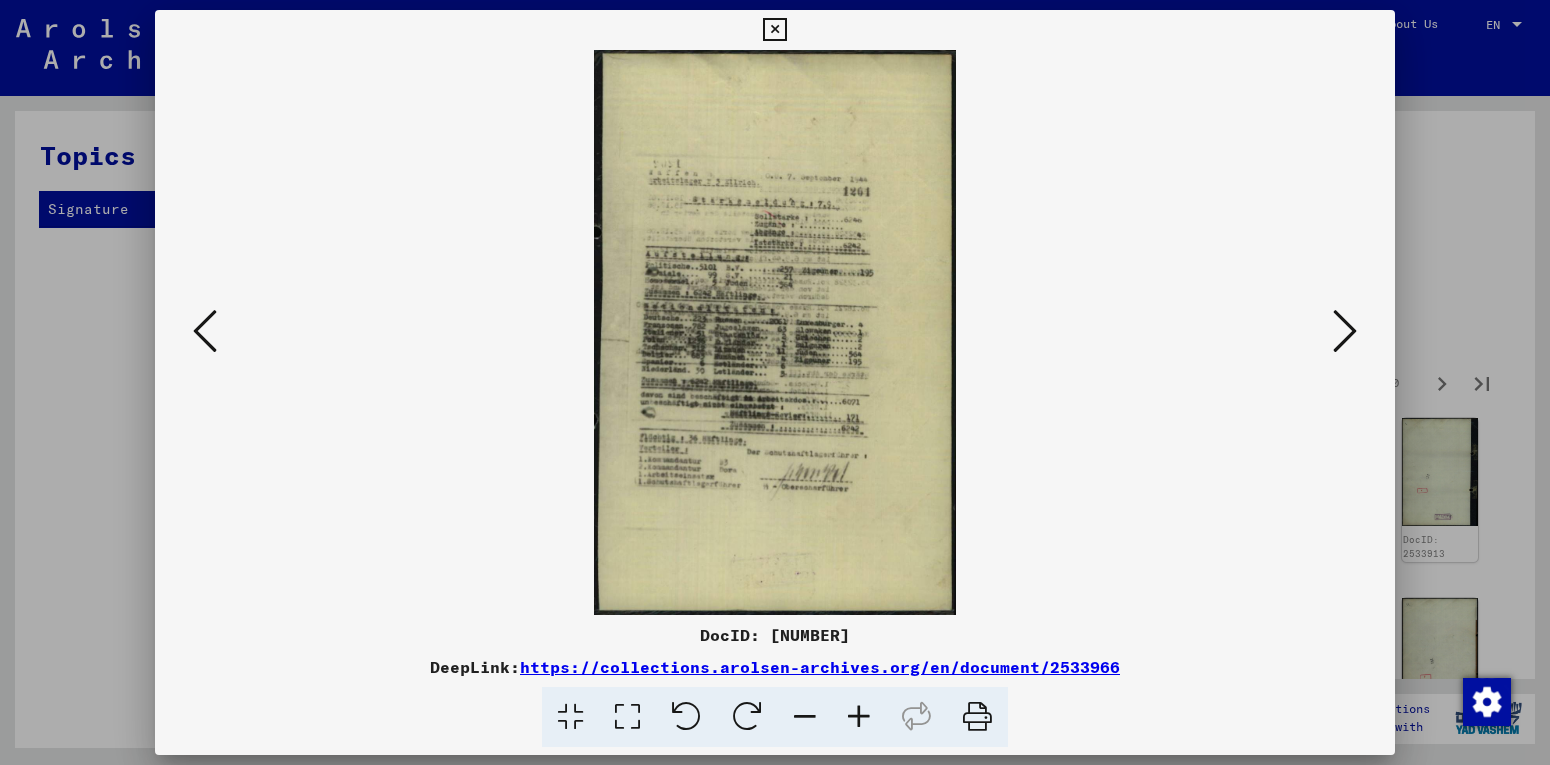 click at bounding box center [1345, 331] 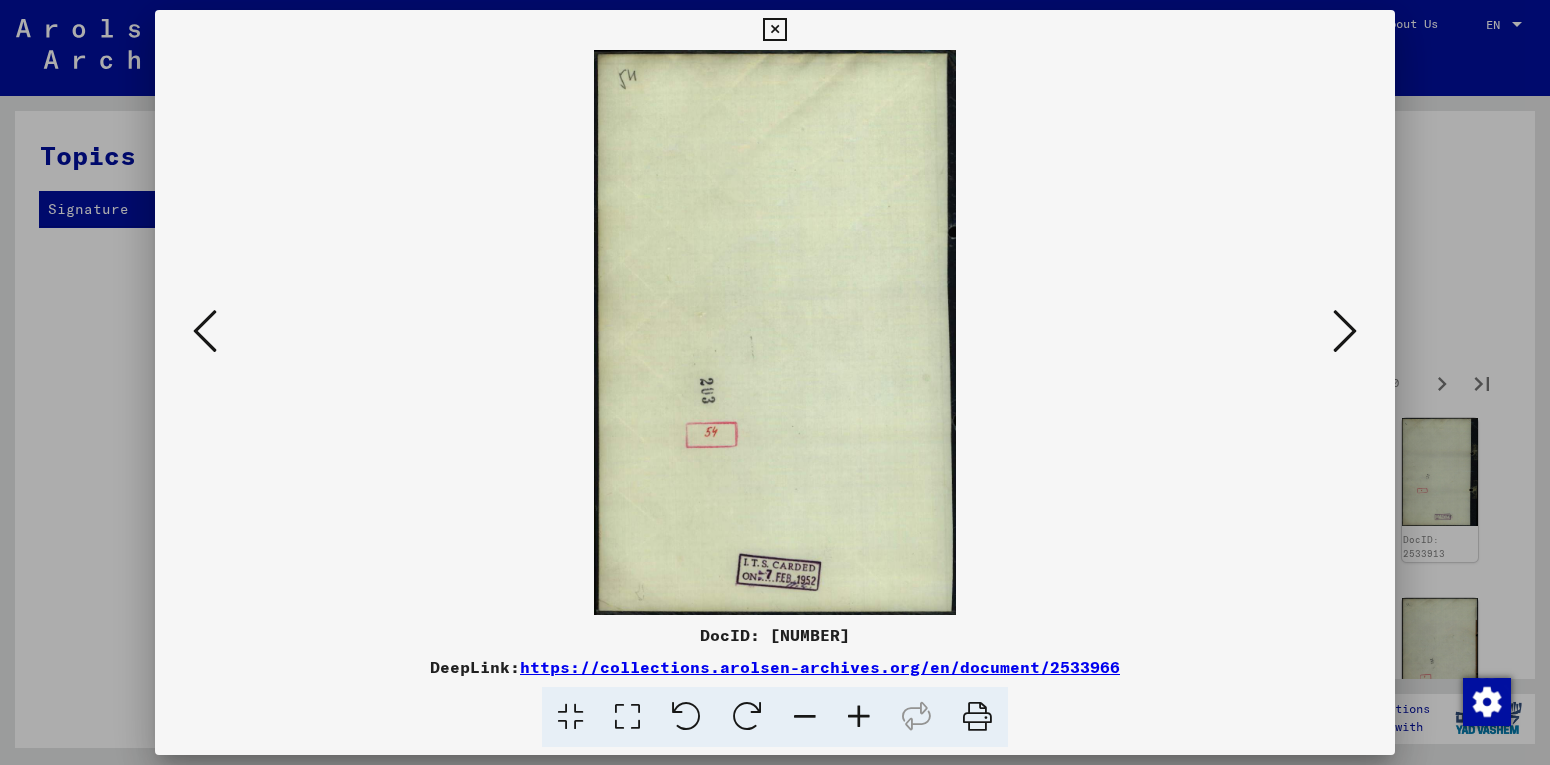 click at bounding box center [1345, 331] 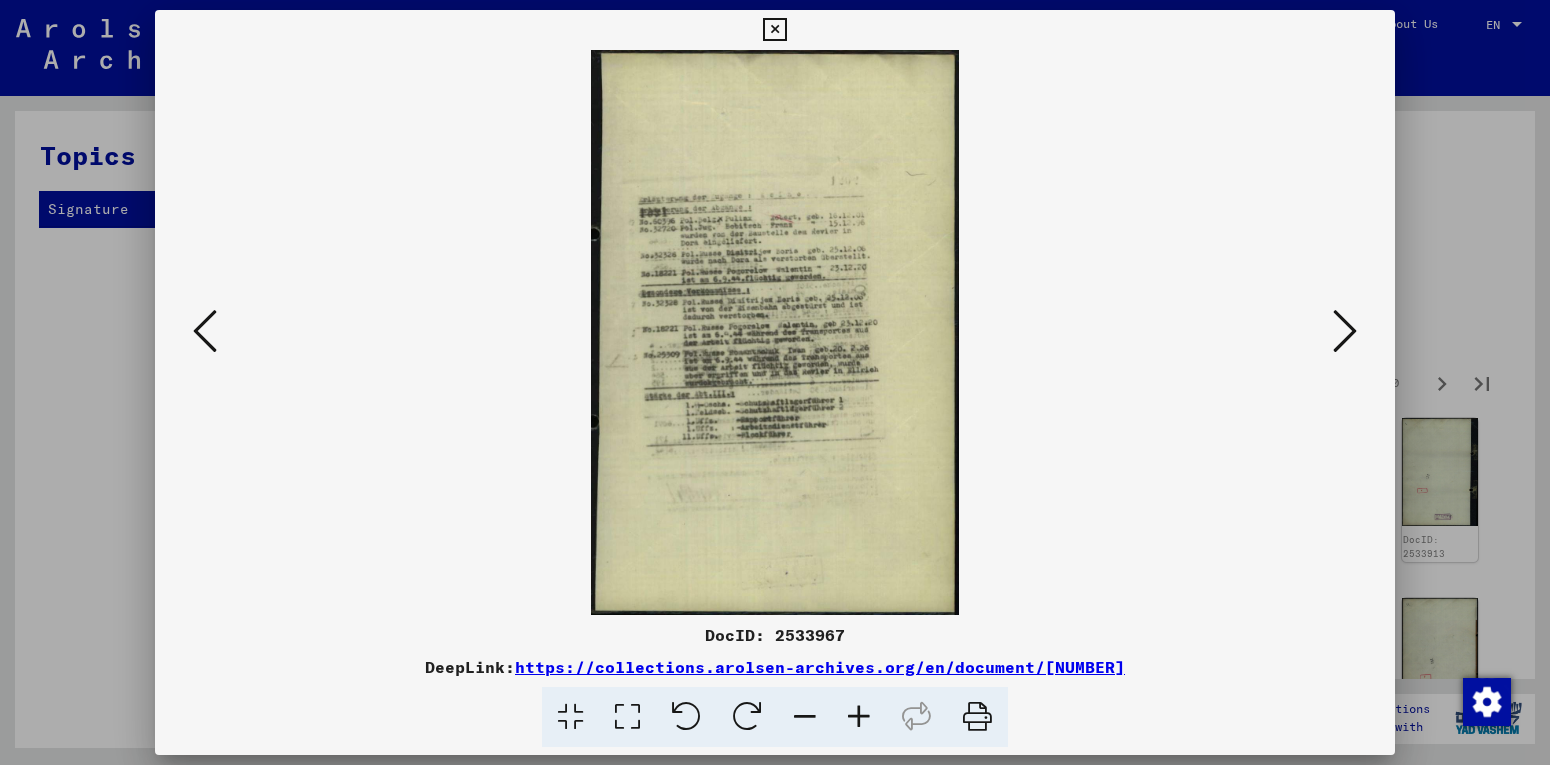 click at bounding box center (1345, 331) 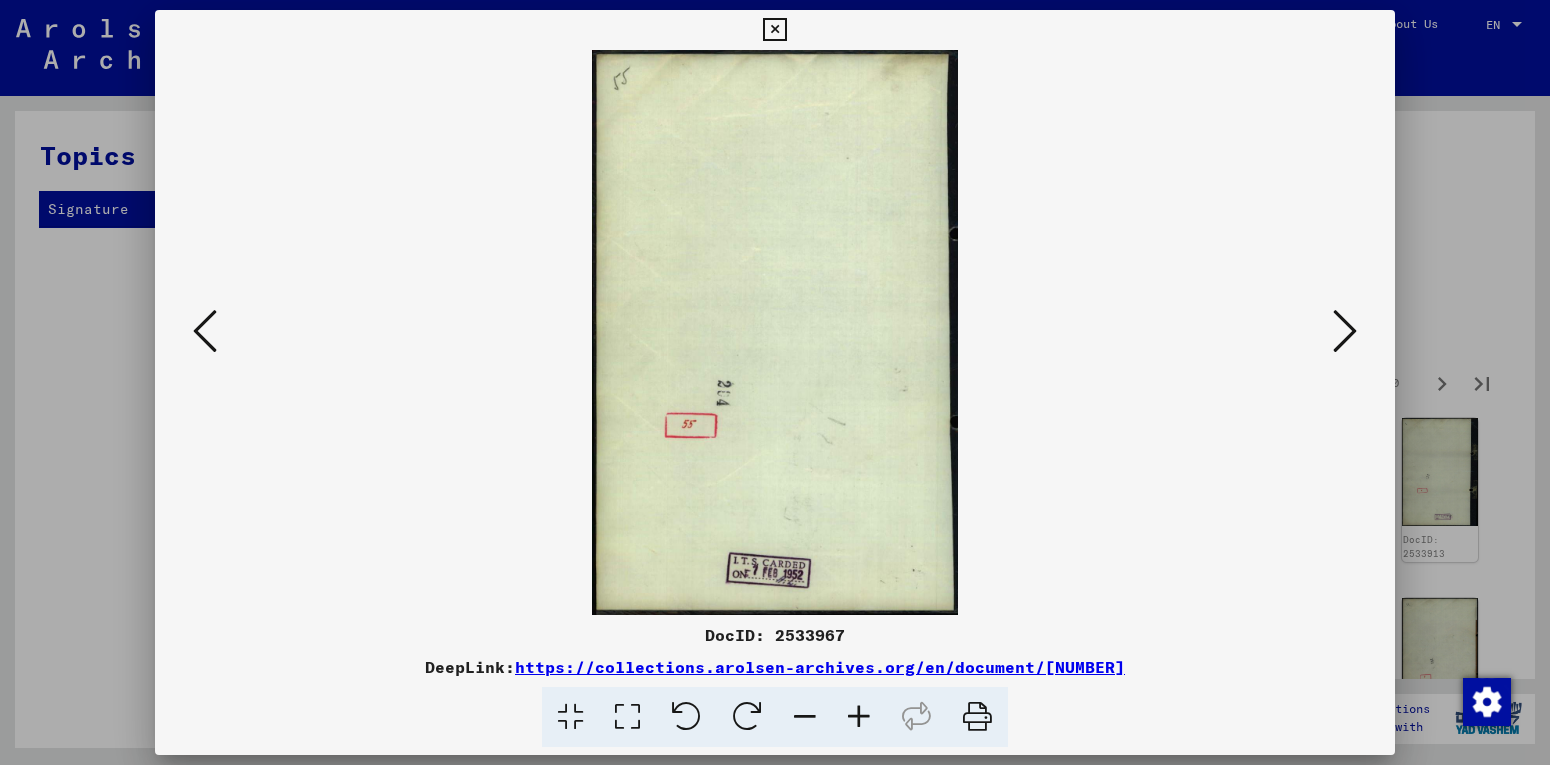 click at bounding box center (1345, 331) 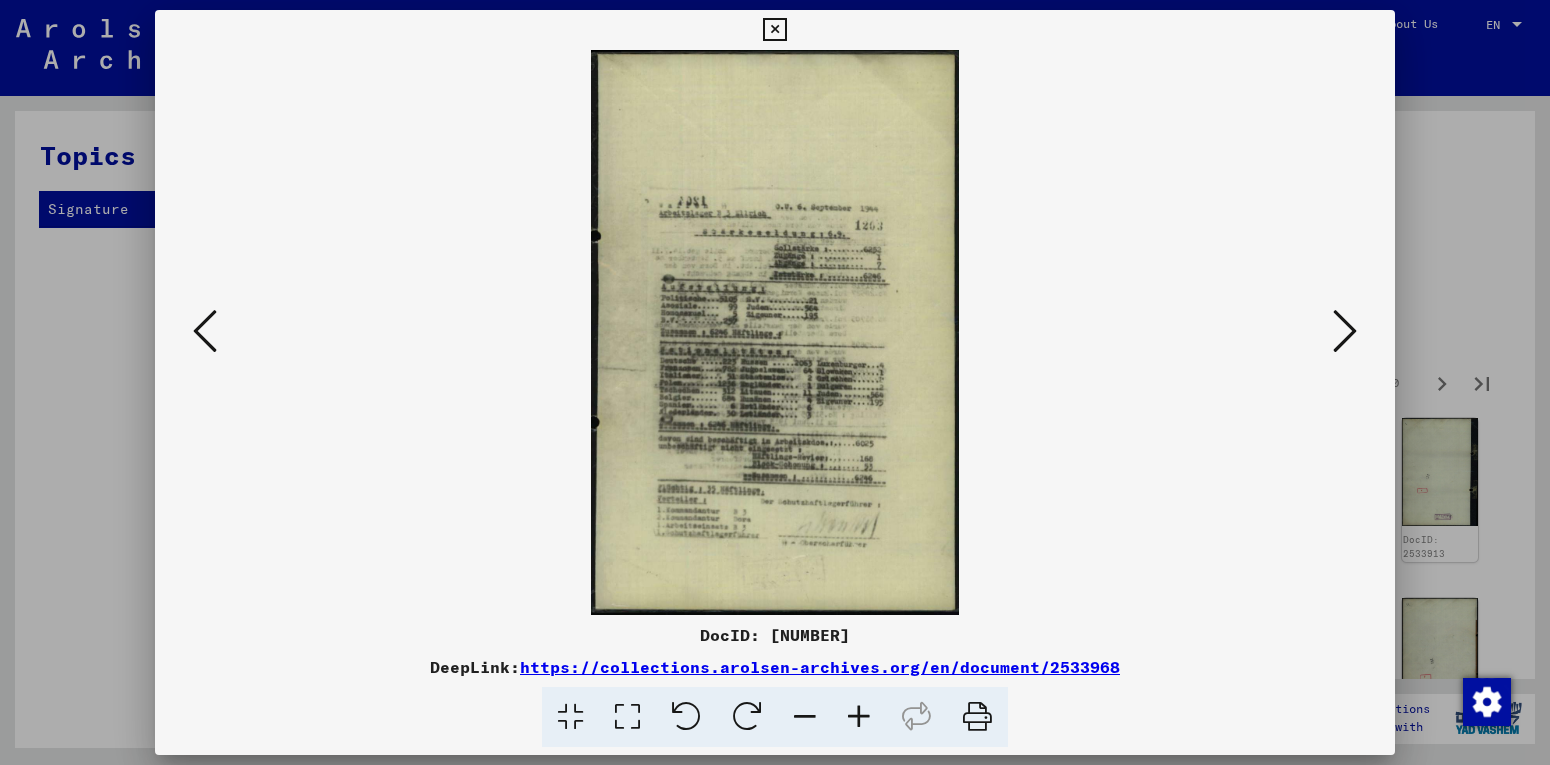 click at bounding box center (1345, 331) 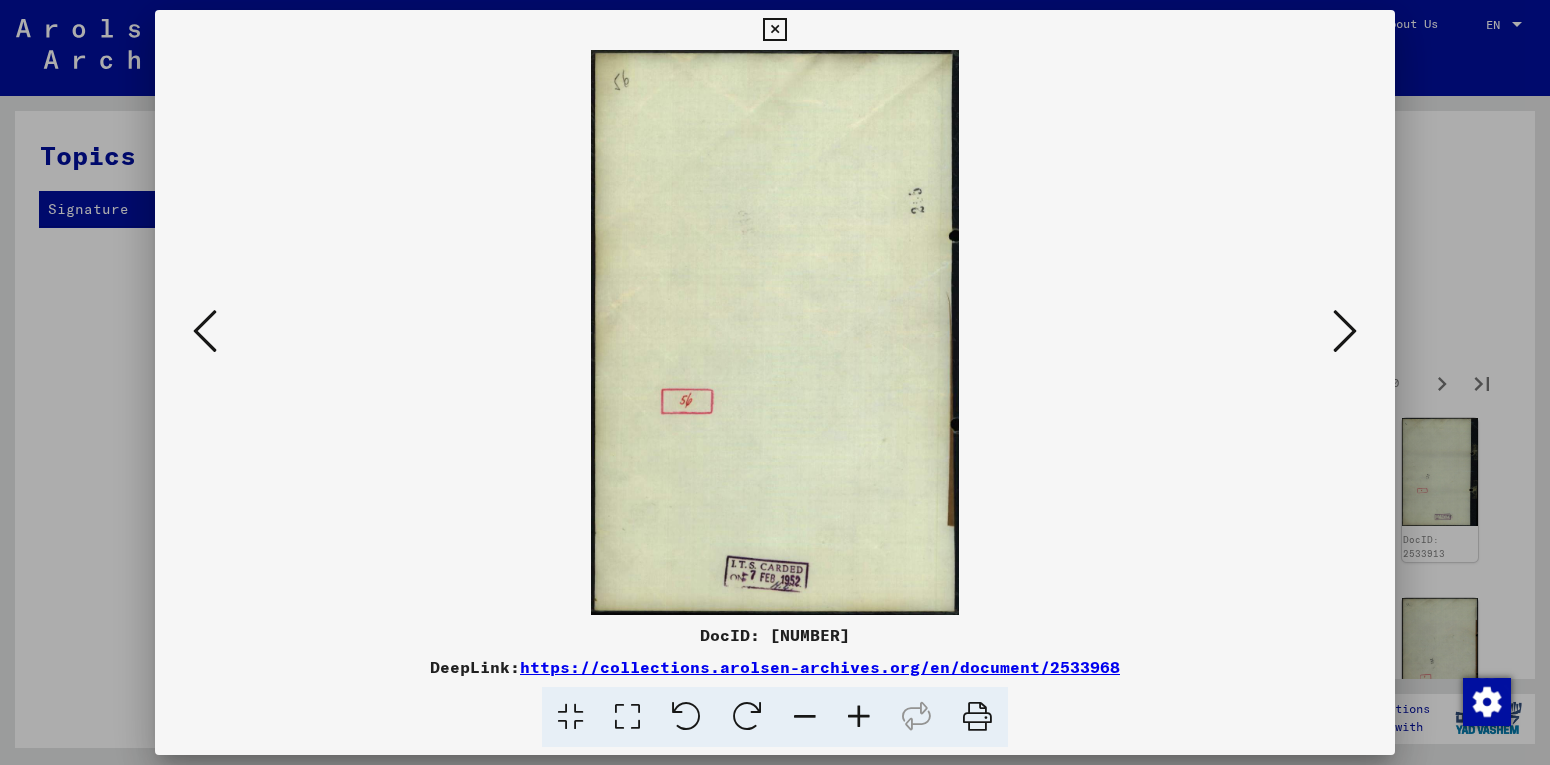 click at bounding box center [1345, 331] 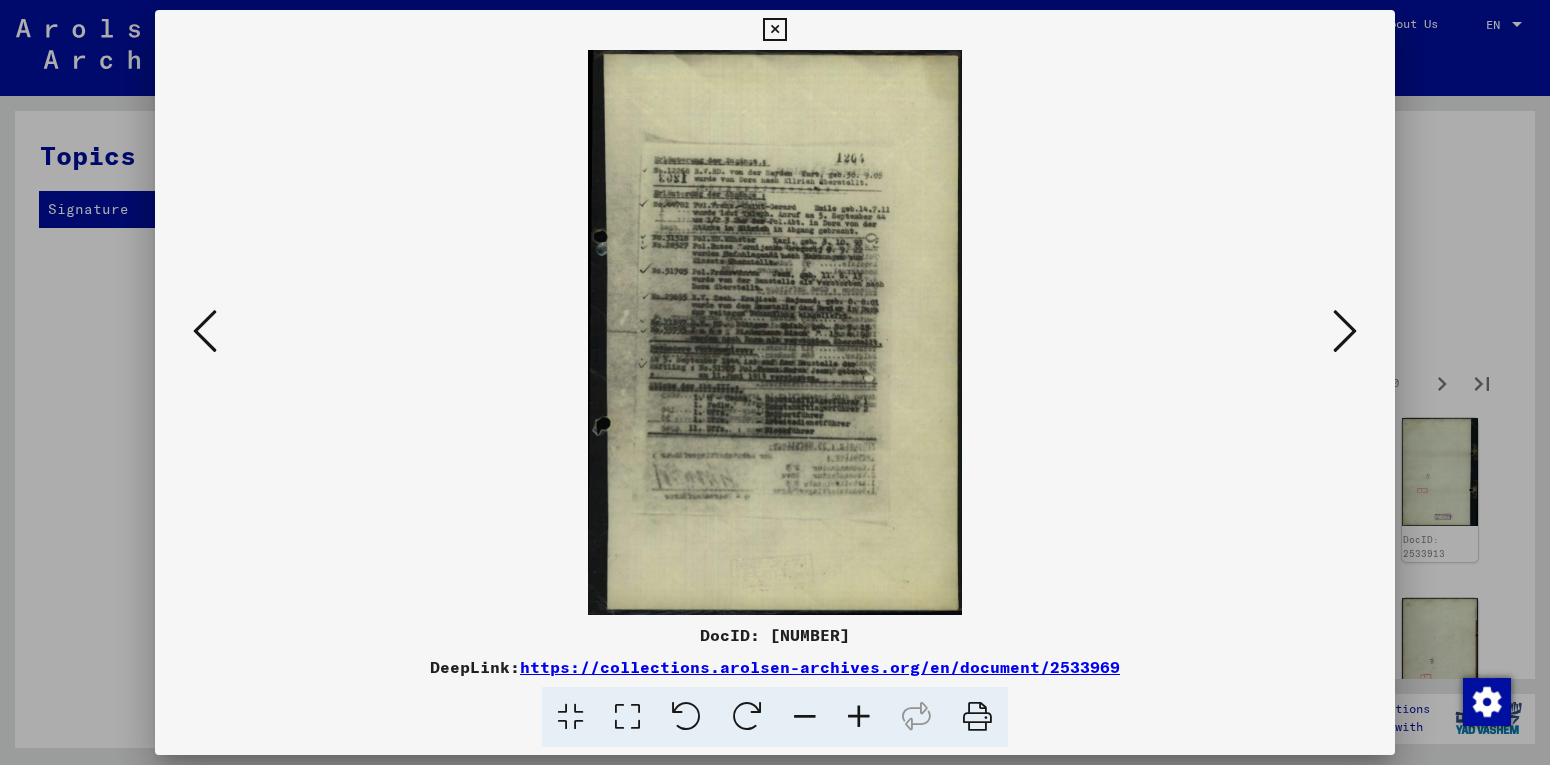 click at bounding box center (1345, 331) 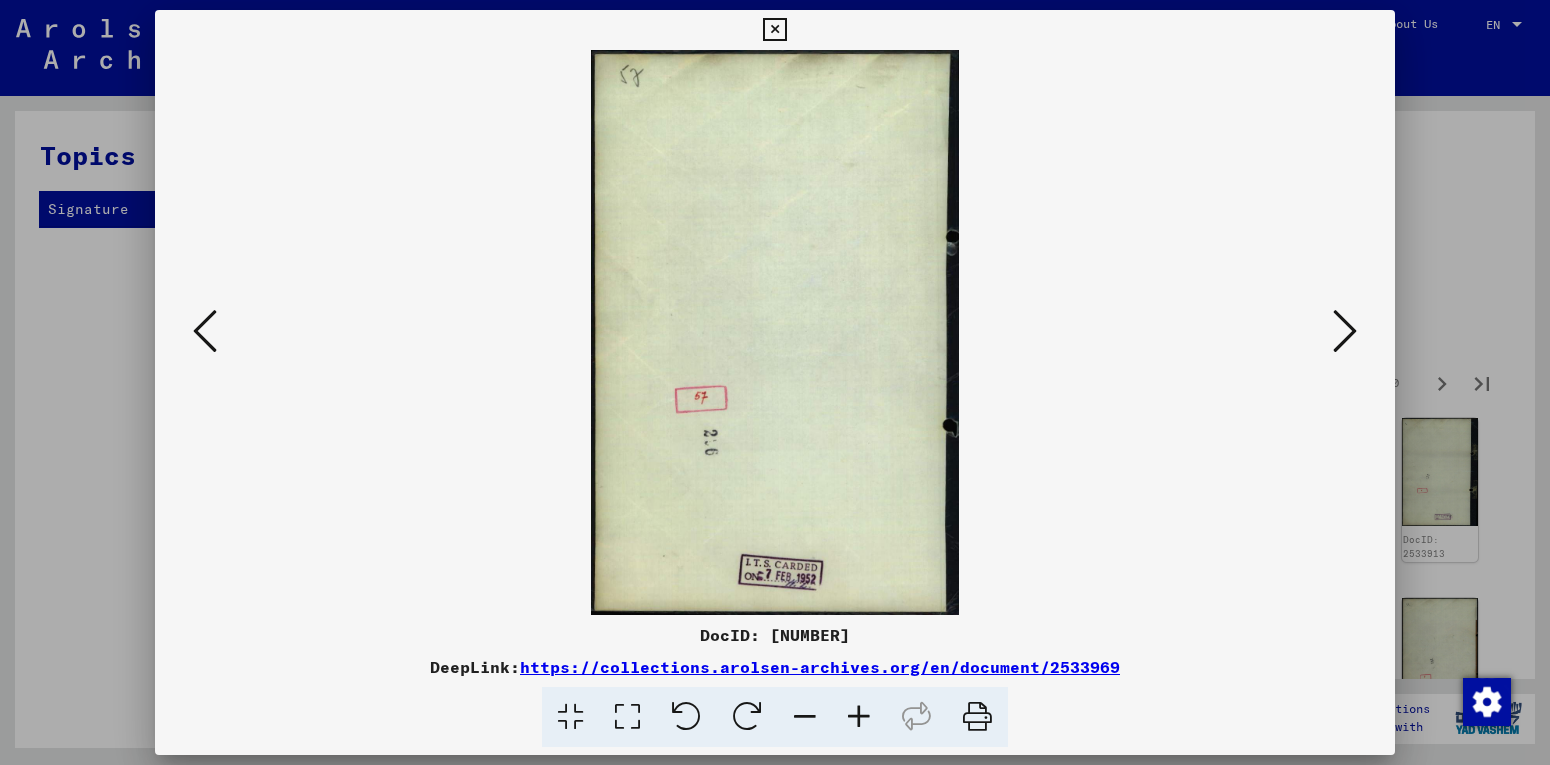 click at bounding box center [1345, 332] 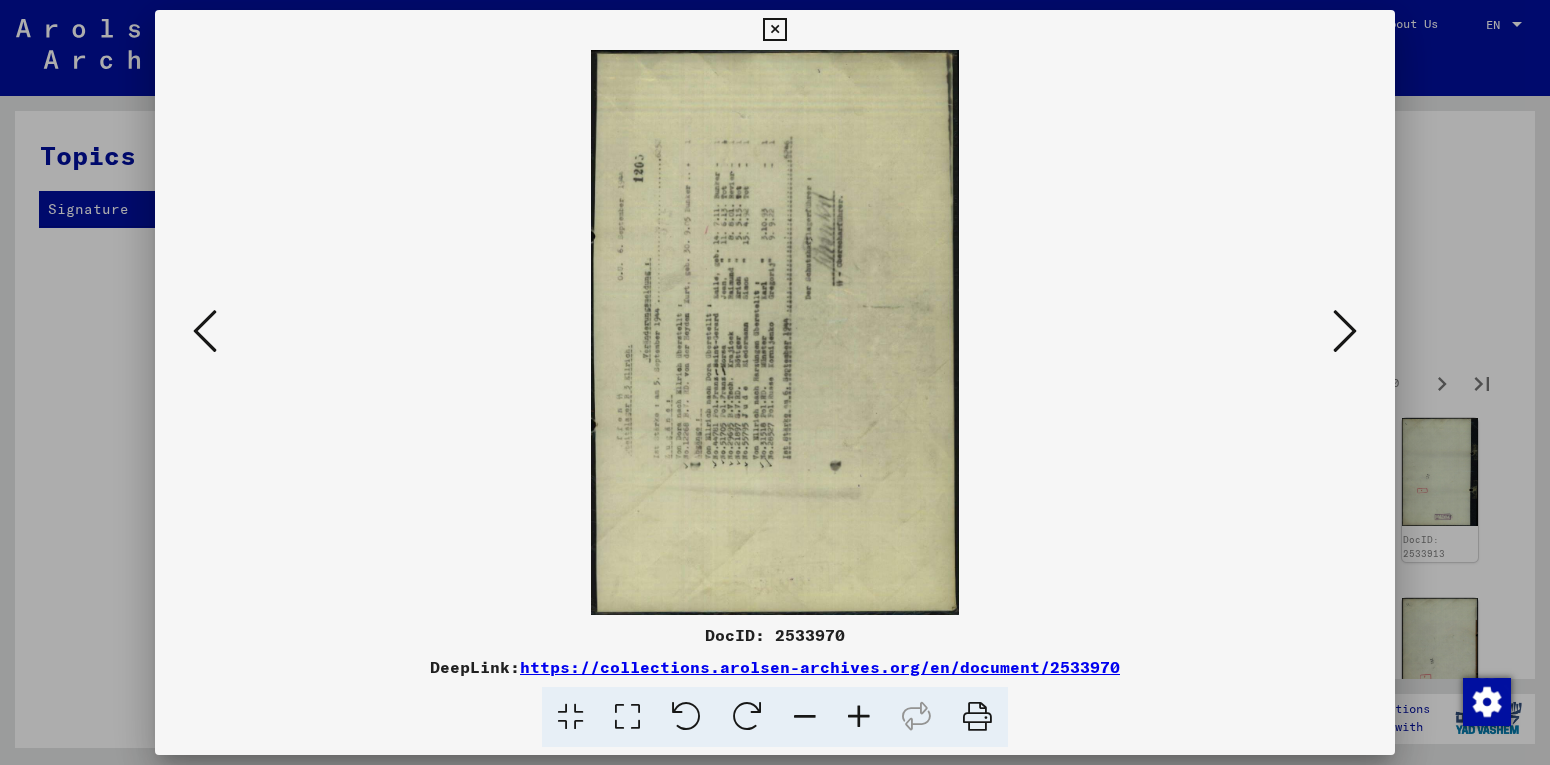 click at bounding box center [1345, 331] 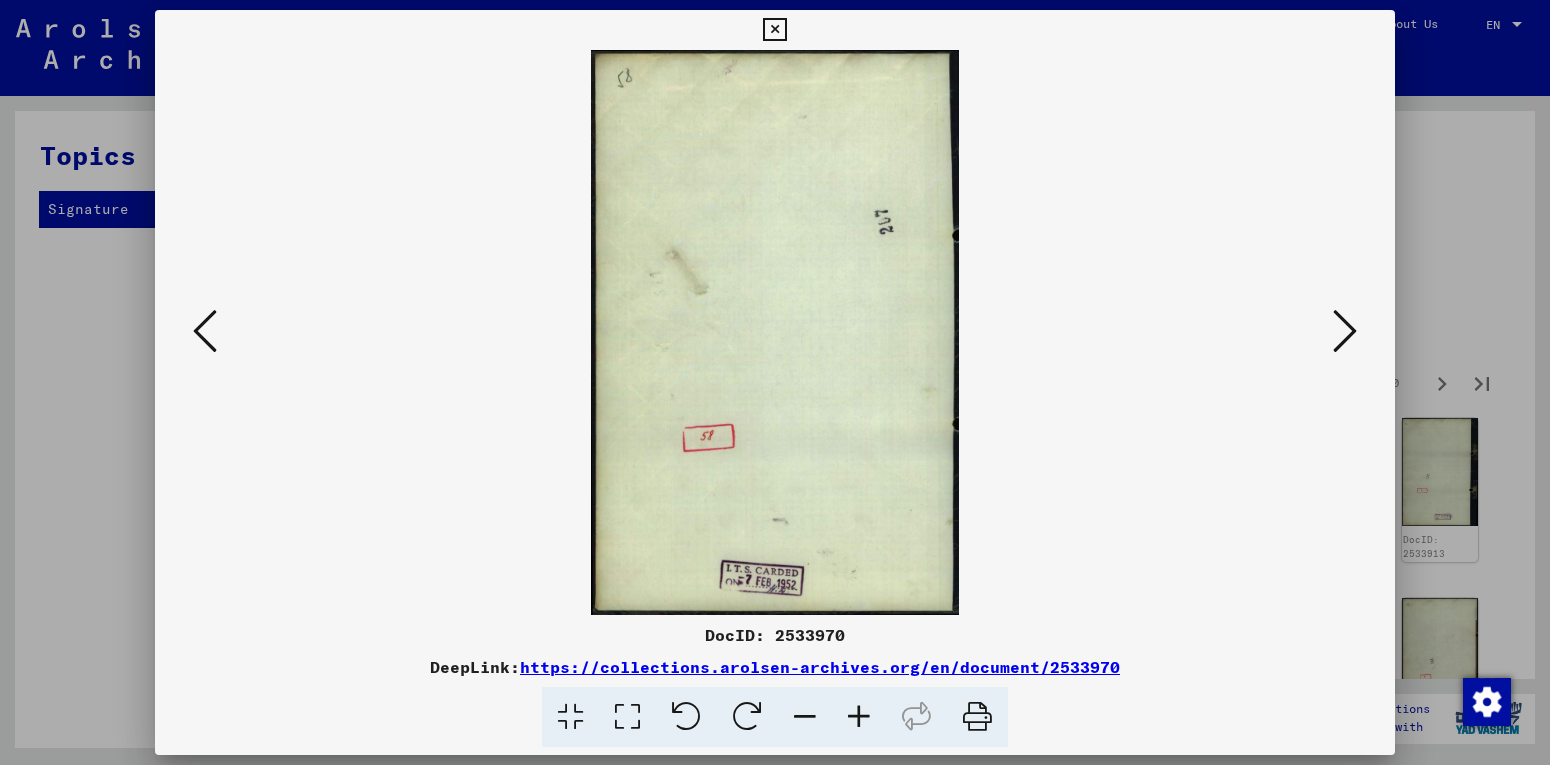click at bounding box center [1345, 331] 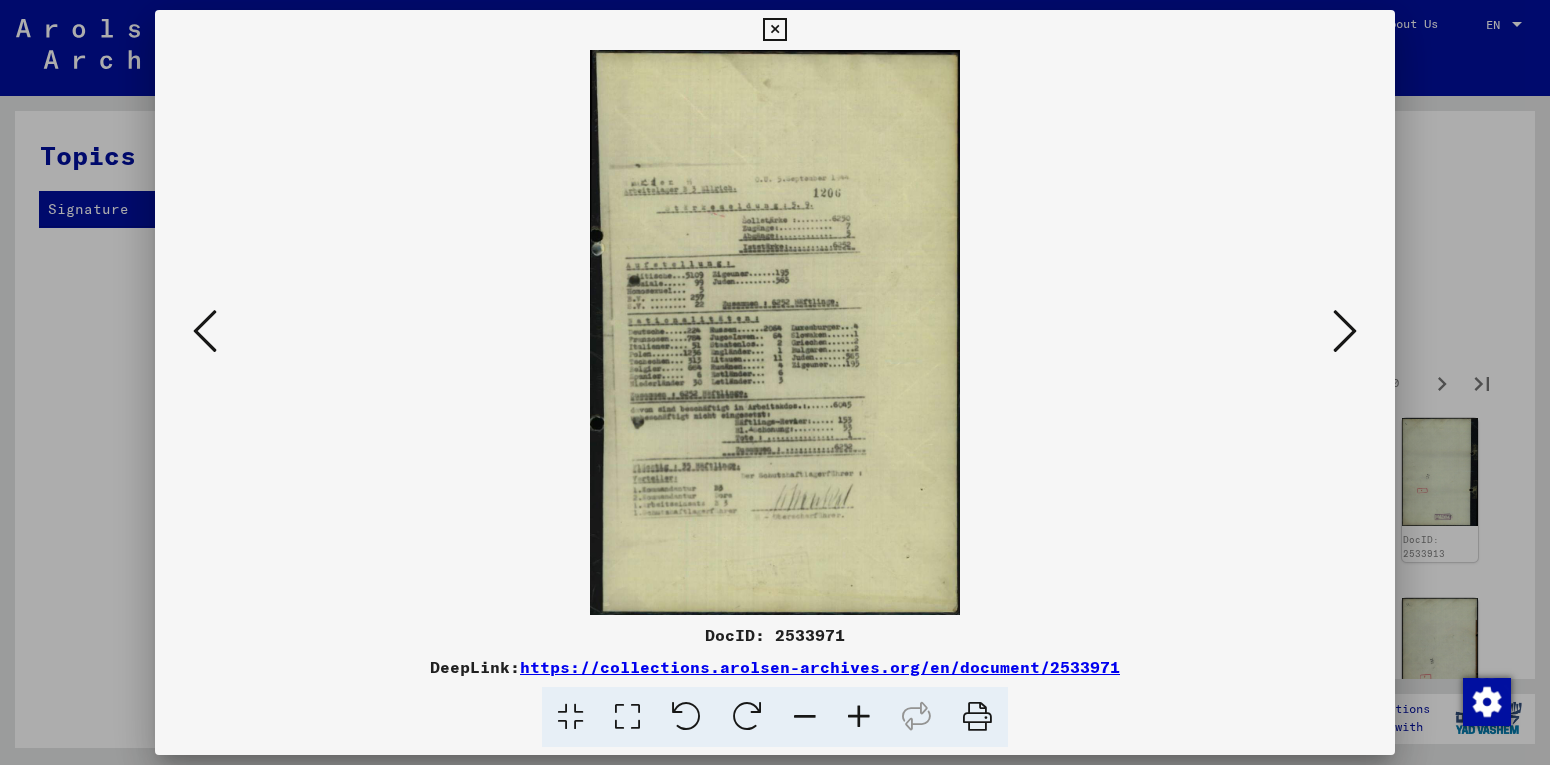click at bounding box center (1345, 331) 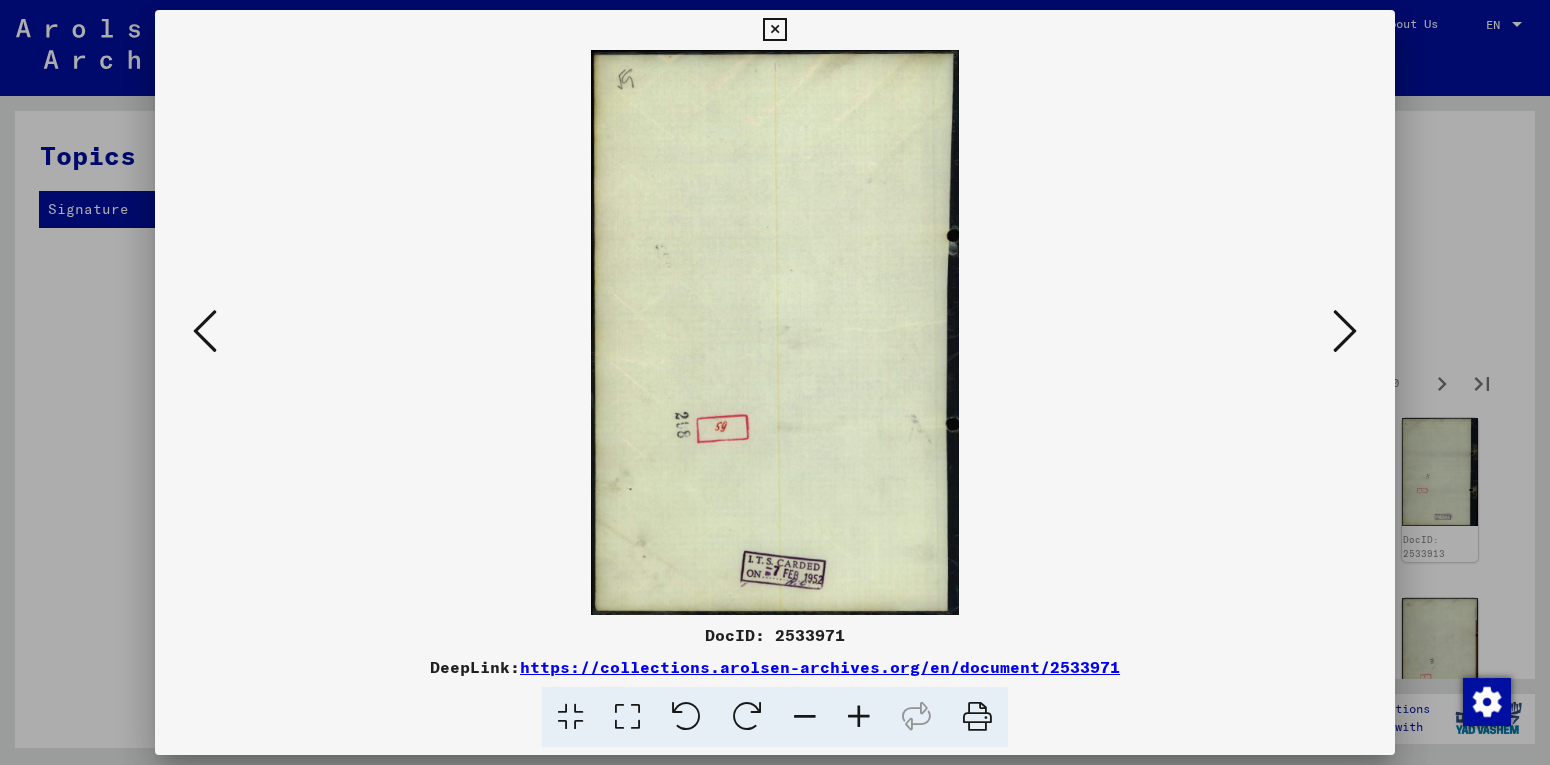 click at bounding box center [1345, 331] 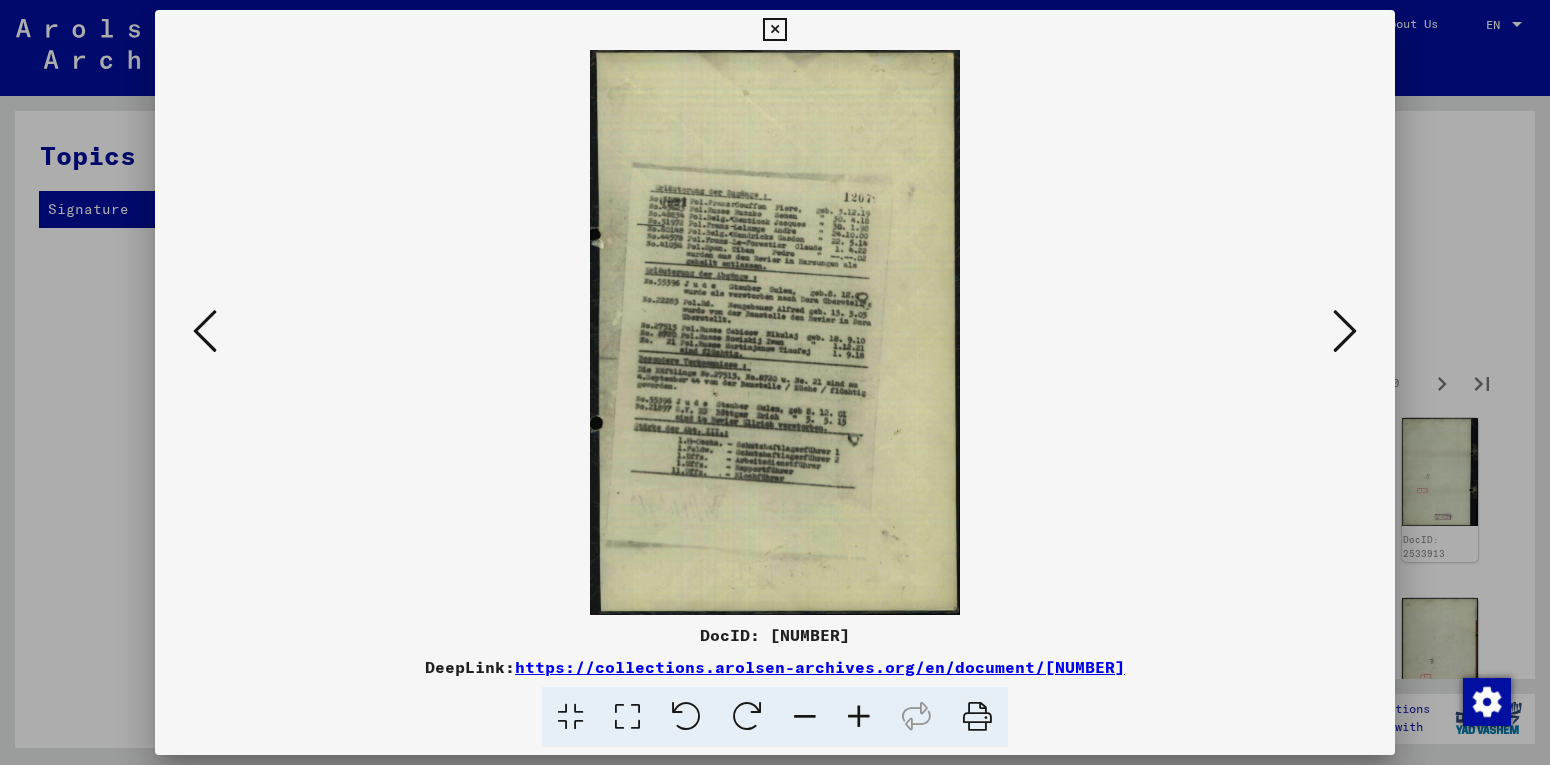 click at bounding box center [1345, 332] 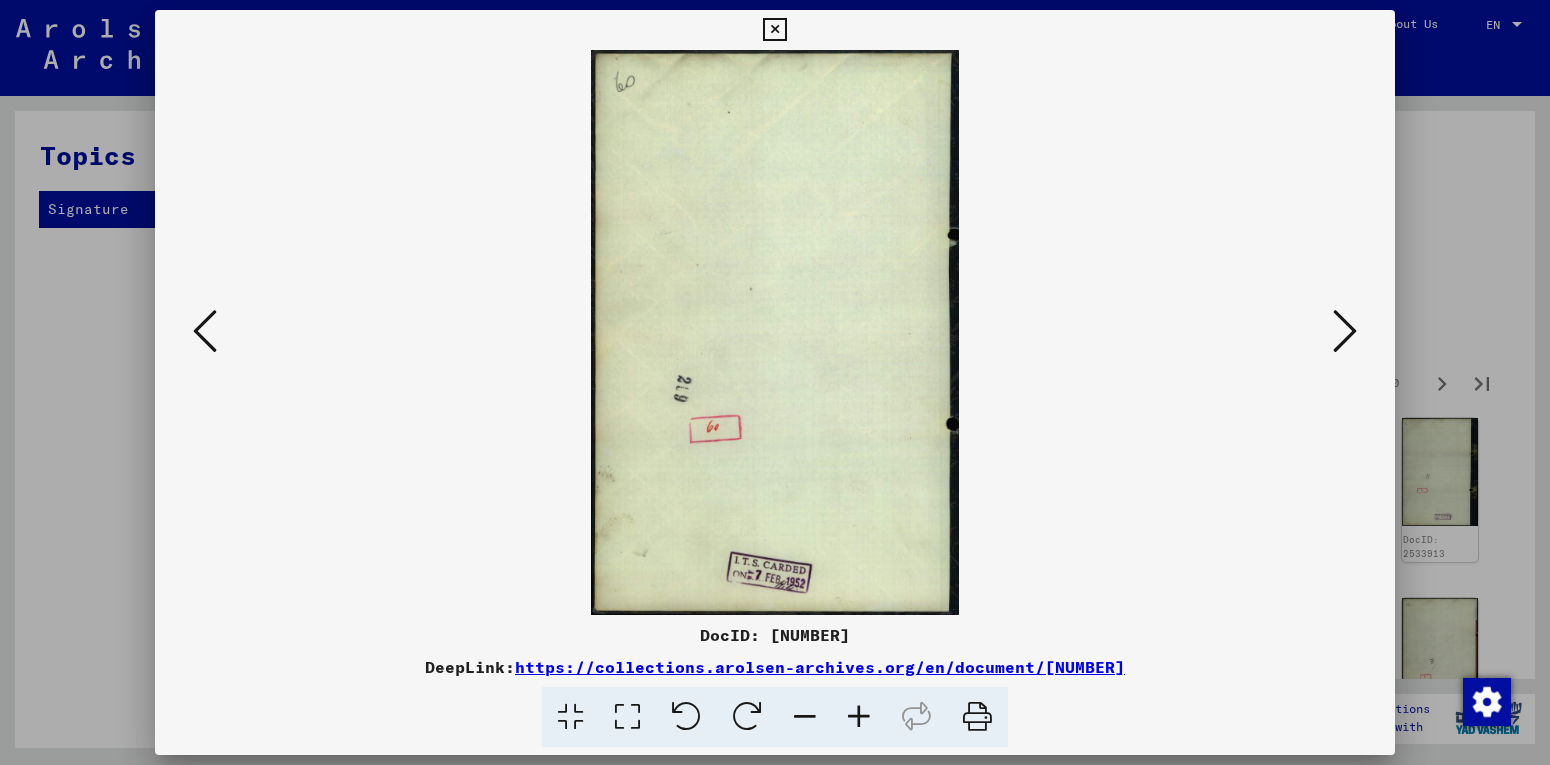 click at bounding box center (1345, 331) 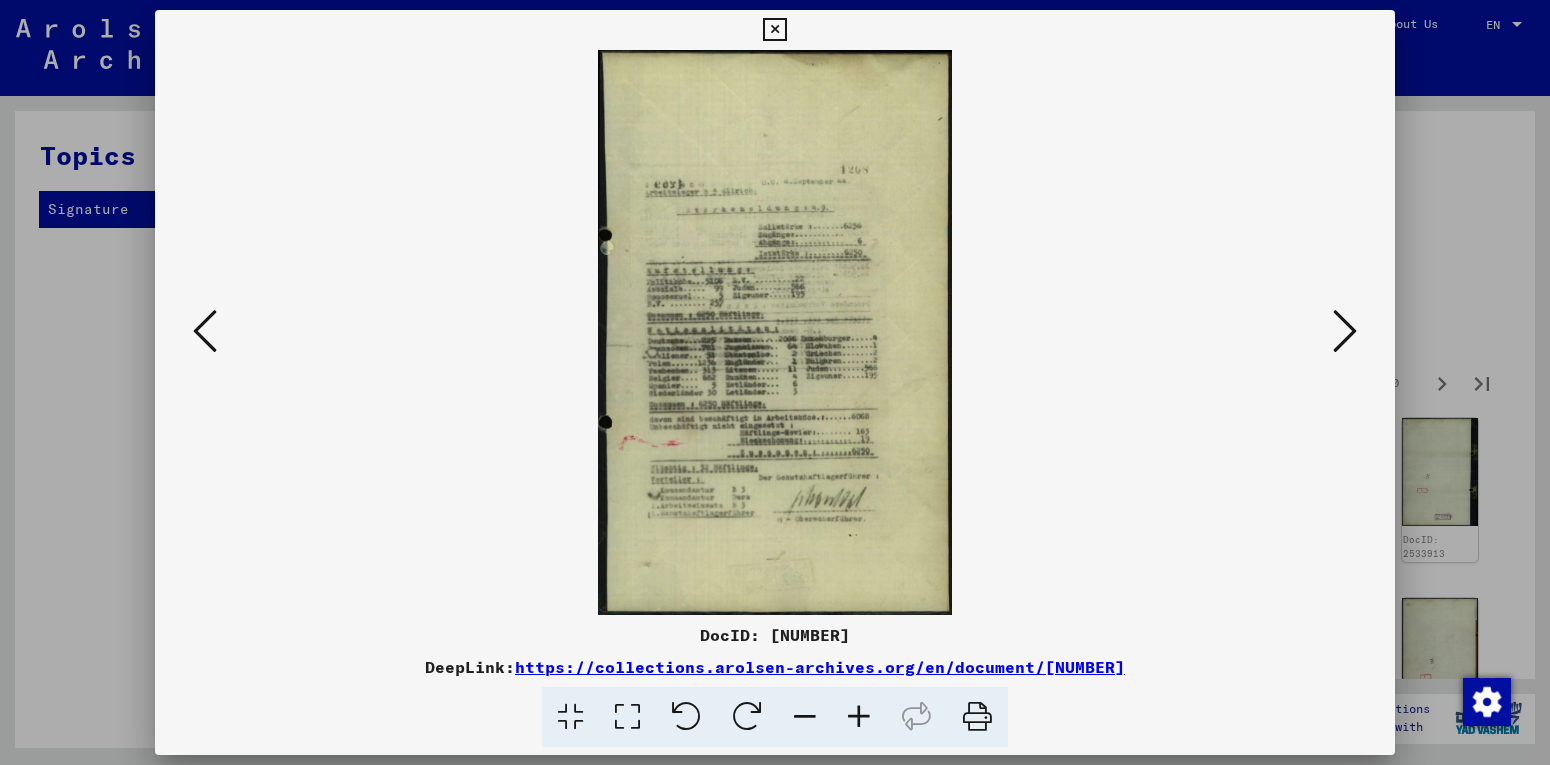click at bounding box center [1345, 331] 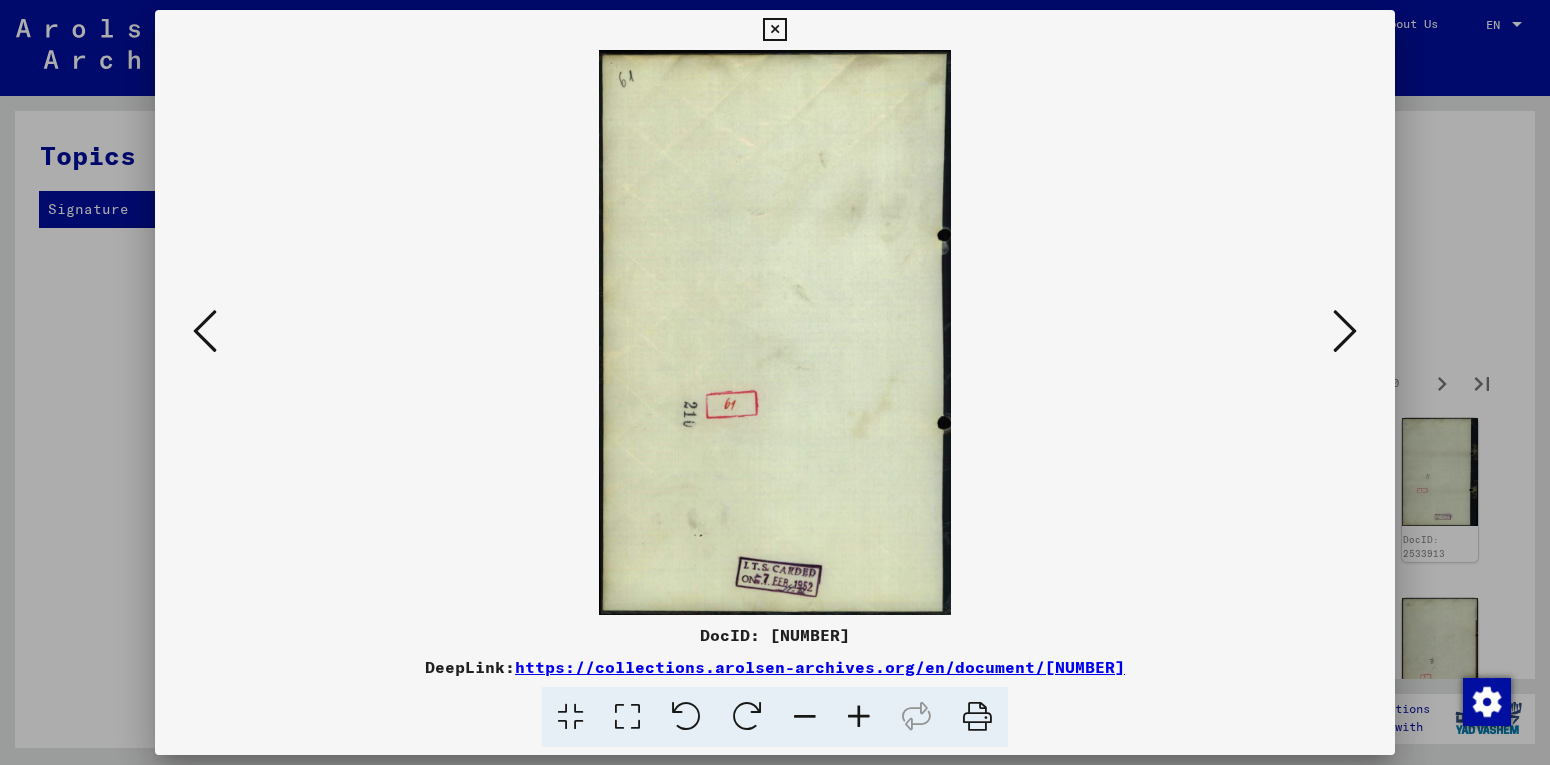 click at bounding box center [1345, 331] 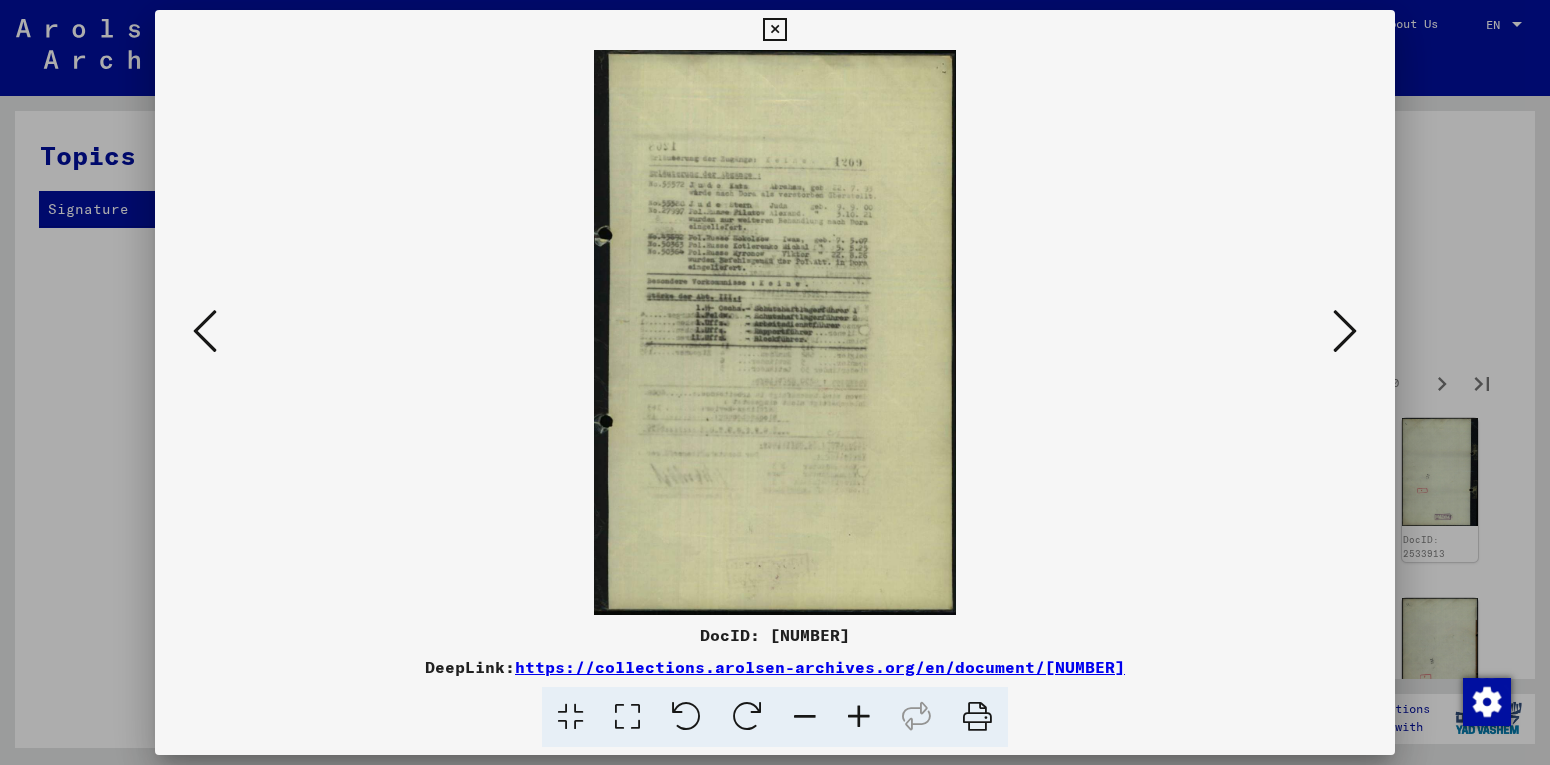 click at bounding box center (1345, 331) 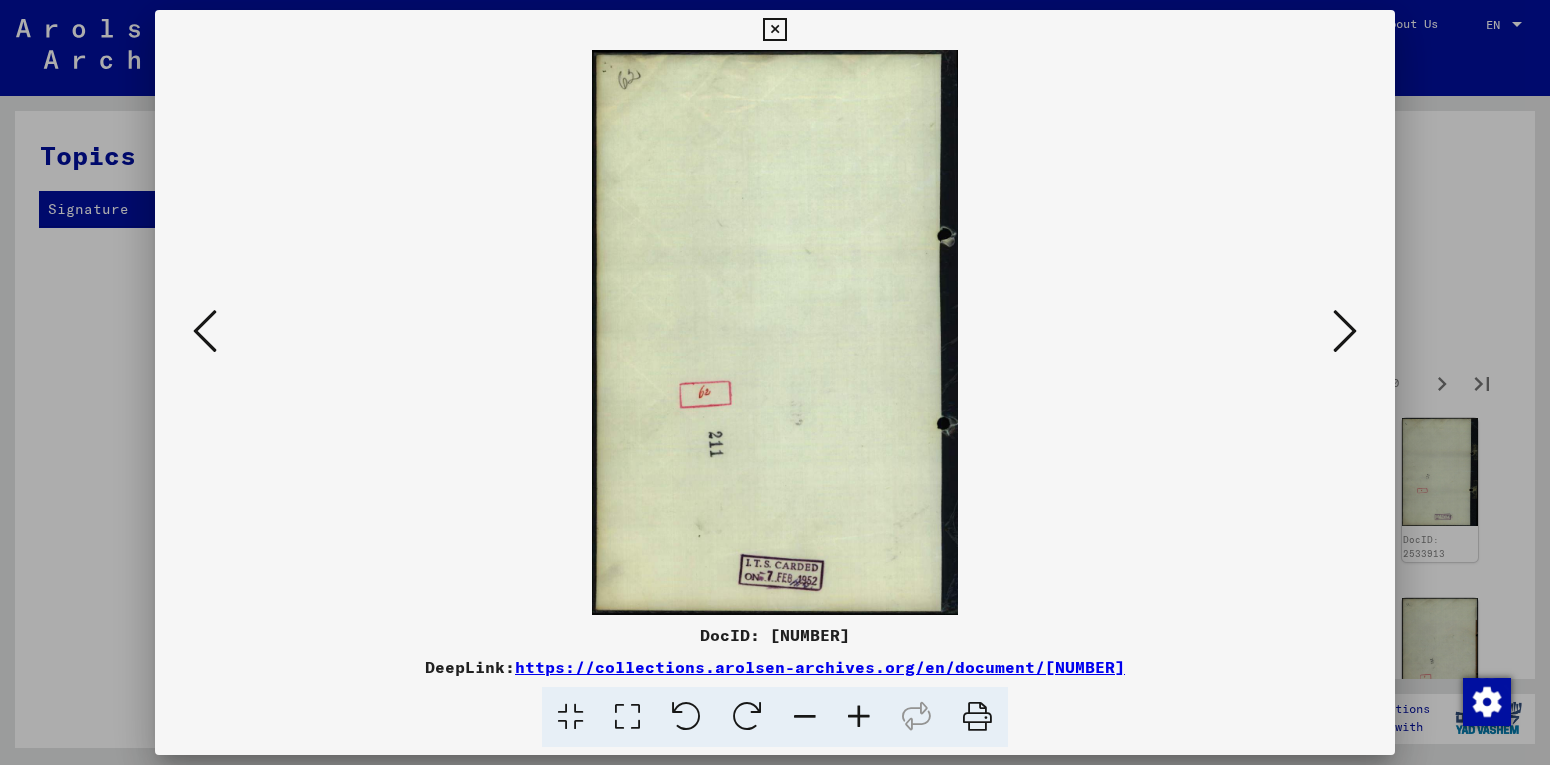 click at bounding box center (1345, 331) 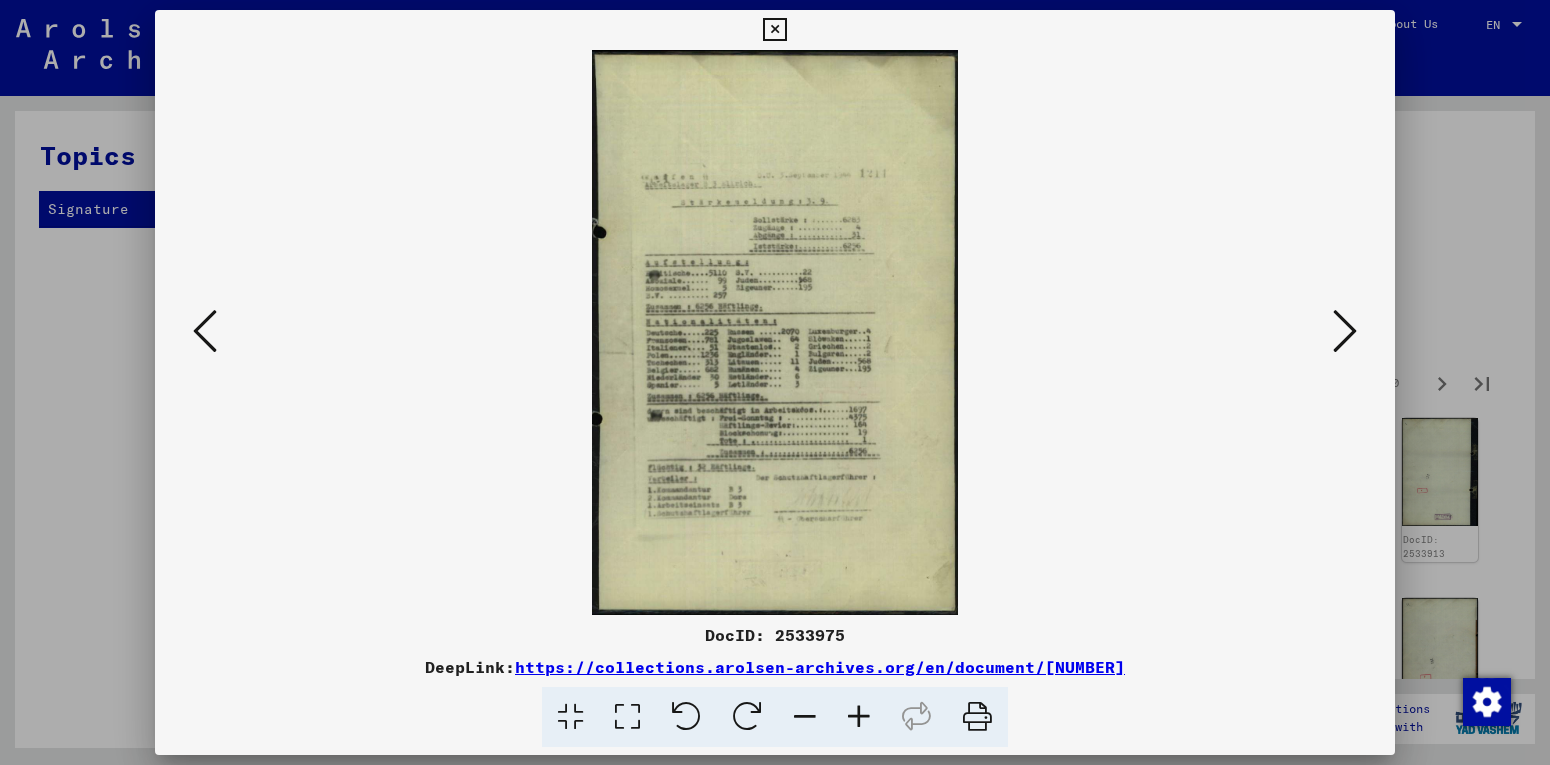 click at bounding box center [1345, 331] 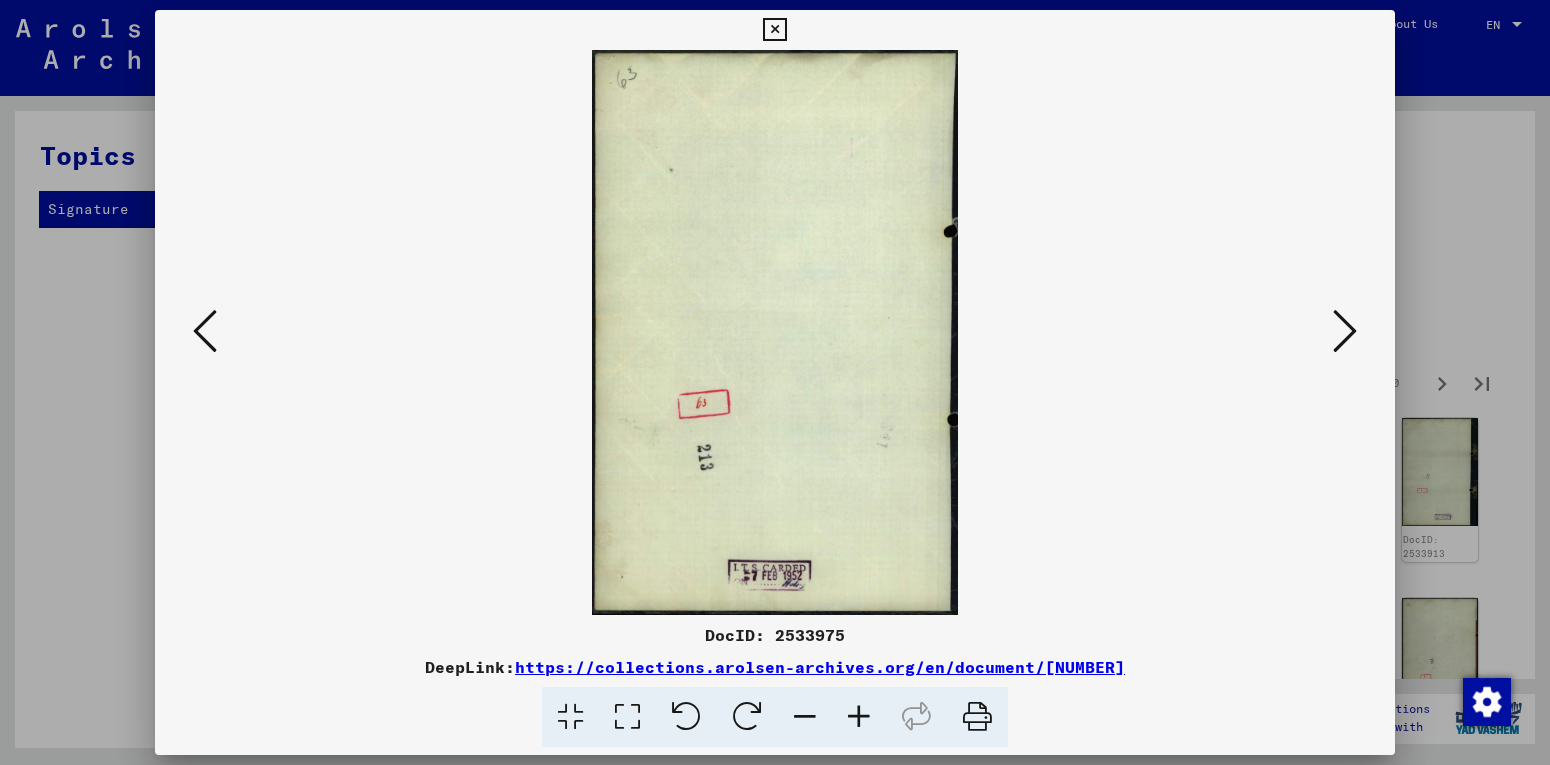 click at bounding box center (1345, 331) 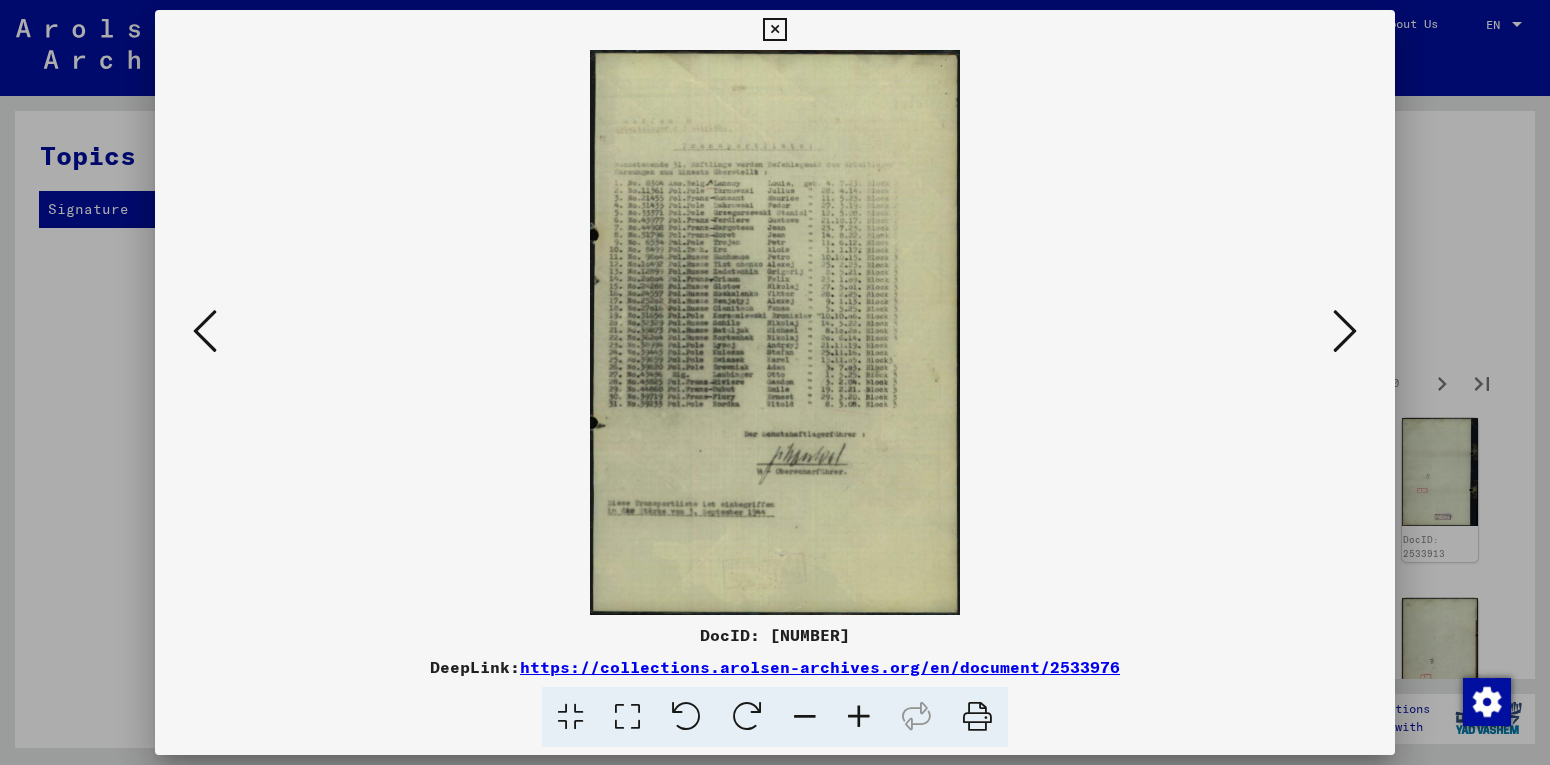 click at bounding box center (1345, 331) 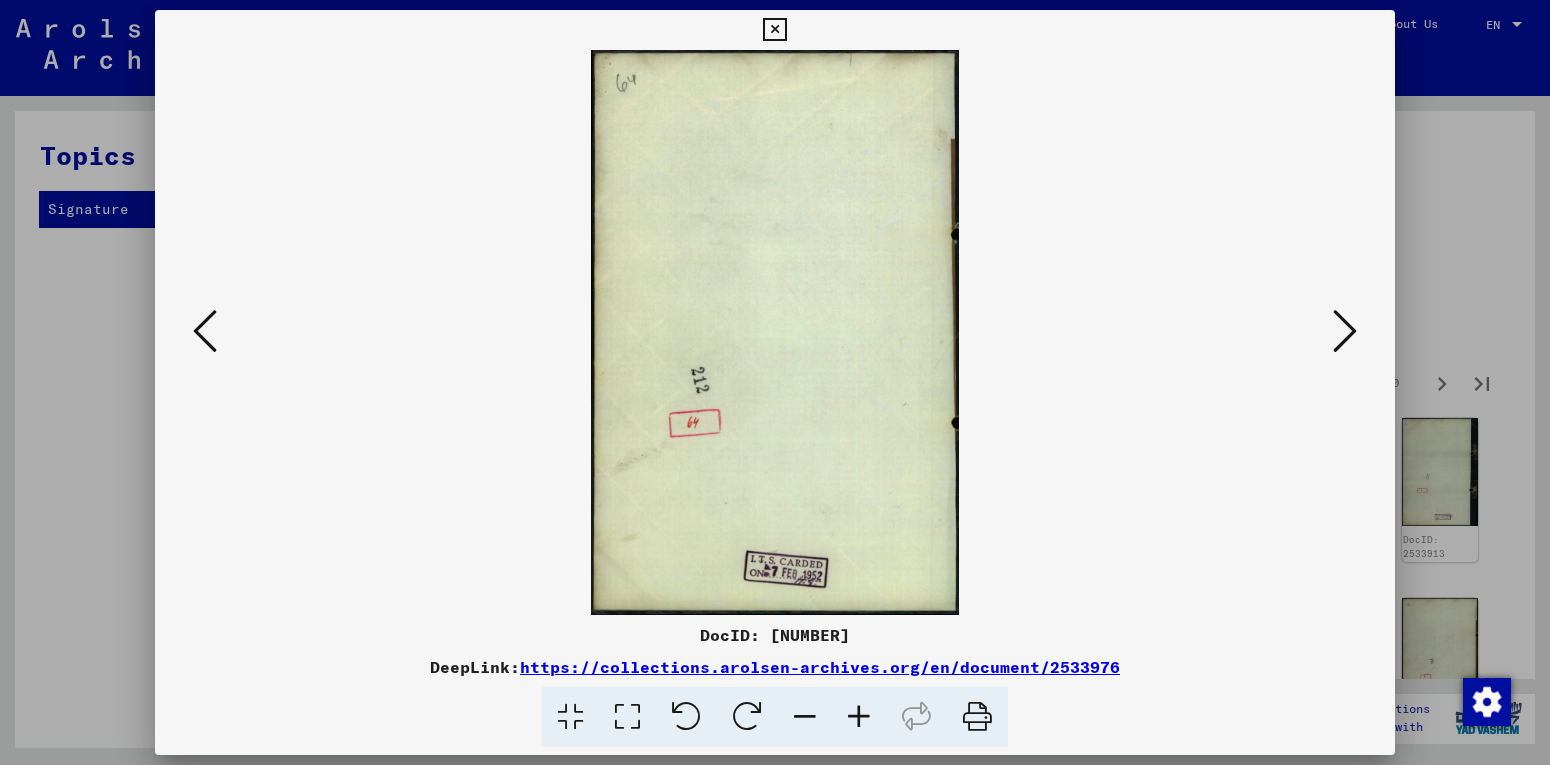 click at bounding box center (1345, 331) 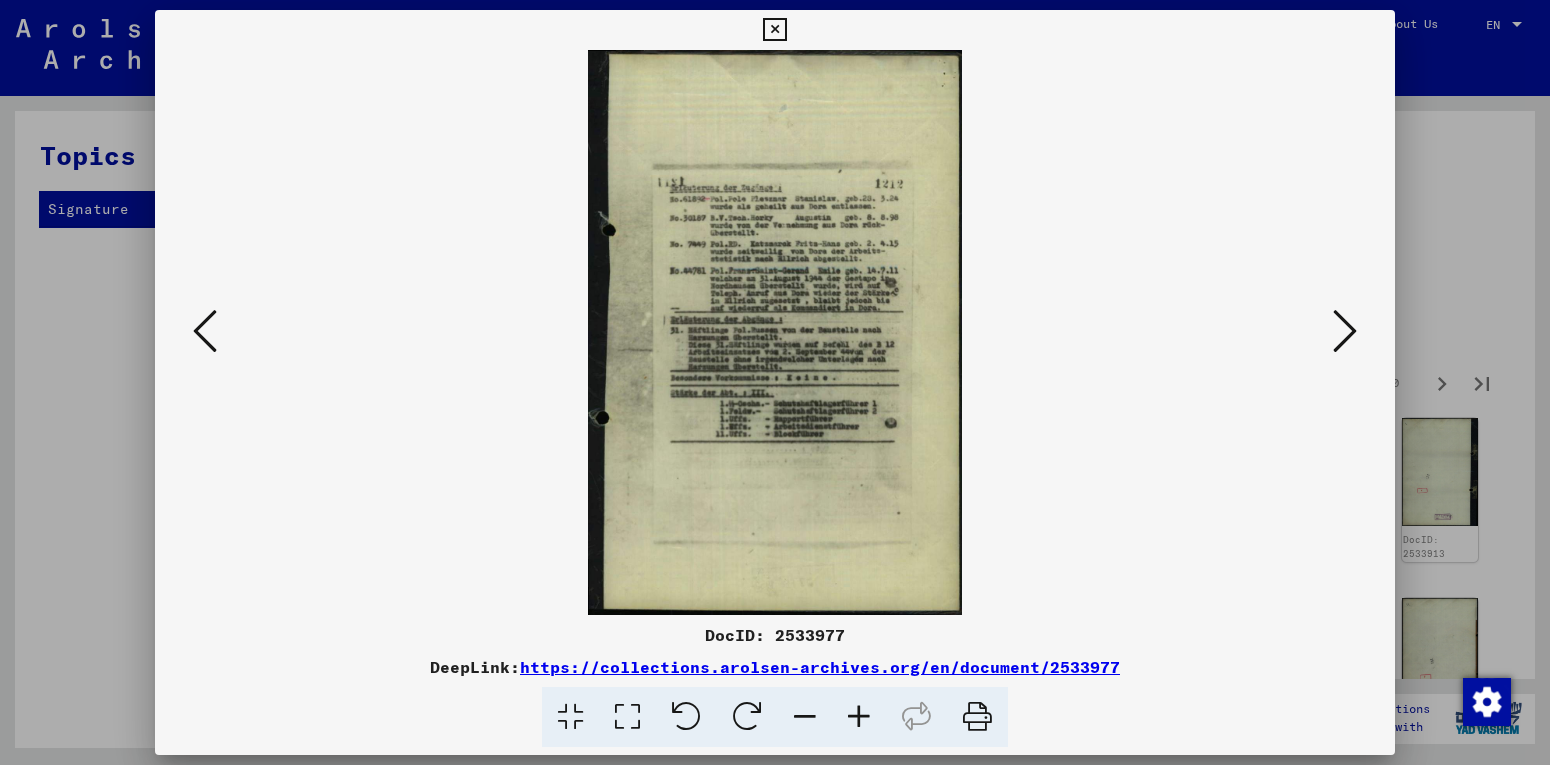 click at bounding box center (1345, 331) 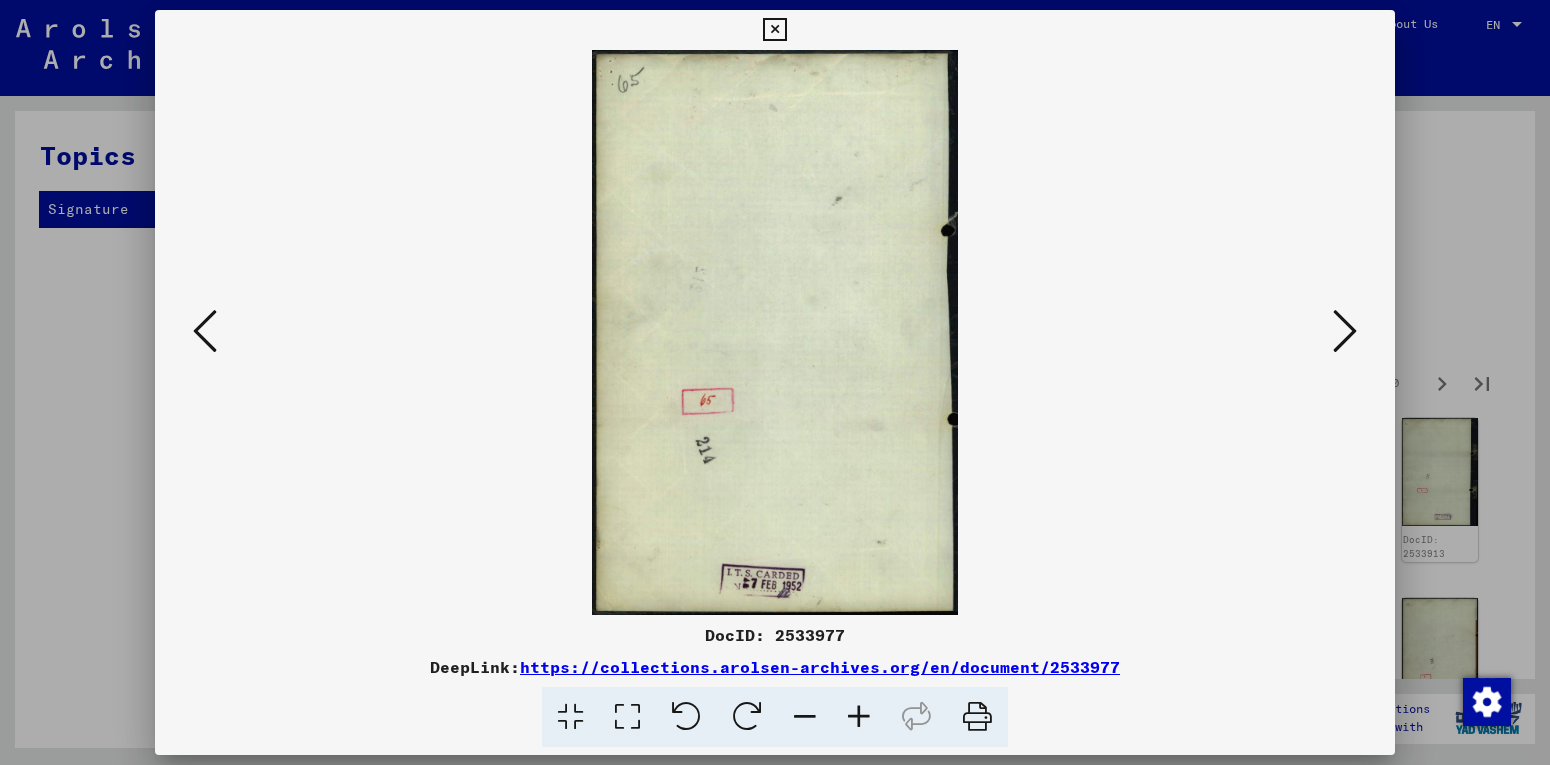 click at bounding box center [1345, 331] 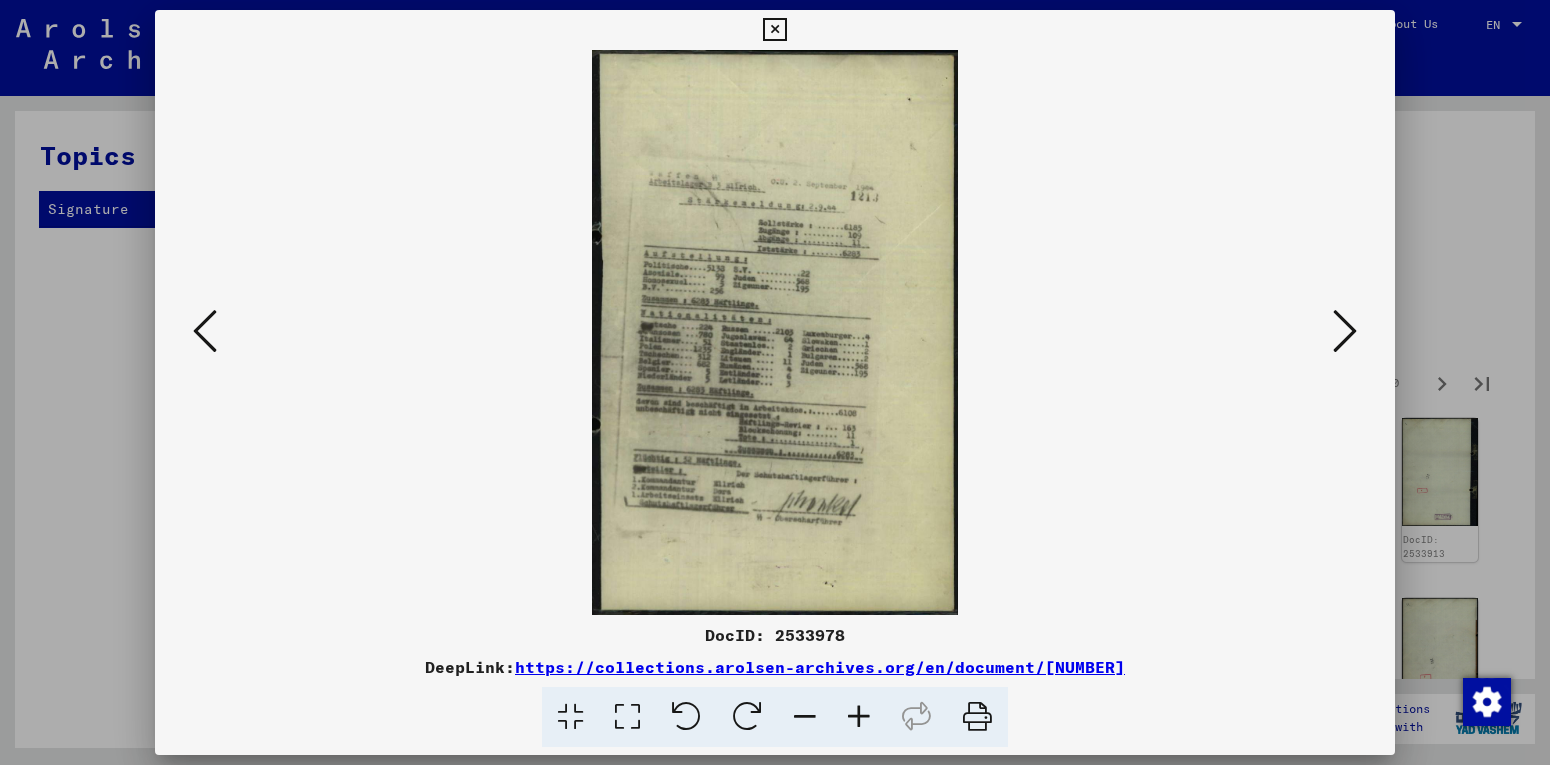 click at bounding box center (1345, 331) 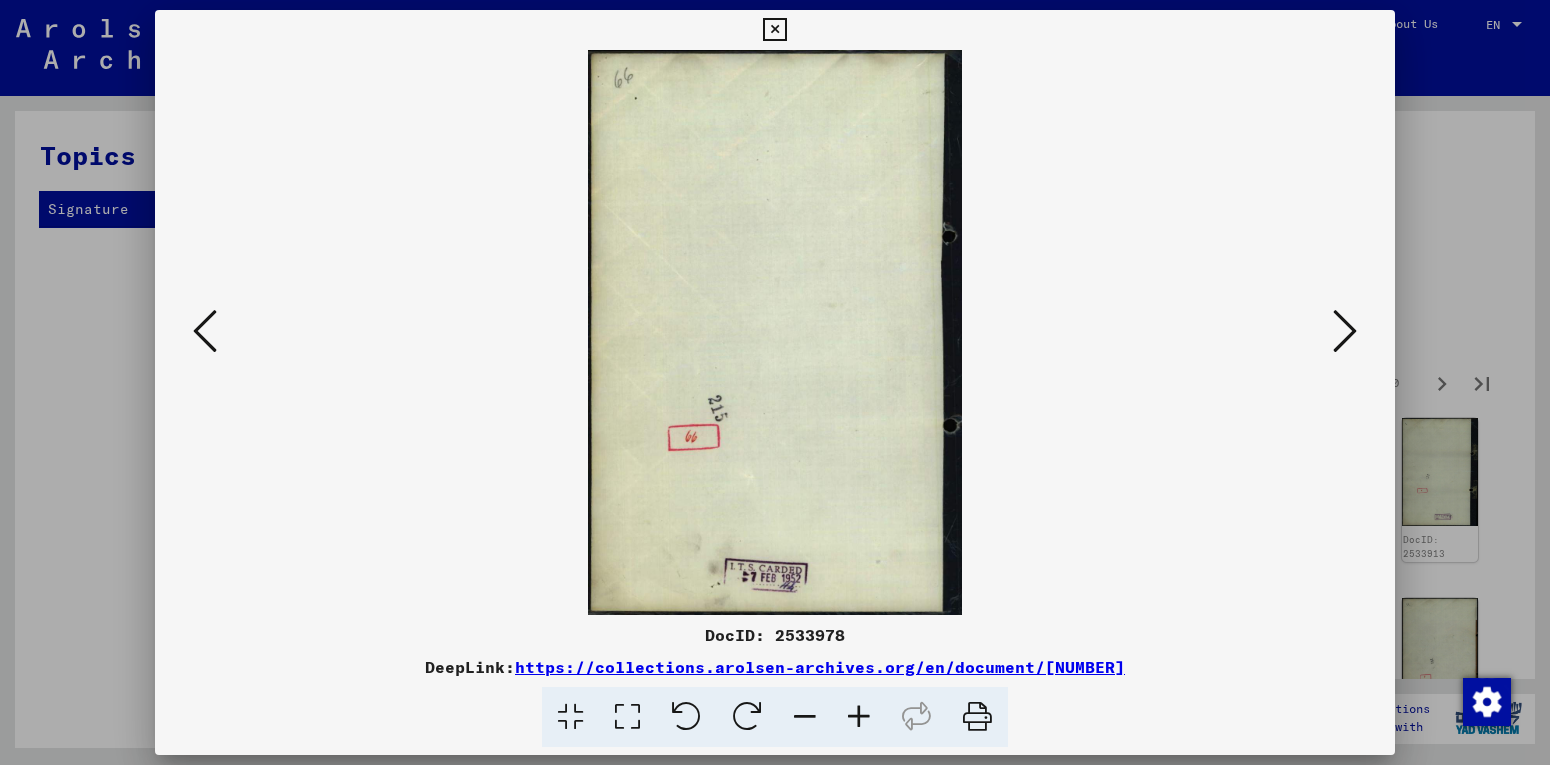 click at bounding box center [1345, 331] 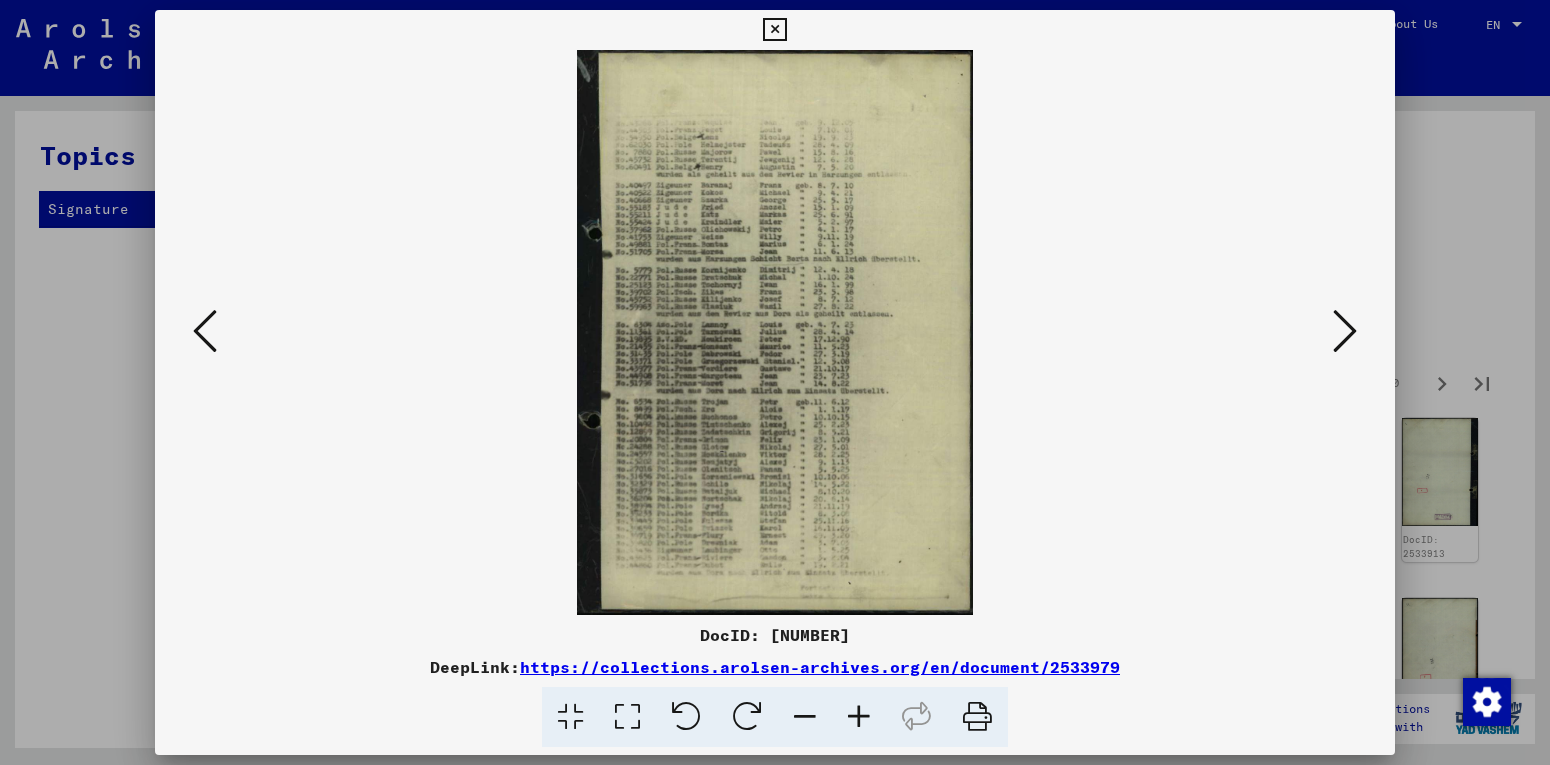 click at bounding box center (1345, 331) 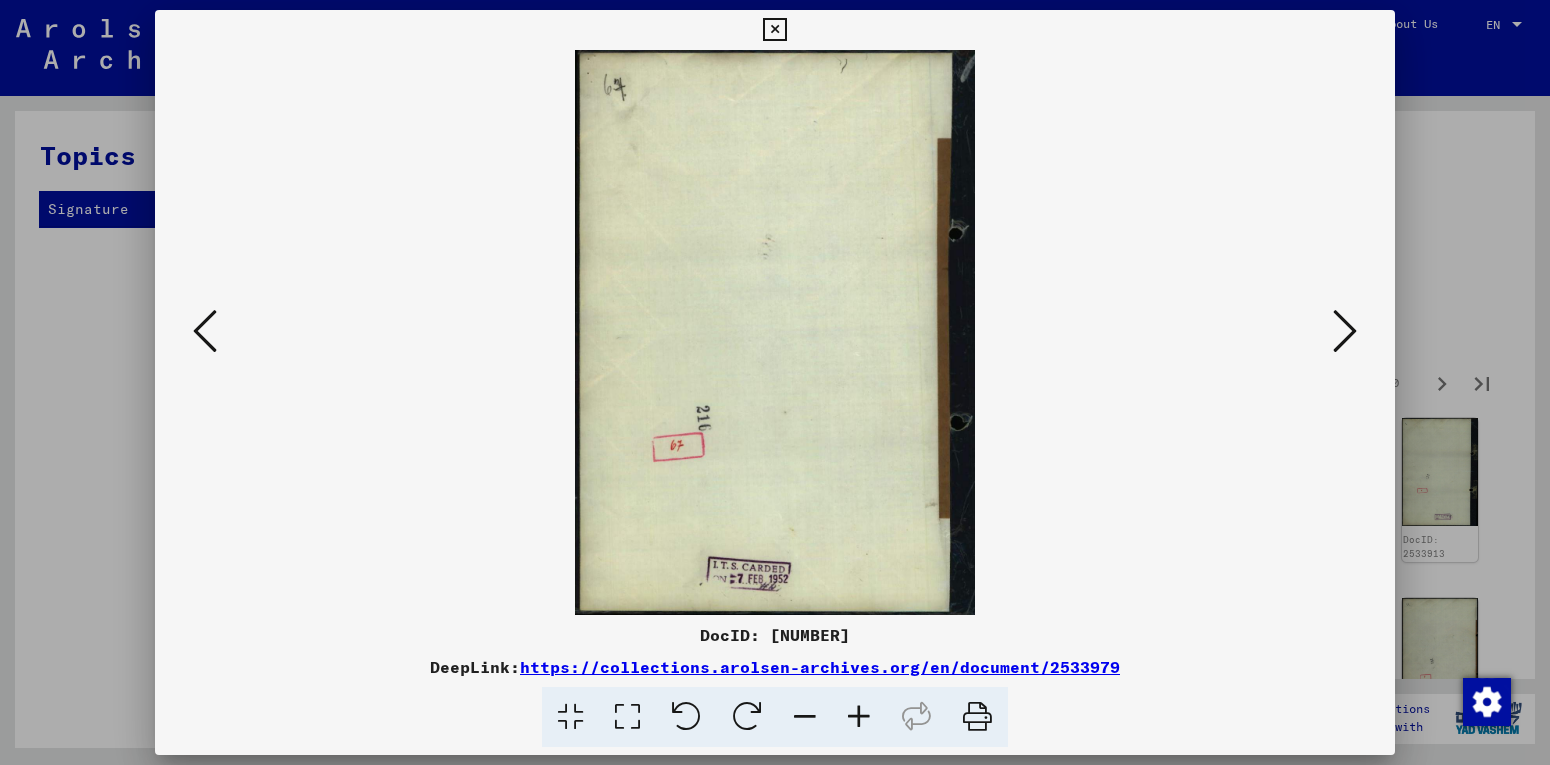click at bounding box center (1345, 331) 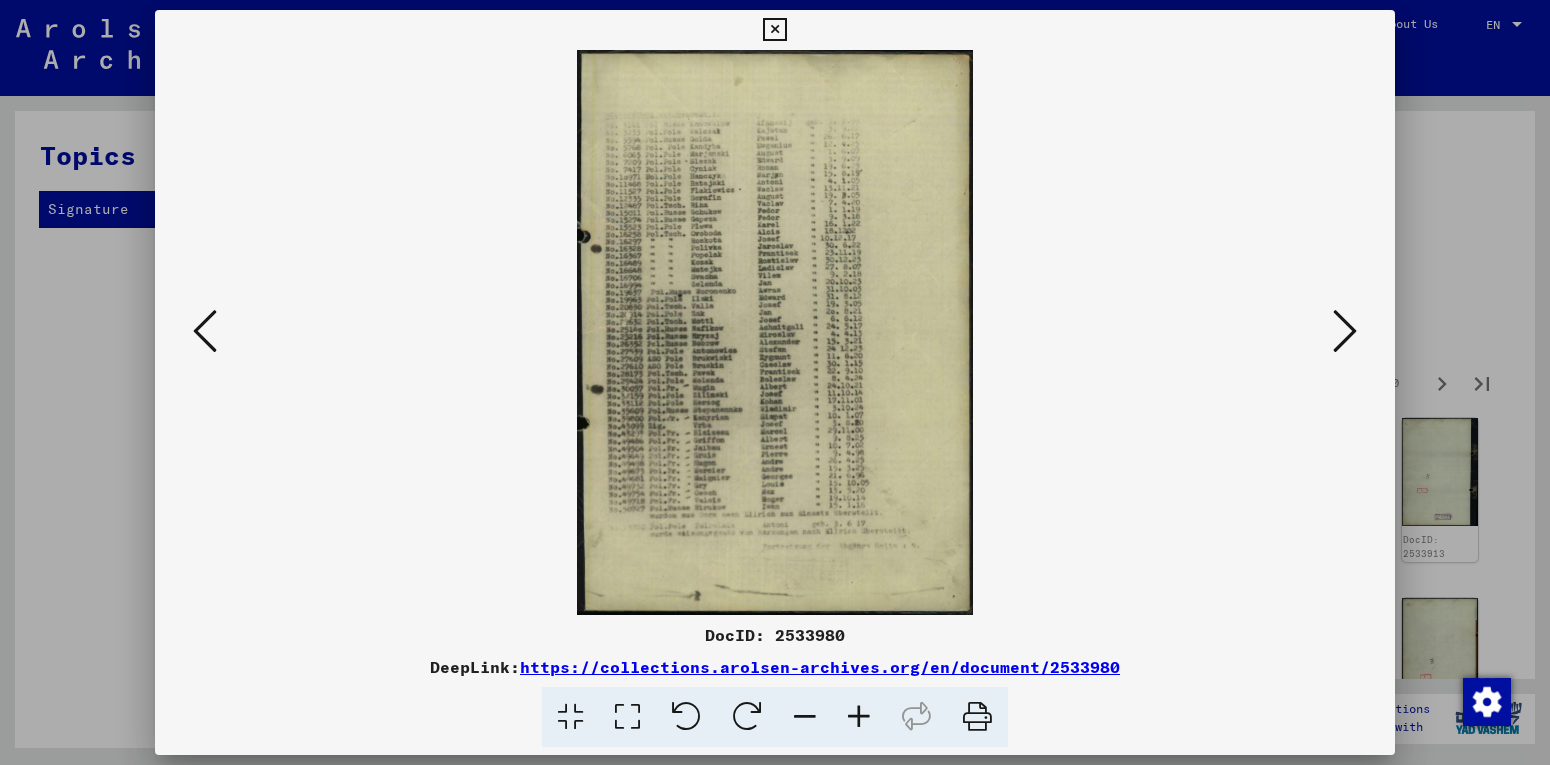 click at bounding box center (1345, 331) 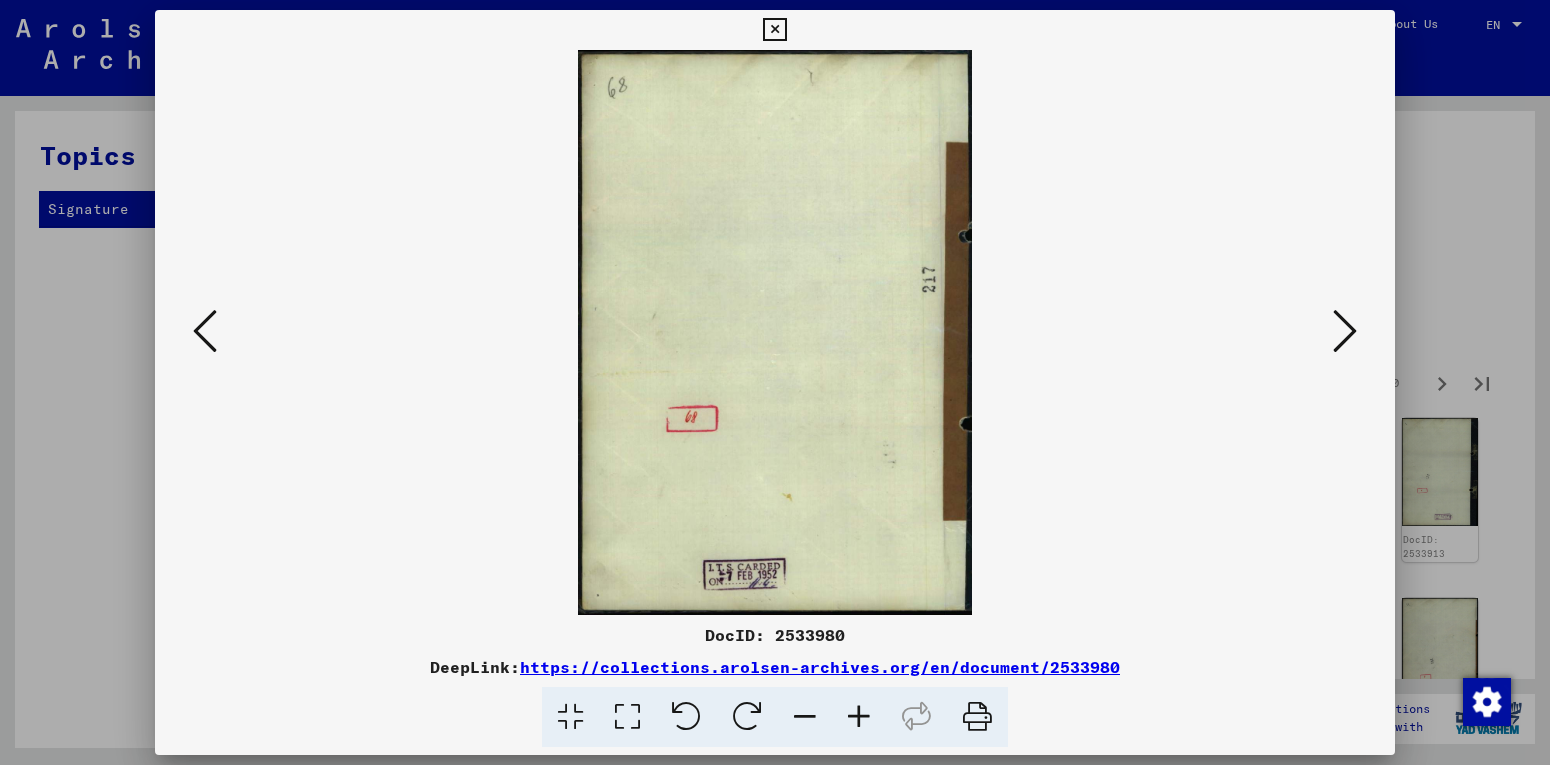 click at bounding box center [1345, 331] 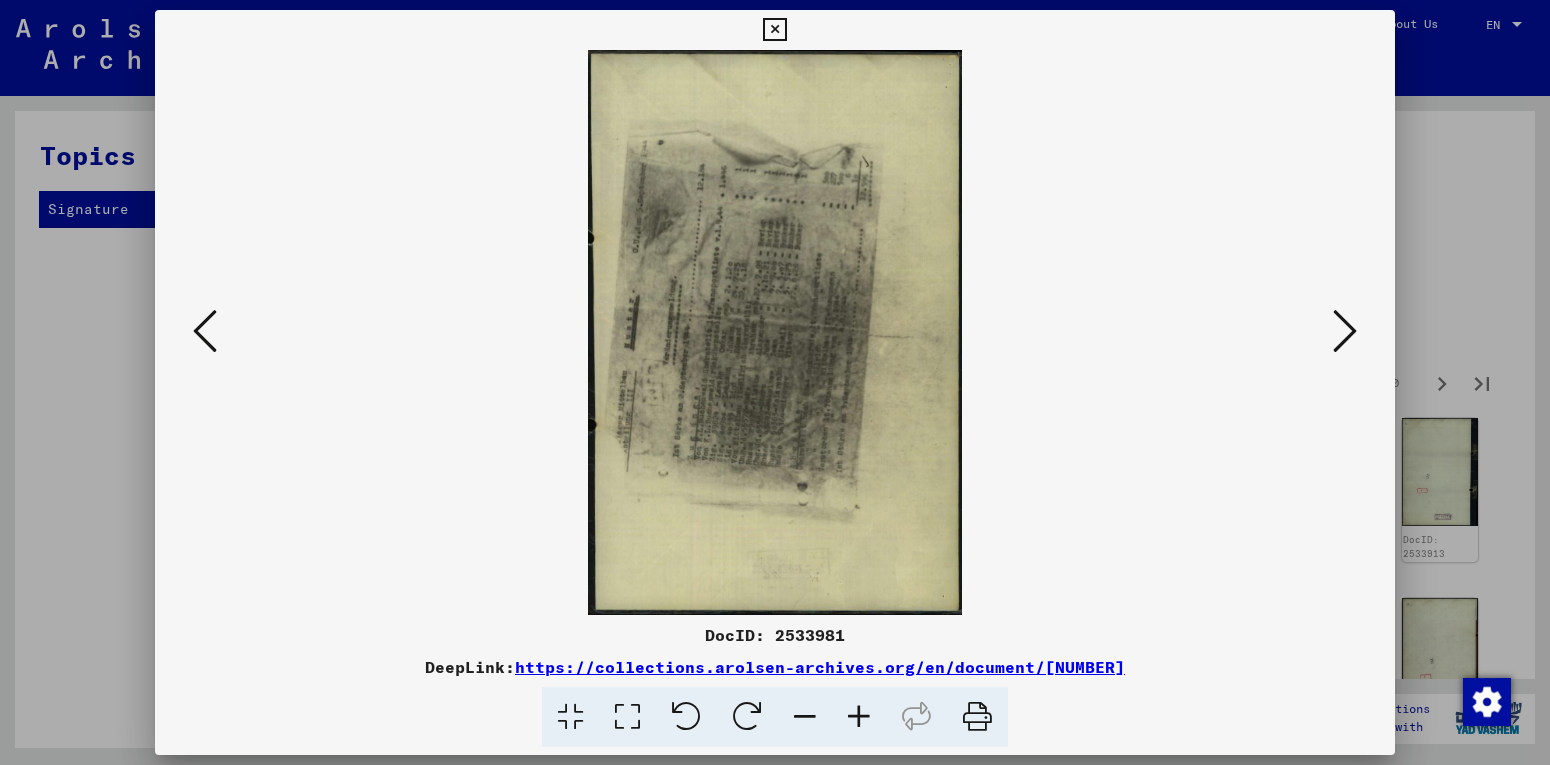 click at bounding box center [1345, 331] 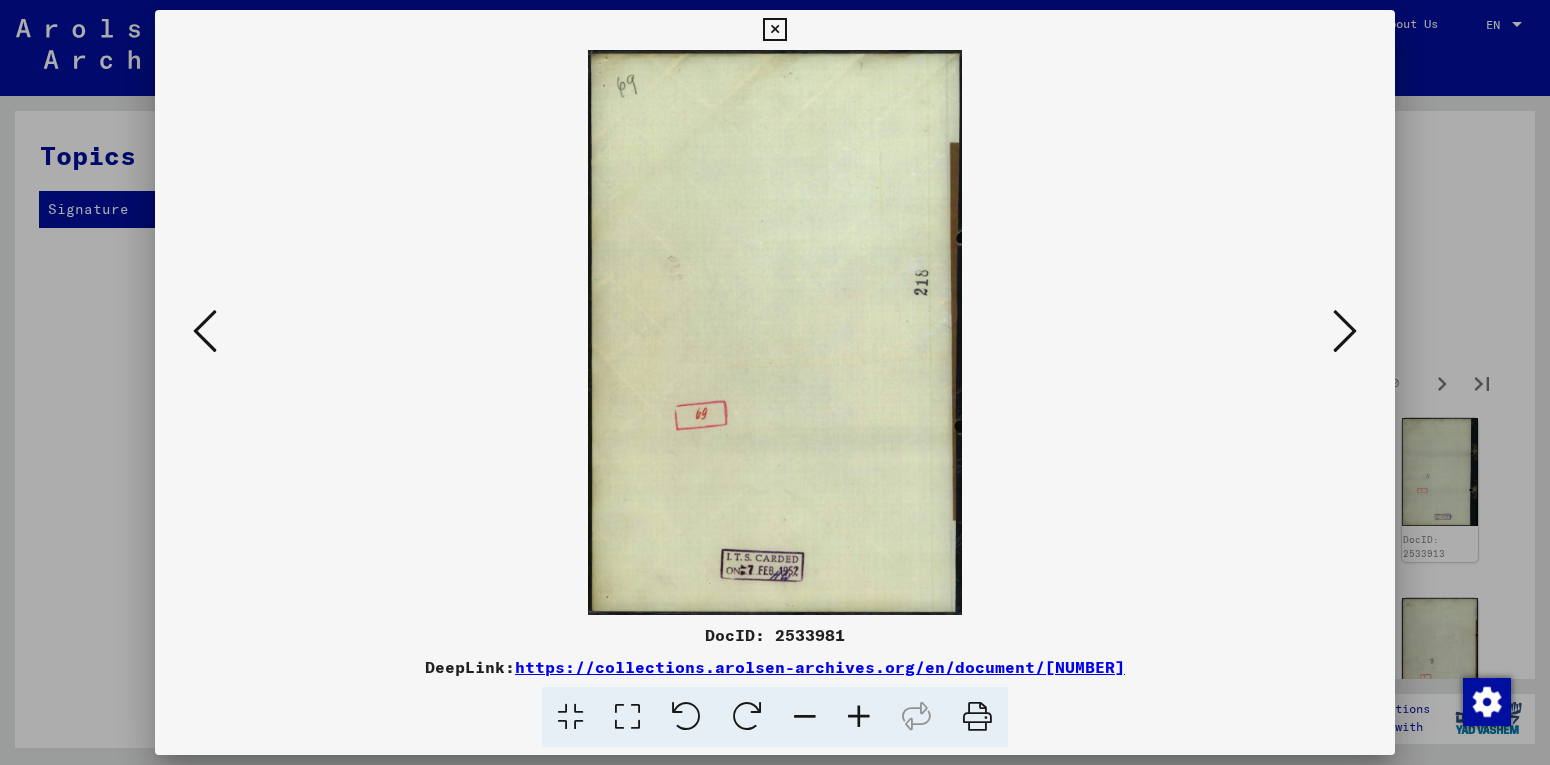 click at bounding box center [1345, 331] 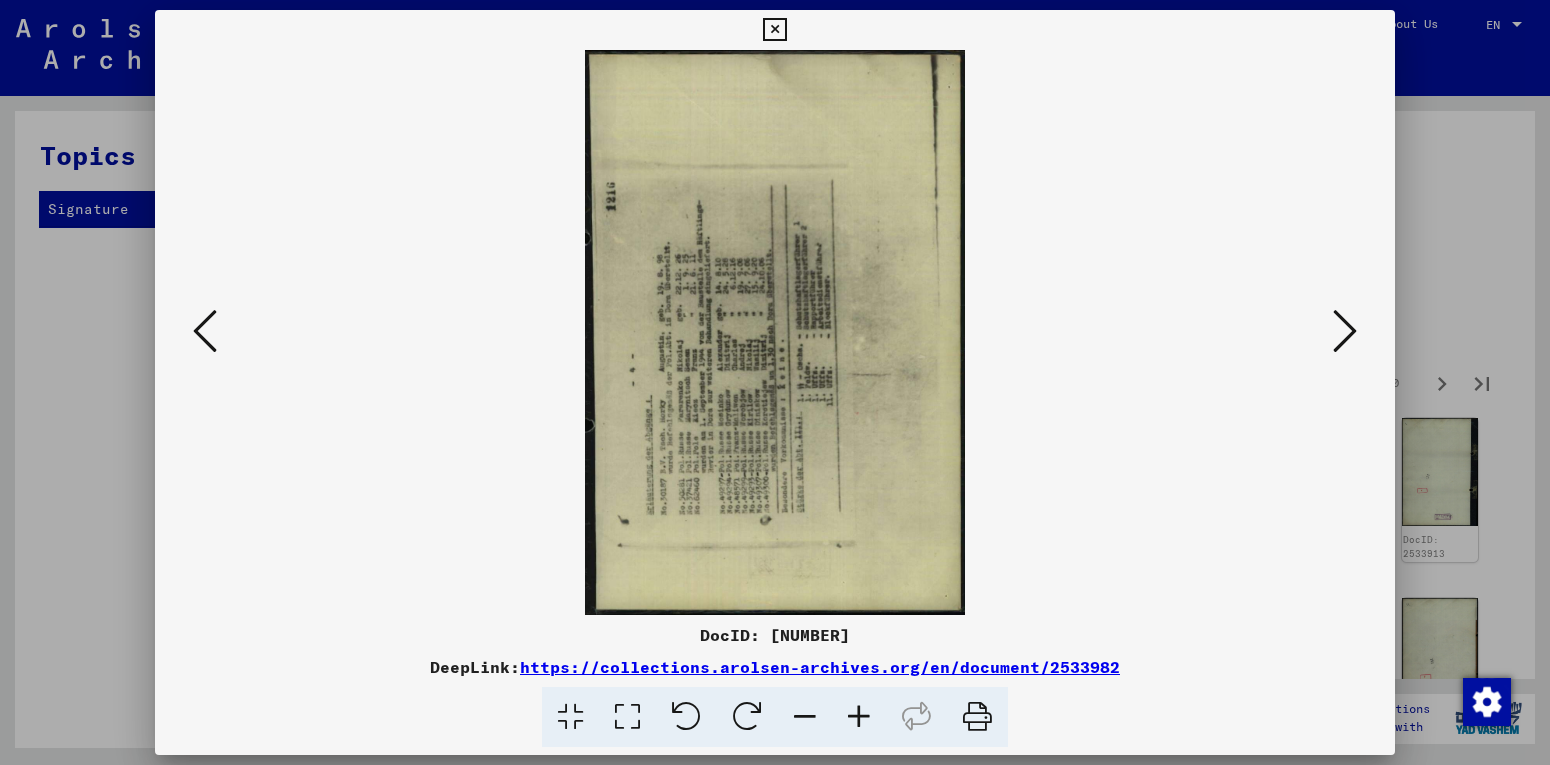 click at bounding box center (1345, 331) 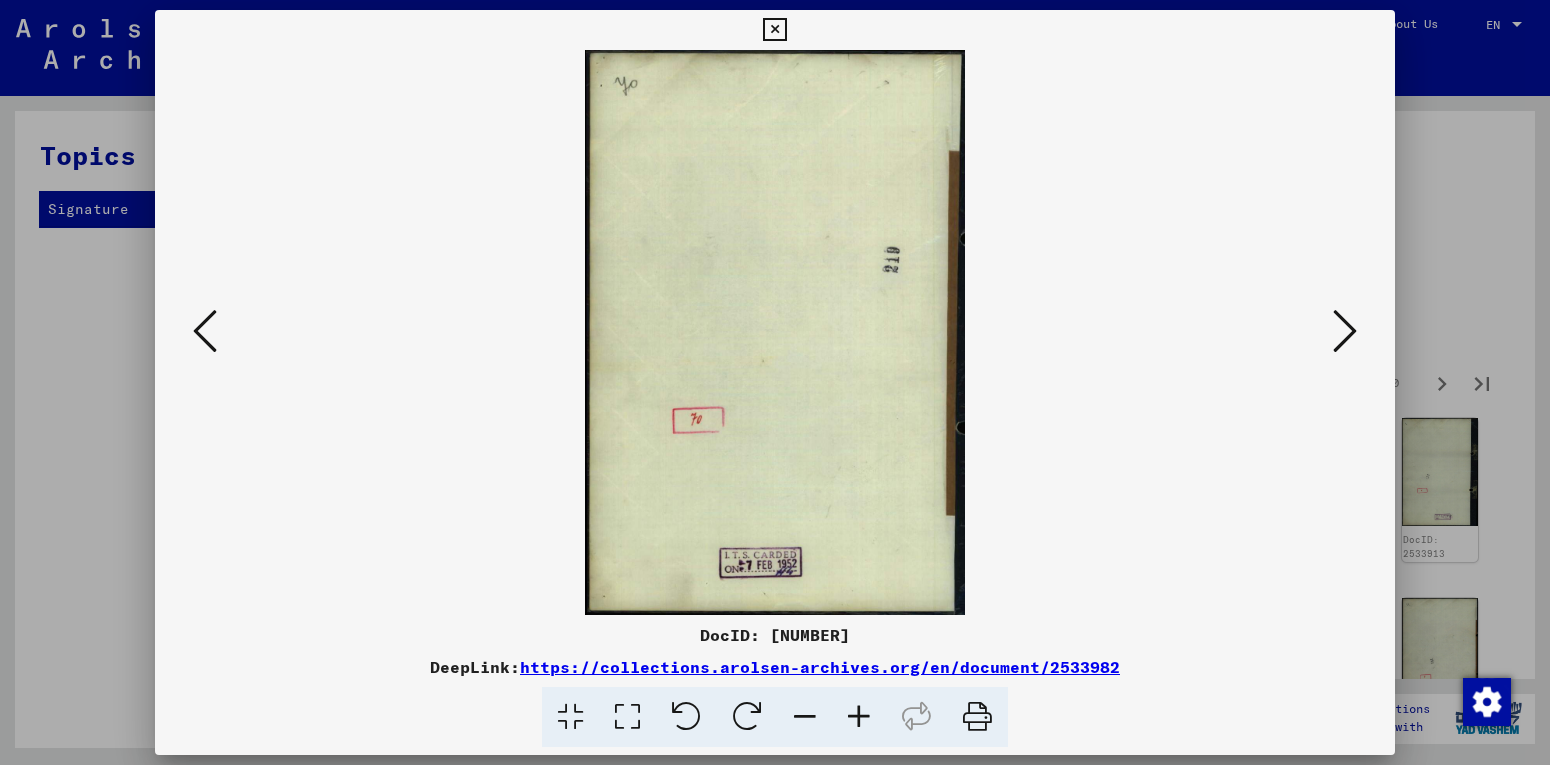 click at bounding box center (1345, 331) 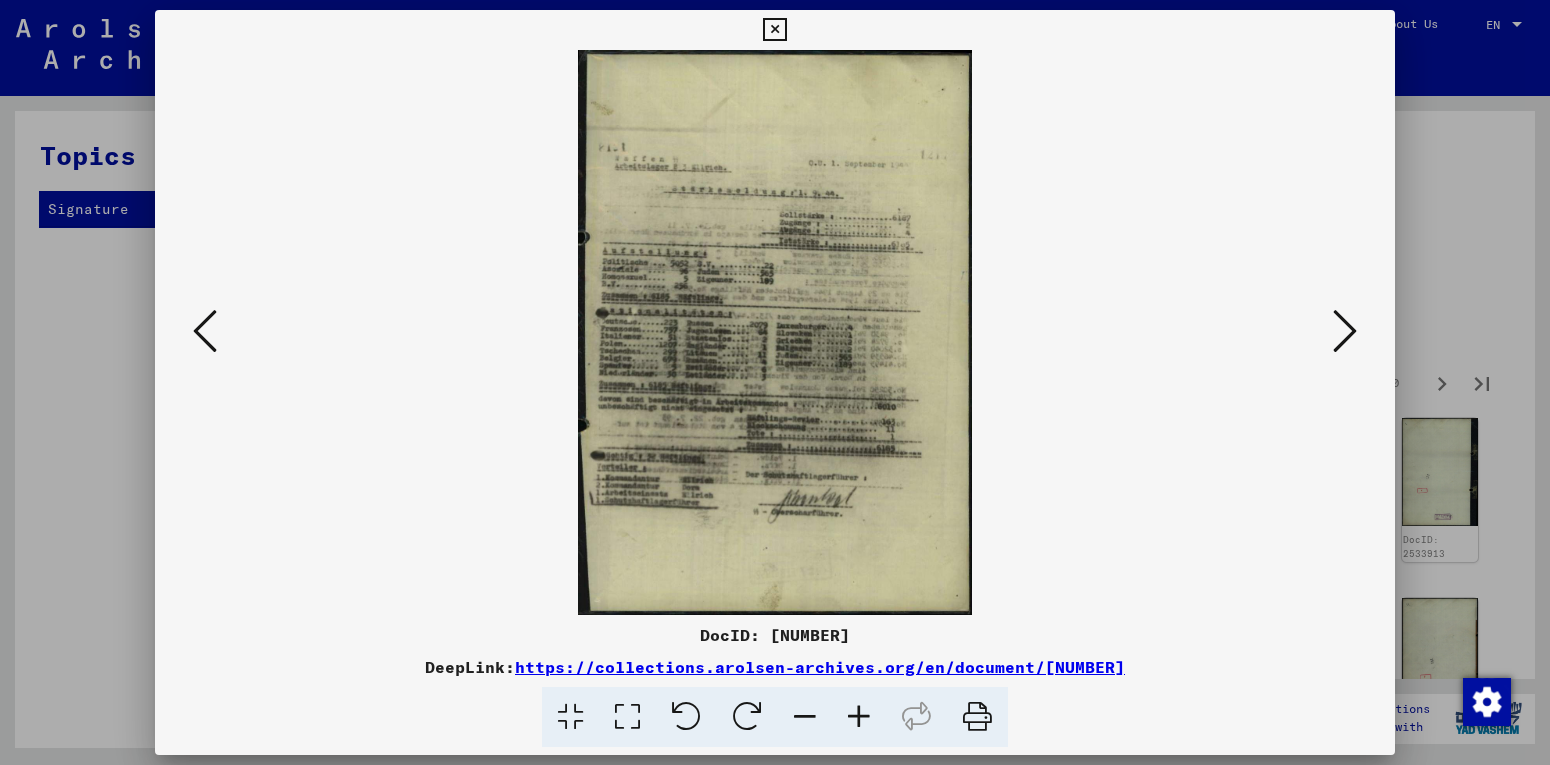 click at bounding box center (1345, 331) 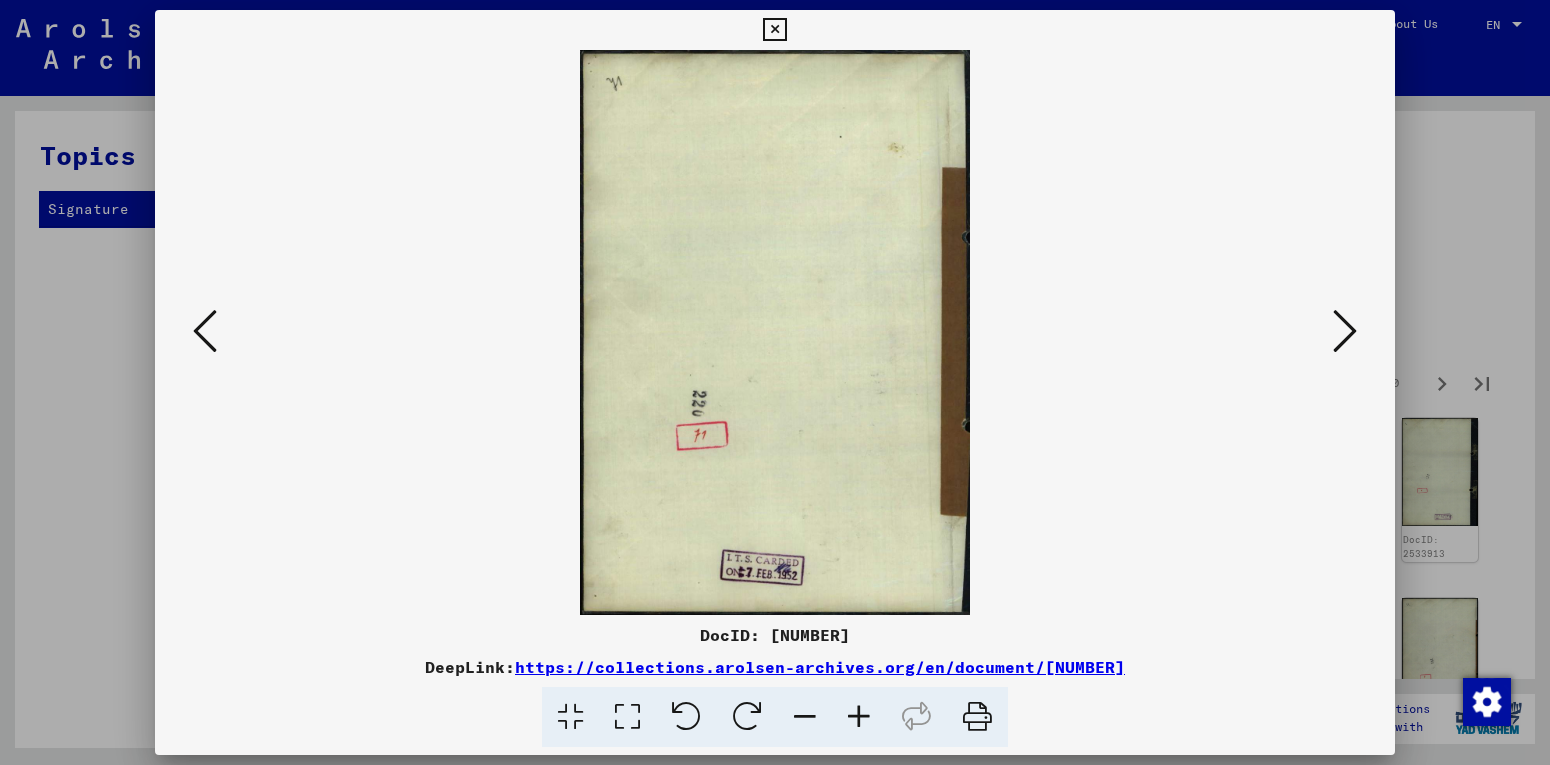 click at bounding box center (1345, 331) 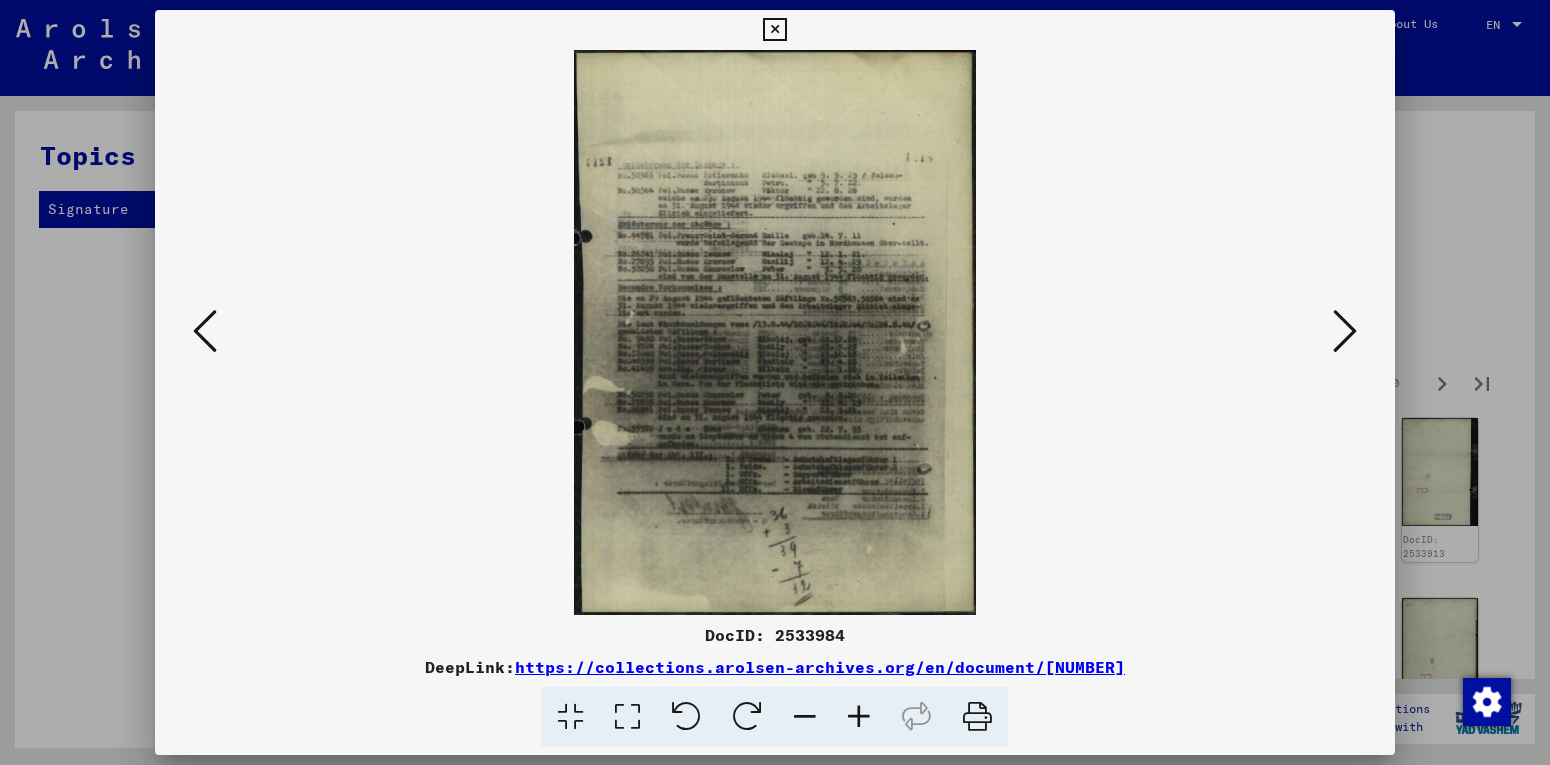 click at bounding box center [1345, 331] 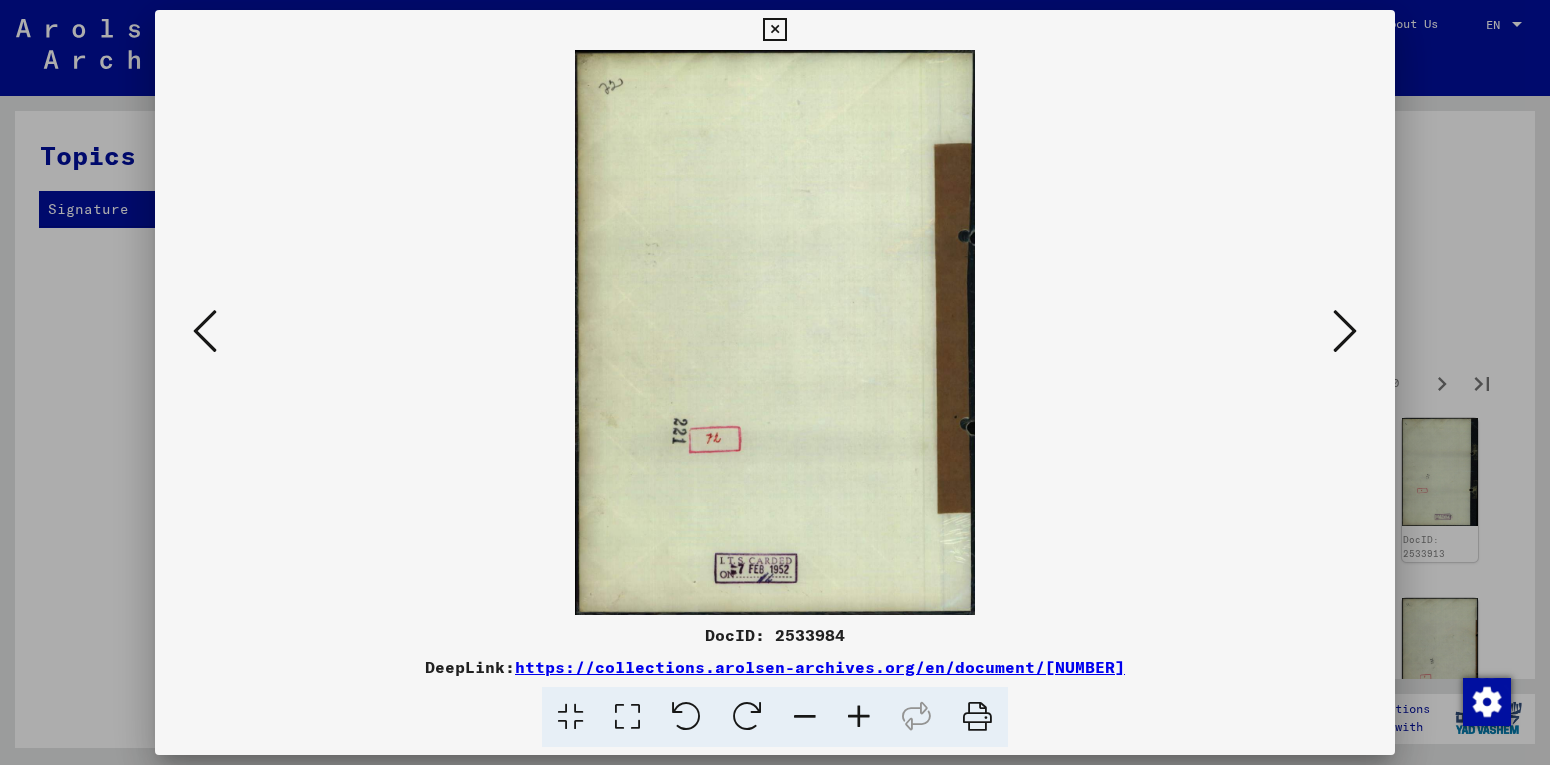 click at bounding box center [1345, 331] 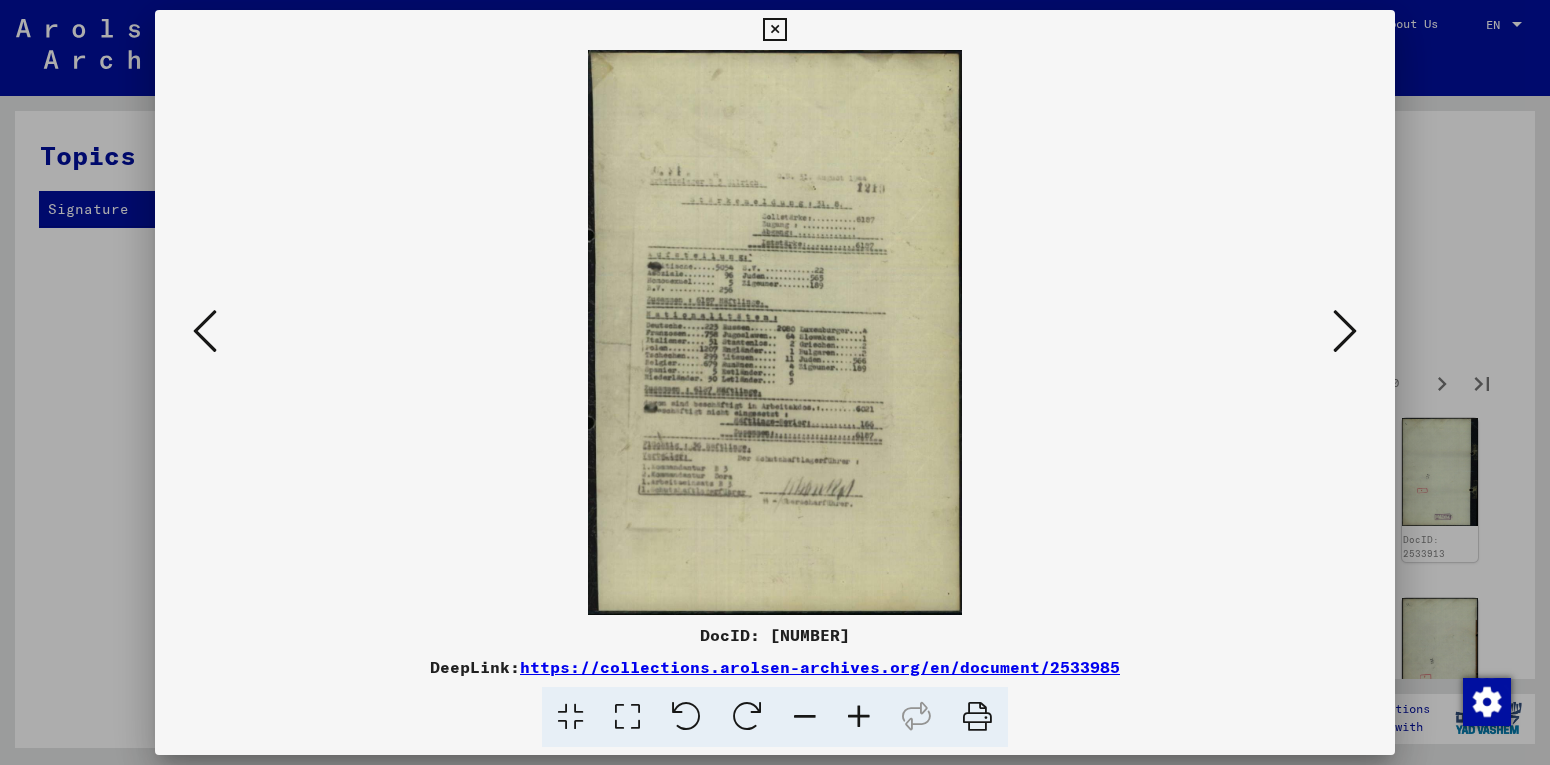 click at bounding box center (1345, 331) 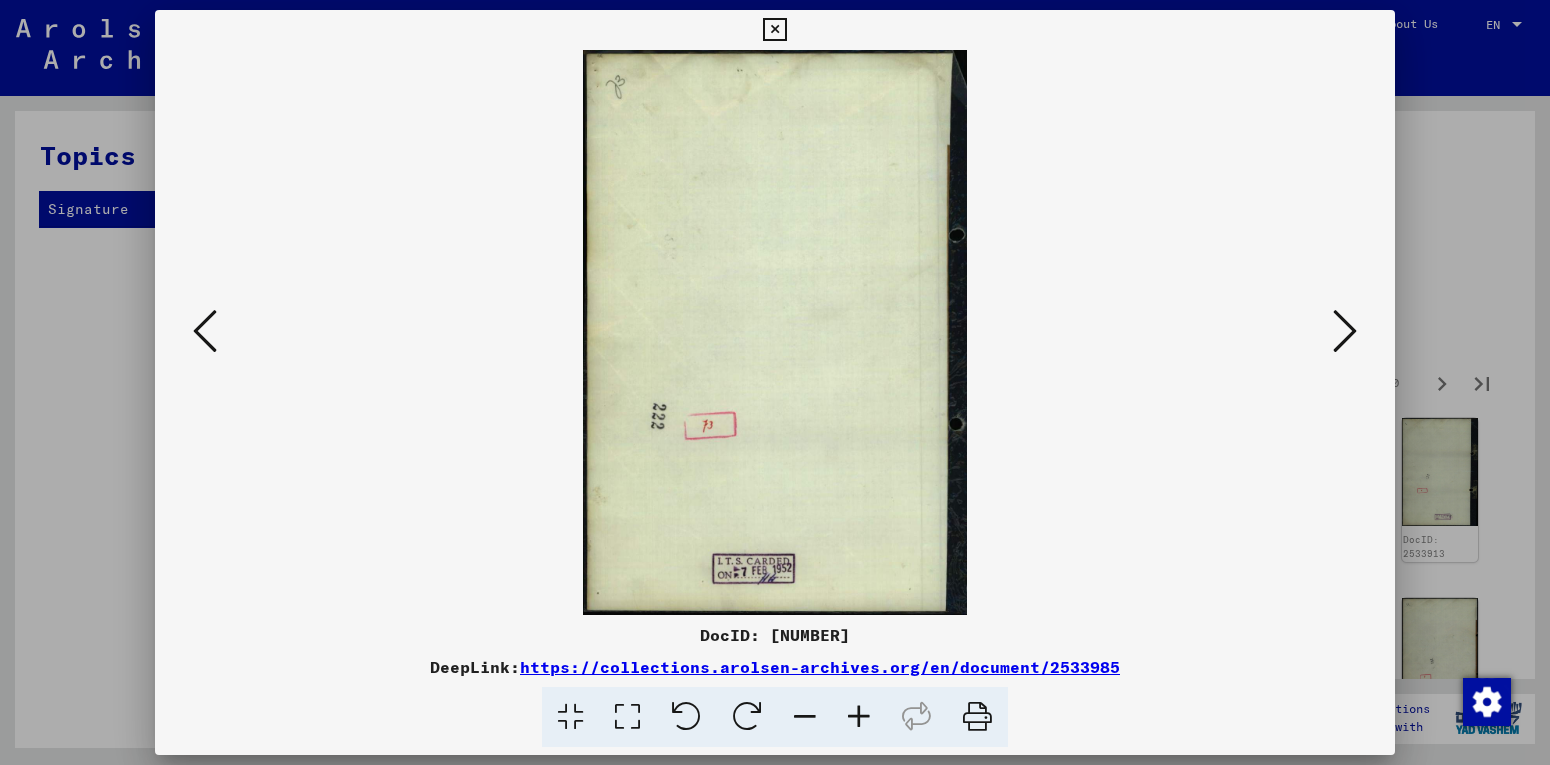 click at bounding box center [1345, 331] 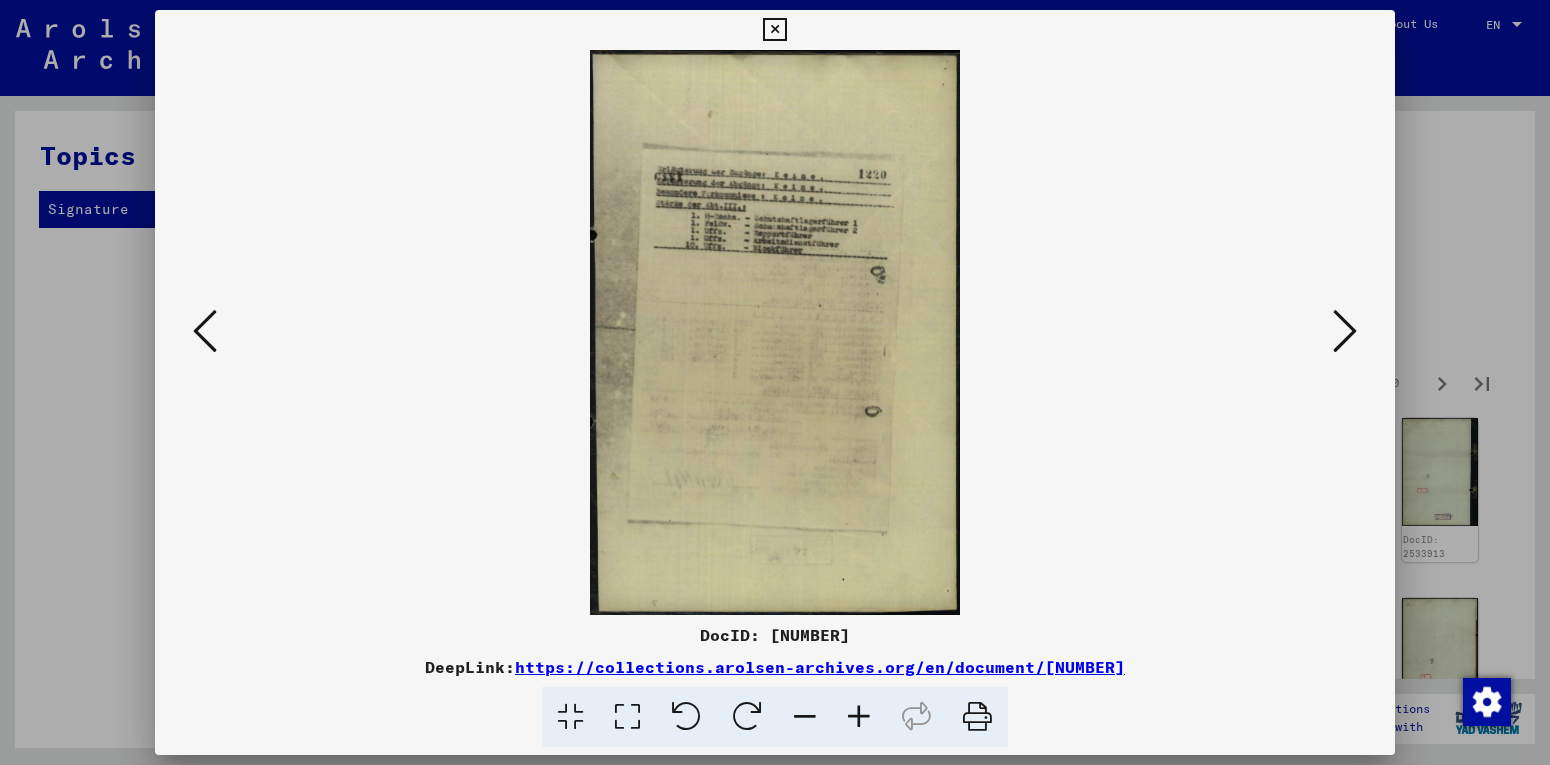click at bounding box center (1345, 331) 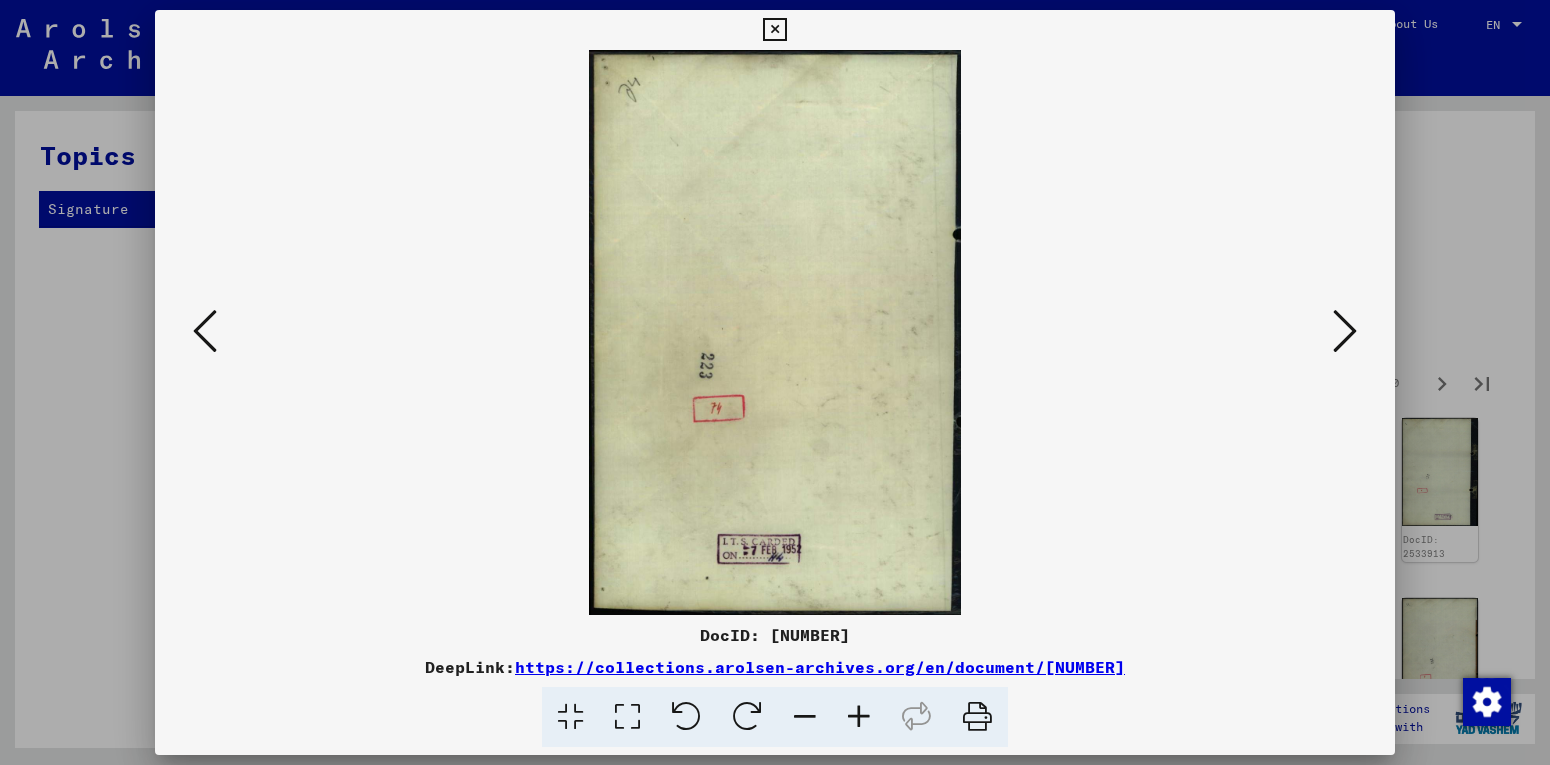click at bounding box center (1345, 331) 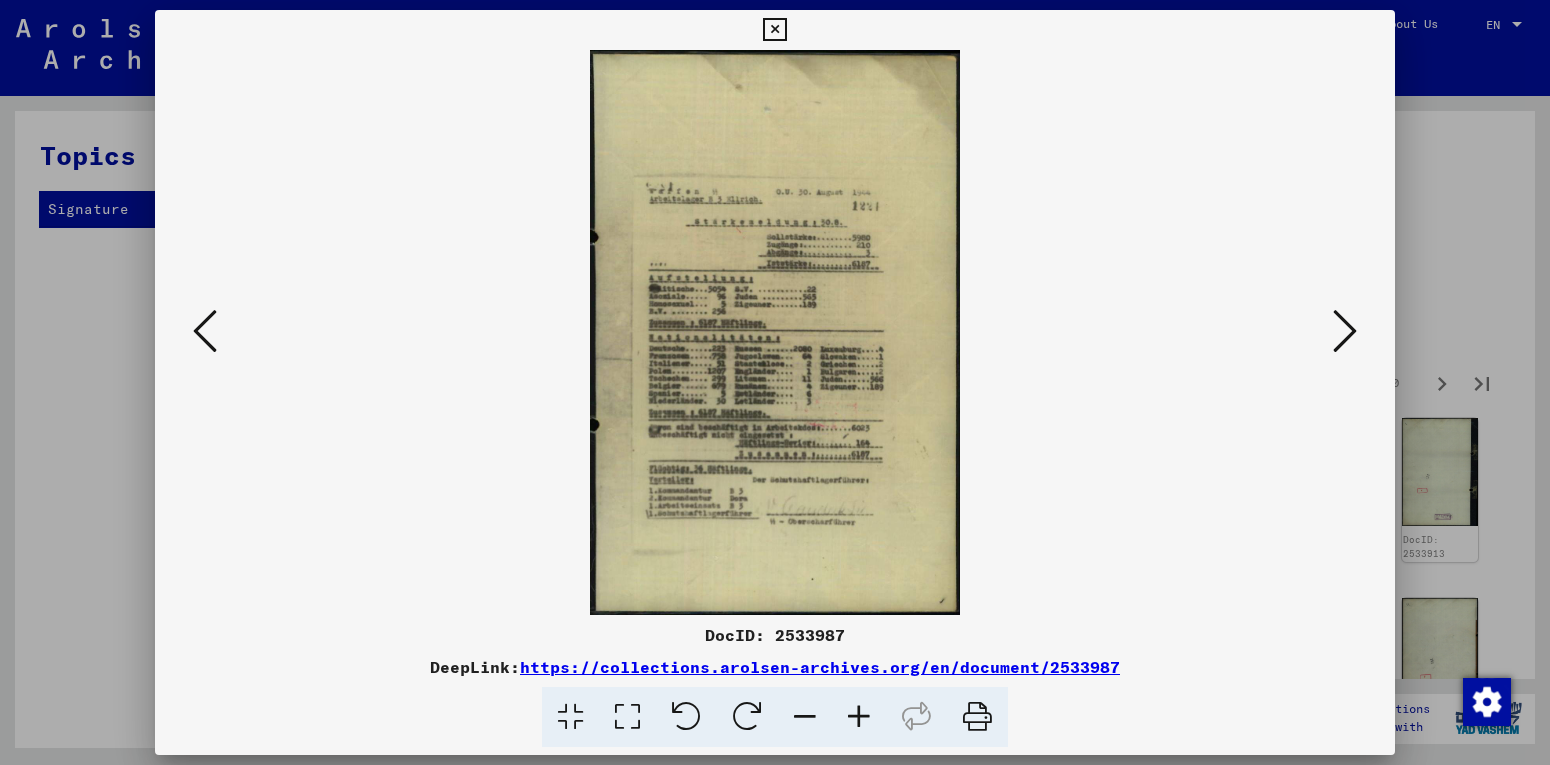 click at bounding box center (1345, 331) 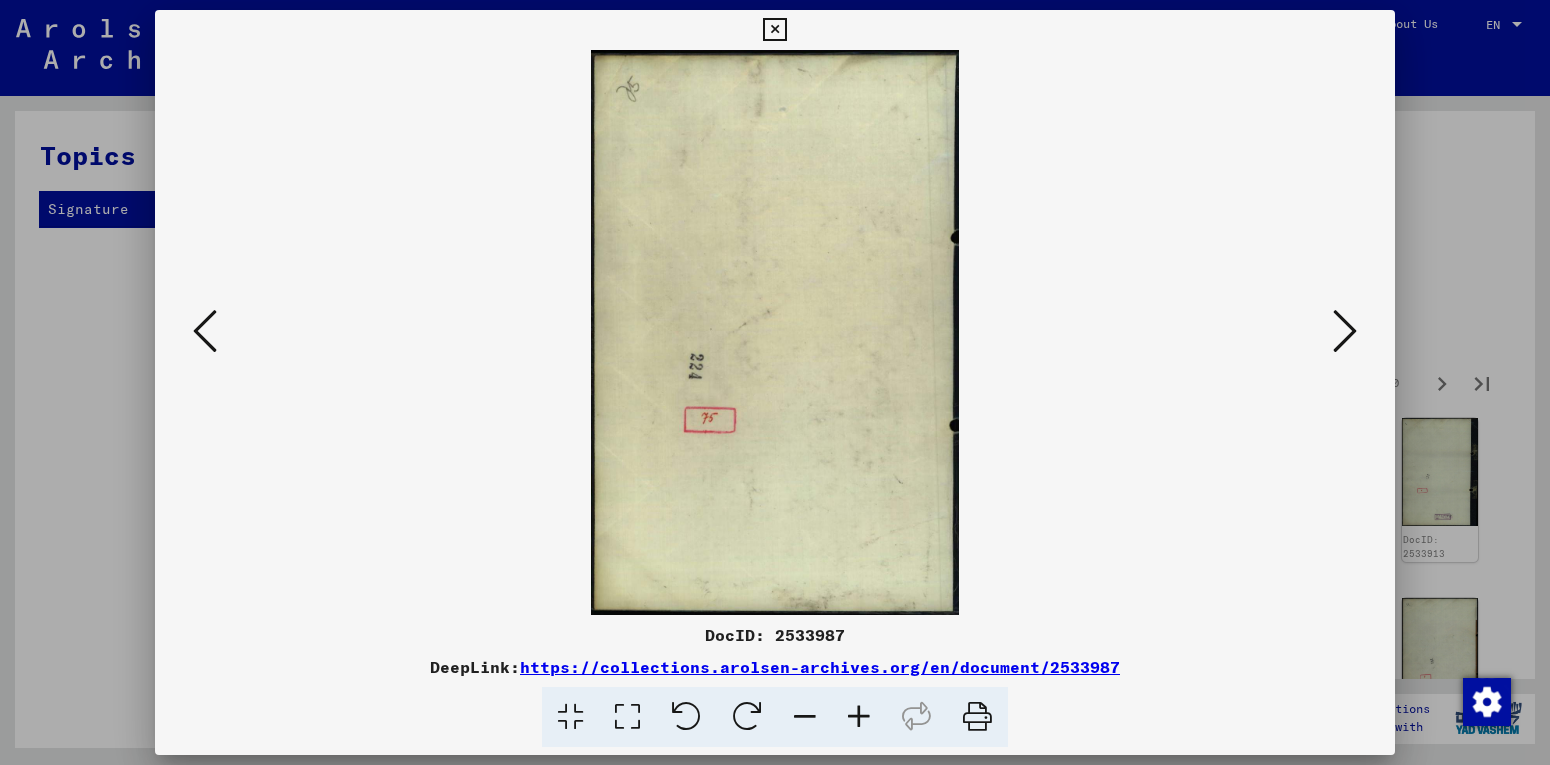 click at bounding box center (1345, 331) 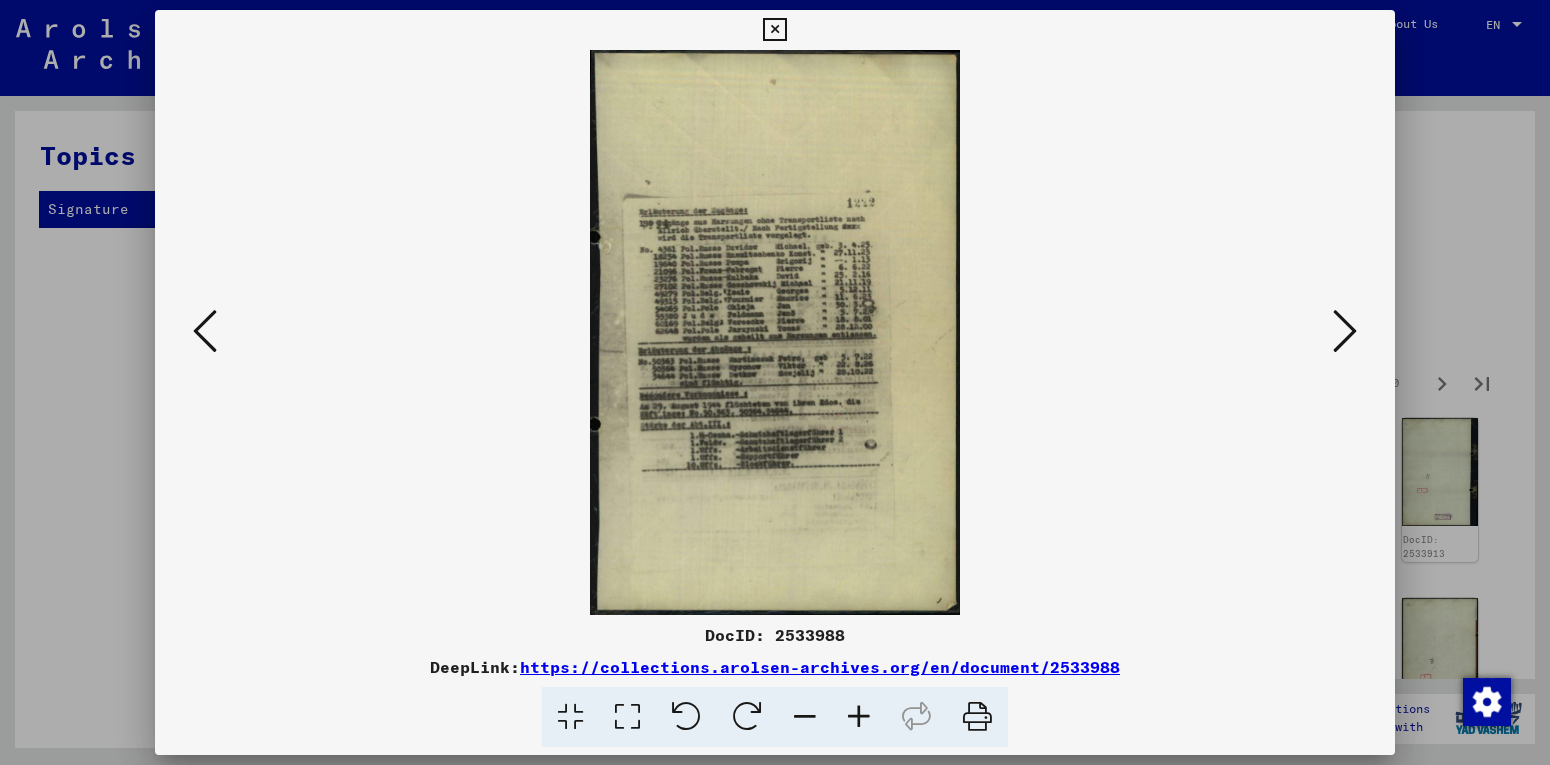 click at bounding box center [1345, 331] 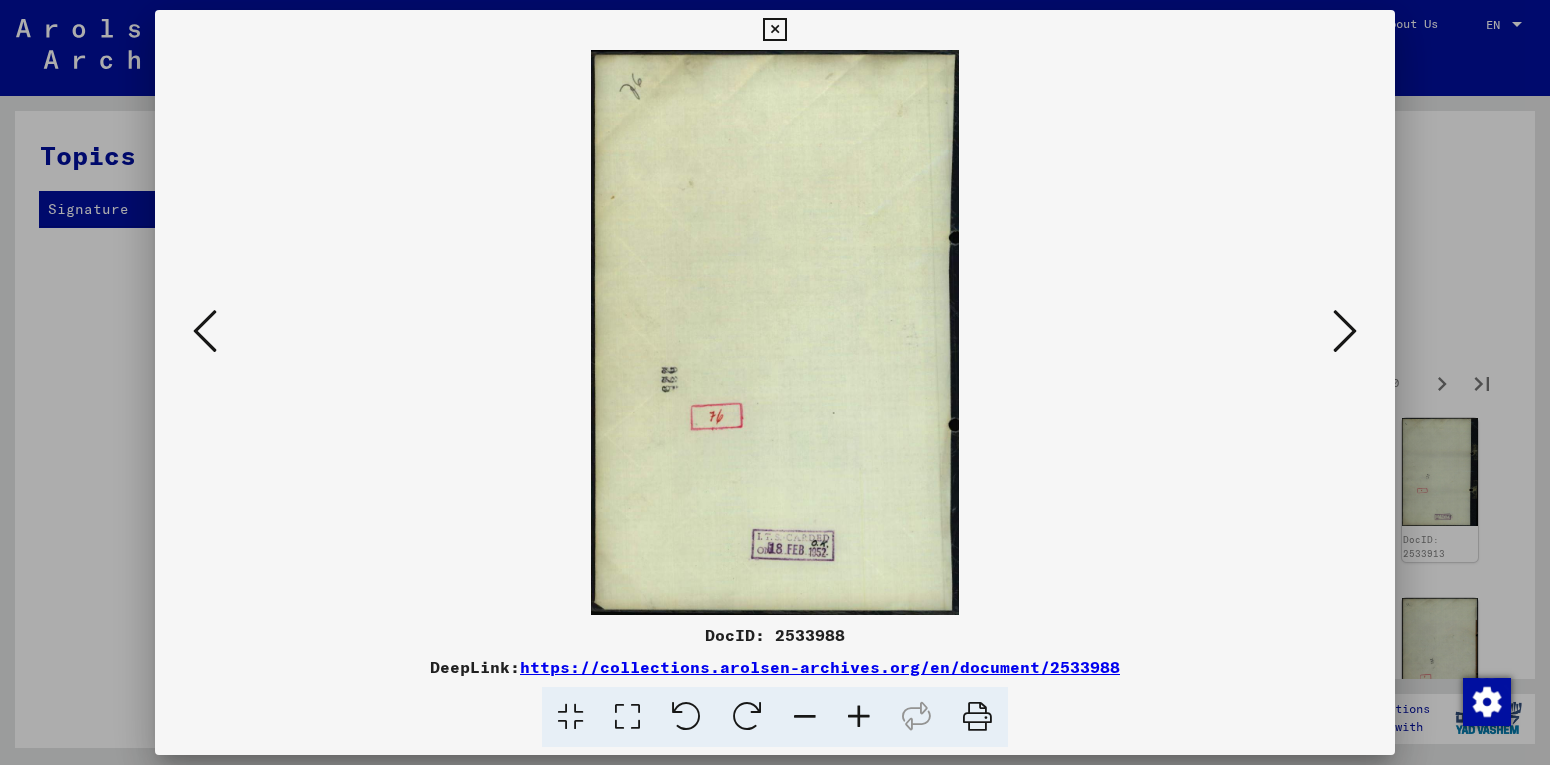 click at bounding box center (1345, 331) 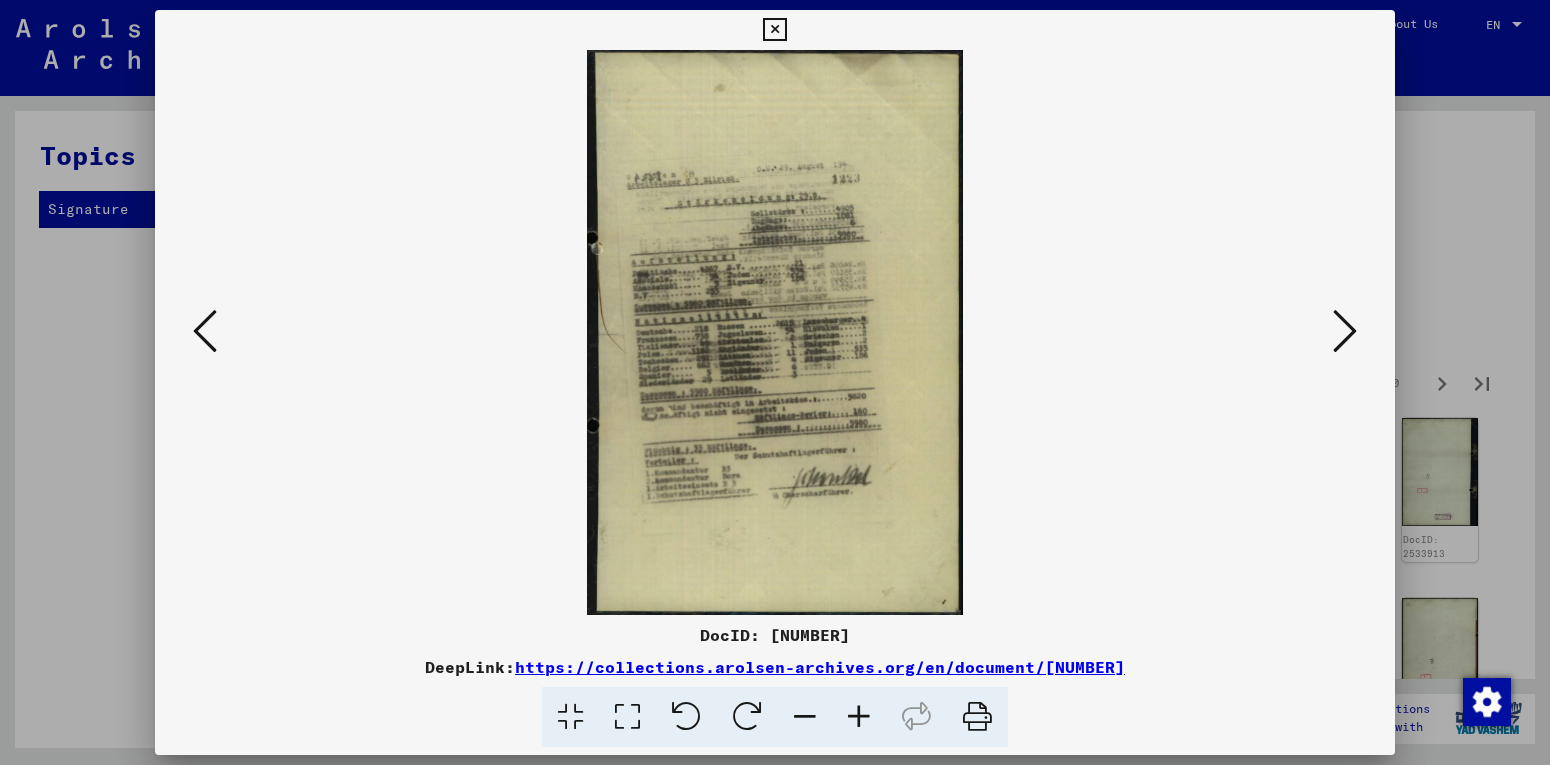 click at bounding box center (1345, 331) 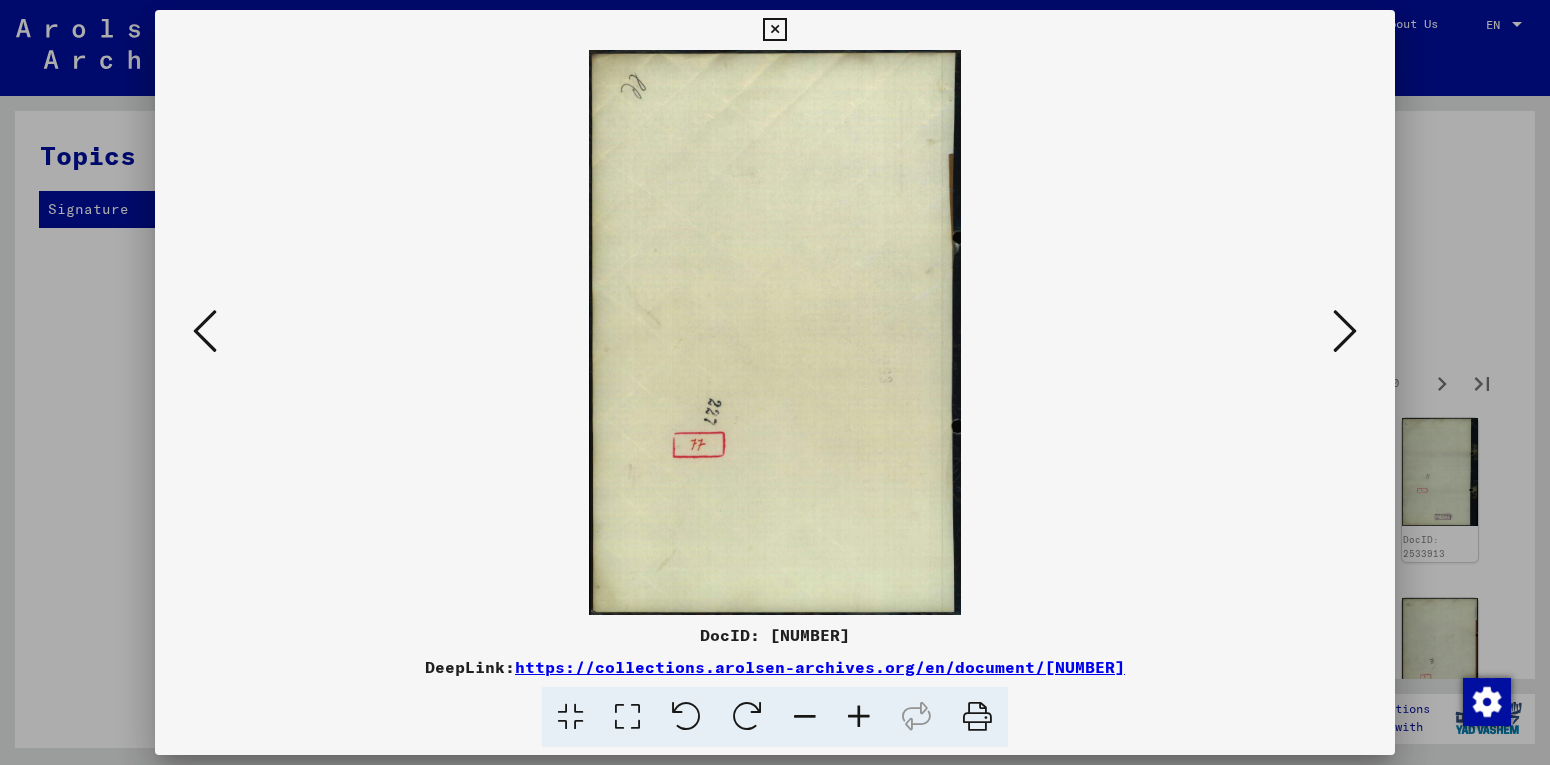 click at bounding box center [1345, 331] 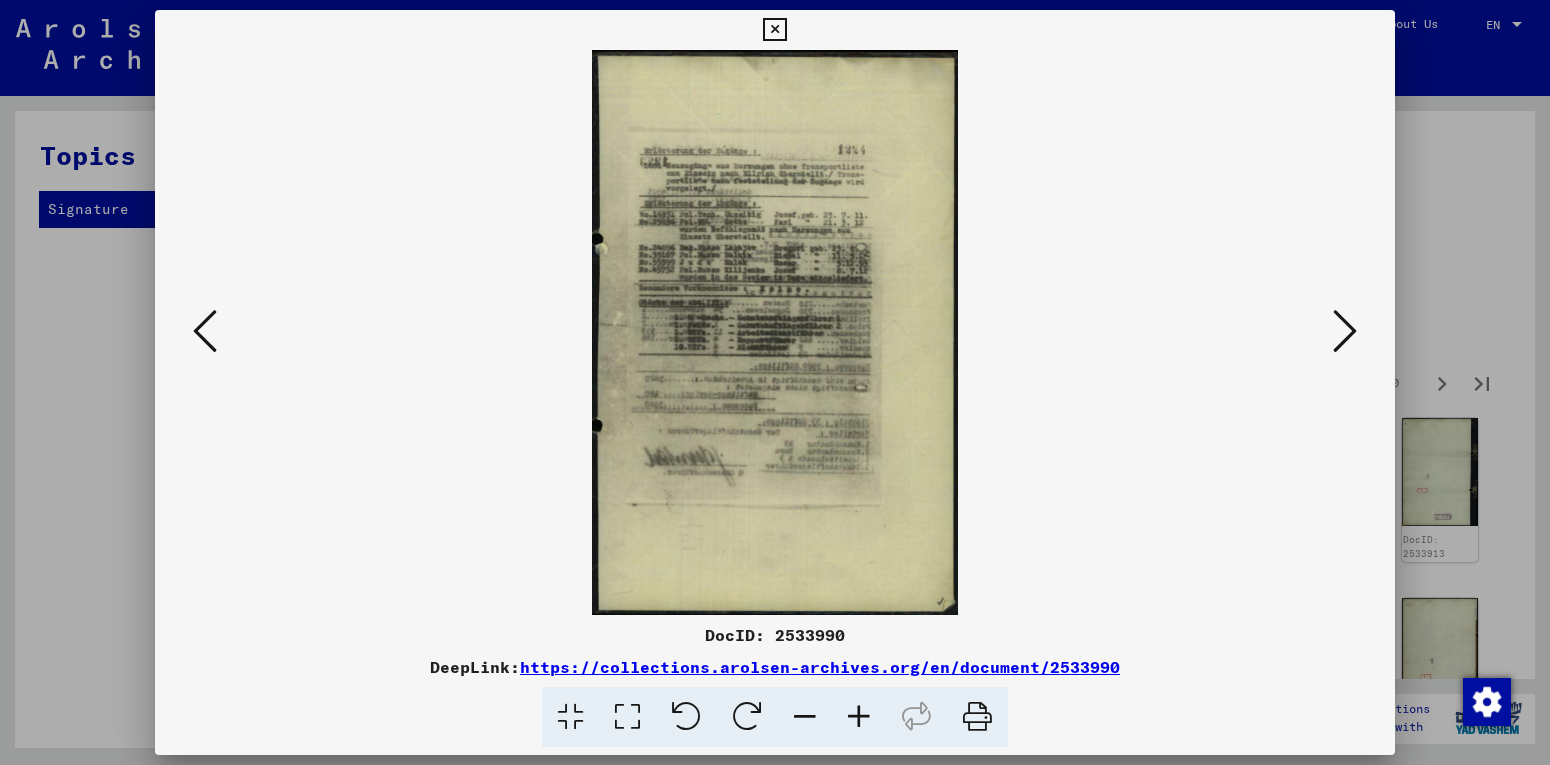 click at bounding box center [1345, 331] 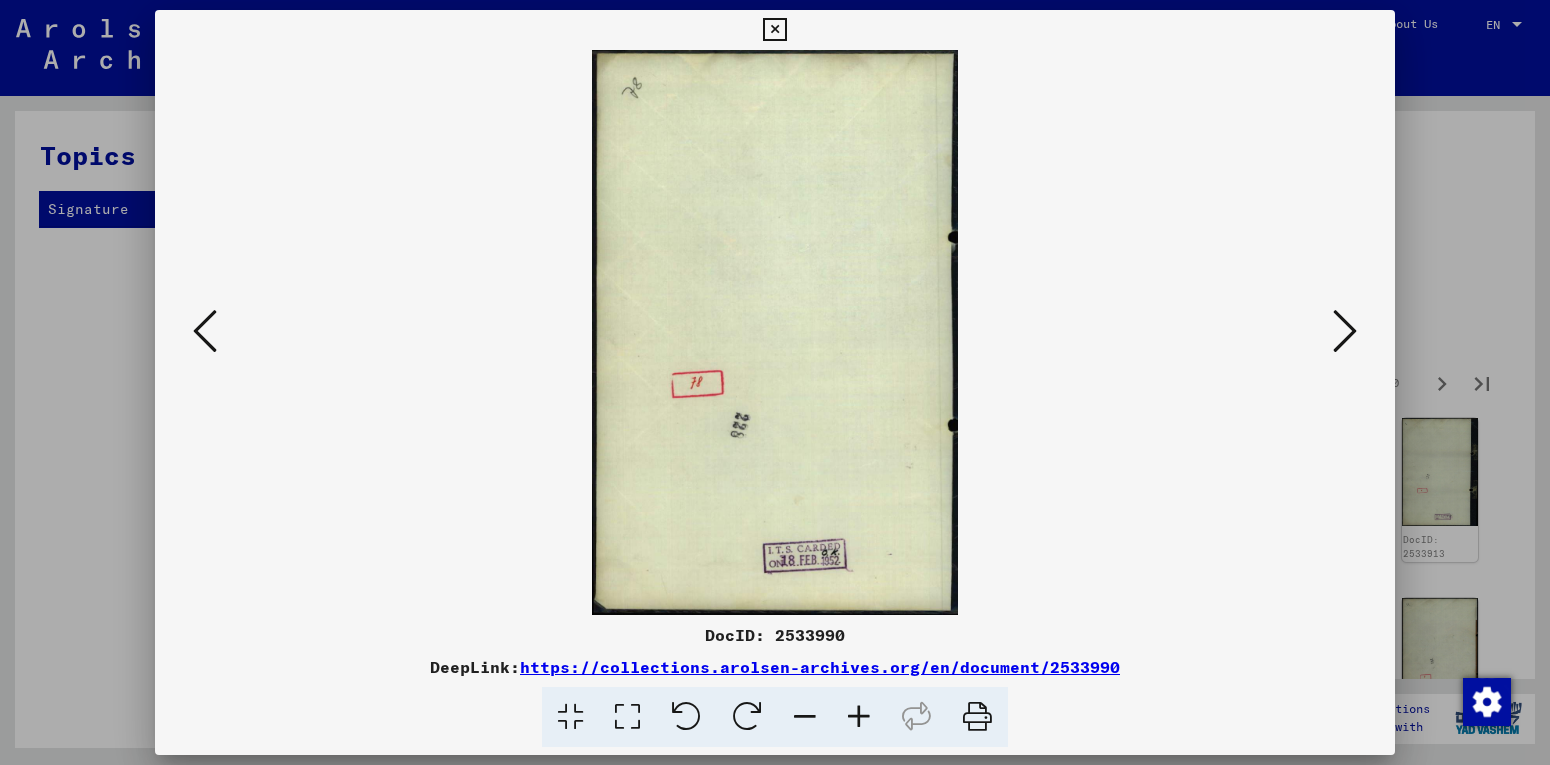 click at bounding box center (1345, 331) 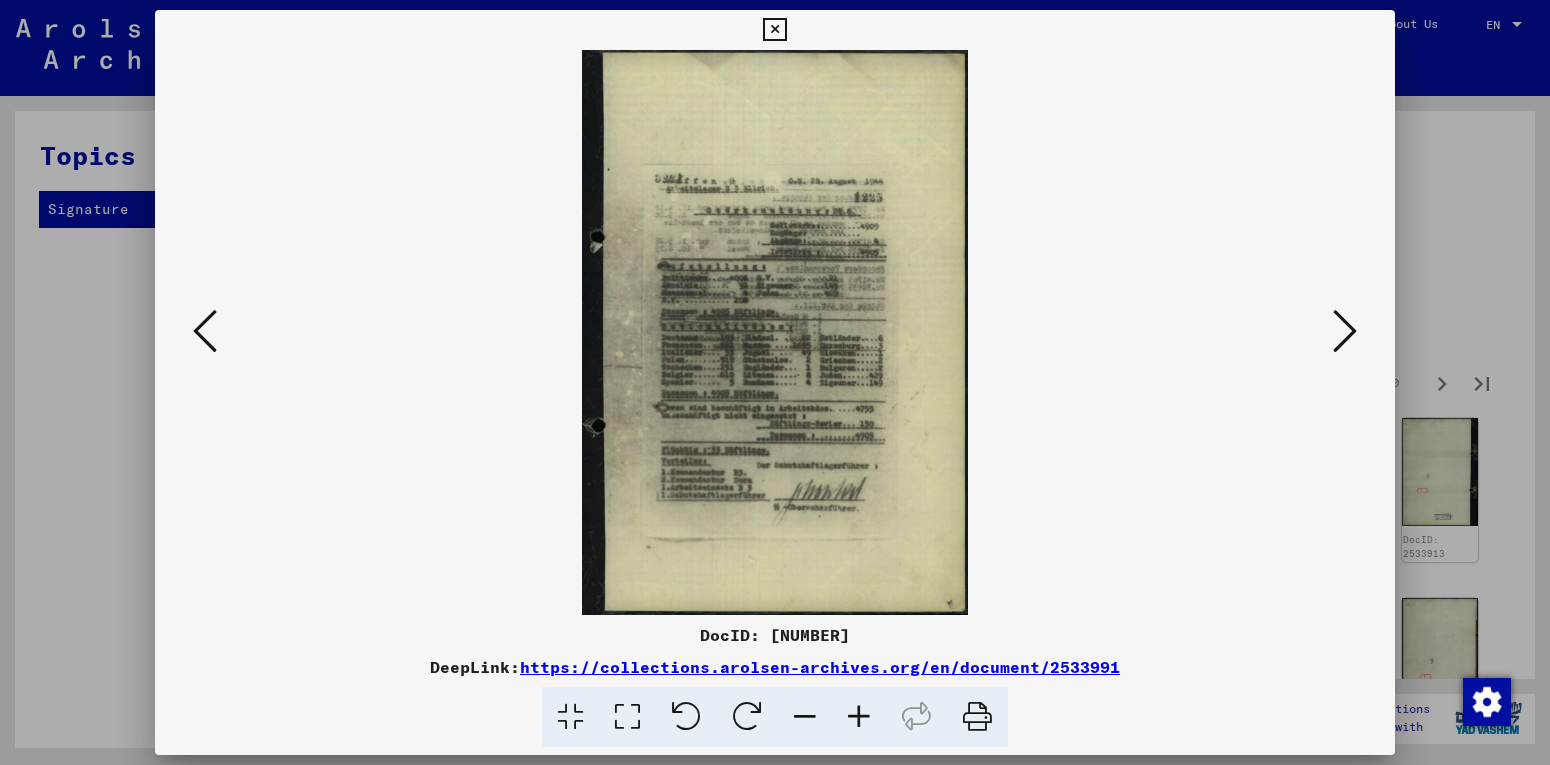 click at bounding box center (1345, 331) 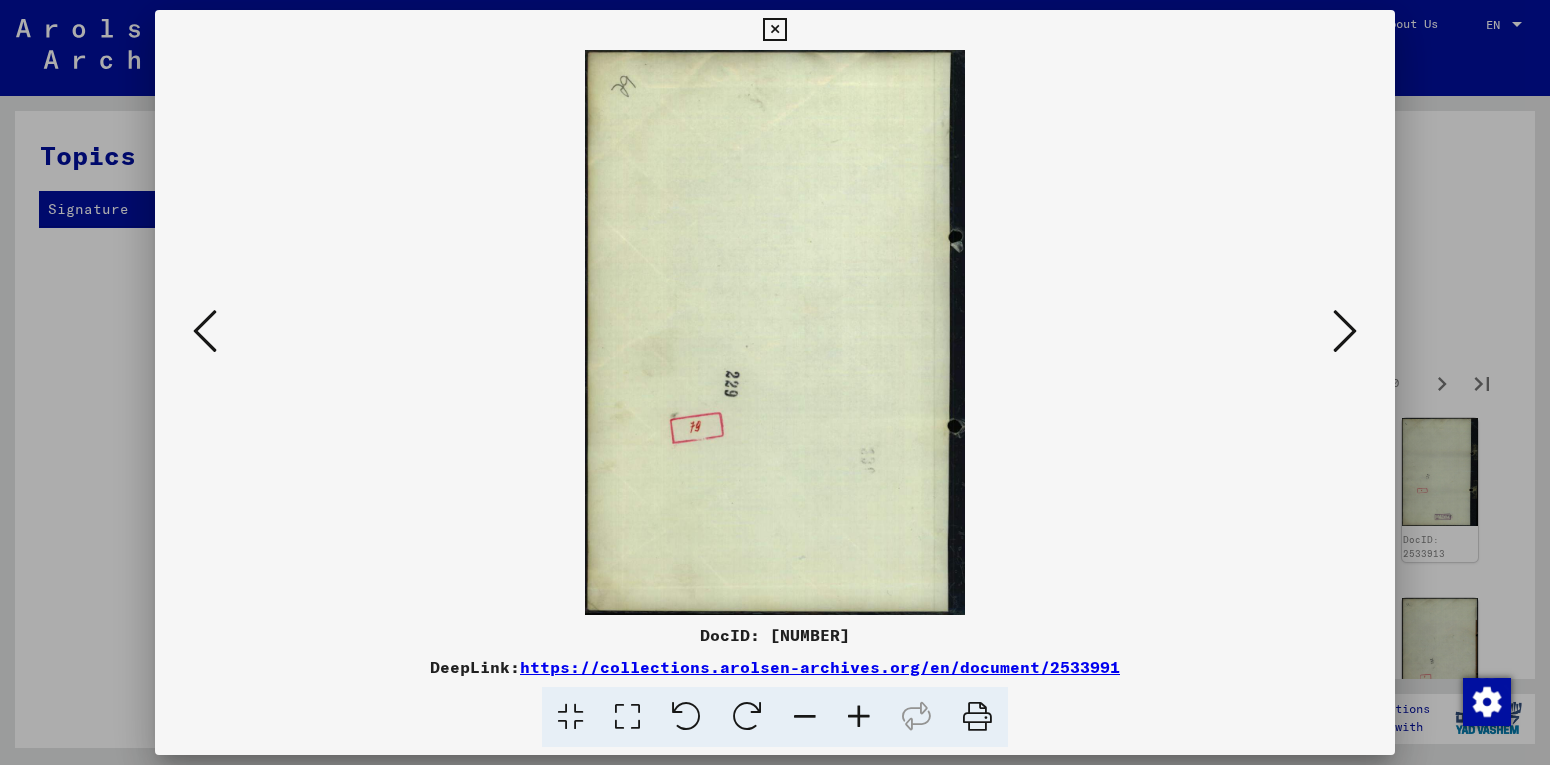 click at bounding box center (1345, 331) 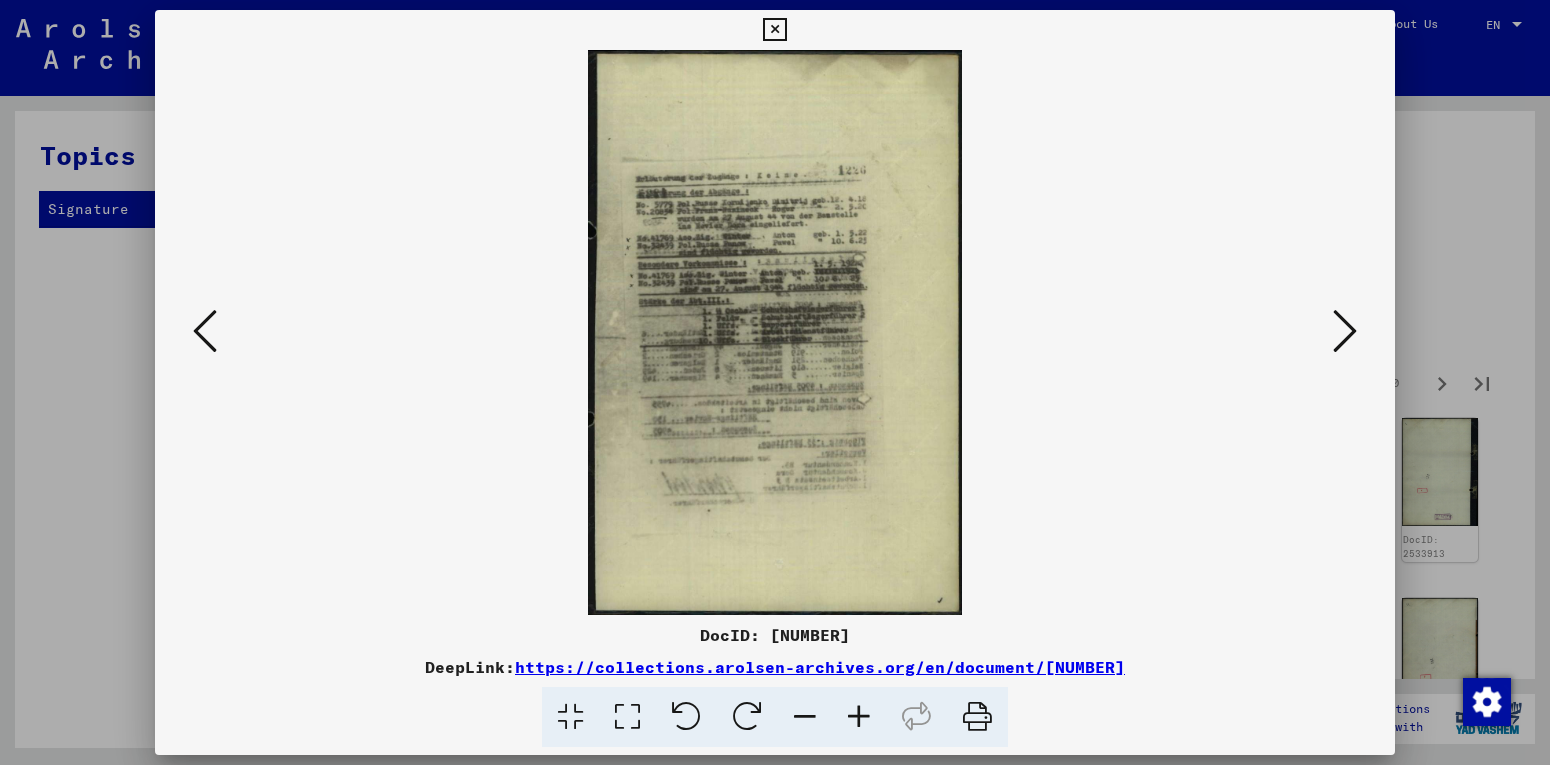 click at bounding box center [1345, 331] 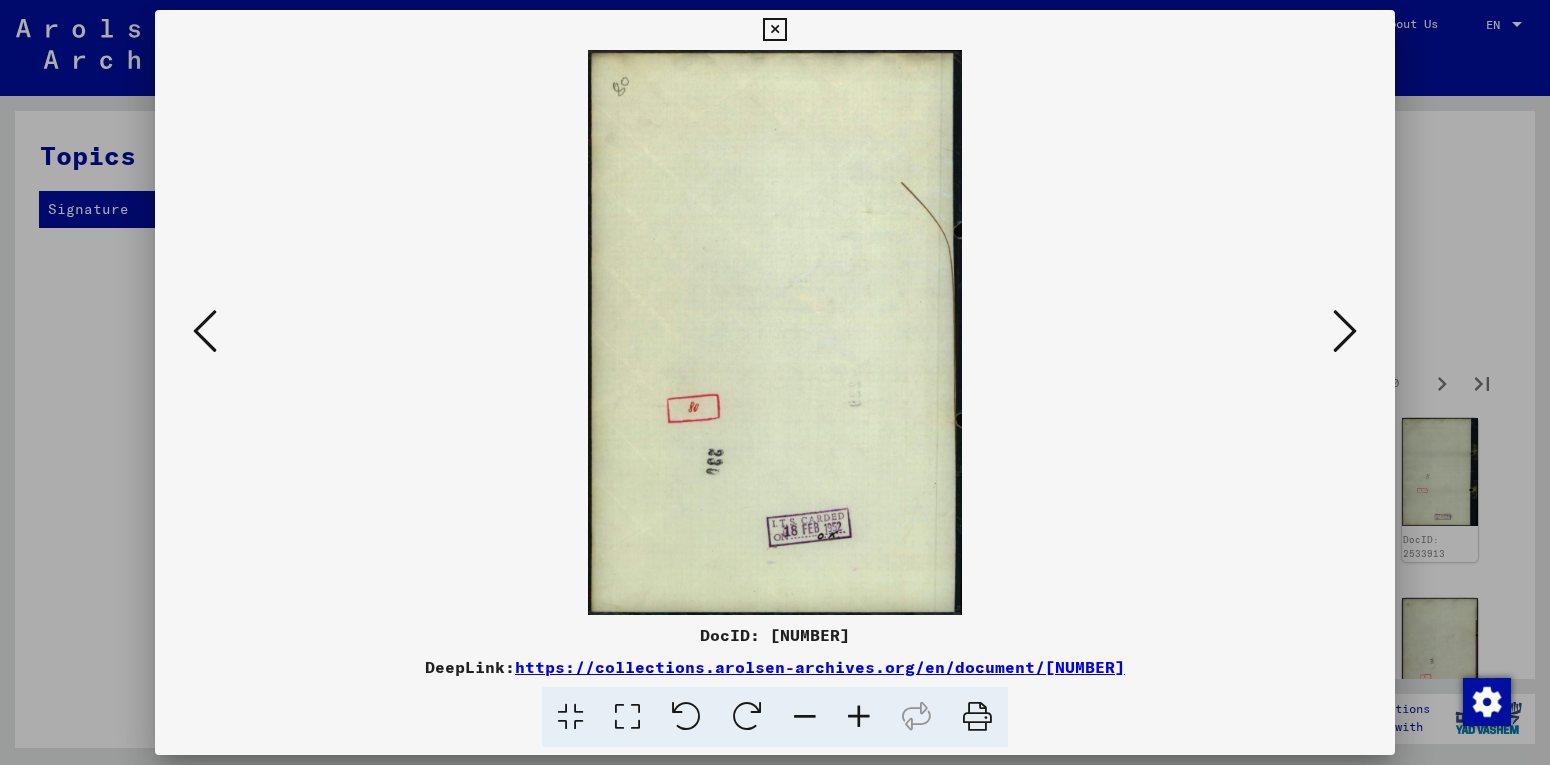 click at bounding box center (1345, 331) 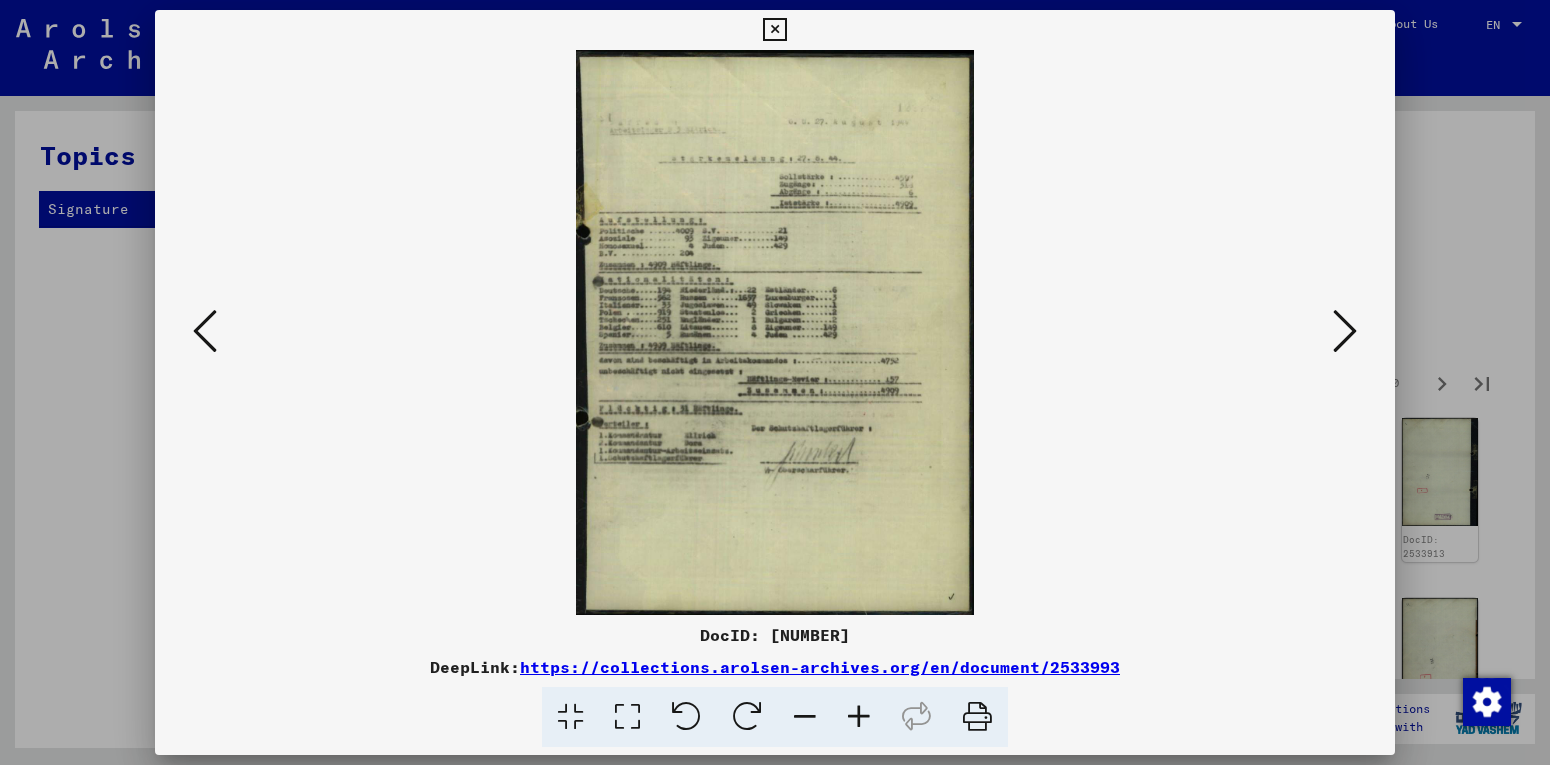 click at bounding box center [1345, 331] 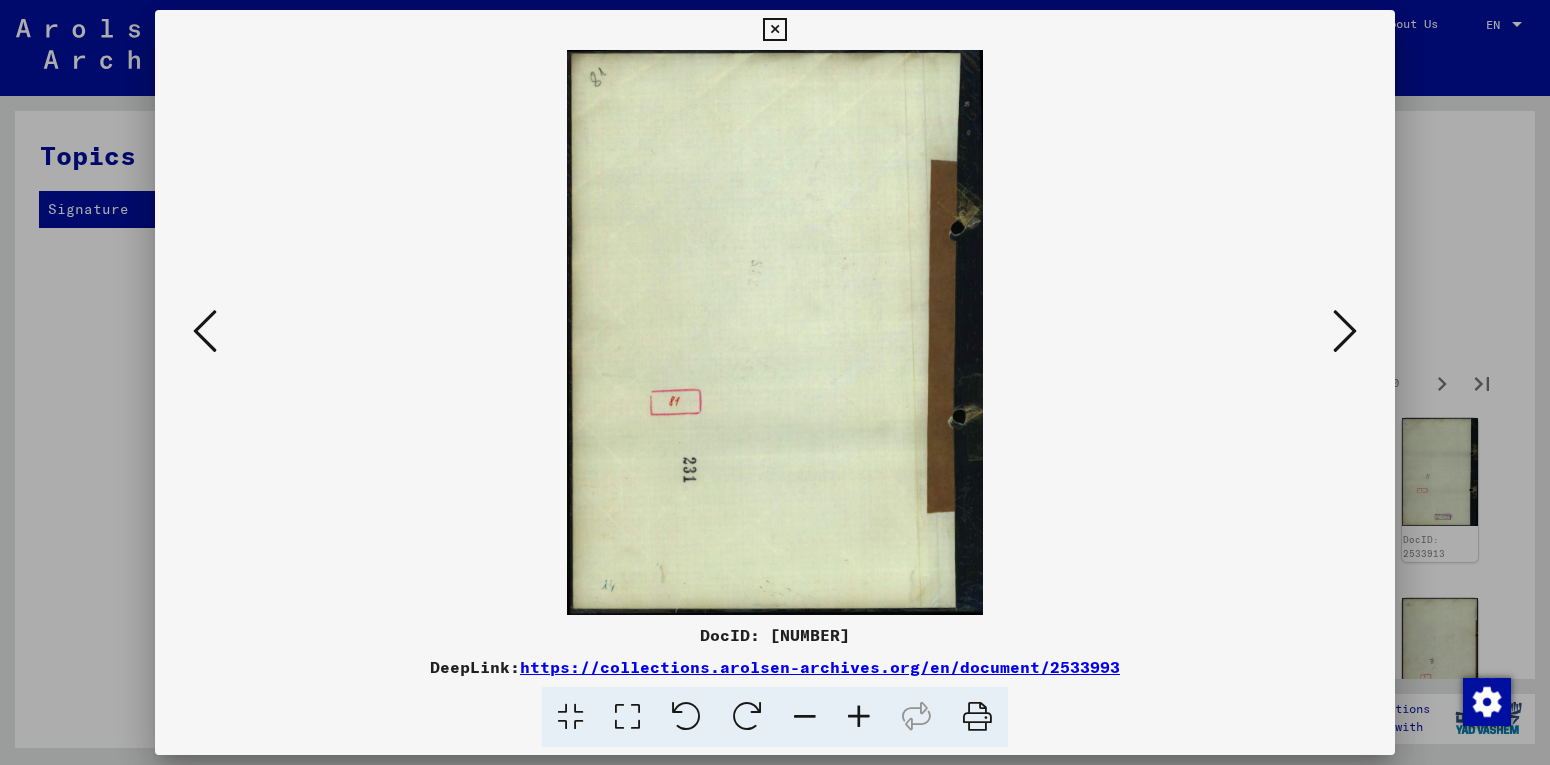 click at bounding box center [1345, 331] 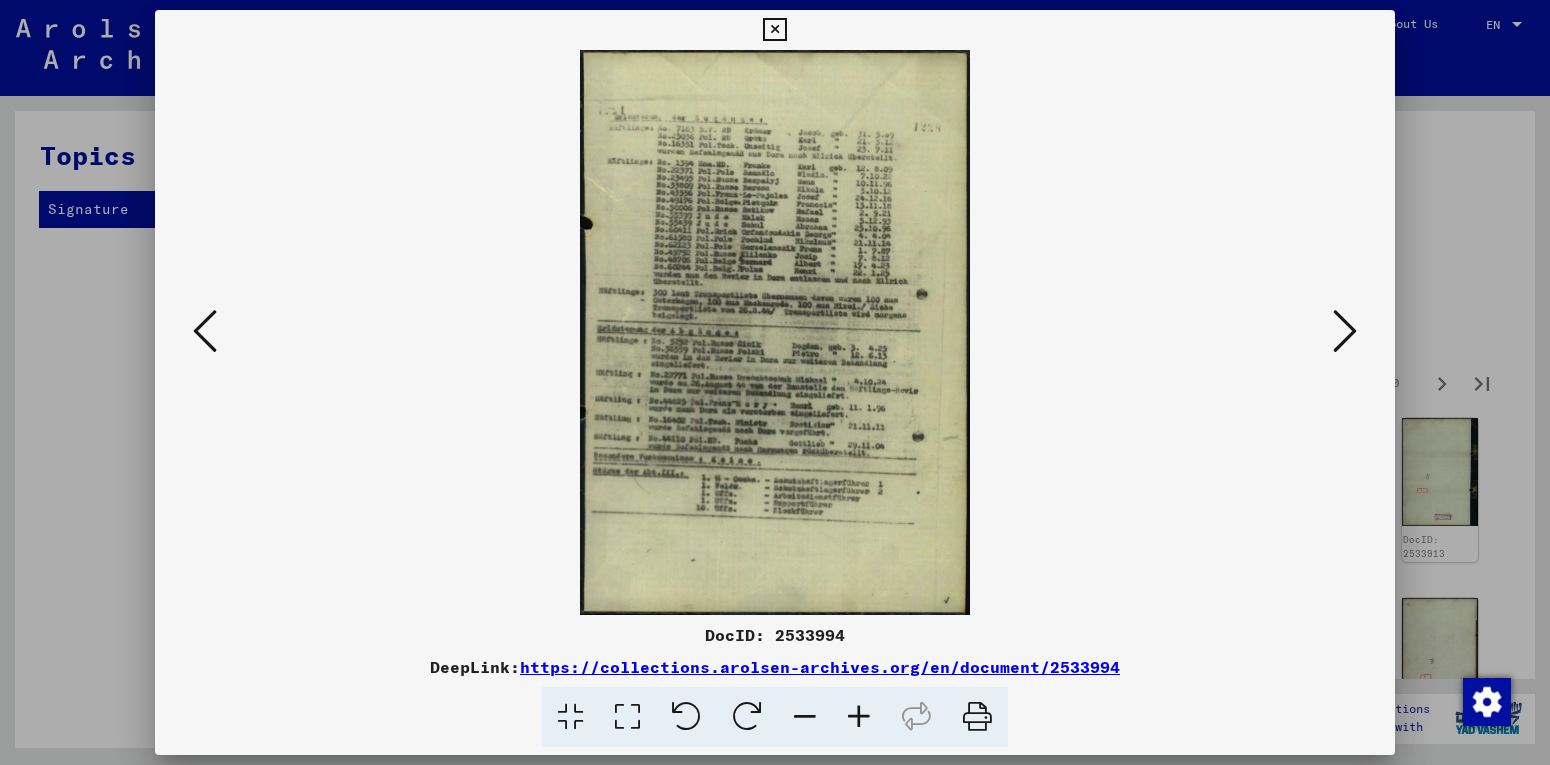 click at bounding box center (1345, 331) 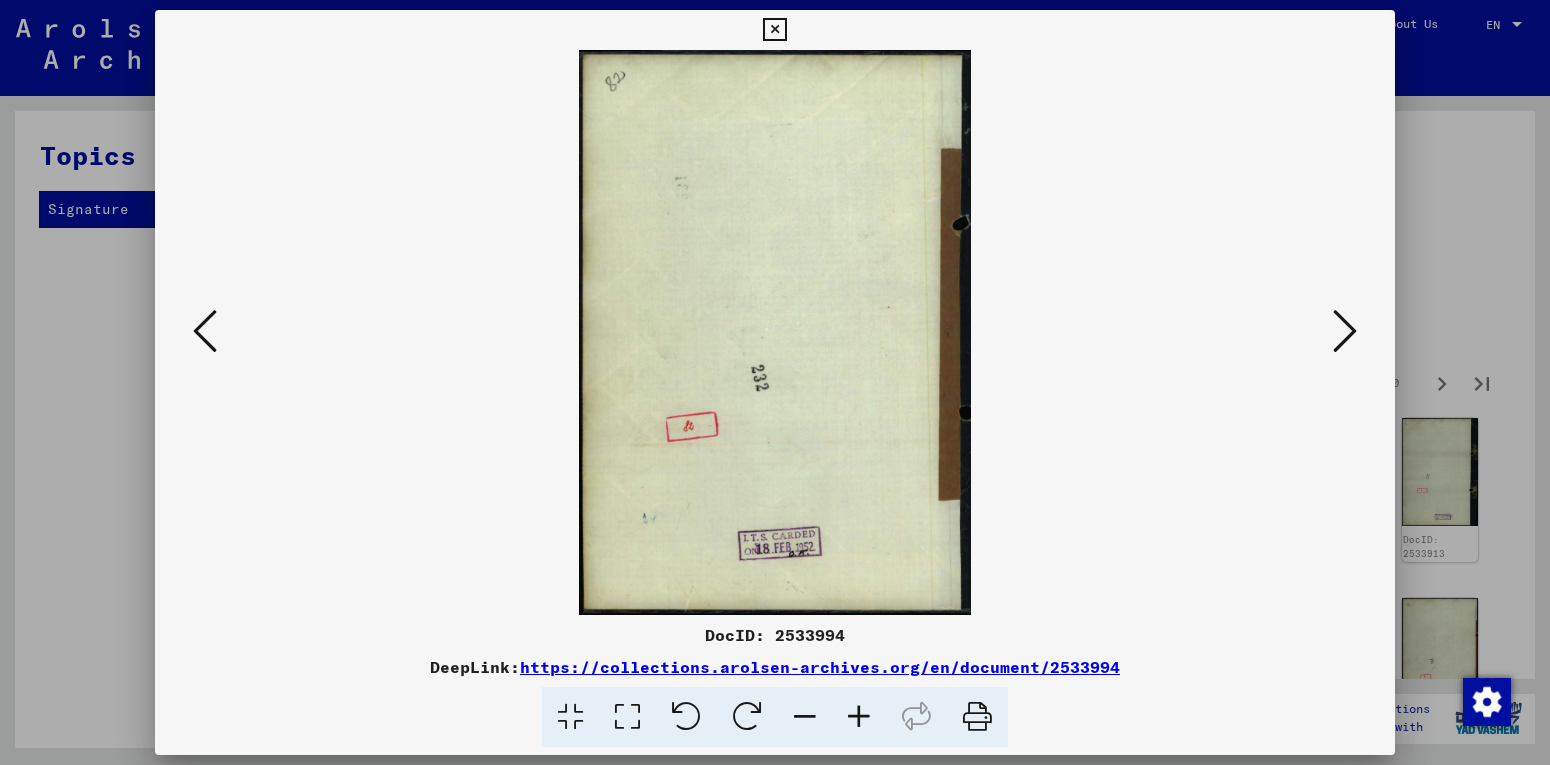 click at bounding box center [1345, 331] 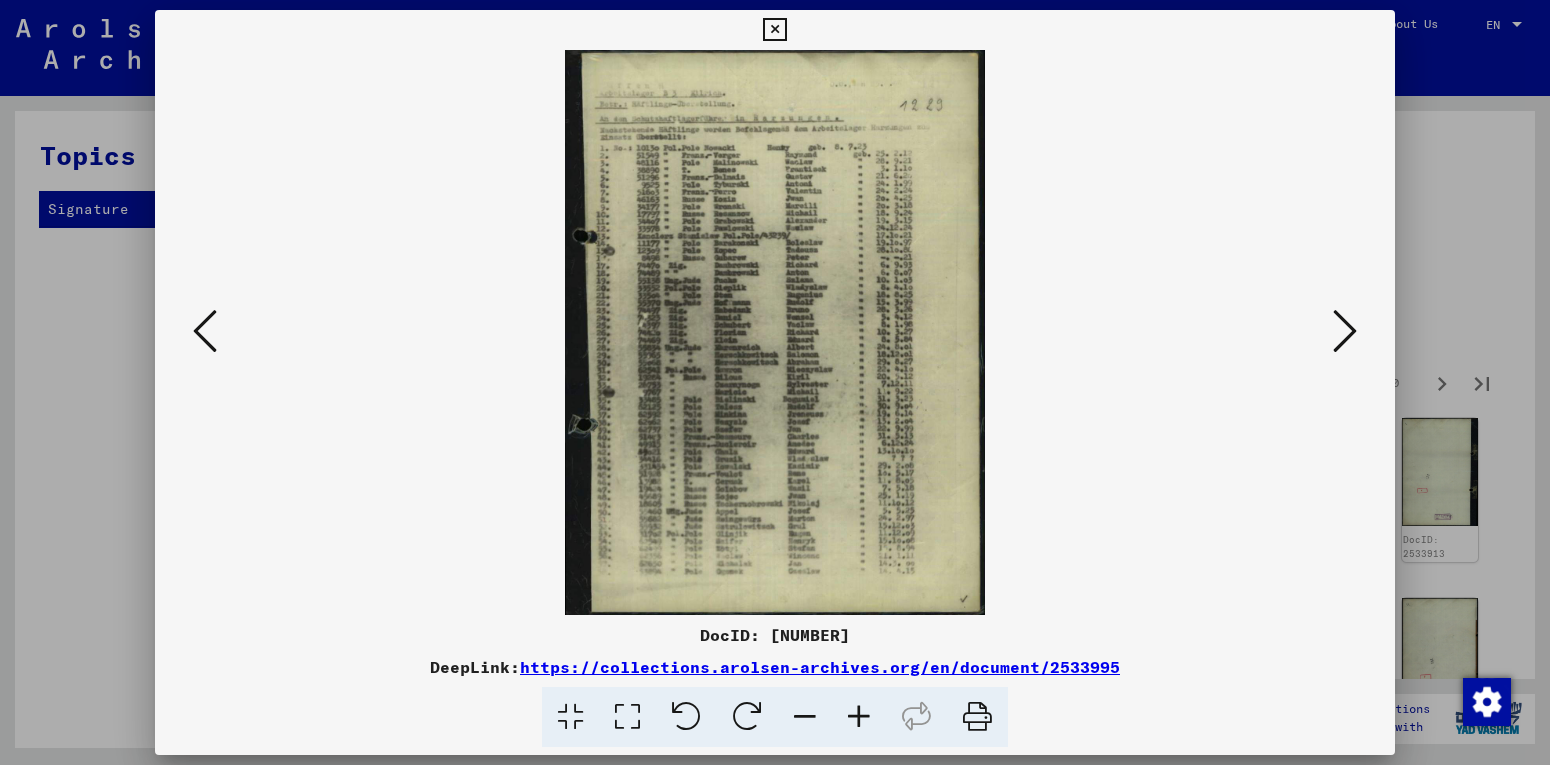 click at bounding box center (1345, 331) 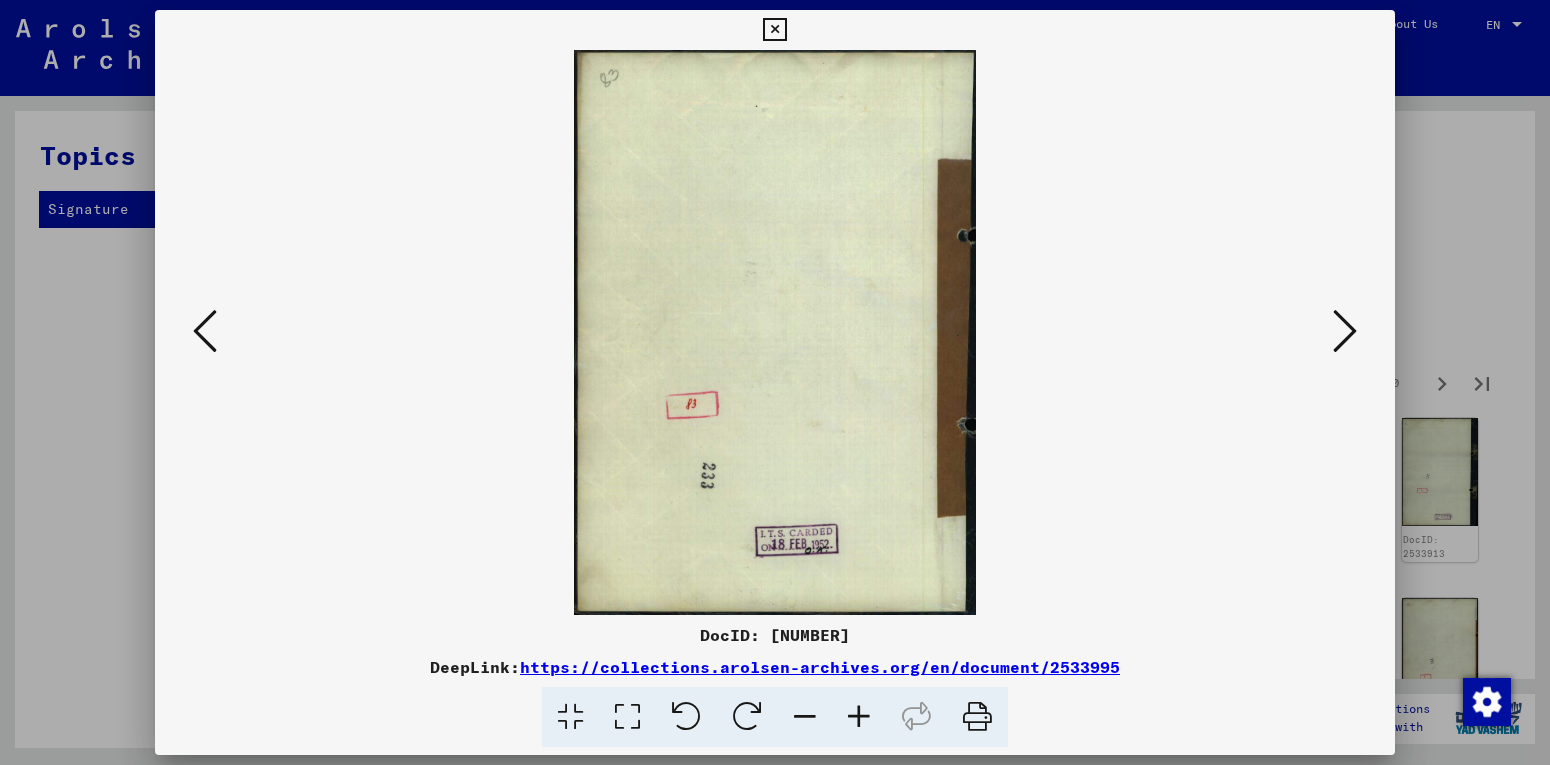 click at bounding box center (1345, 331) 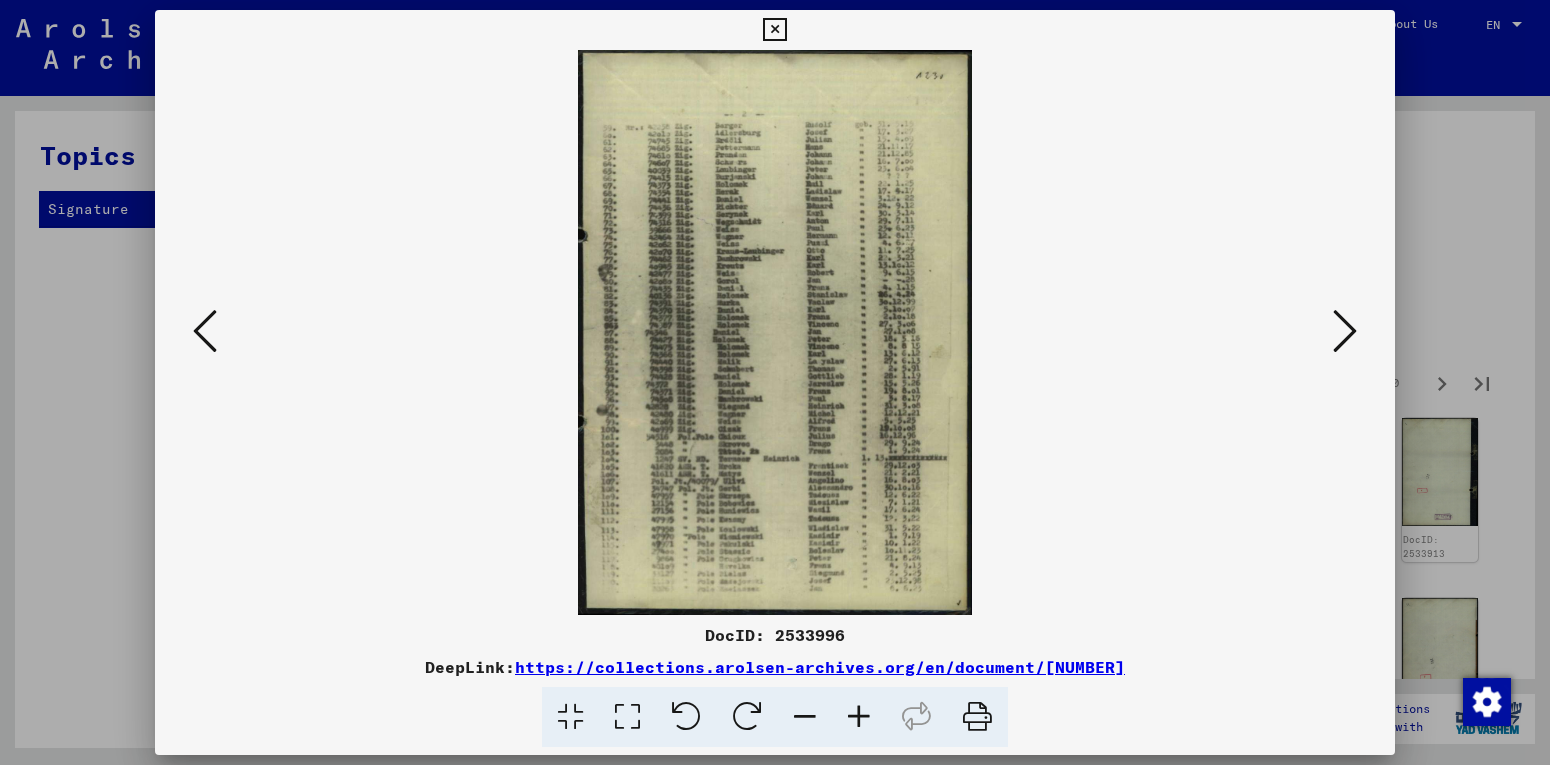 click at bounding box center (1345, 331) 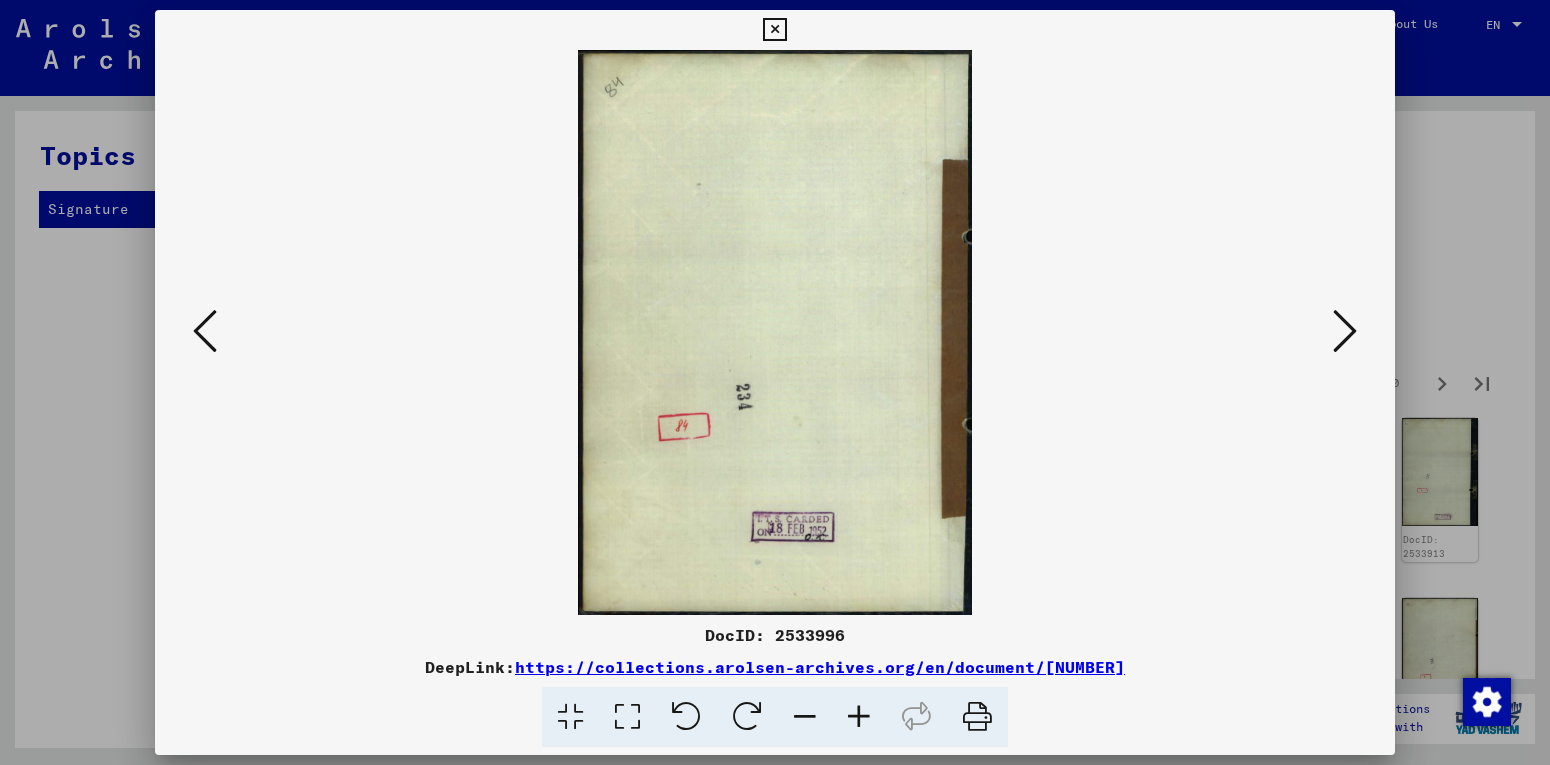 click at bounding box center [1345, 331] 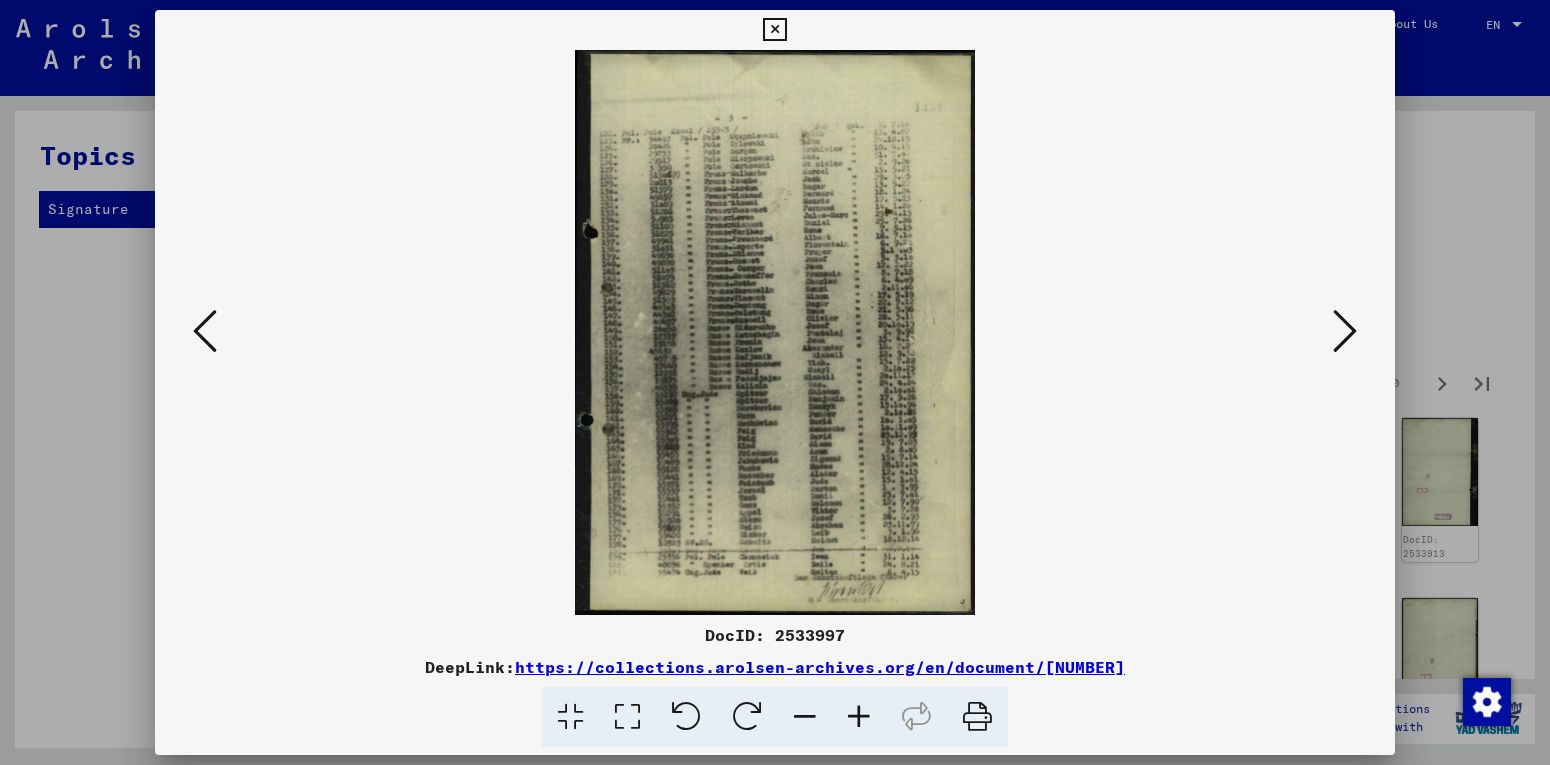 click at bounding box center (1345, 331) 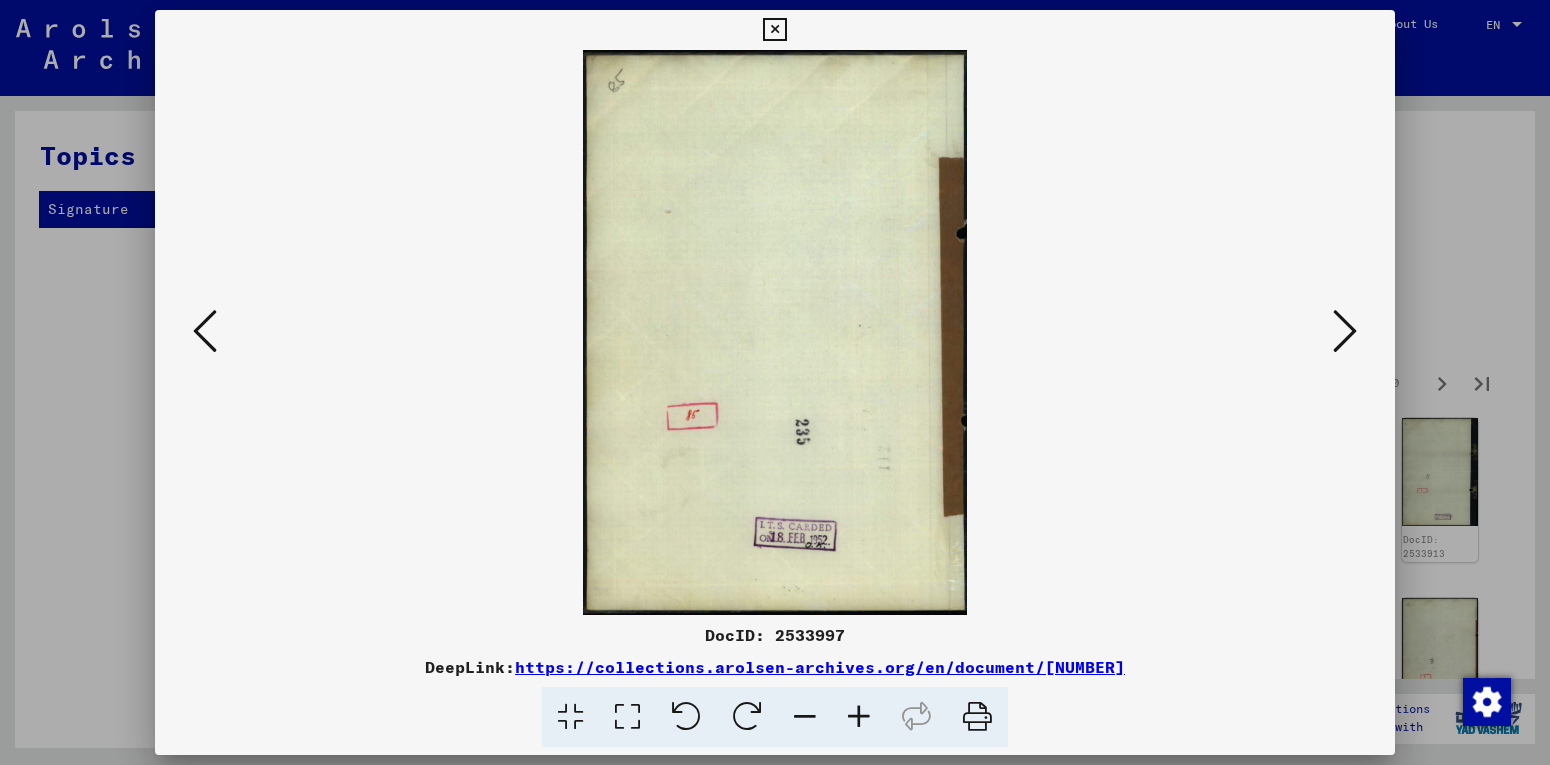 click at bounding box center [1345, 331] 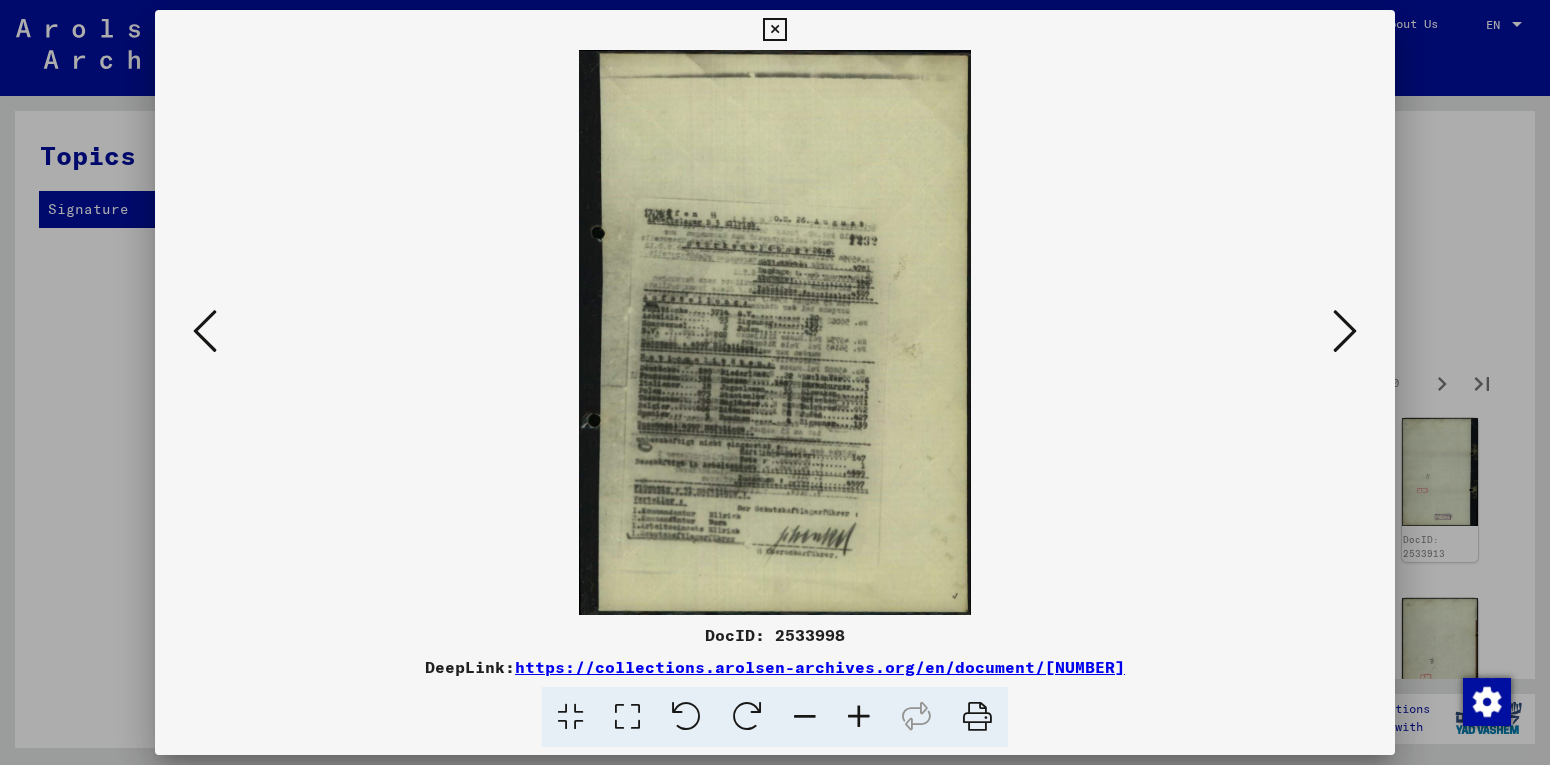 click at bounding box center [1345, 331] 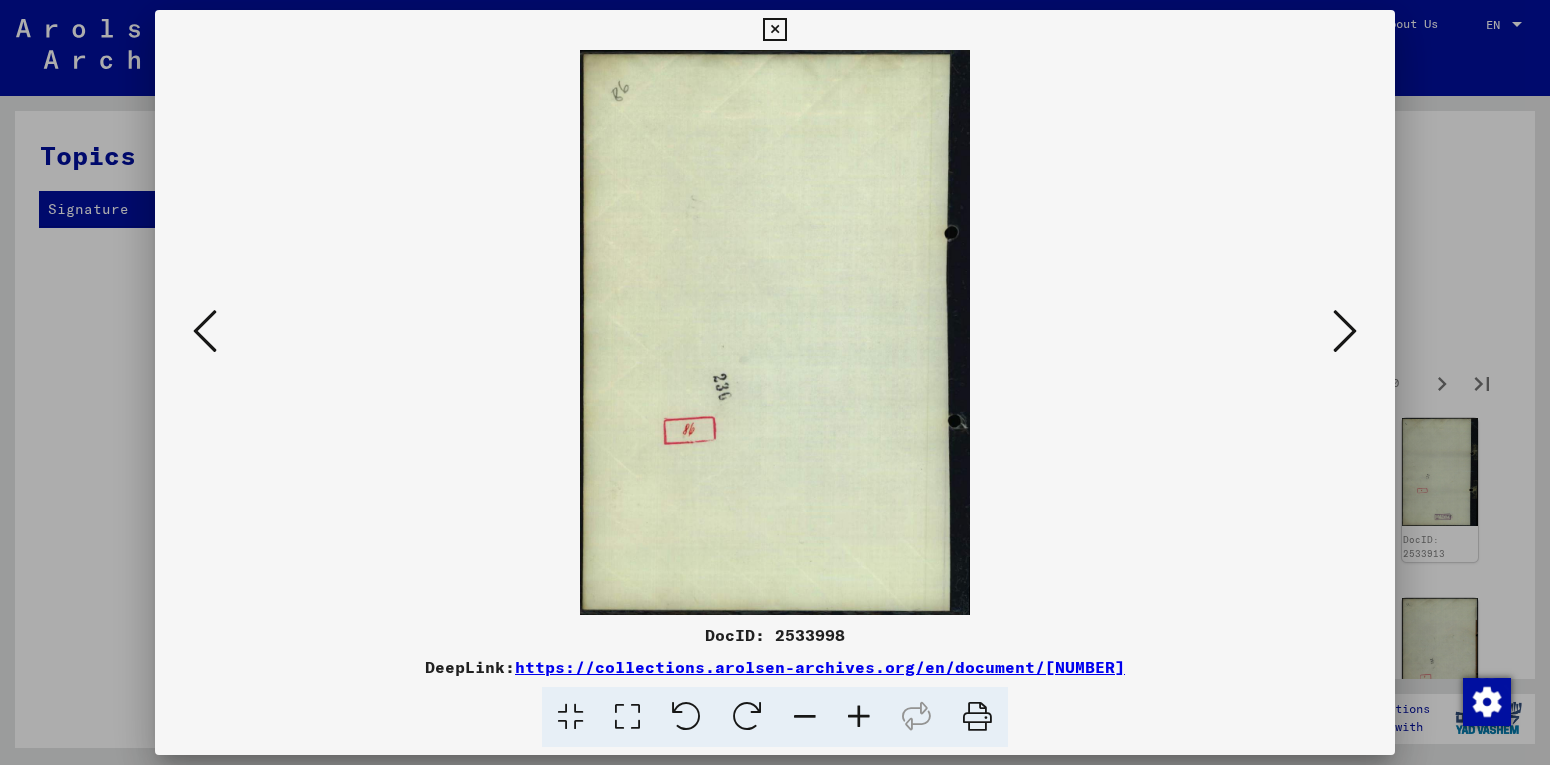 click at bounding box center (1345, 332) 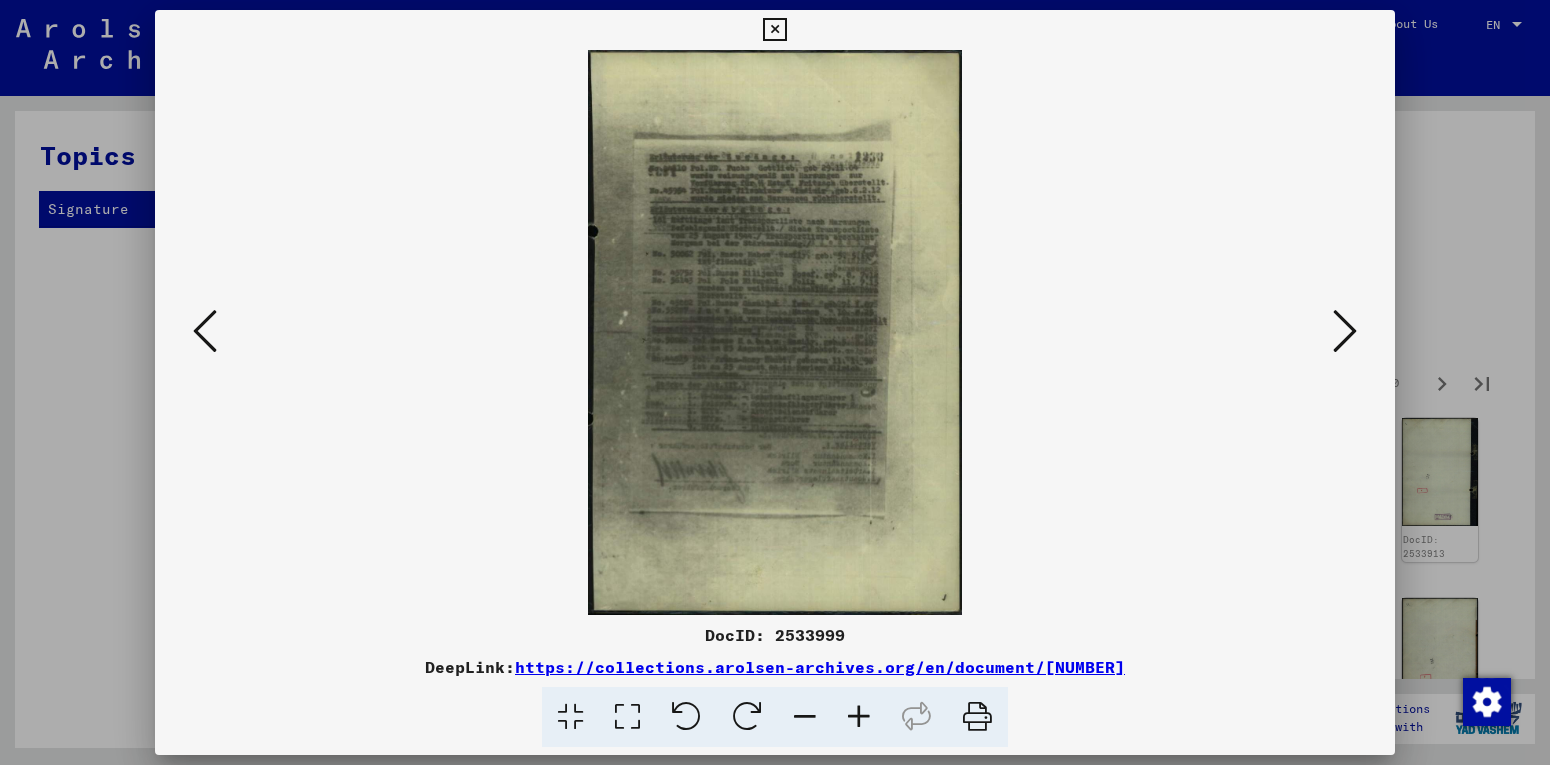 click at bounding box center [1345, 331] 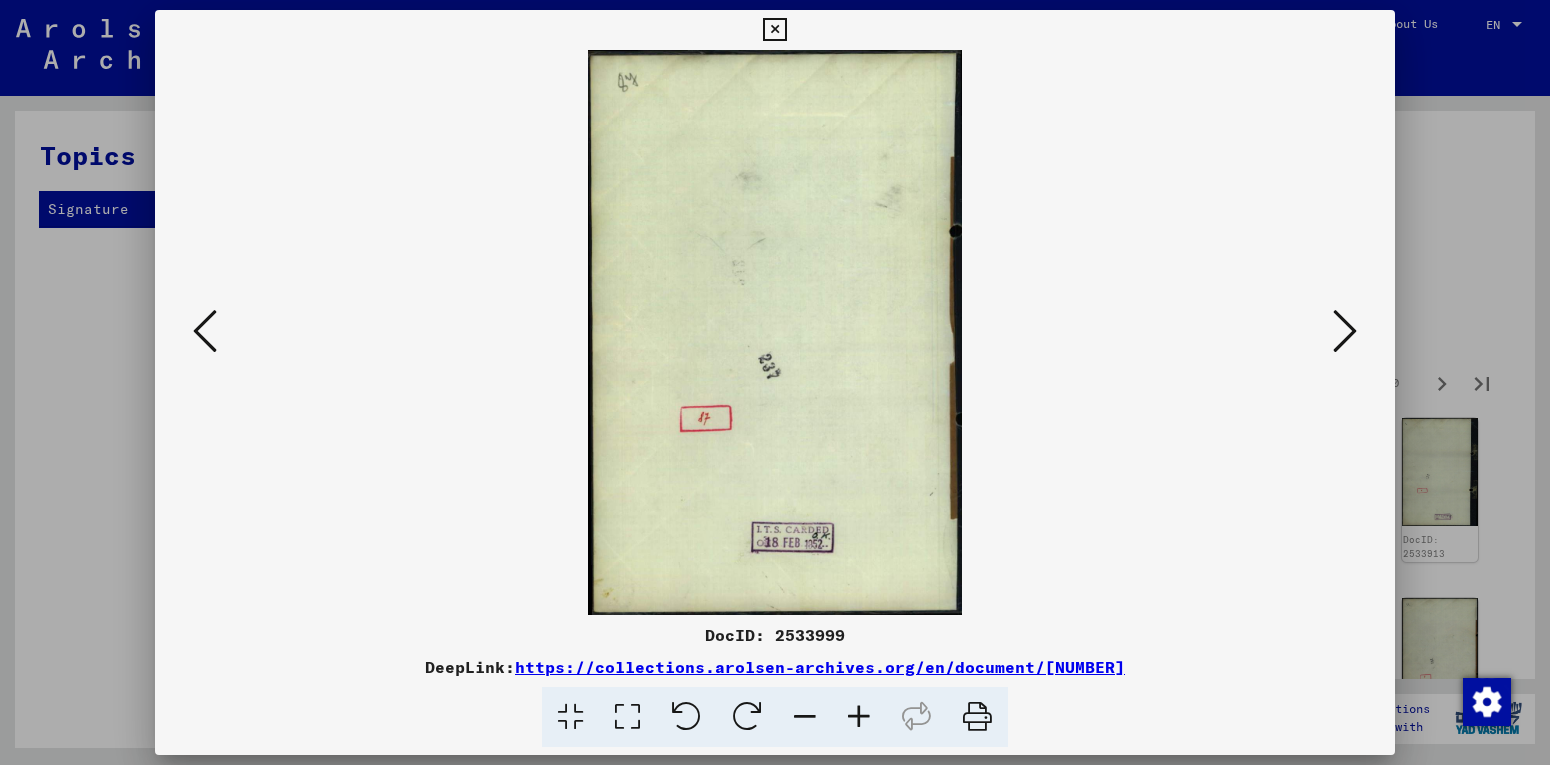 click at bounding box center (1345, 331) 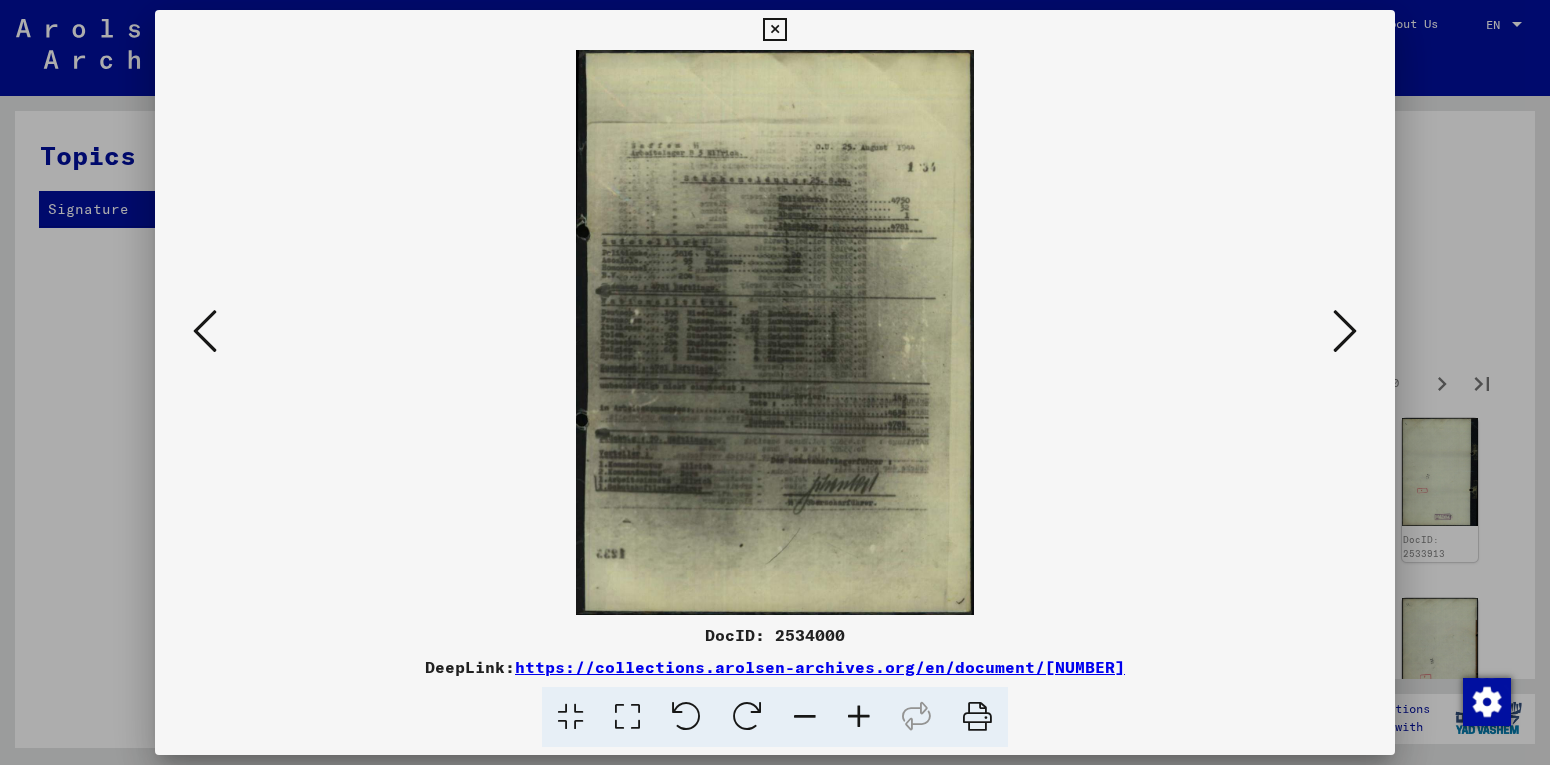 click at bounding box center [1345, 331] 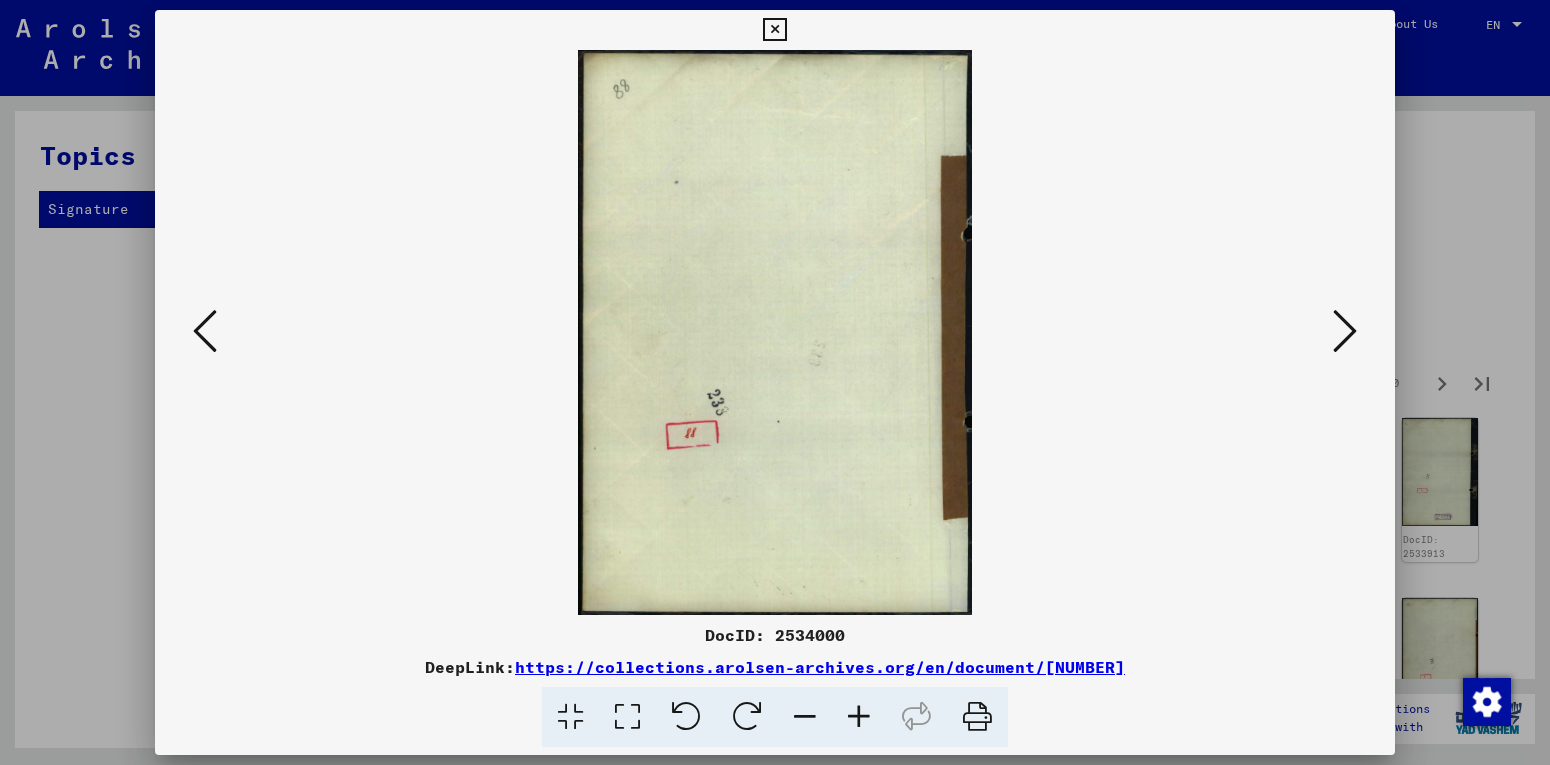 click at bounding box center (1345, 331) 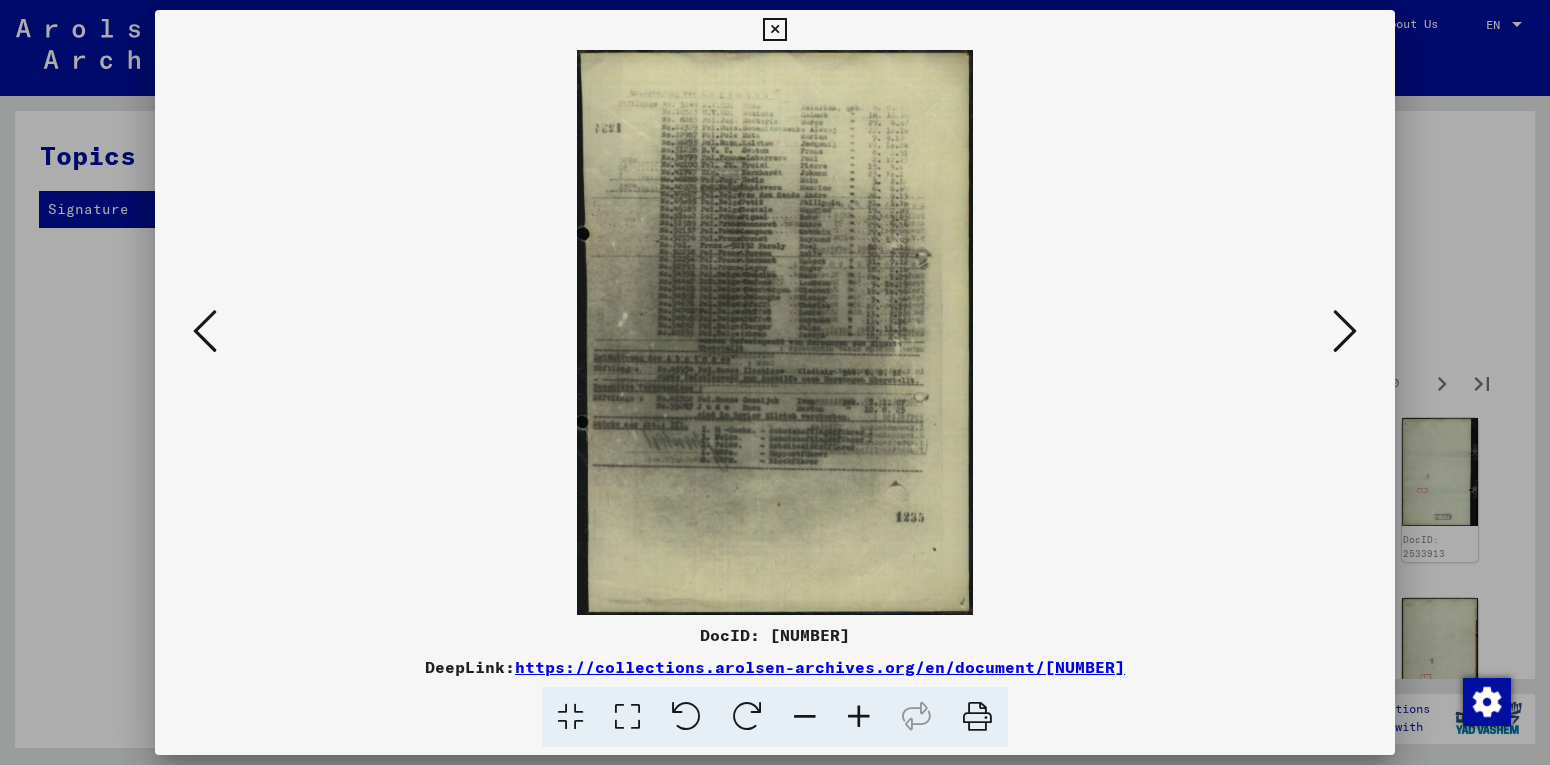 click at bounding box center [1345, 331] 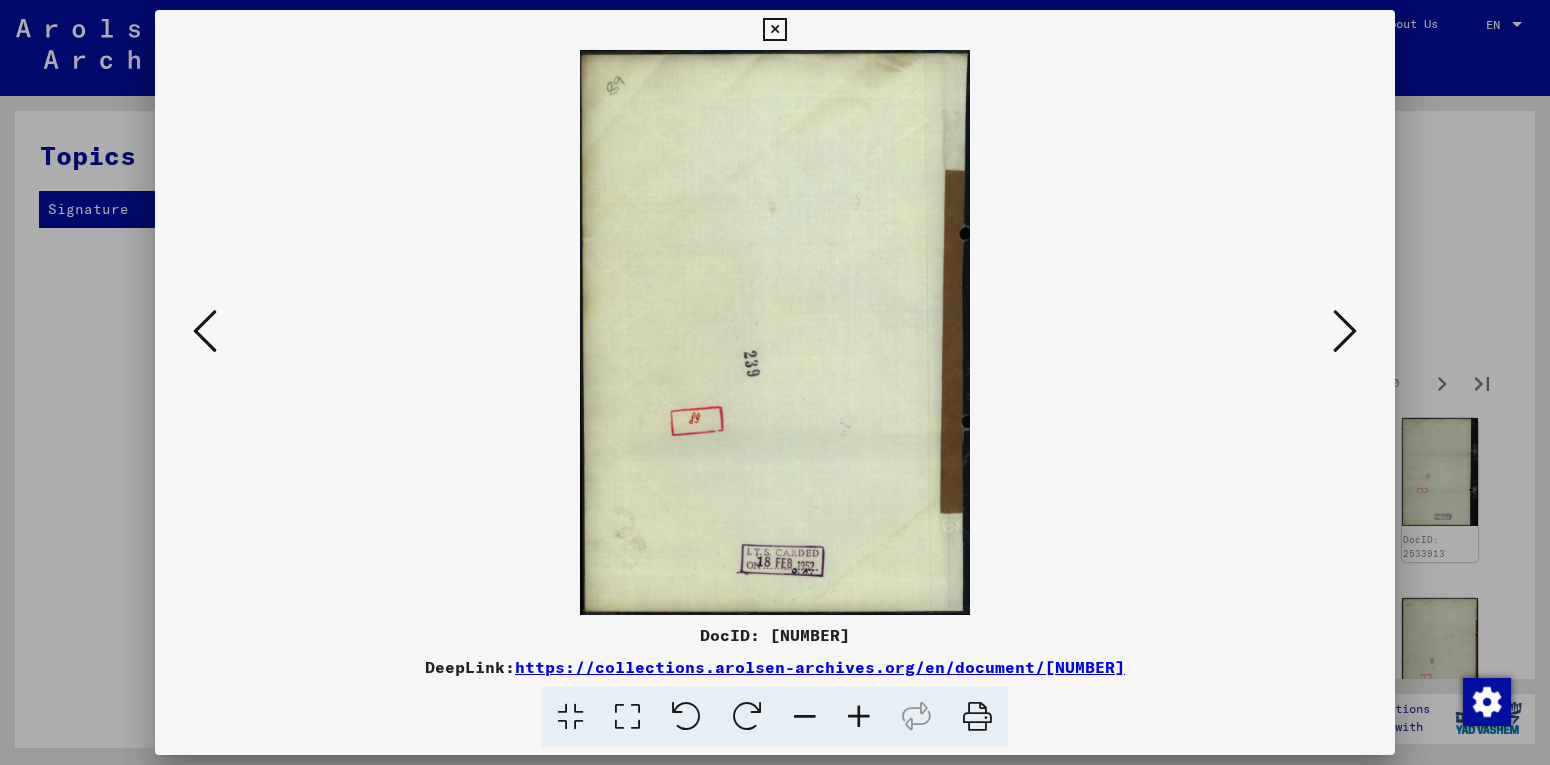 click at bounding box center [1345, 331] 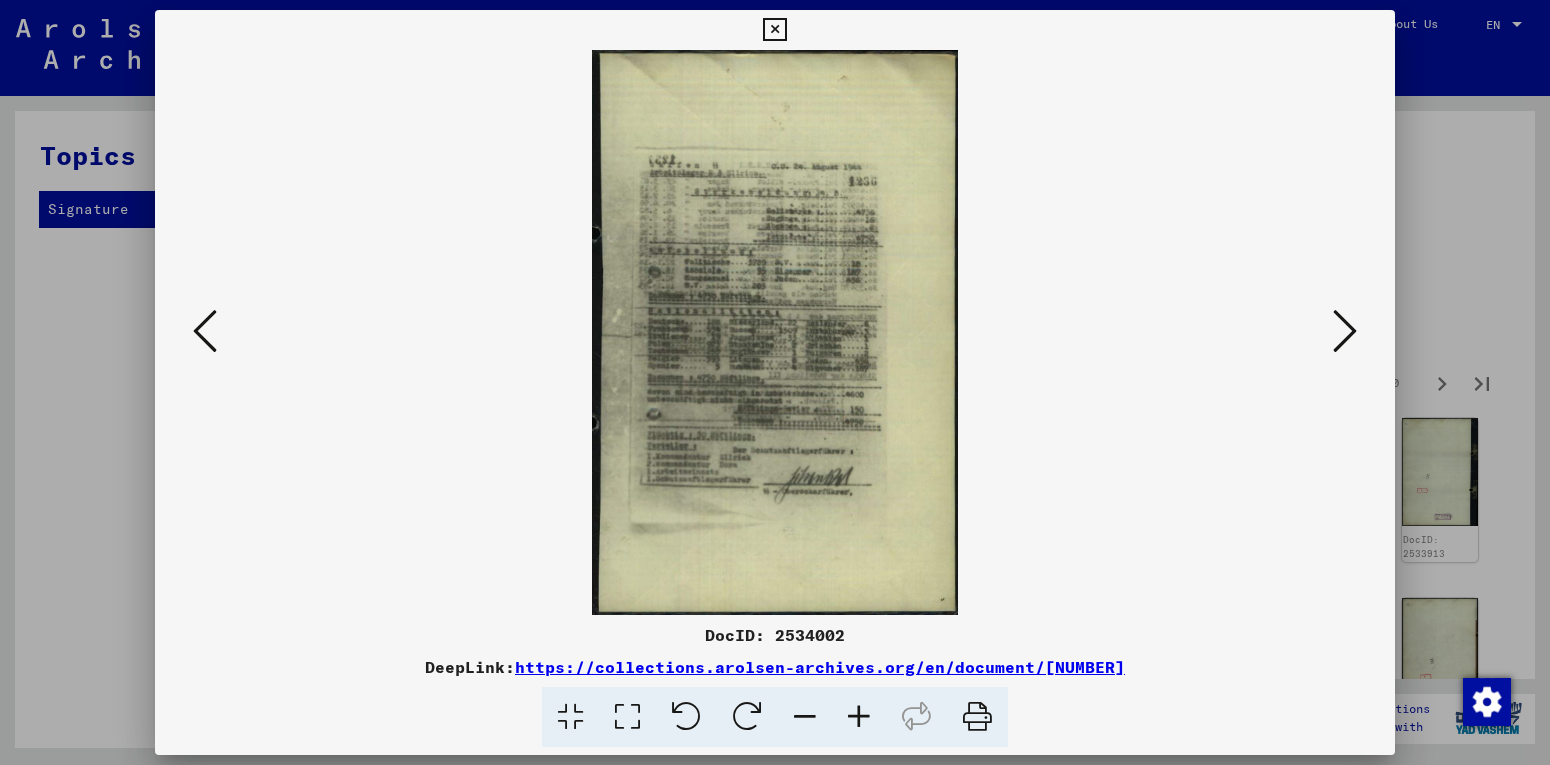 click at bounding box center (1345, 331) 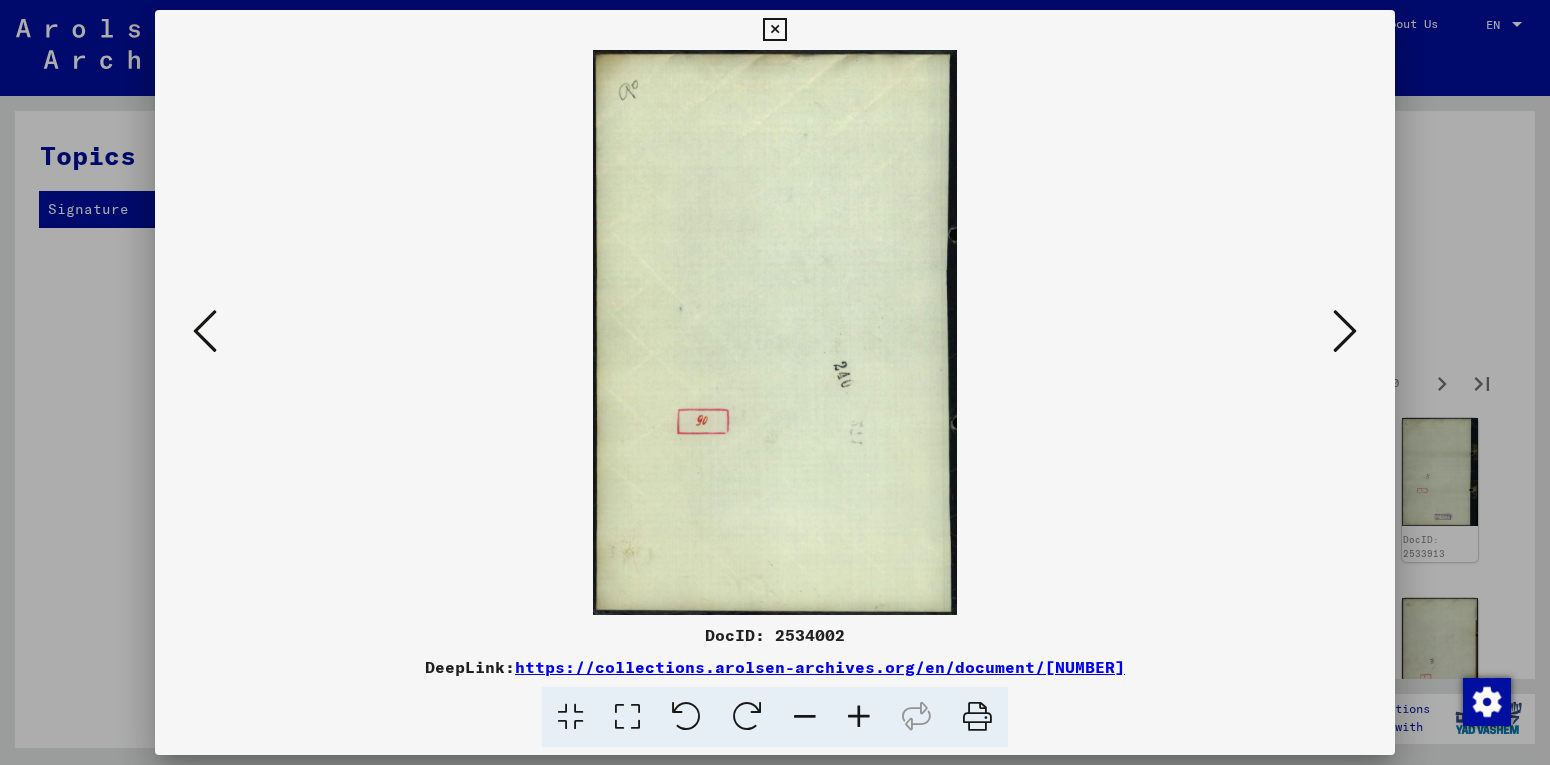 click at bounding box center [775, 332] 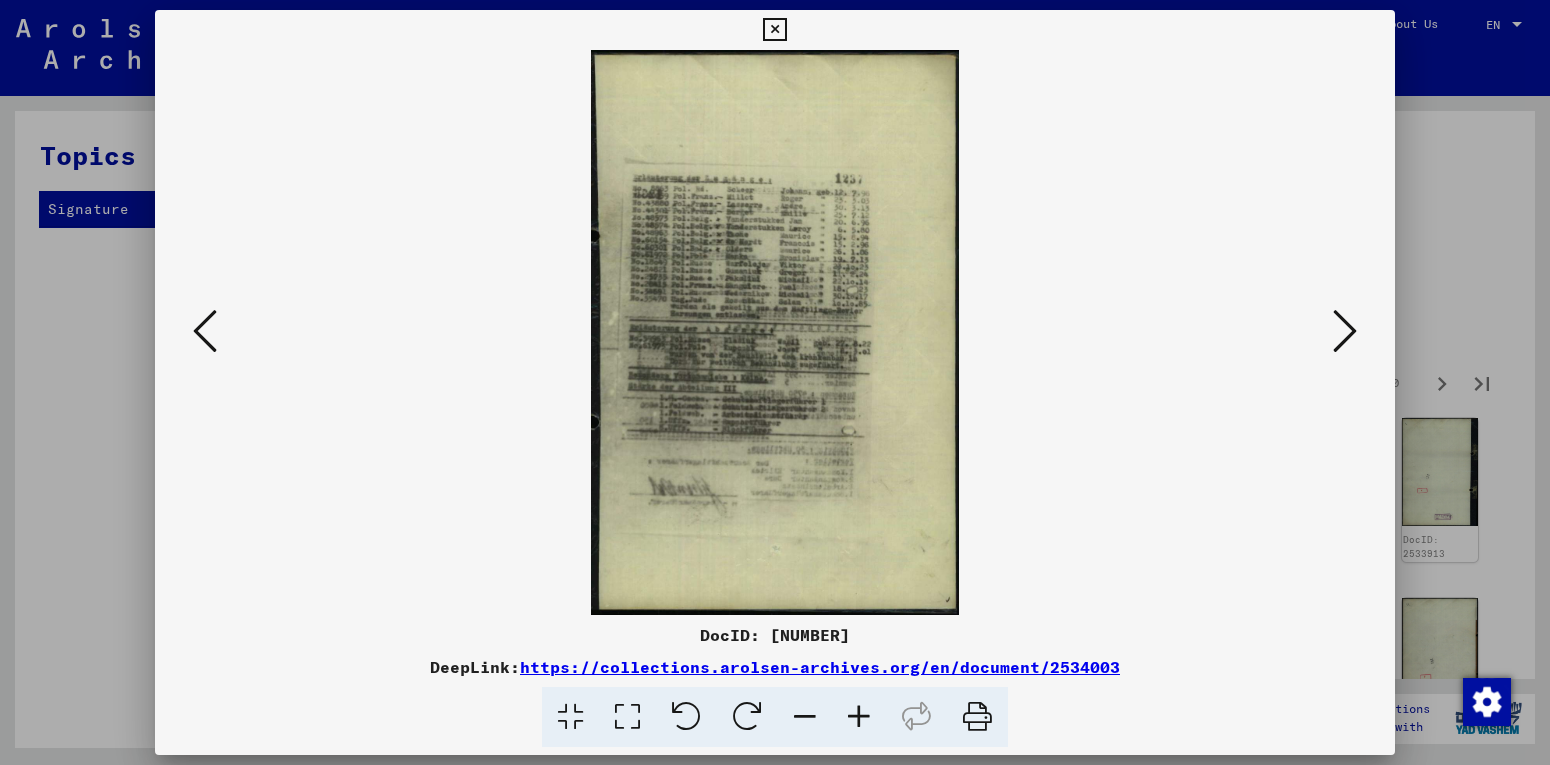 click at bounding box center [1345, 331] 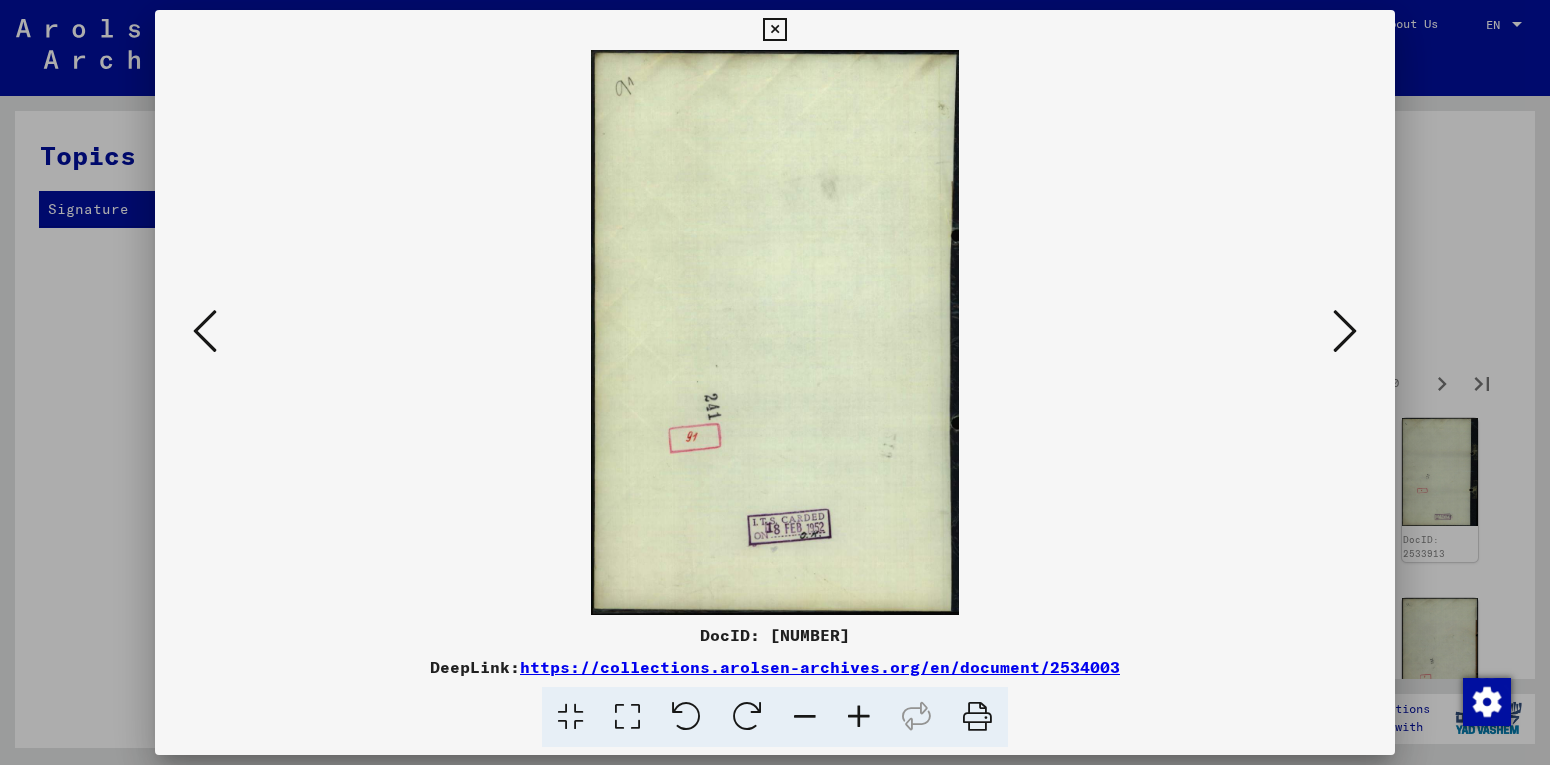 click at bounding box center (1345, 331) 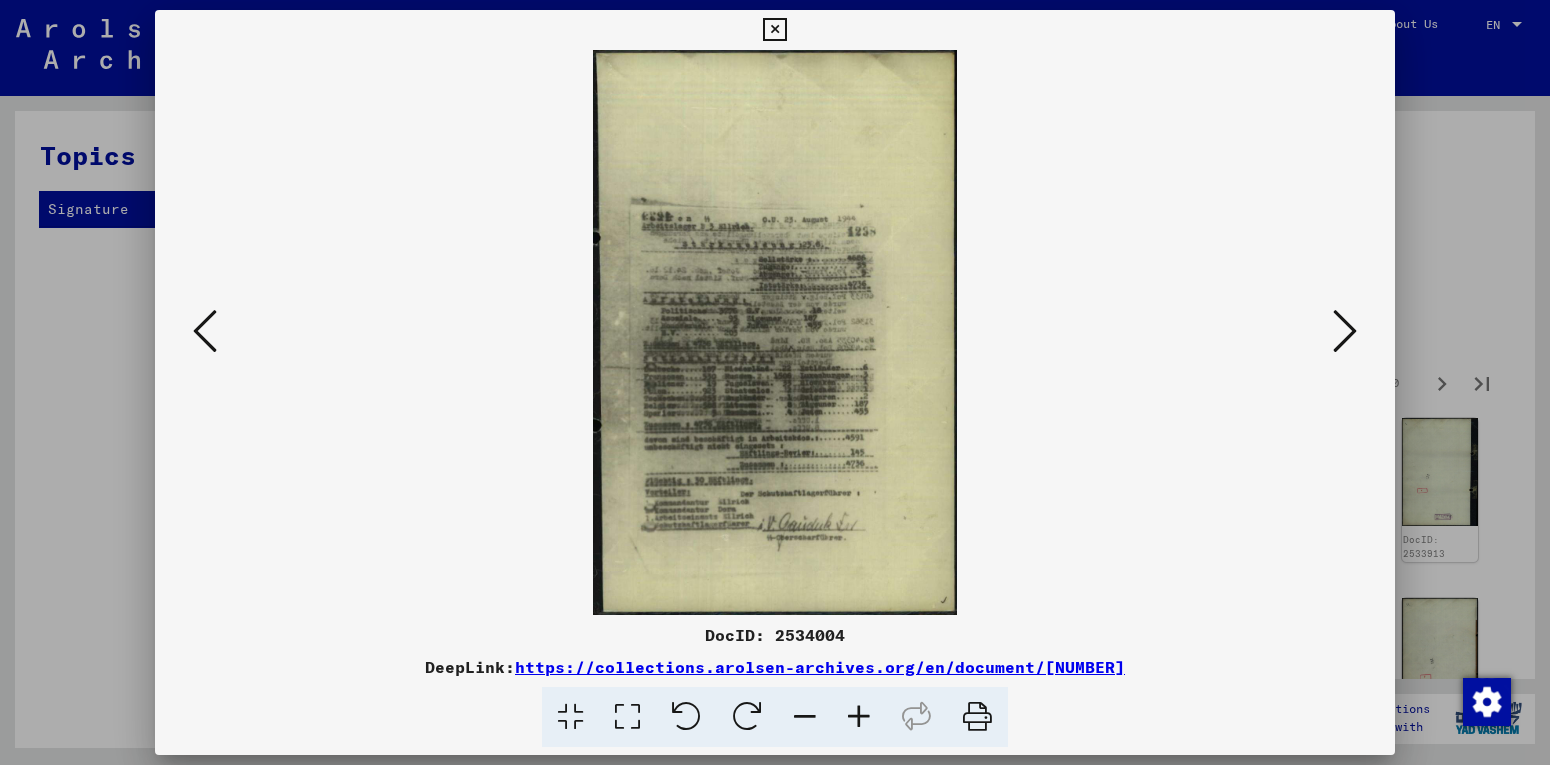 click at bounding box center [1345, 331] 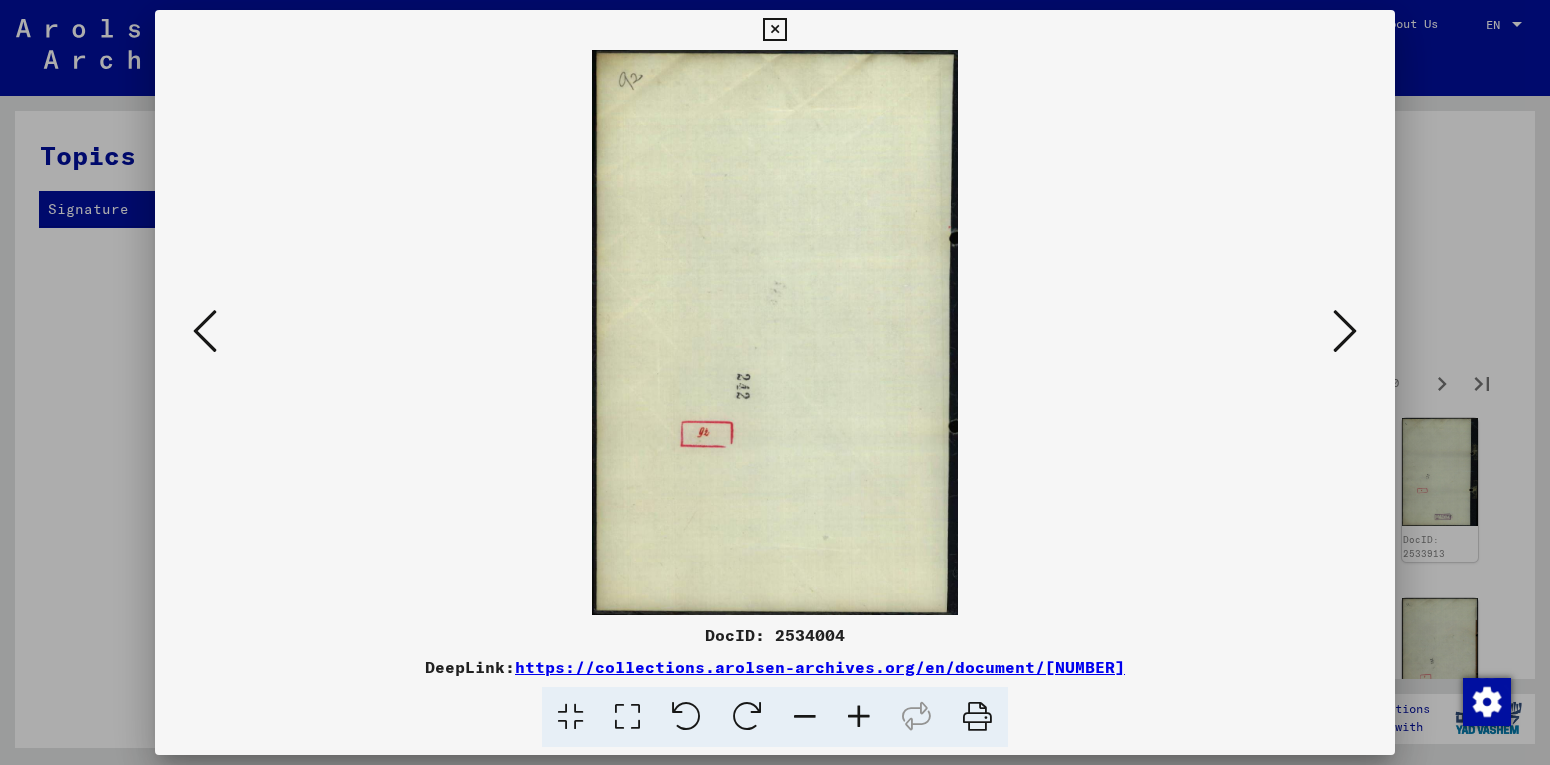 click at bounding box center (1345, 331) 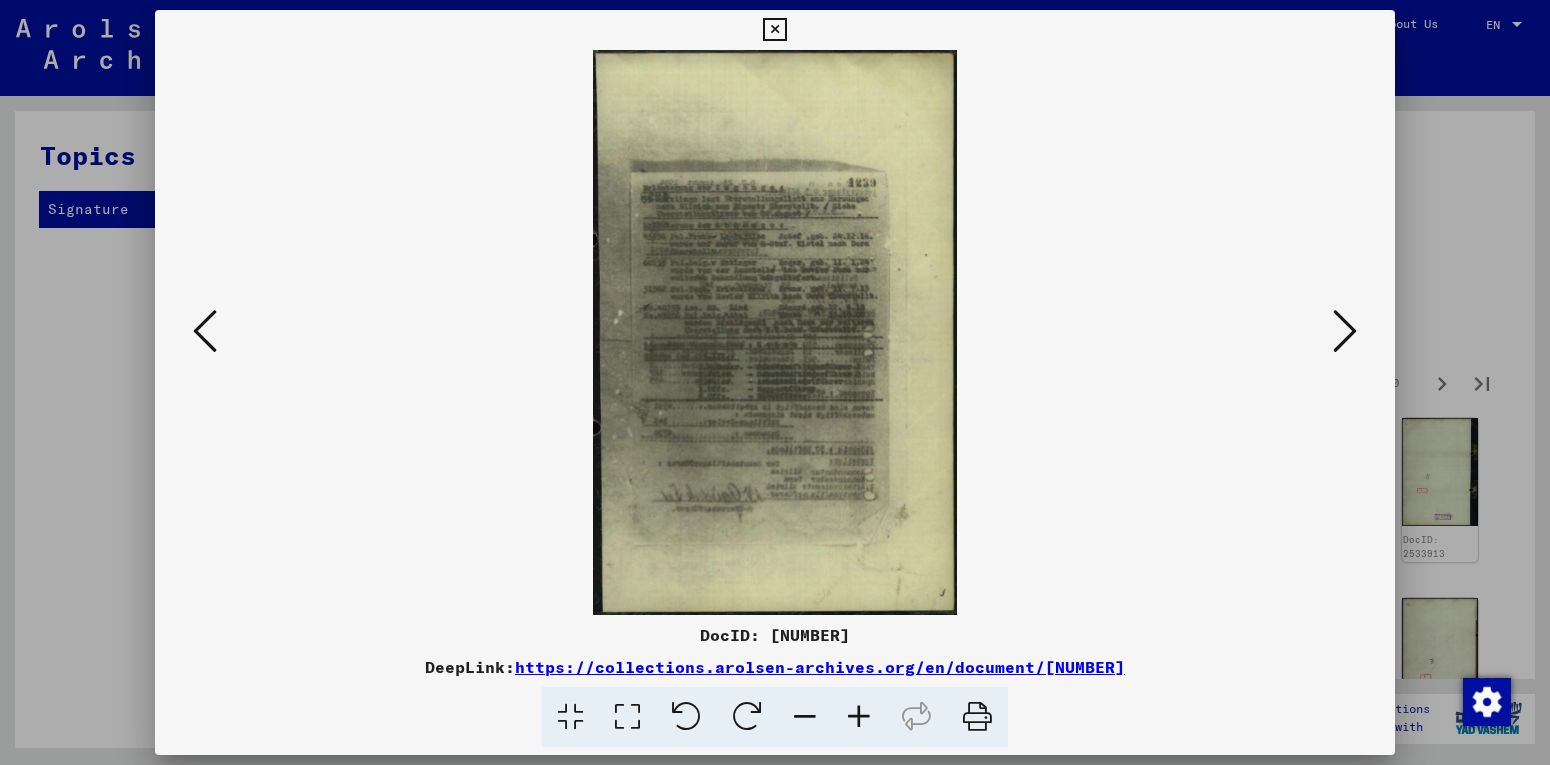 click at bounding box center (1345, 331) 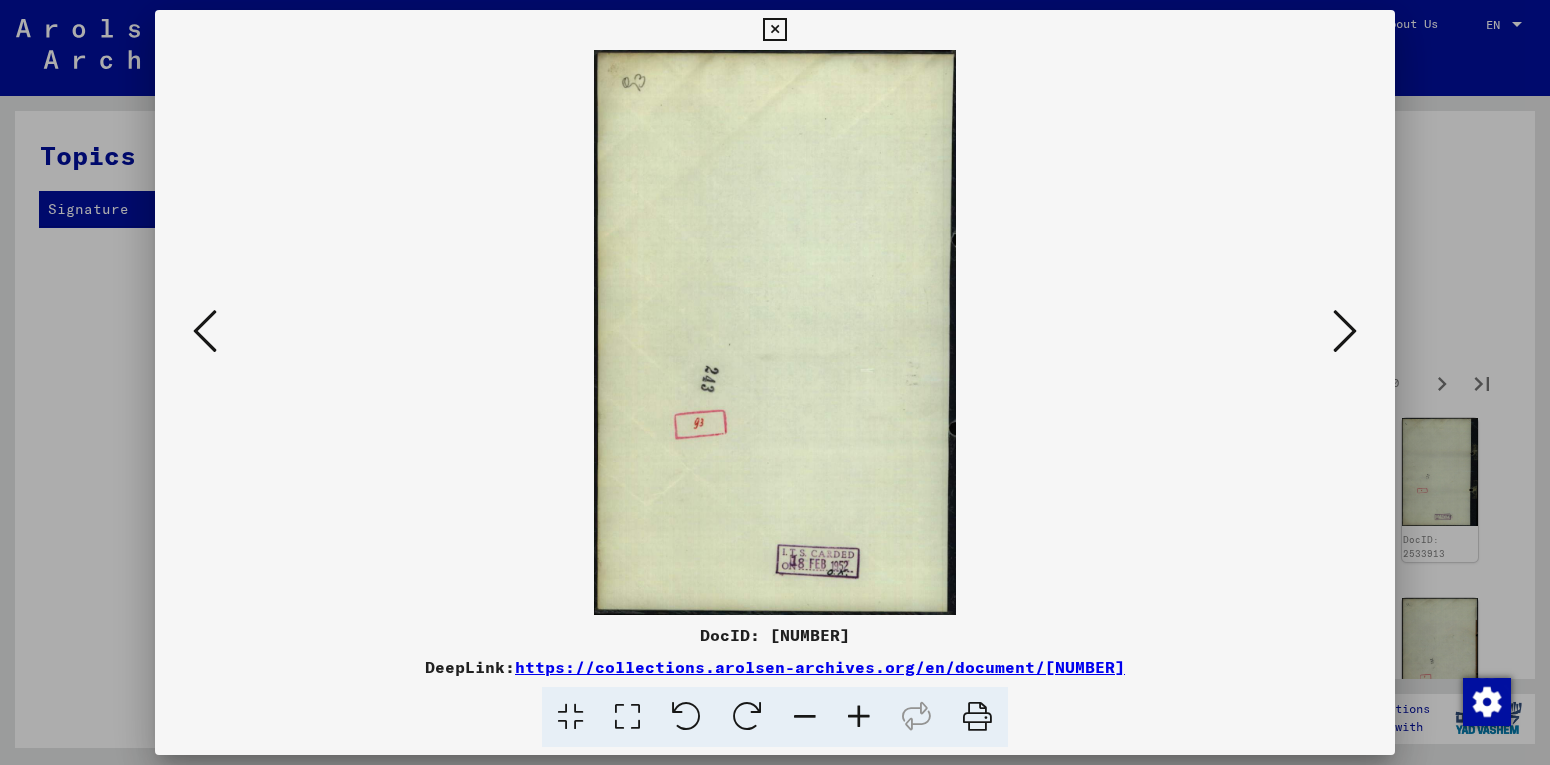 click at bounding box center [1345, 331] 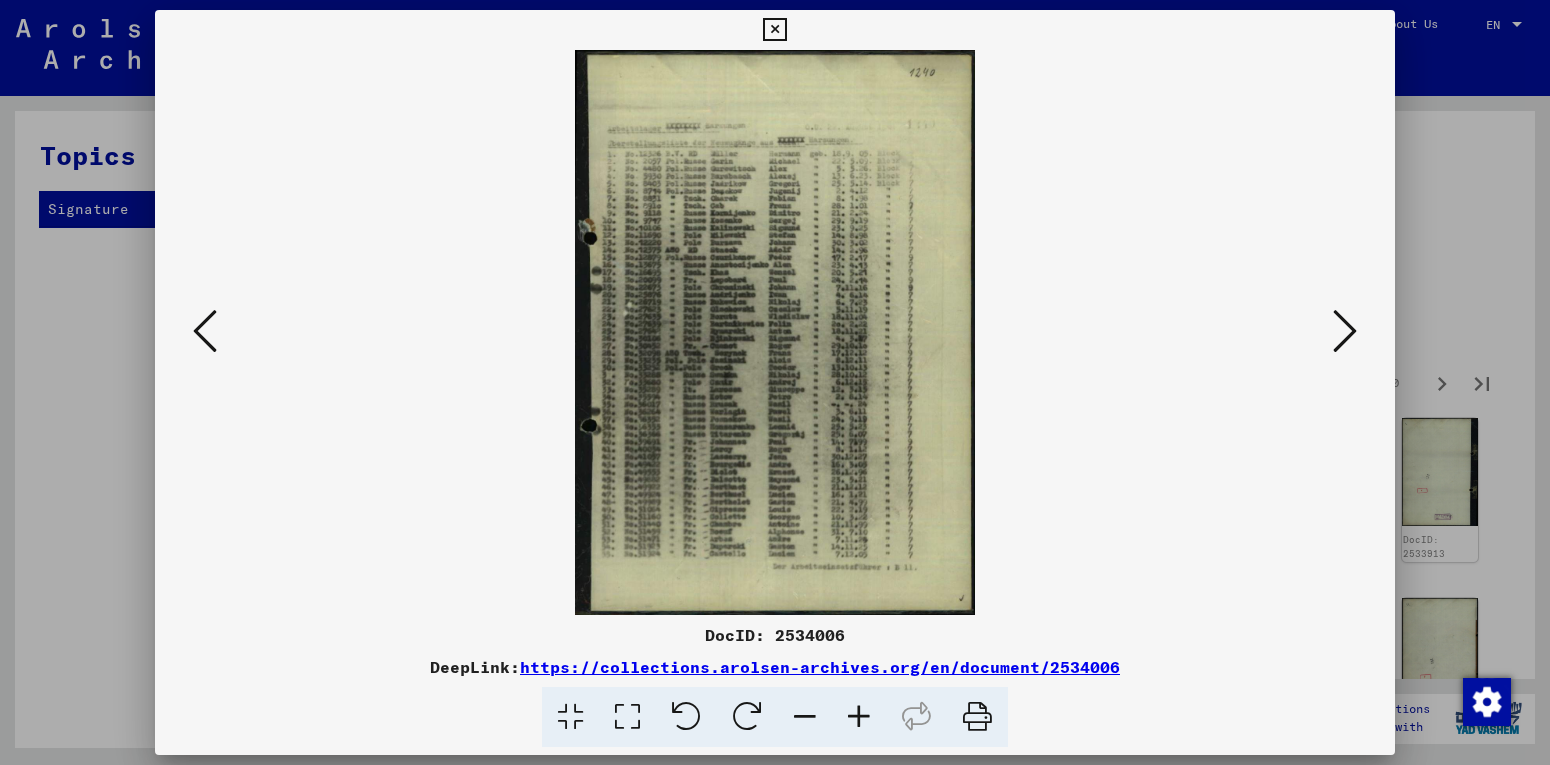 click at bounding box center (1345, 331) 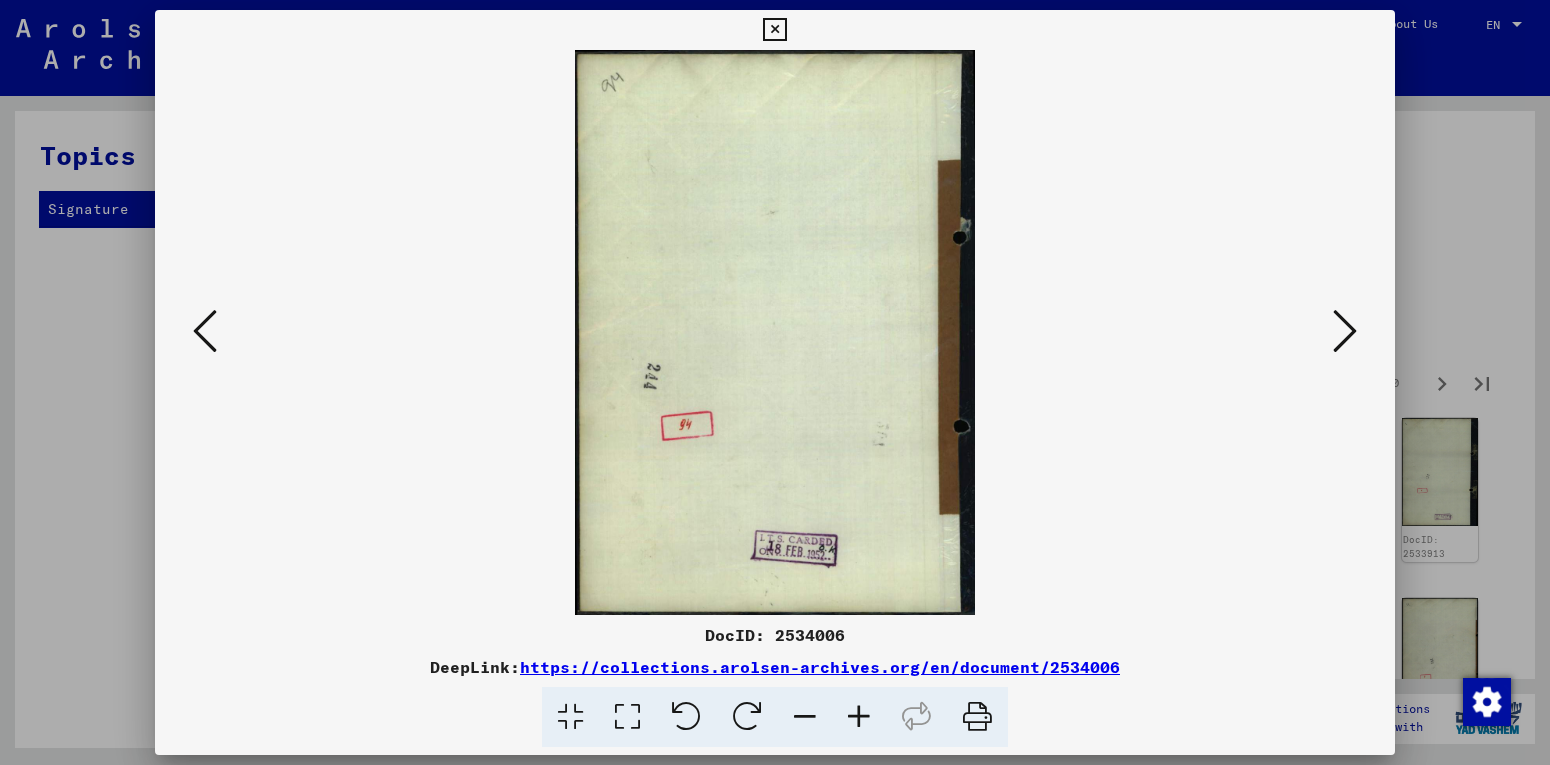 click at bounding box center (1345, 331) 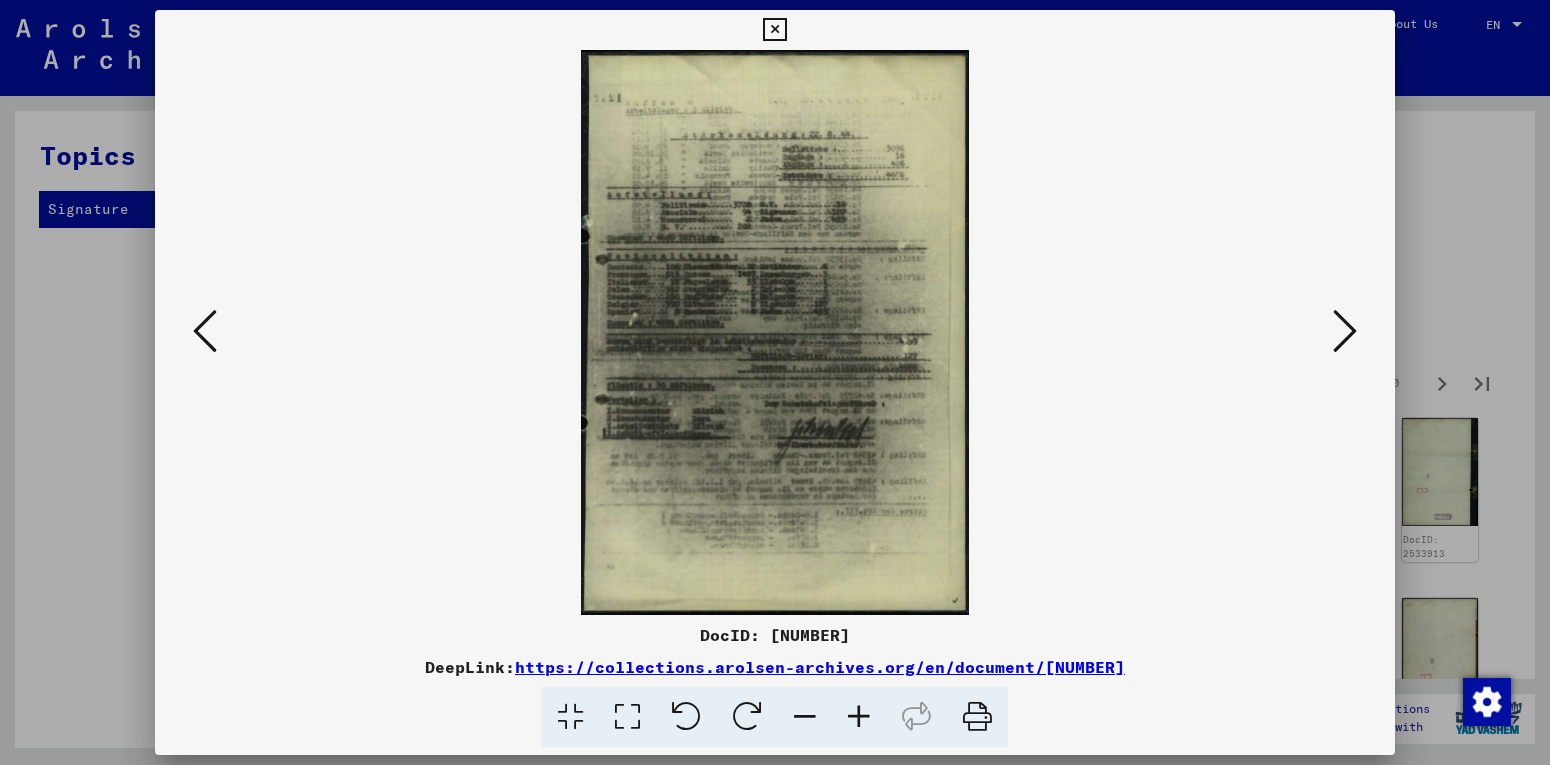 click at bounding box center [1345, 331] 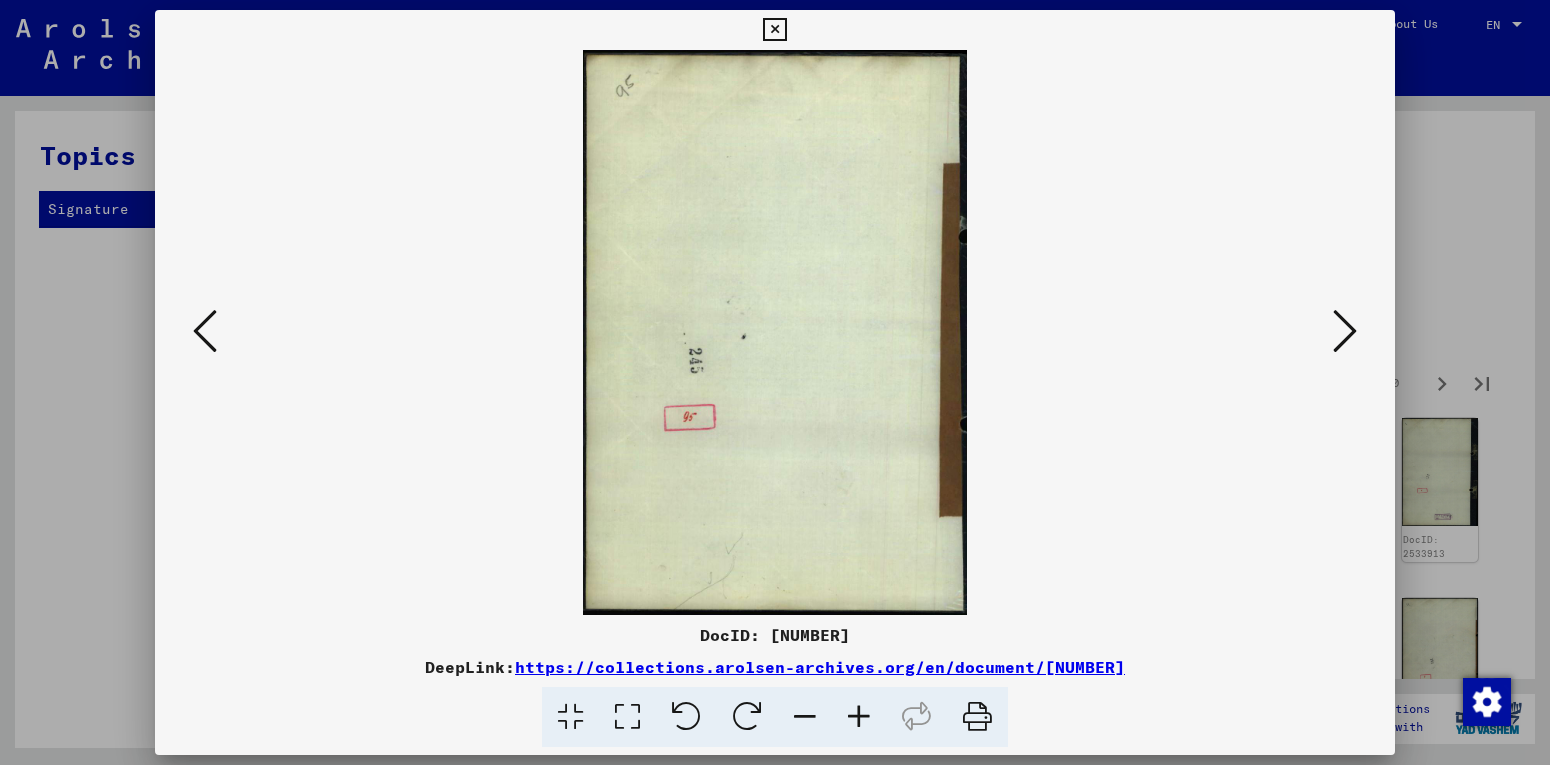 click at bounding box center [1345, 331] 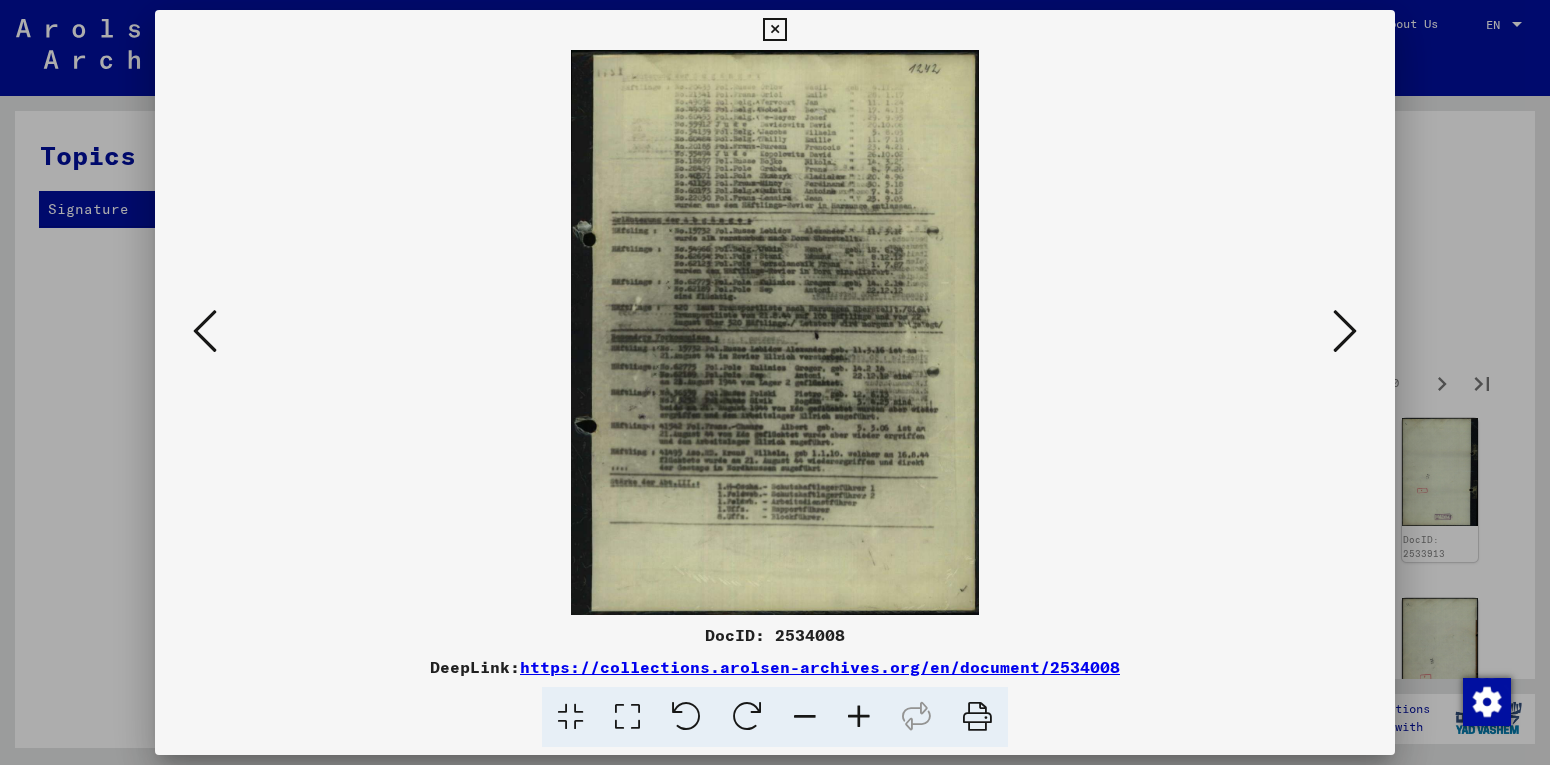 click at bounding box center [1345, 331] 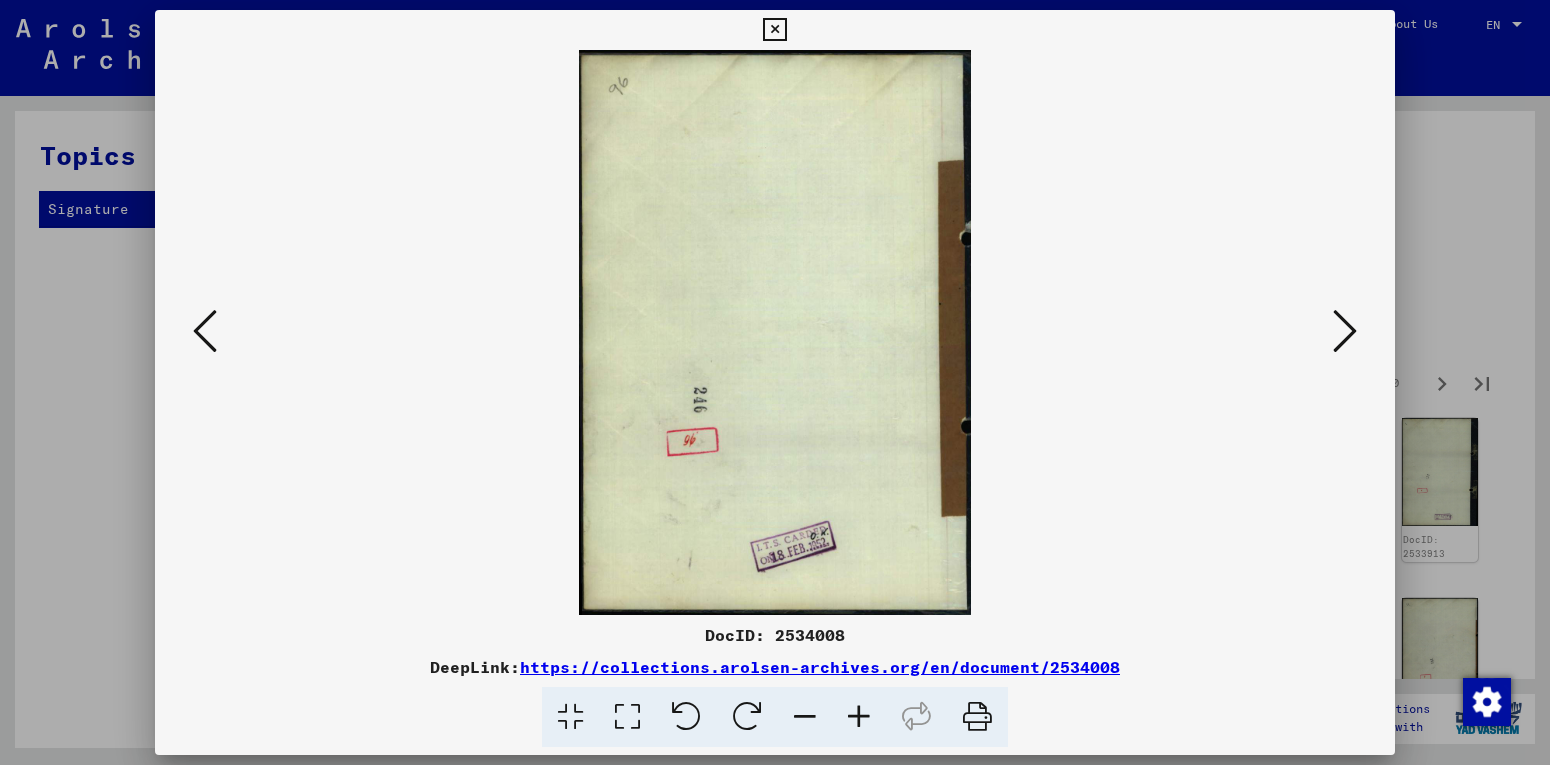 click at bounding box center [1345, 331] 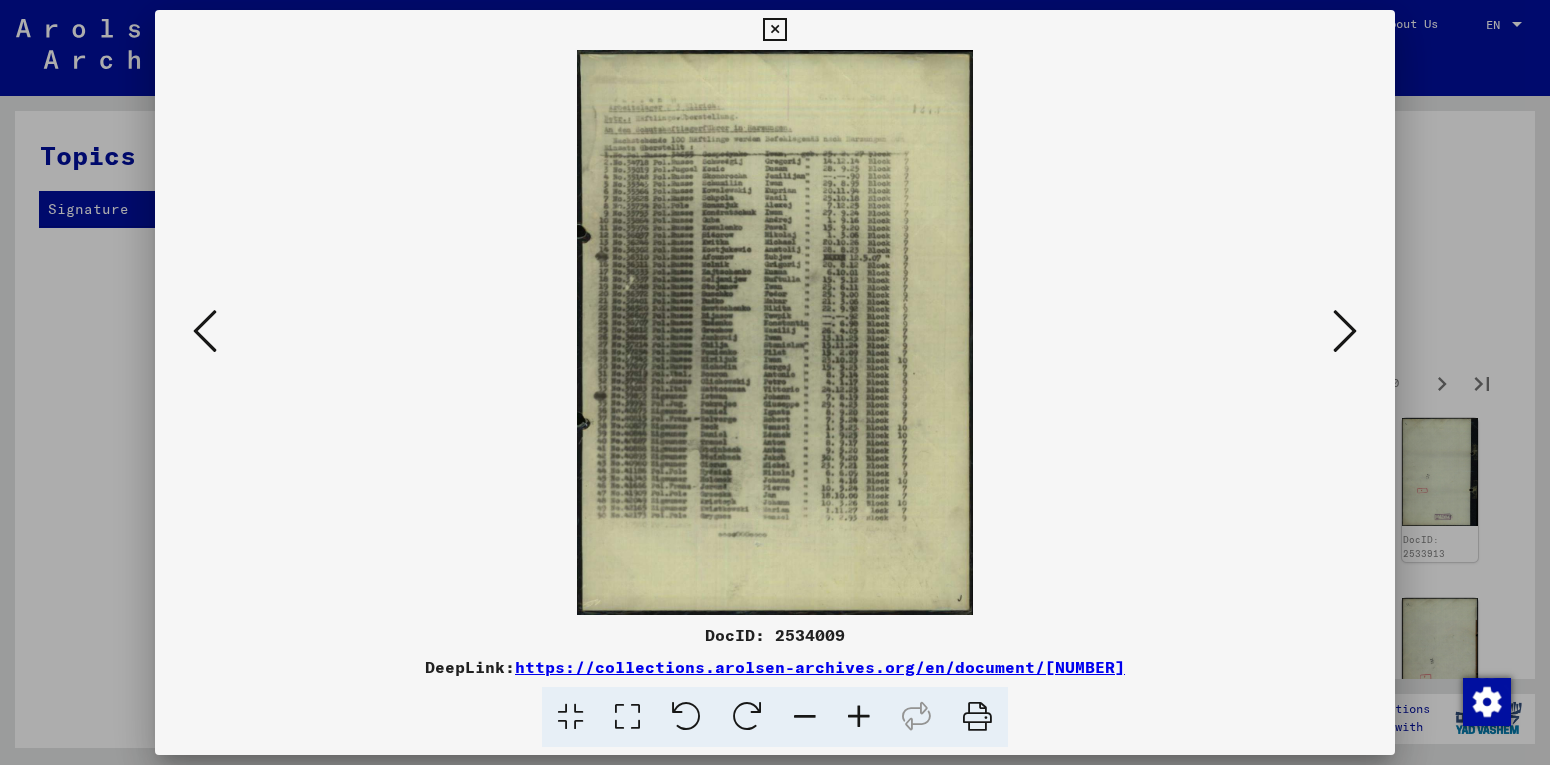 click at bounding box center [1345, 331] 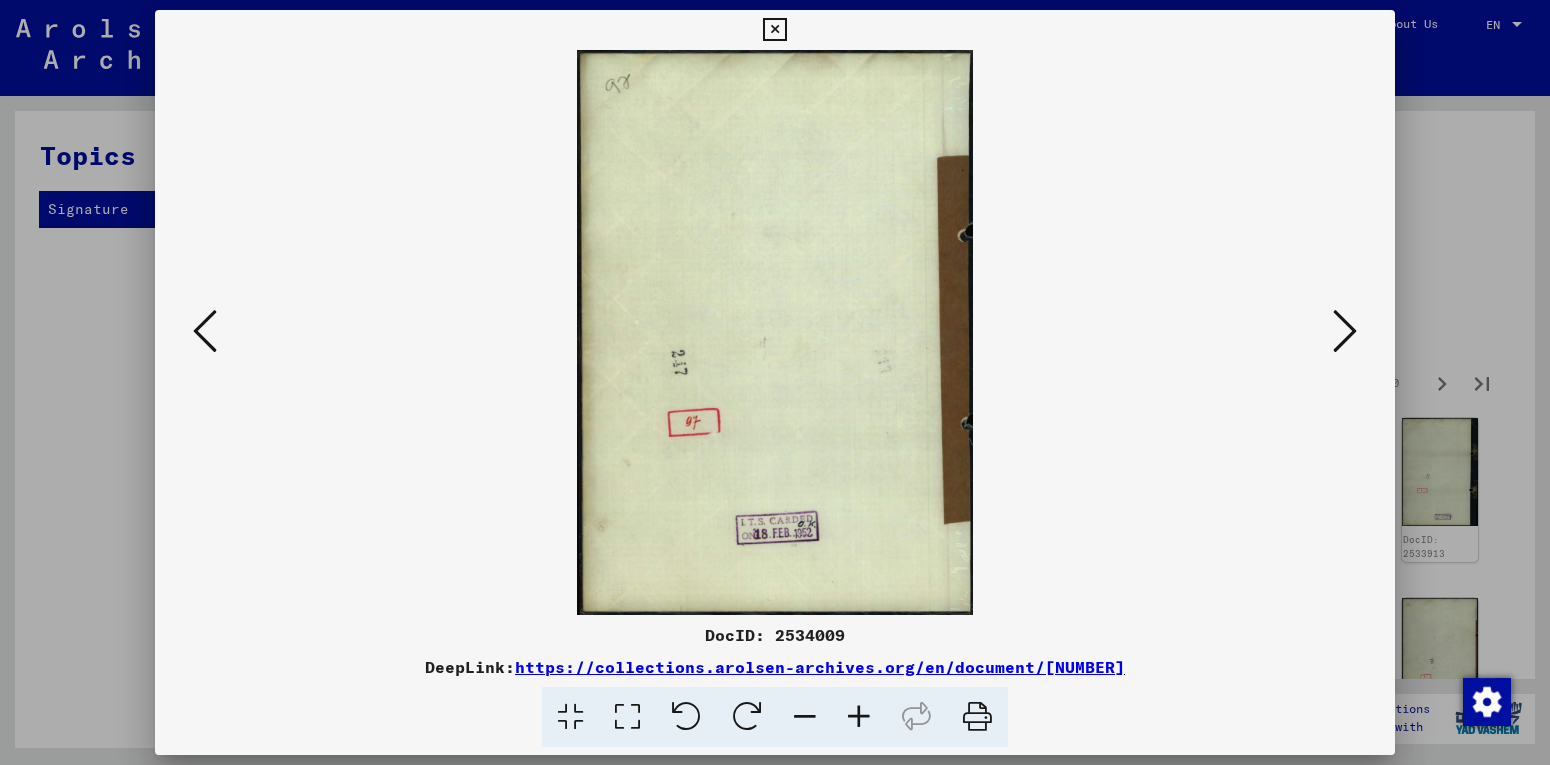 click at bounding box center (1345, 331) 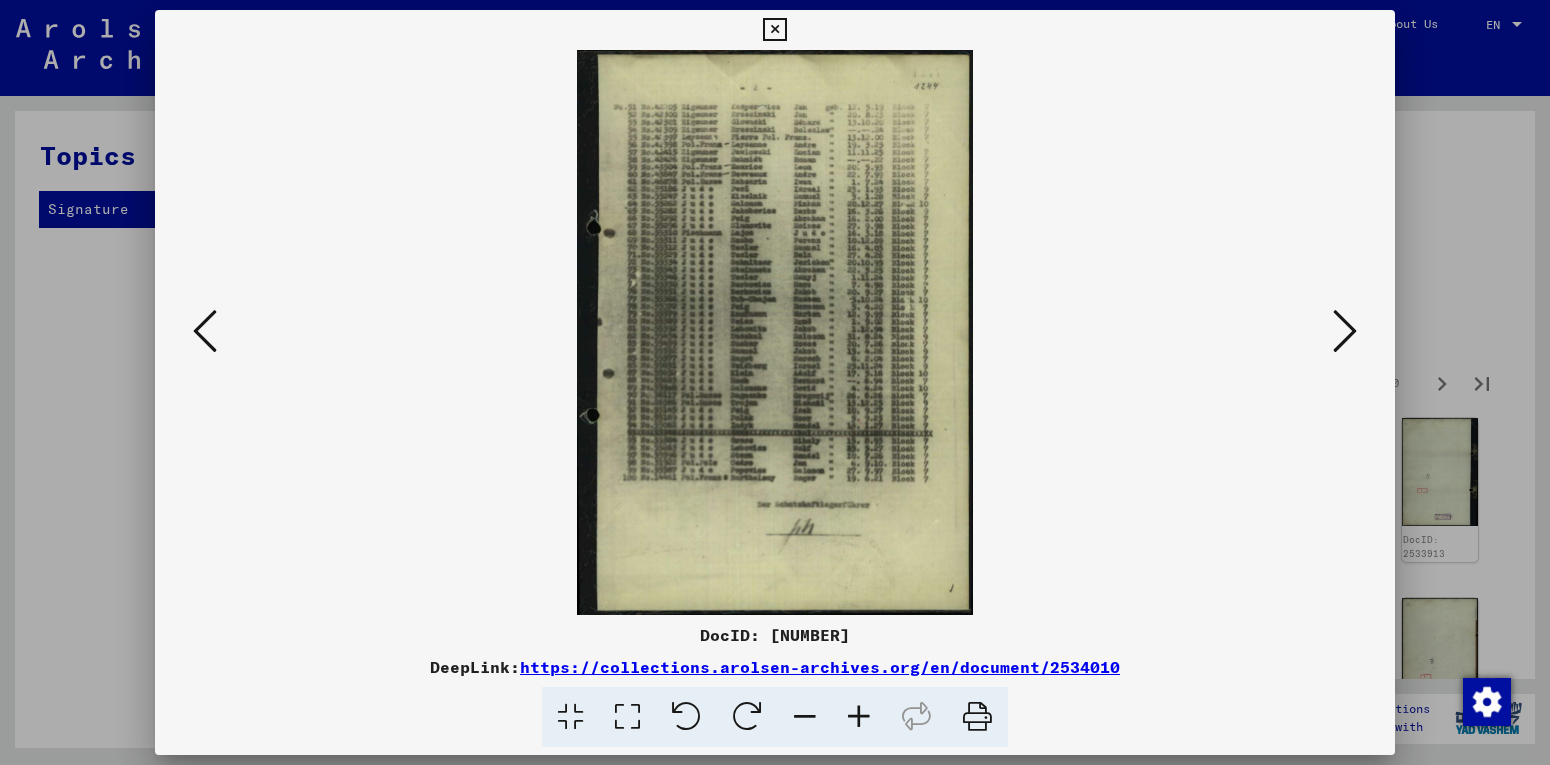 click at bounding box center [1345, 331] 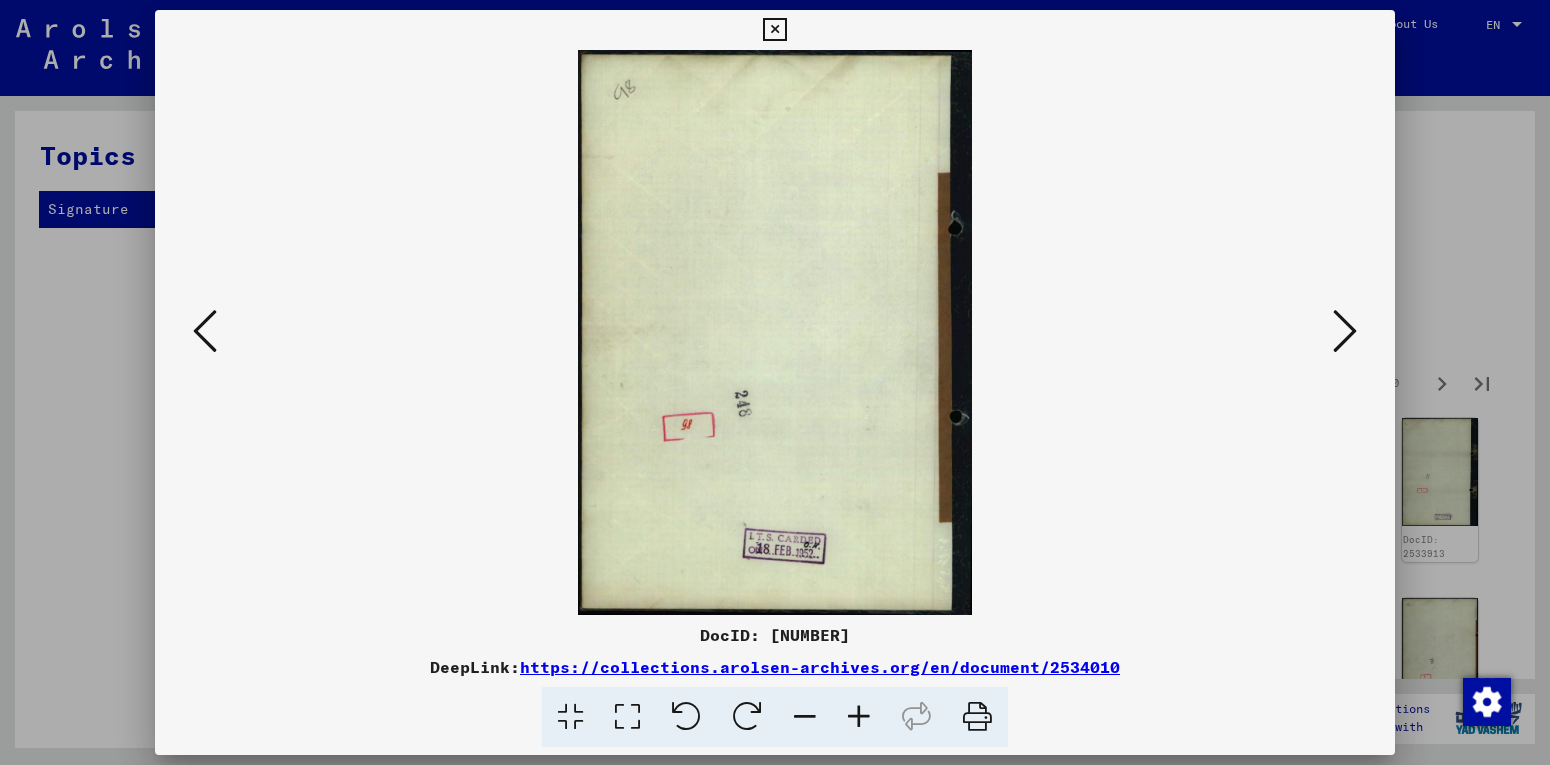 click at bounding box center (1345, 331) 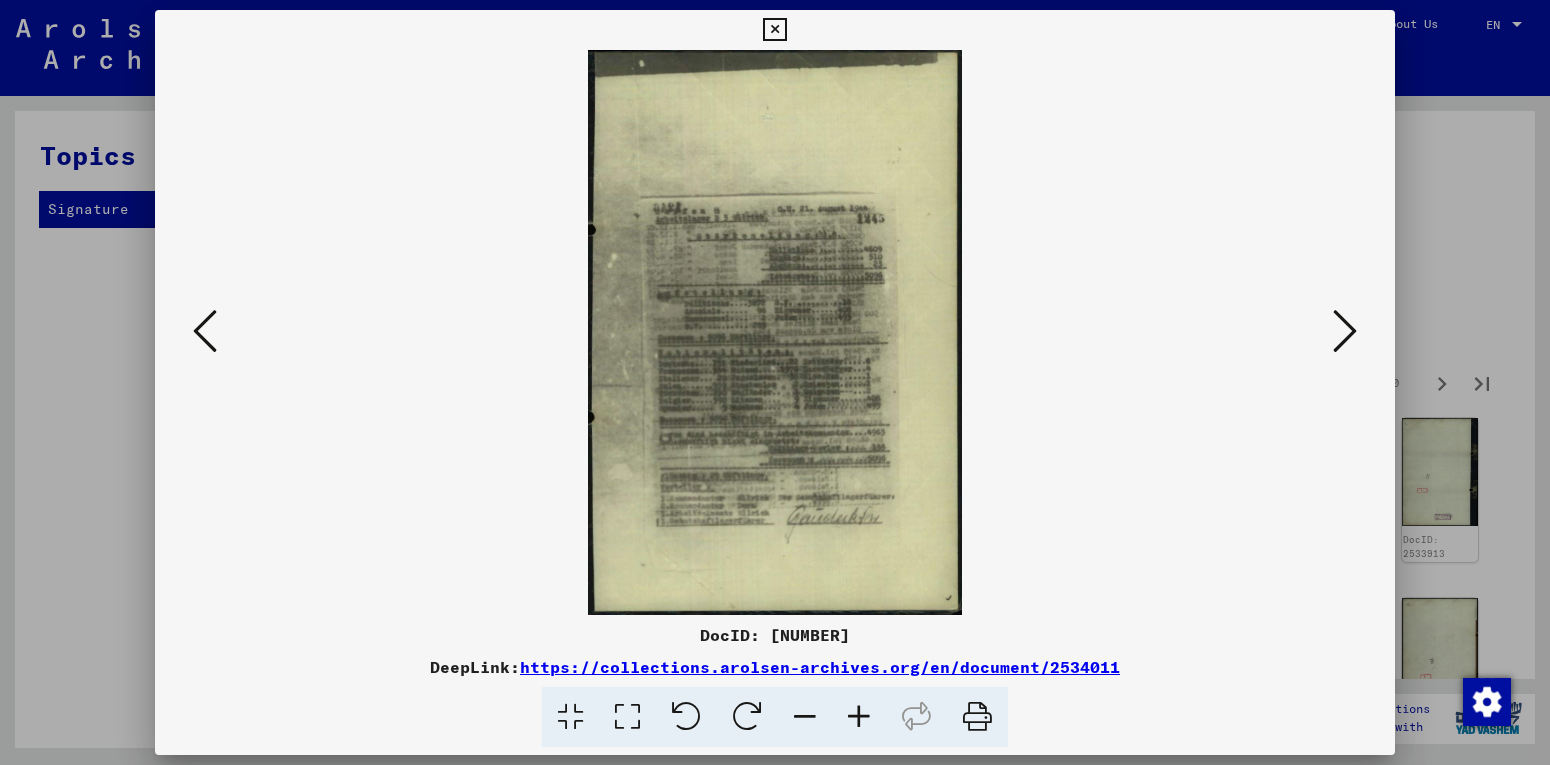 click at bounding box center [1345, 331] 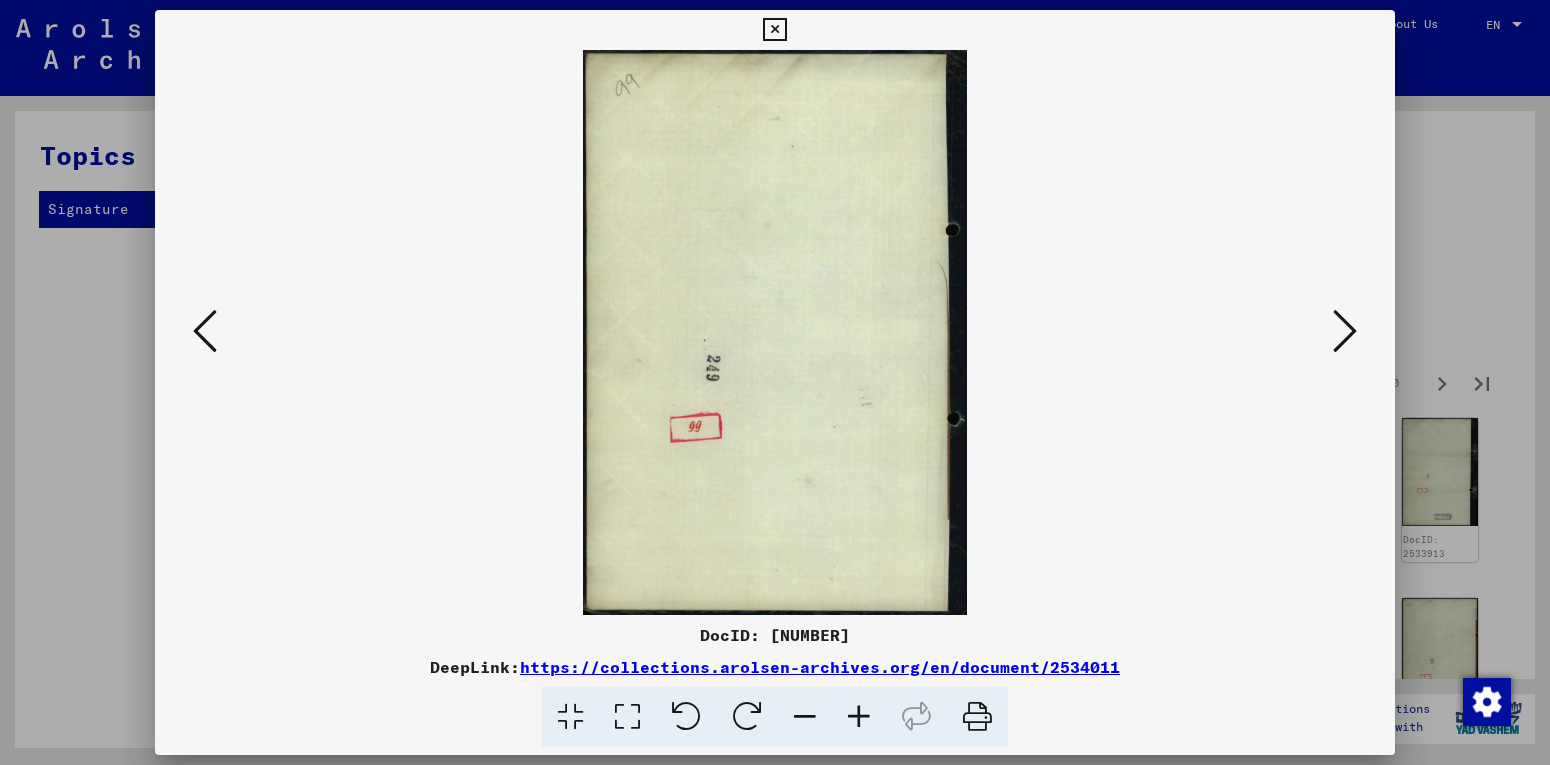 click at bounding box center [775, 332] 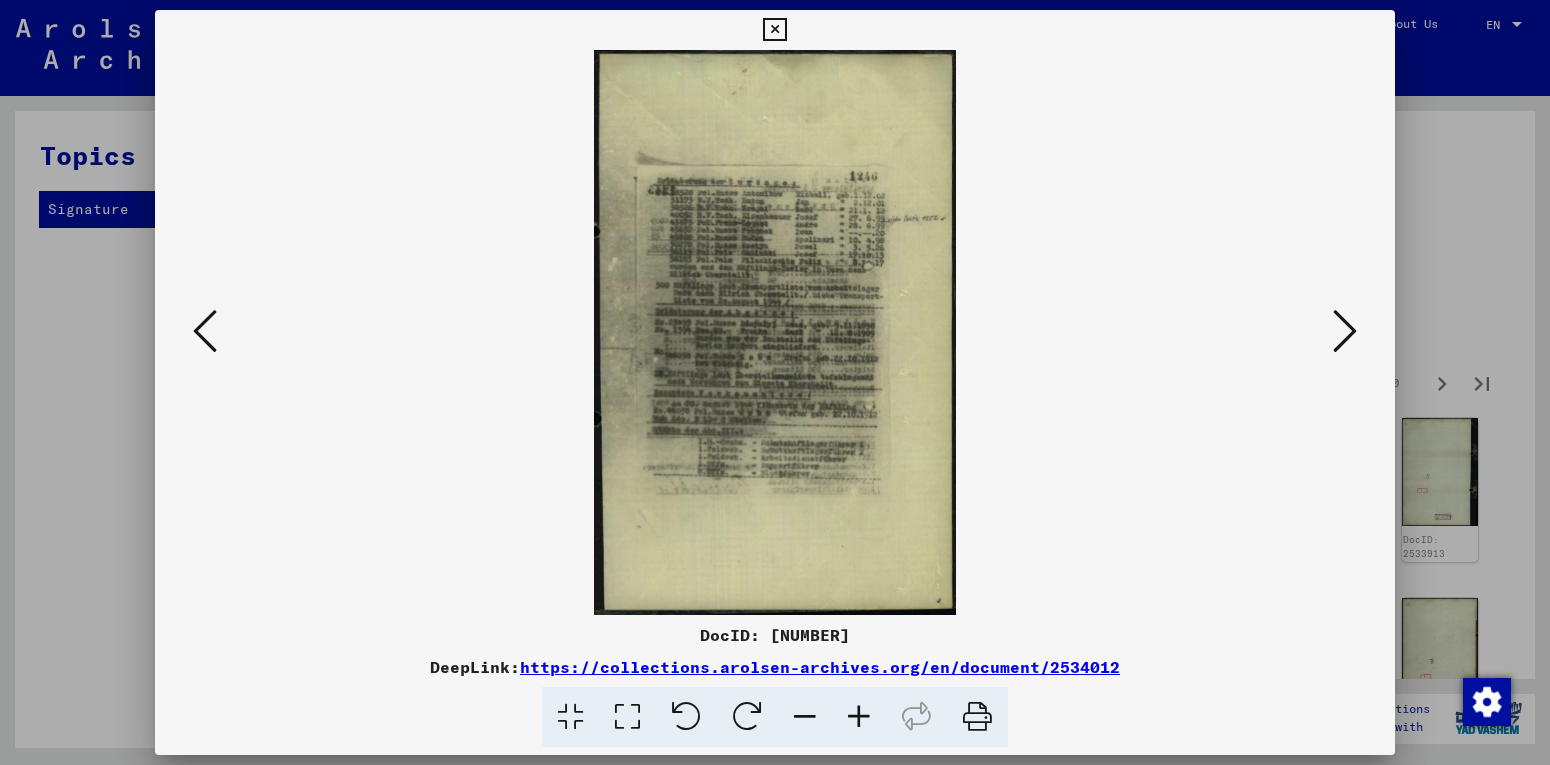 click at bounding box center (1345, 331) 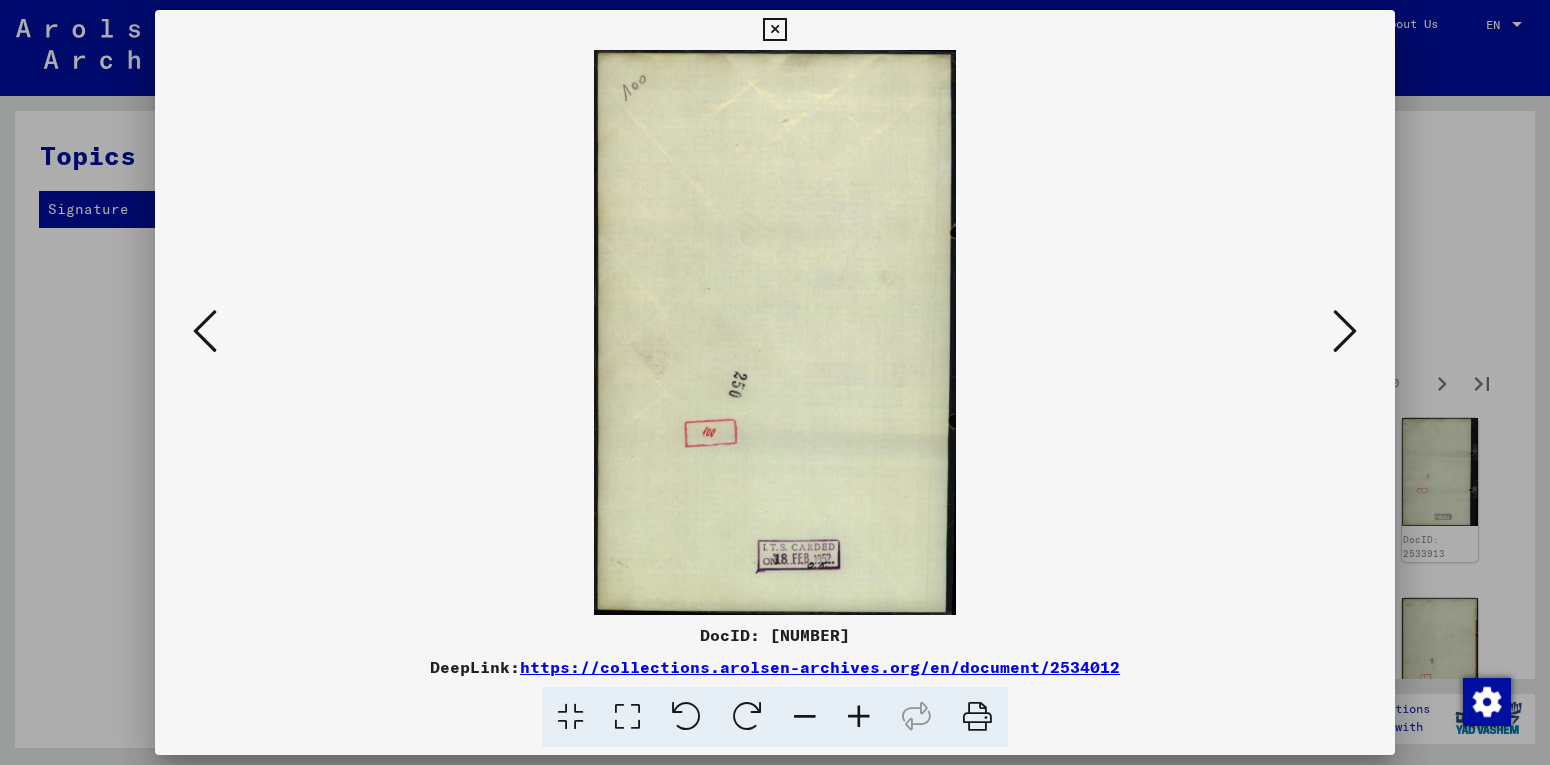 click at bounding box center (1345, 331) 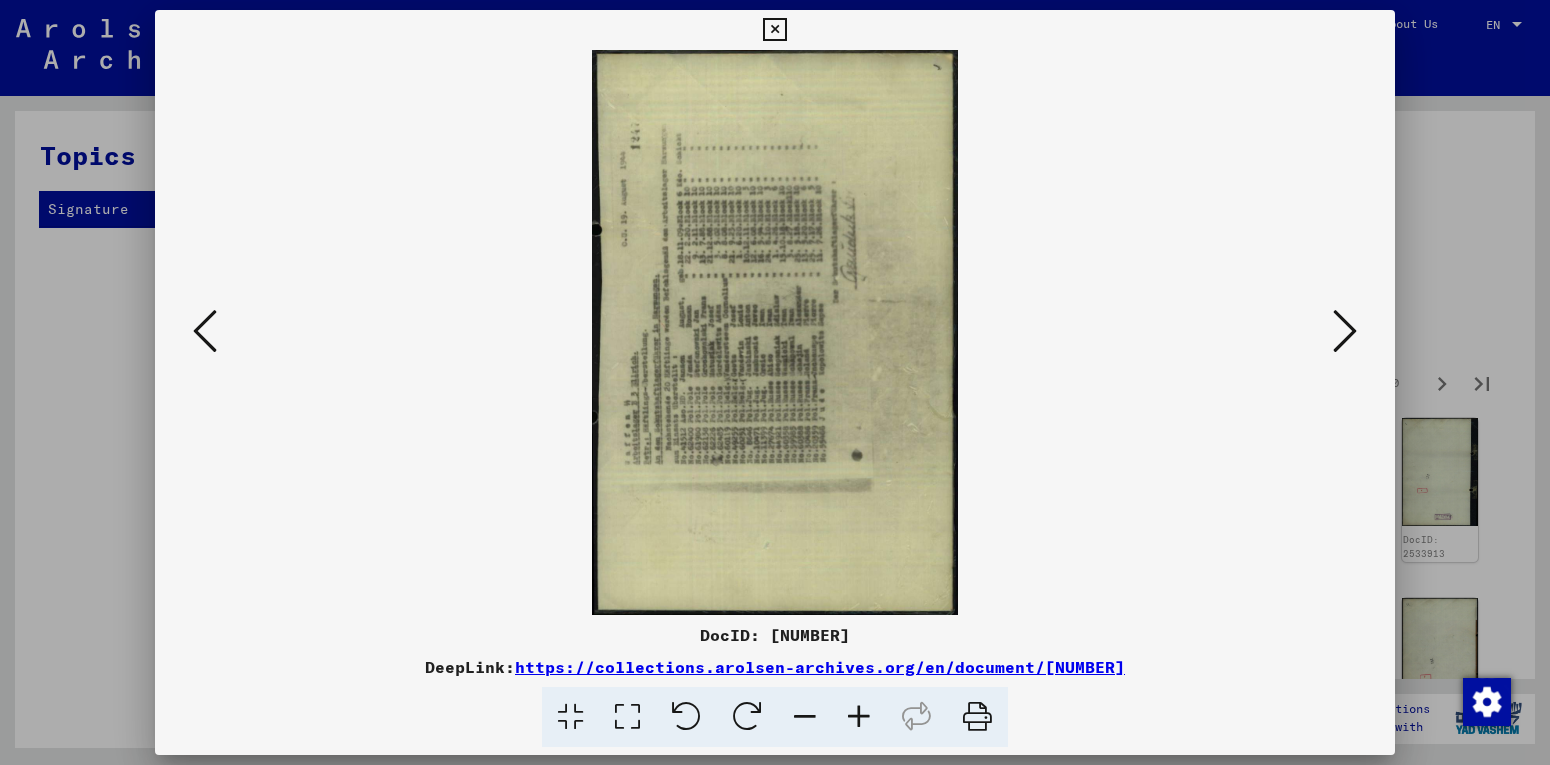 click at bounding box center [775, 332] 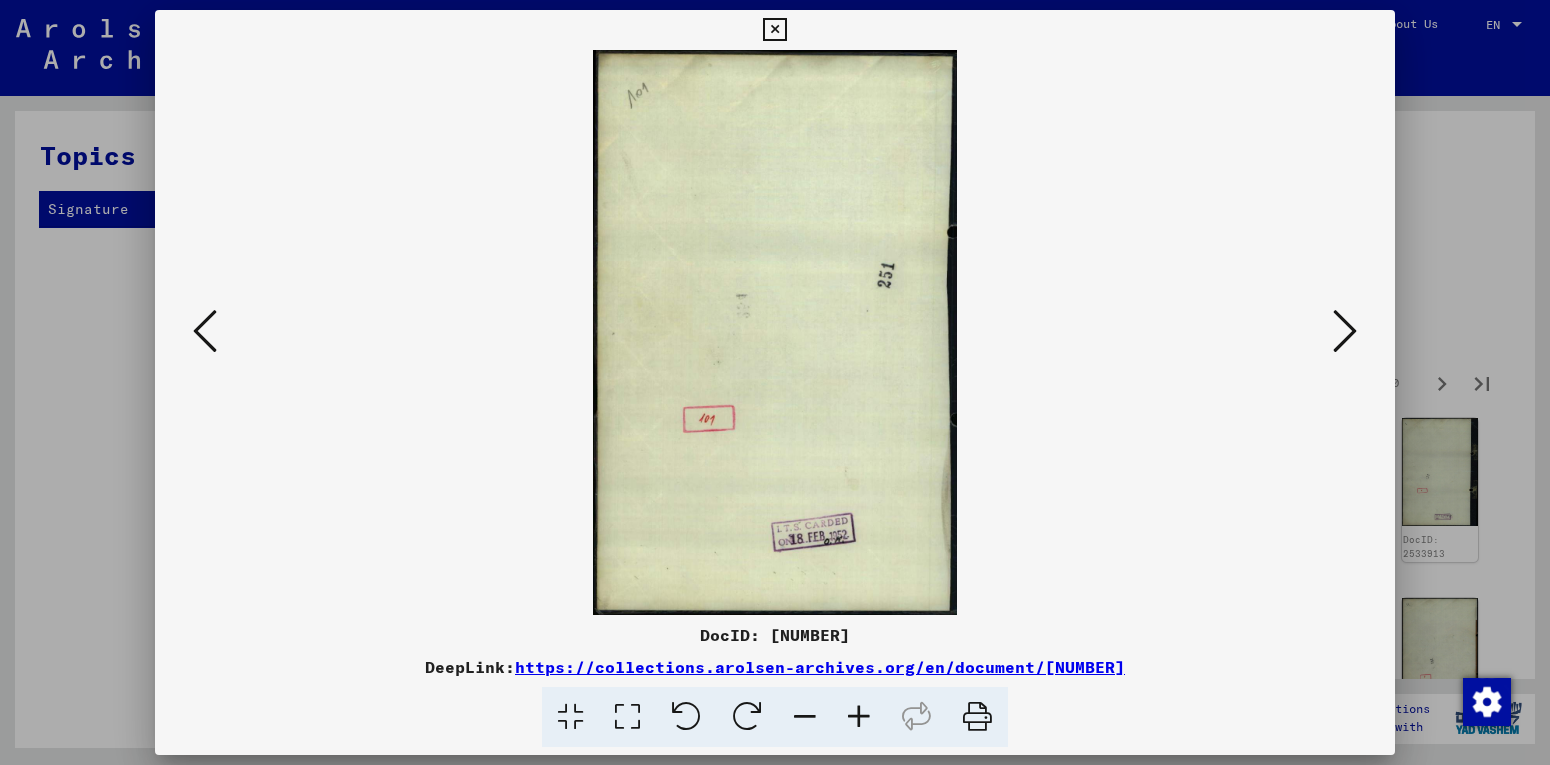 click at bounding box center (1345, 331) 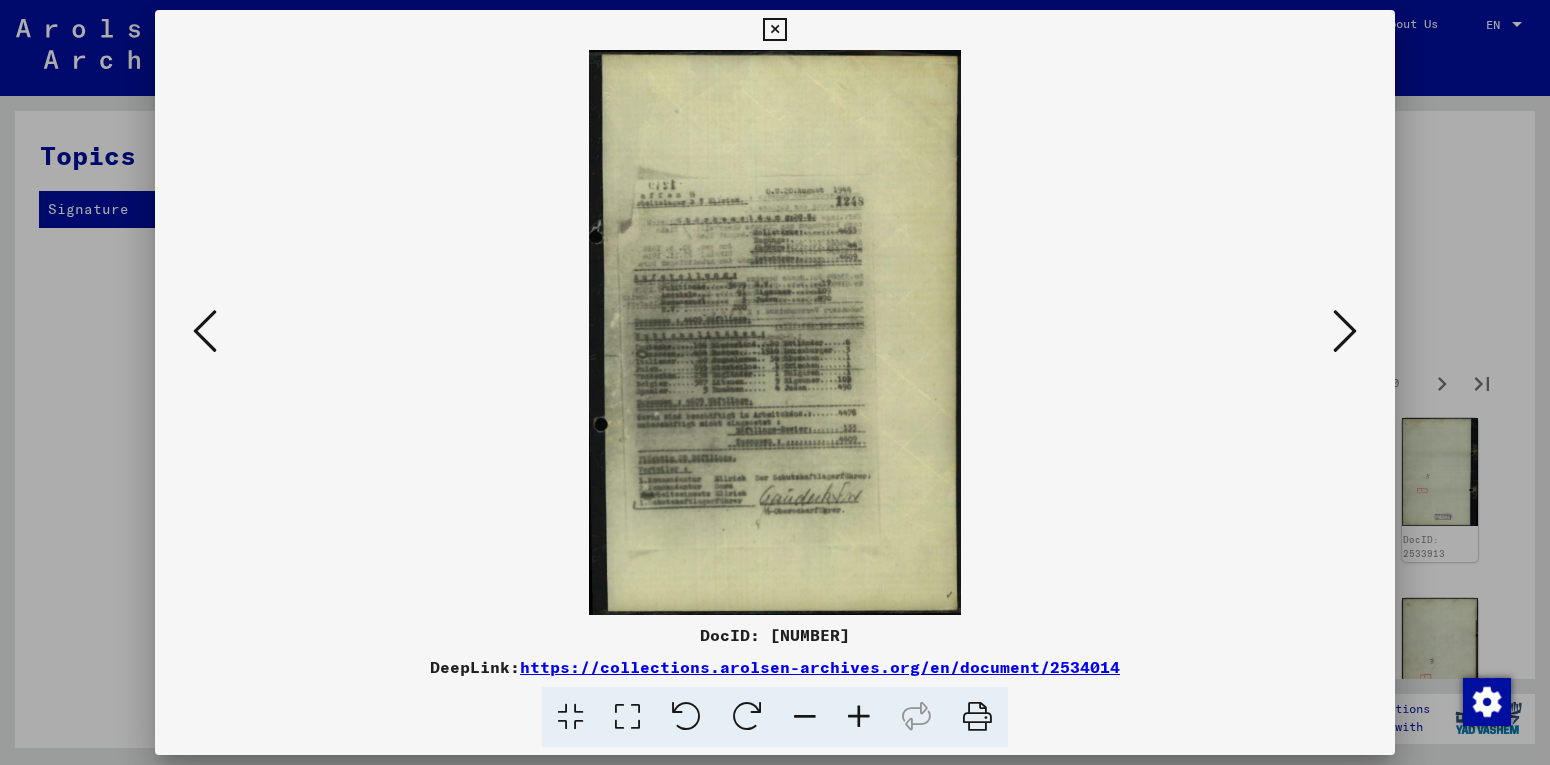 click at bounding box center (1345, 331) 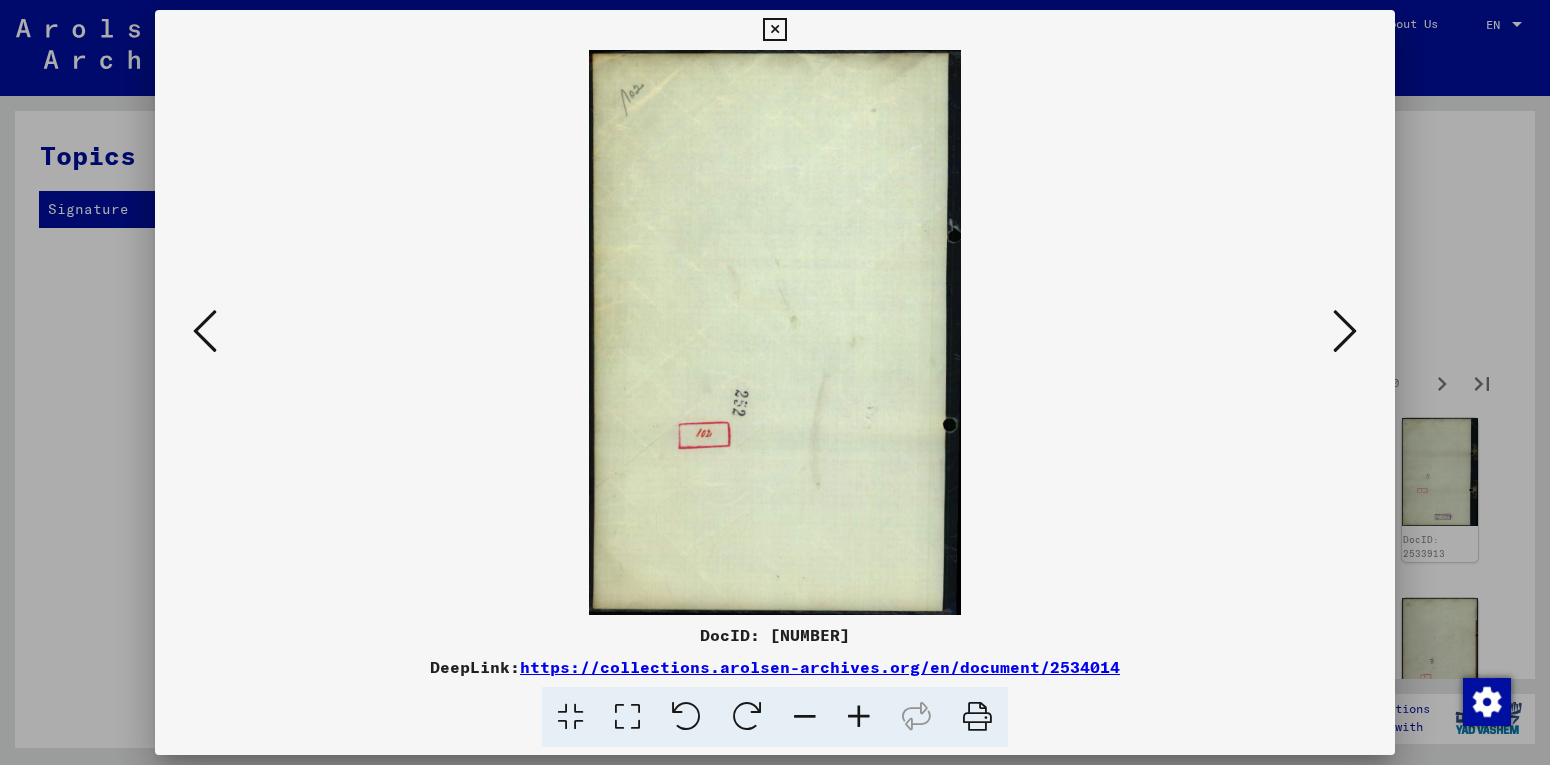 click at bounding box center (1345, 331) 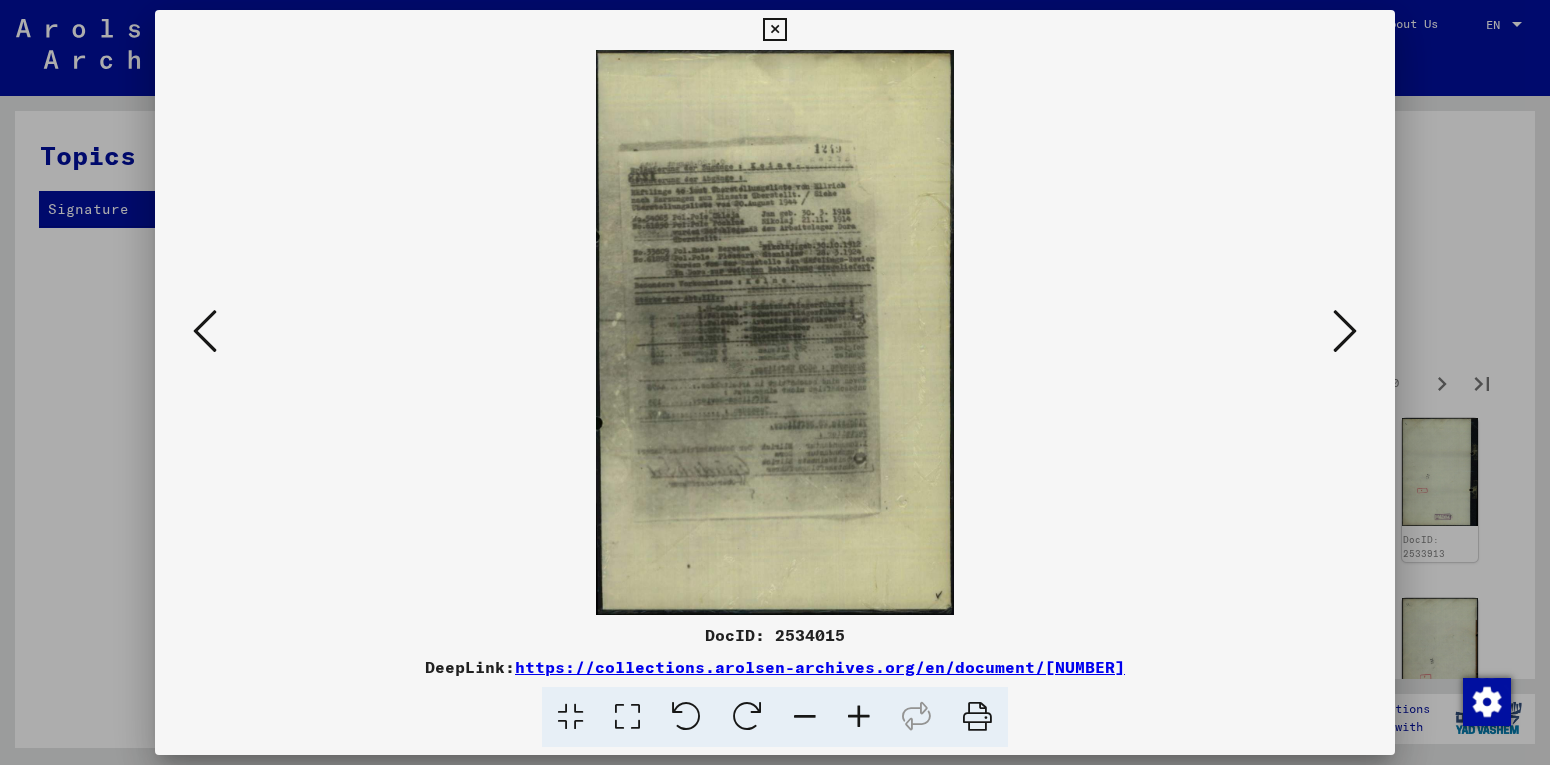 click at bounding box center [1345, 331] 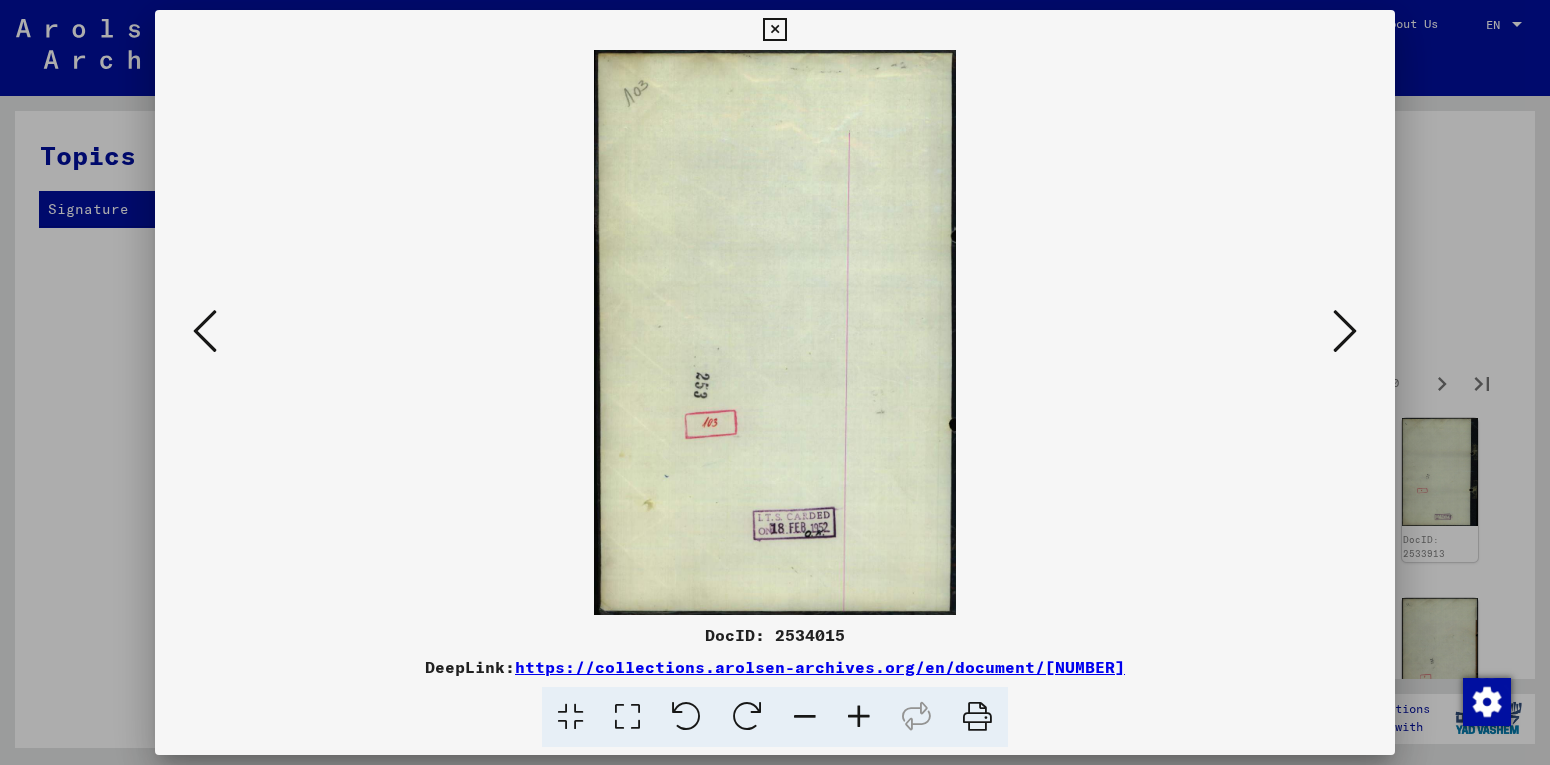 click at bounding box center [1345, 331] 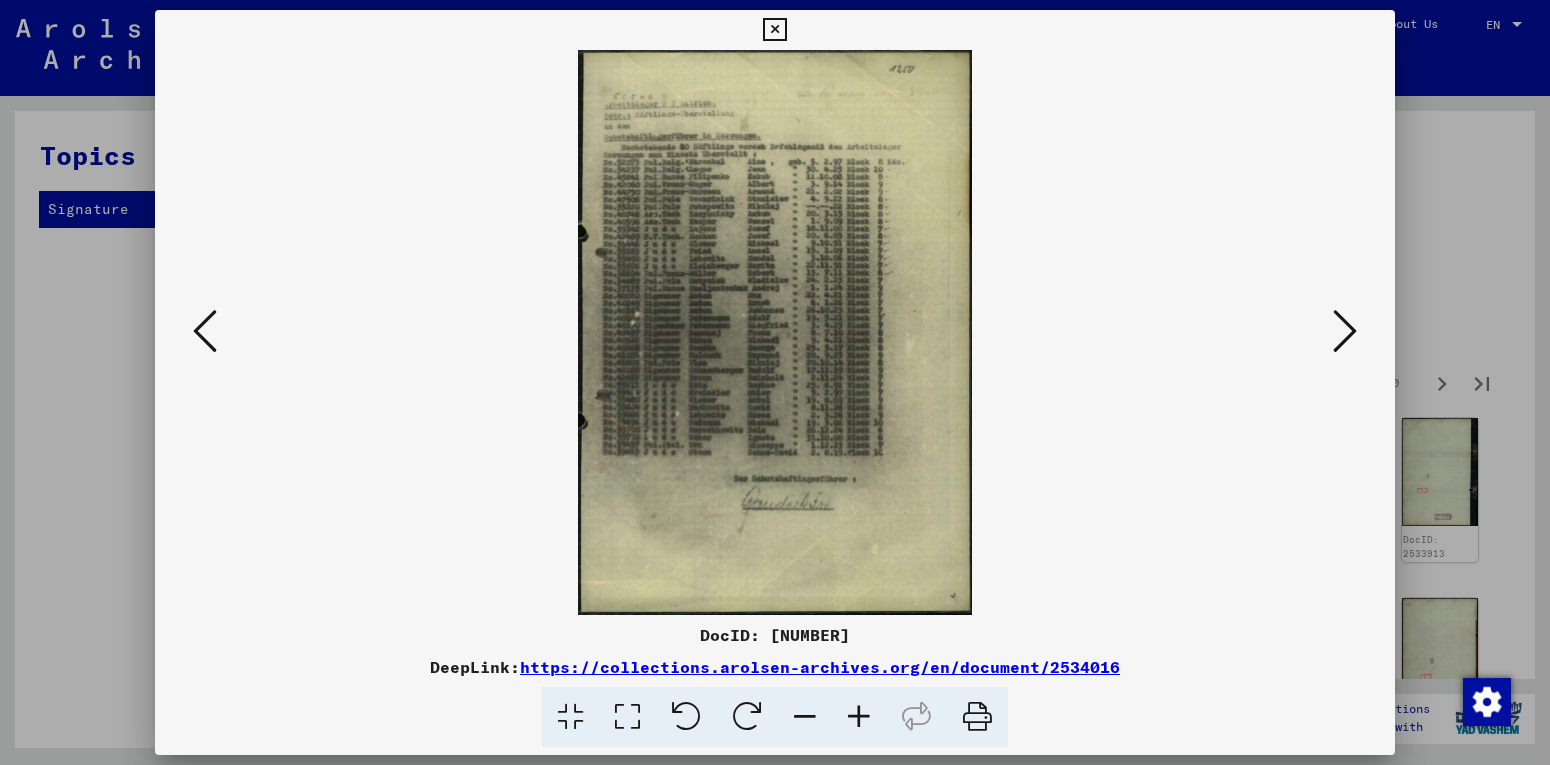 click at bounding box center [1345, 331] 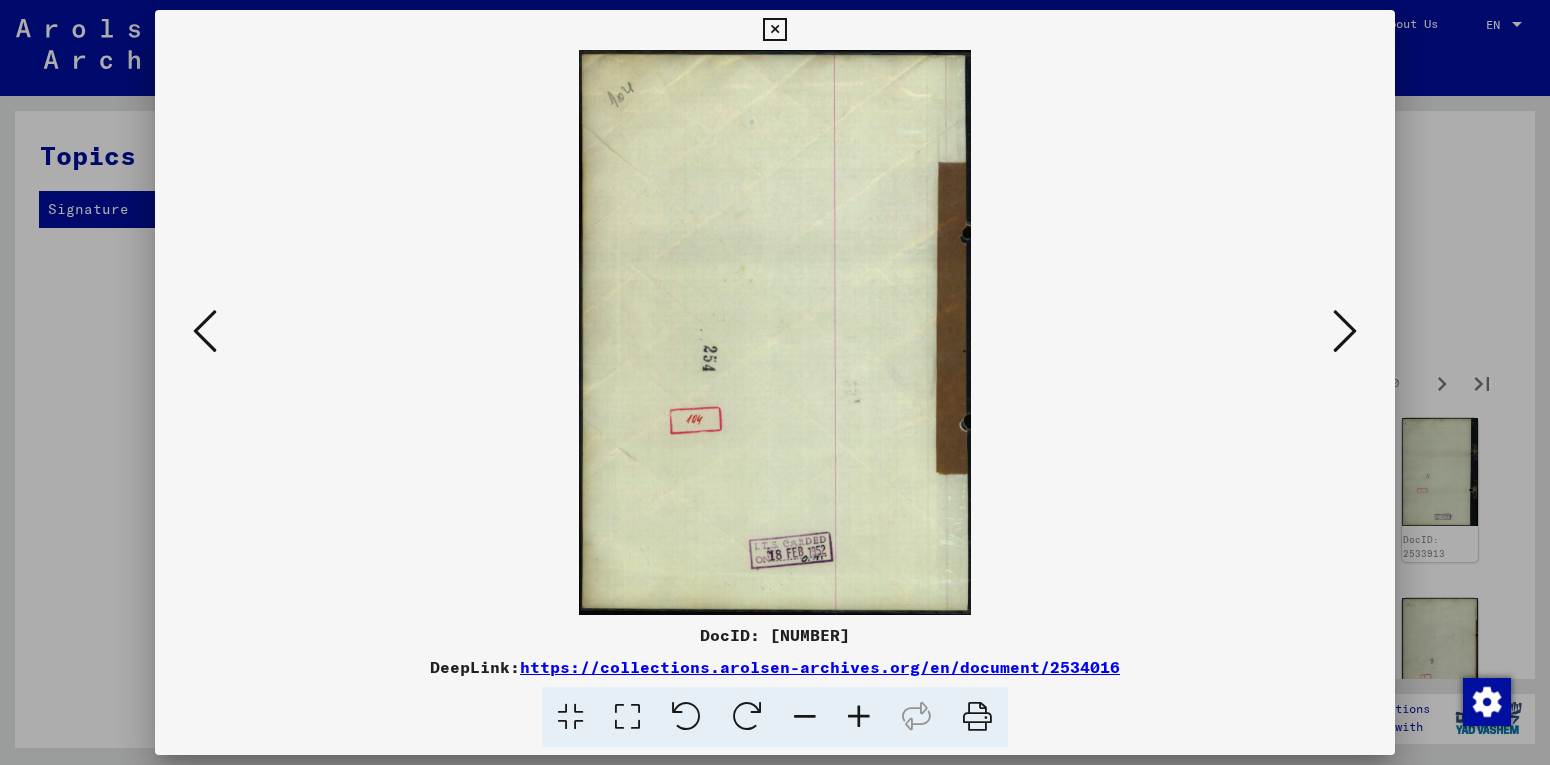 click at bounding box center [1345, 331] 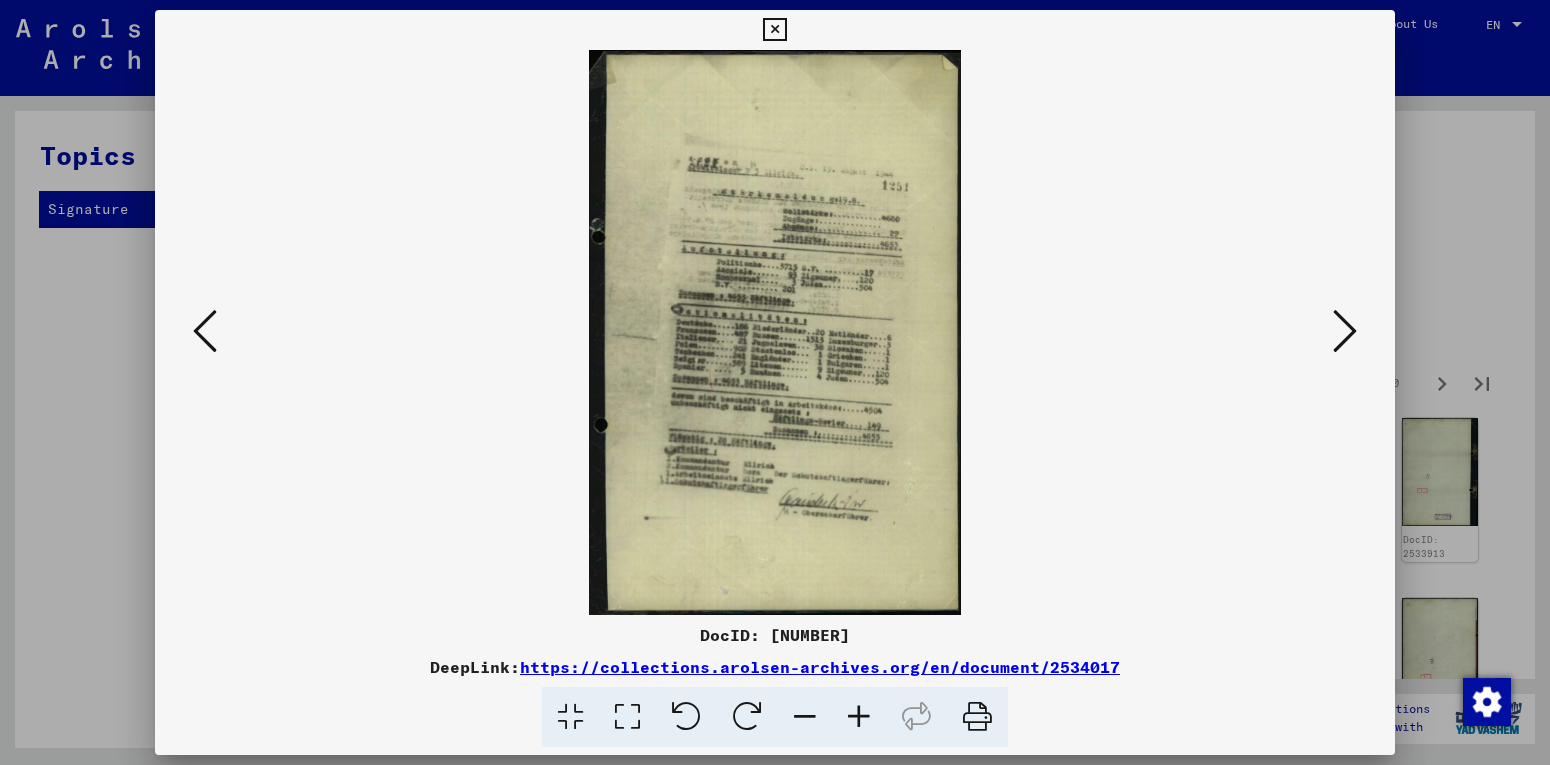 click at bounding box center (1345, 331) 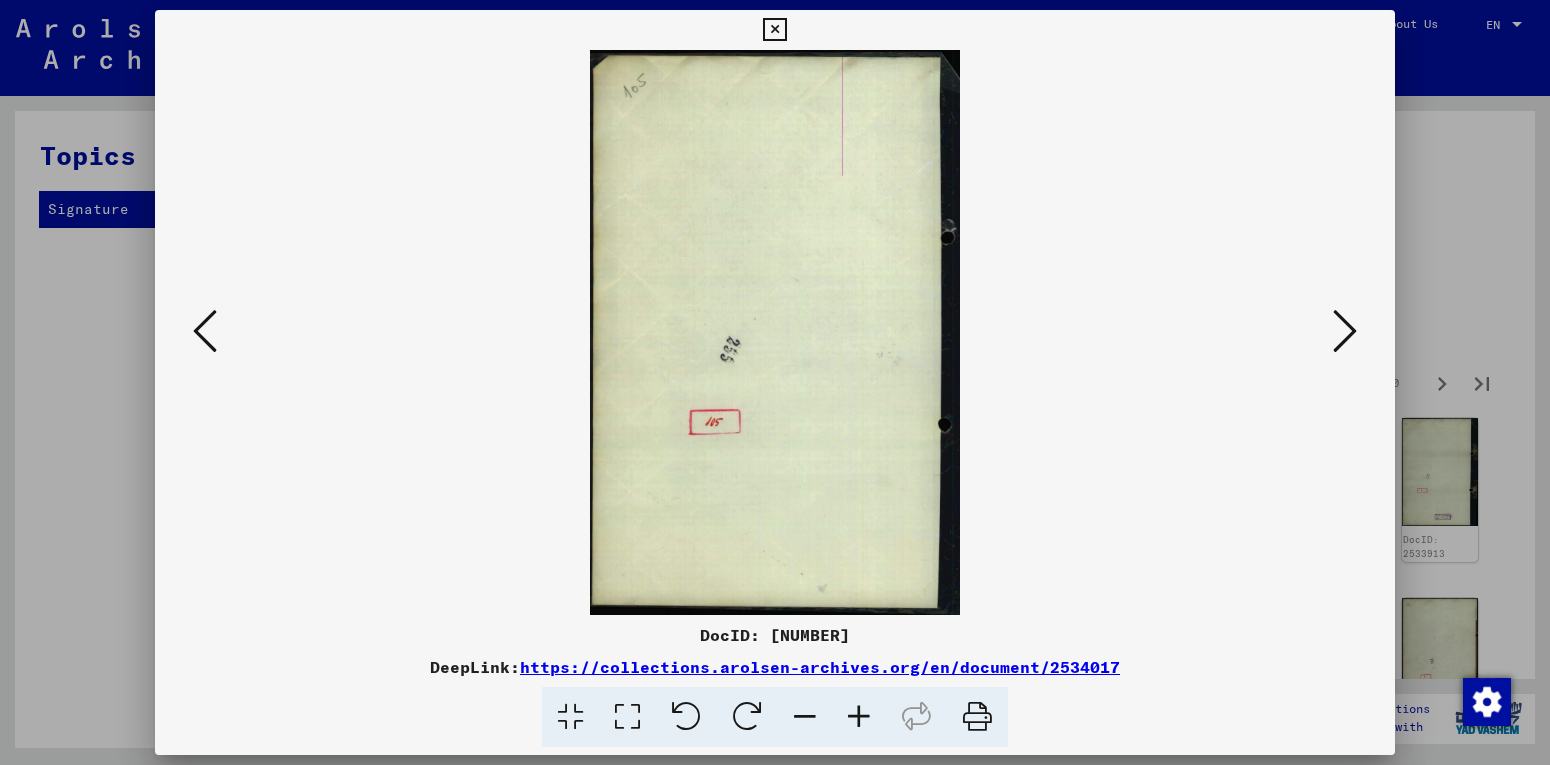 click at bounding box center [1345, 331] 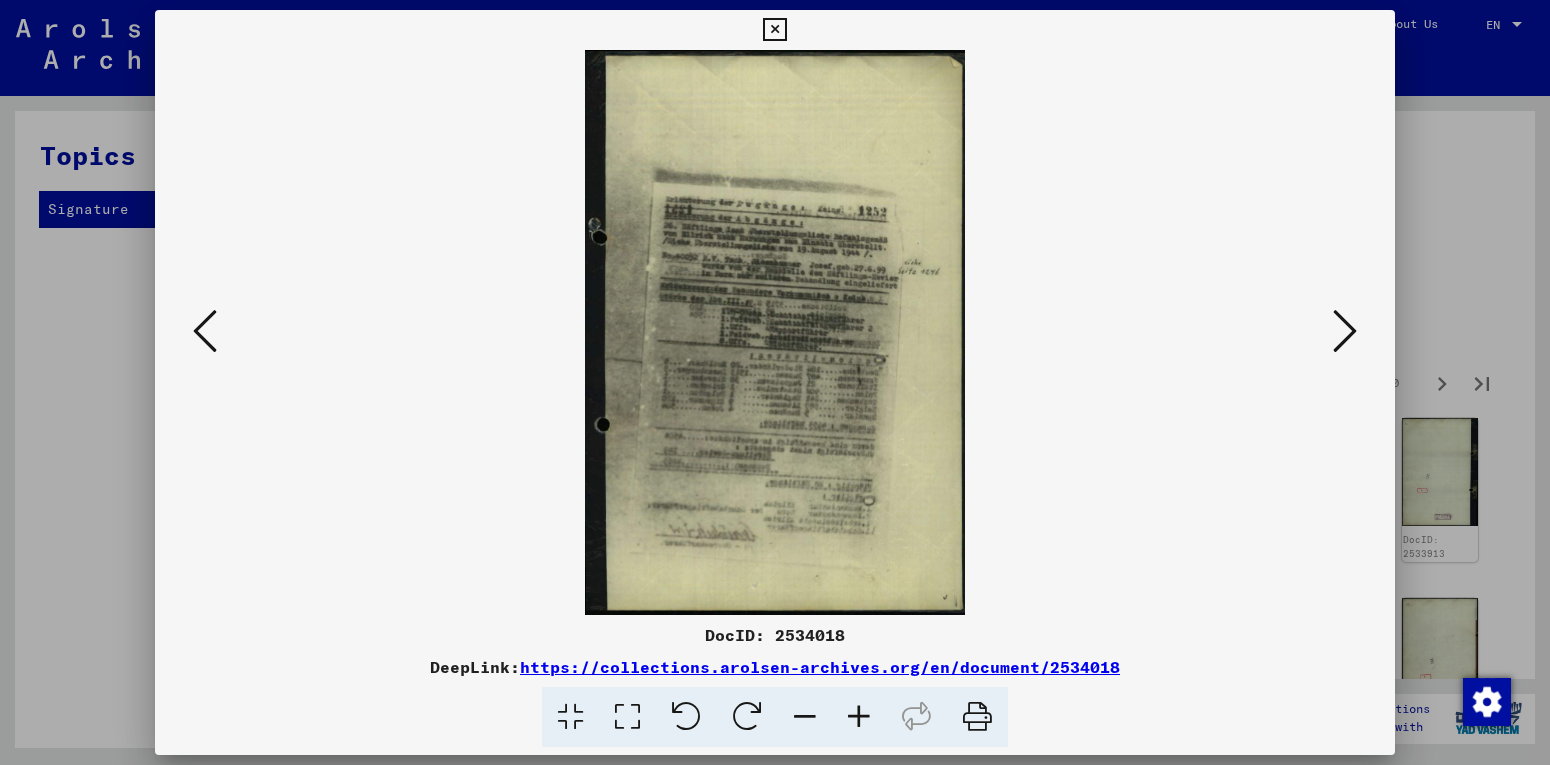 click at bounding box center (1345, 331) 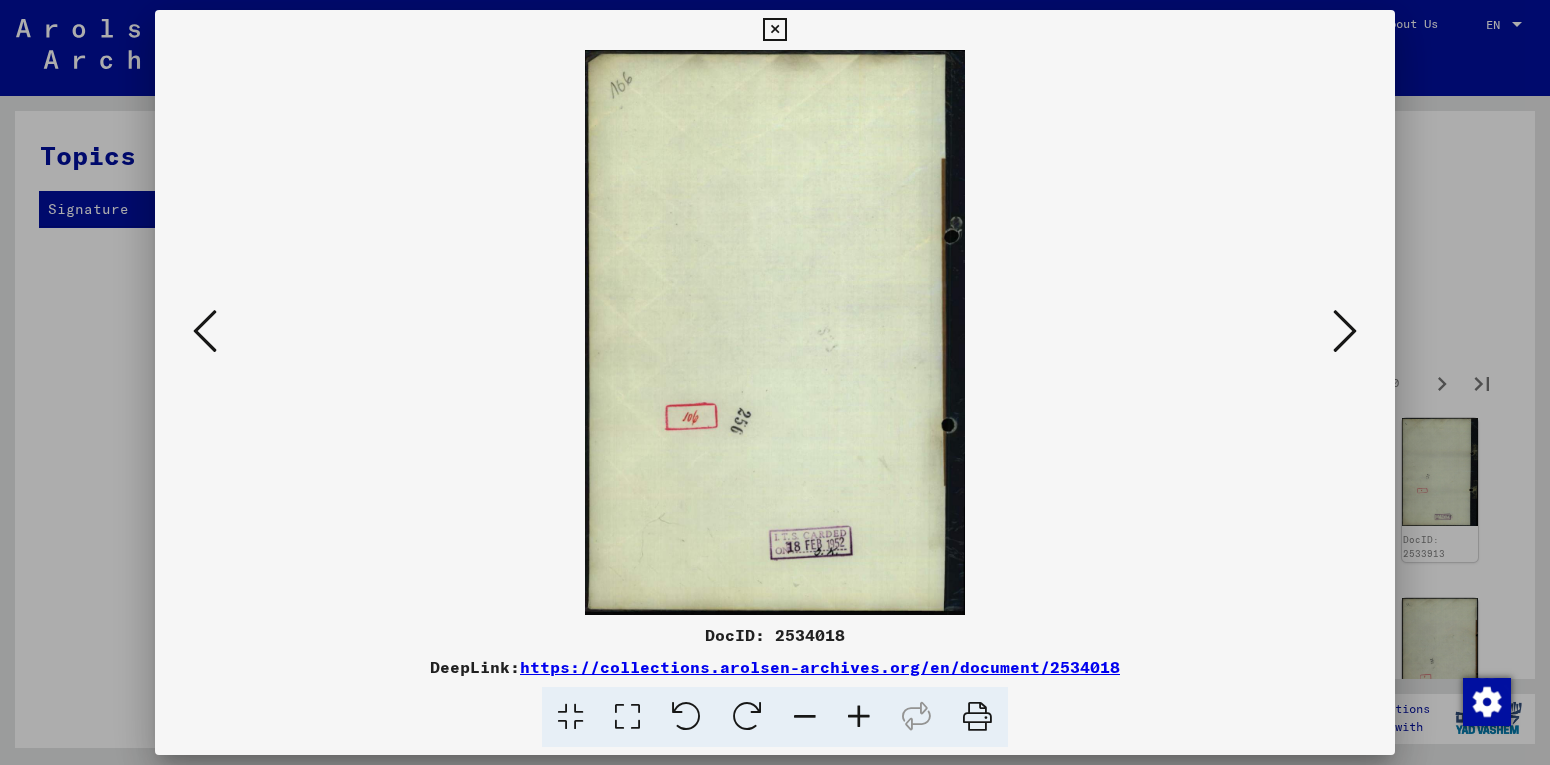click at bounding box center [1345, 331] 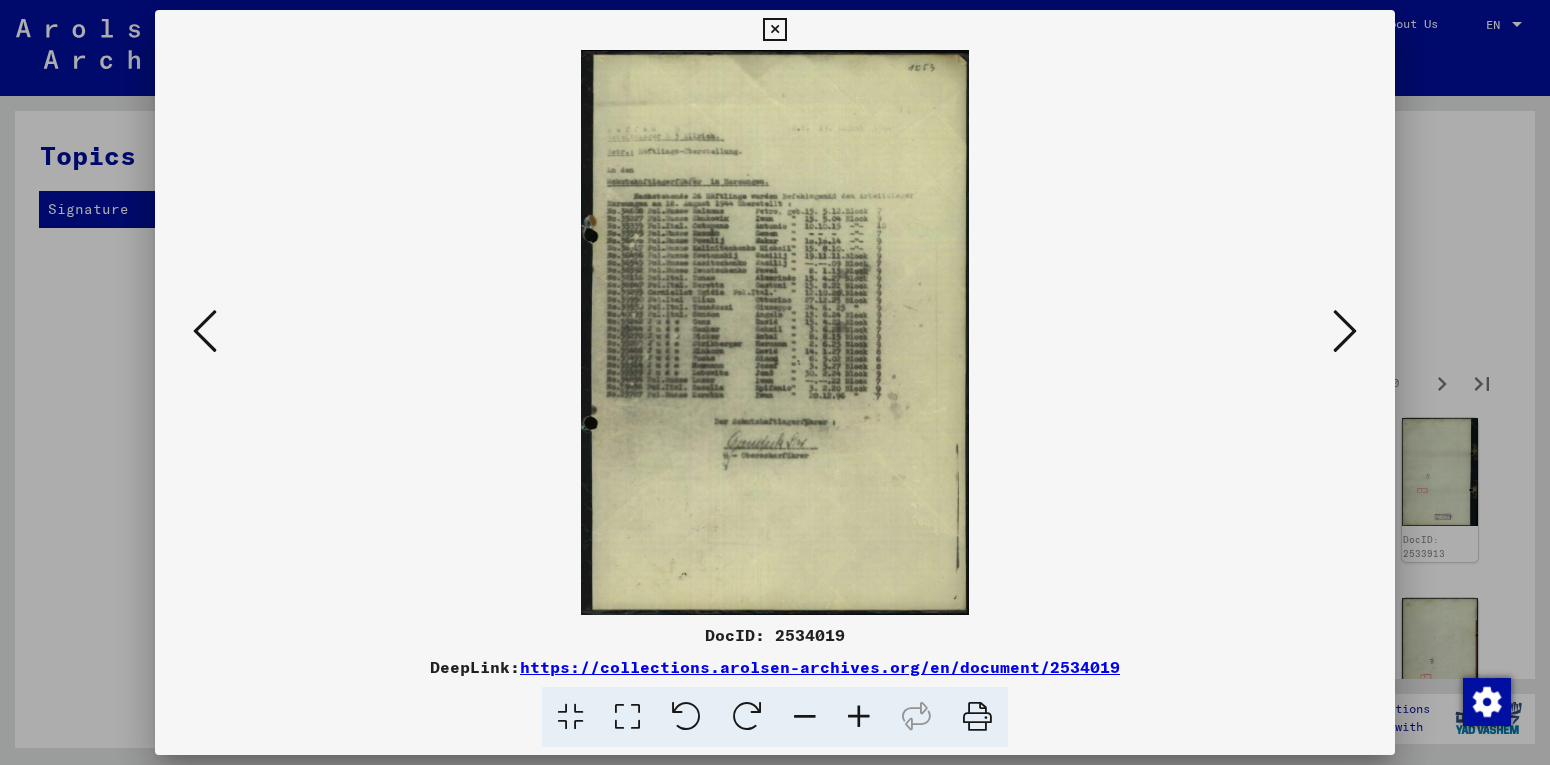 click at bounding box center [1345, 331] 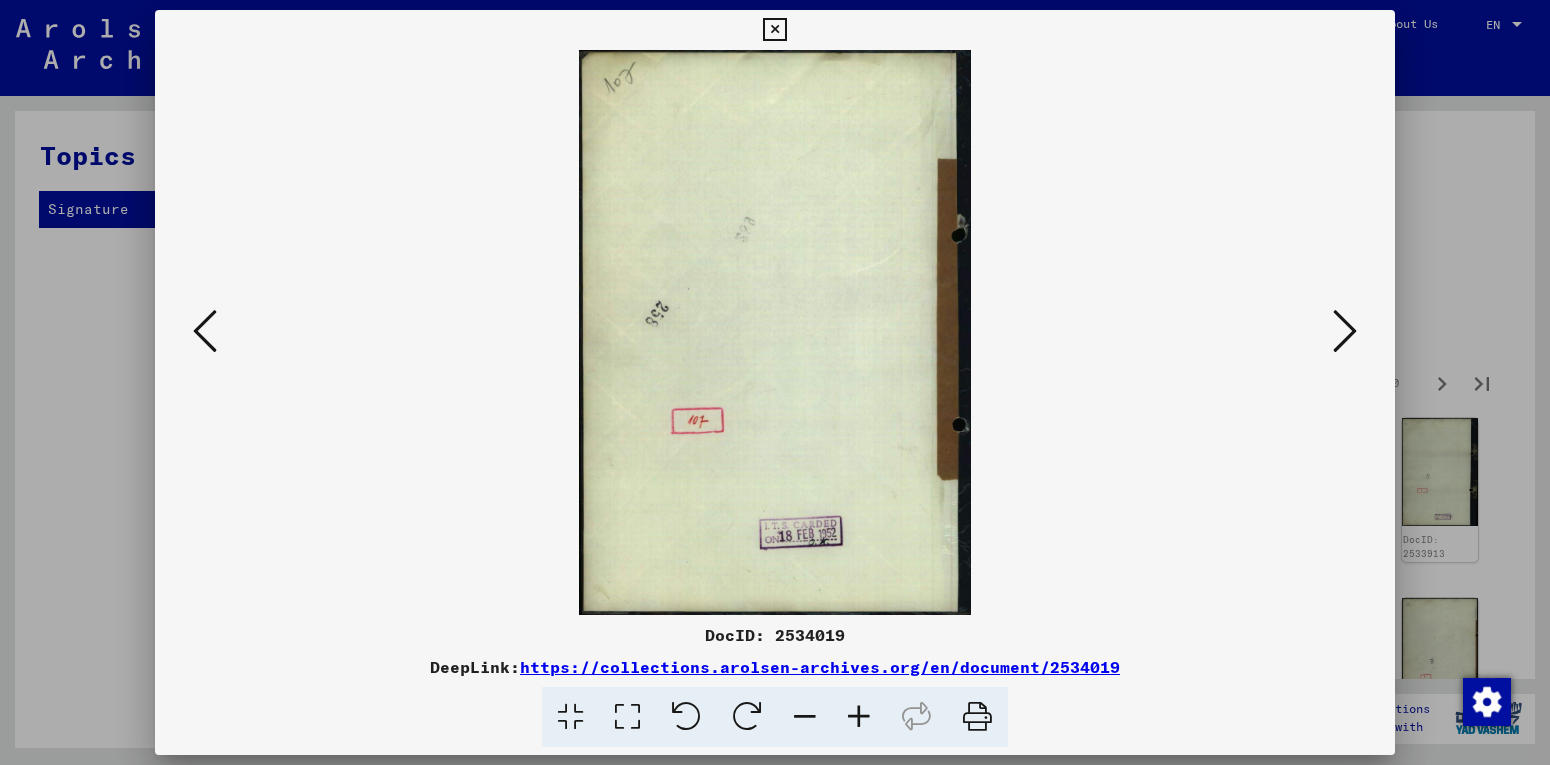 click at bounding box center (1345, 331) 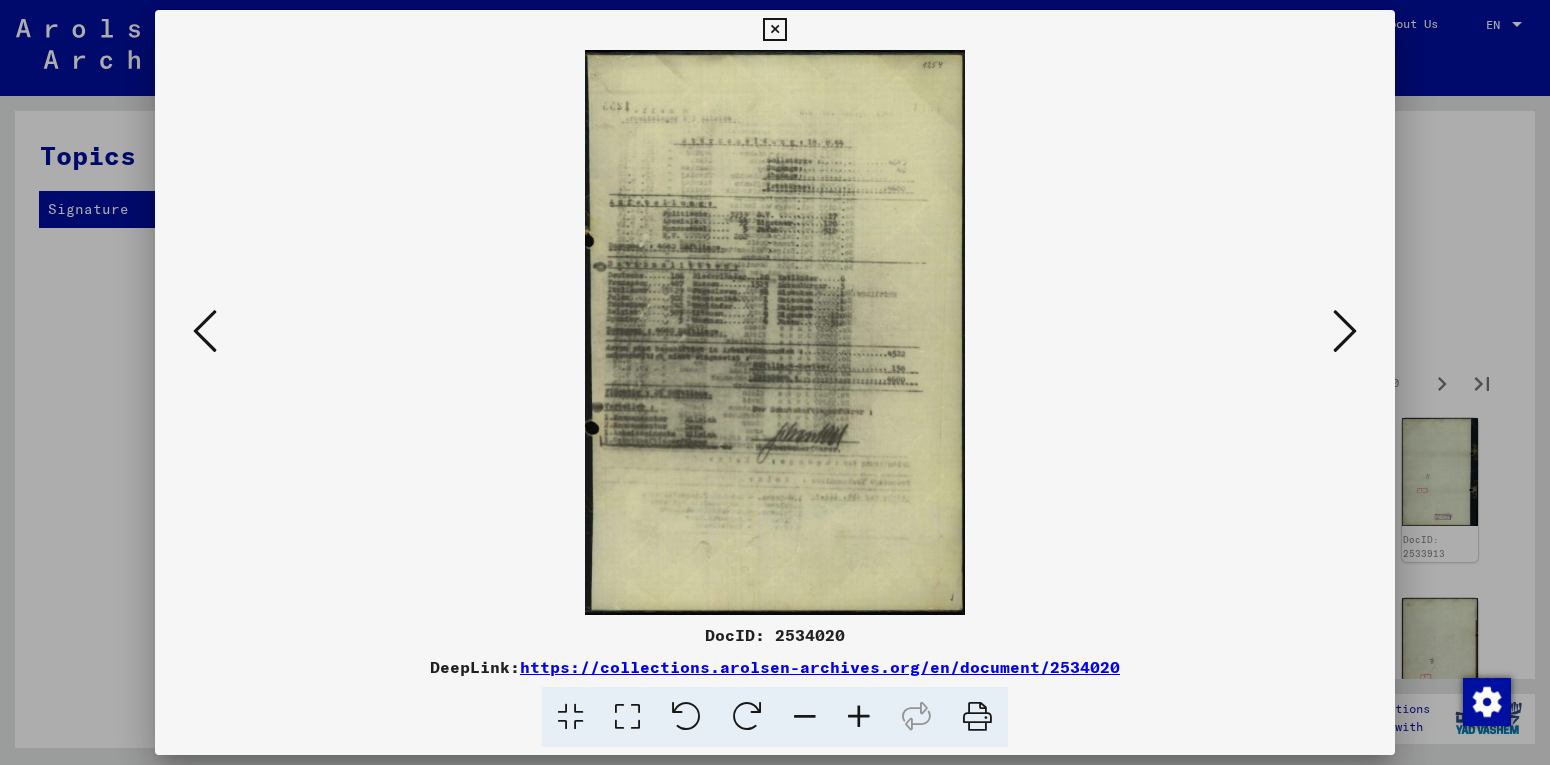 click at bounding box center [1345, 331] 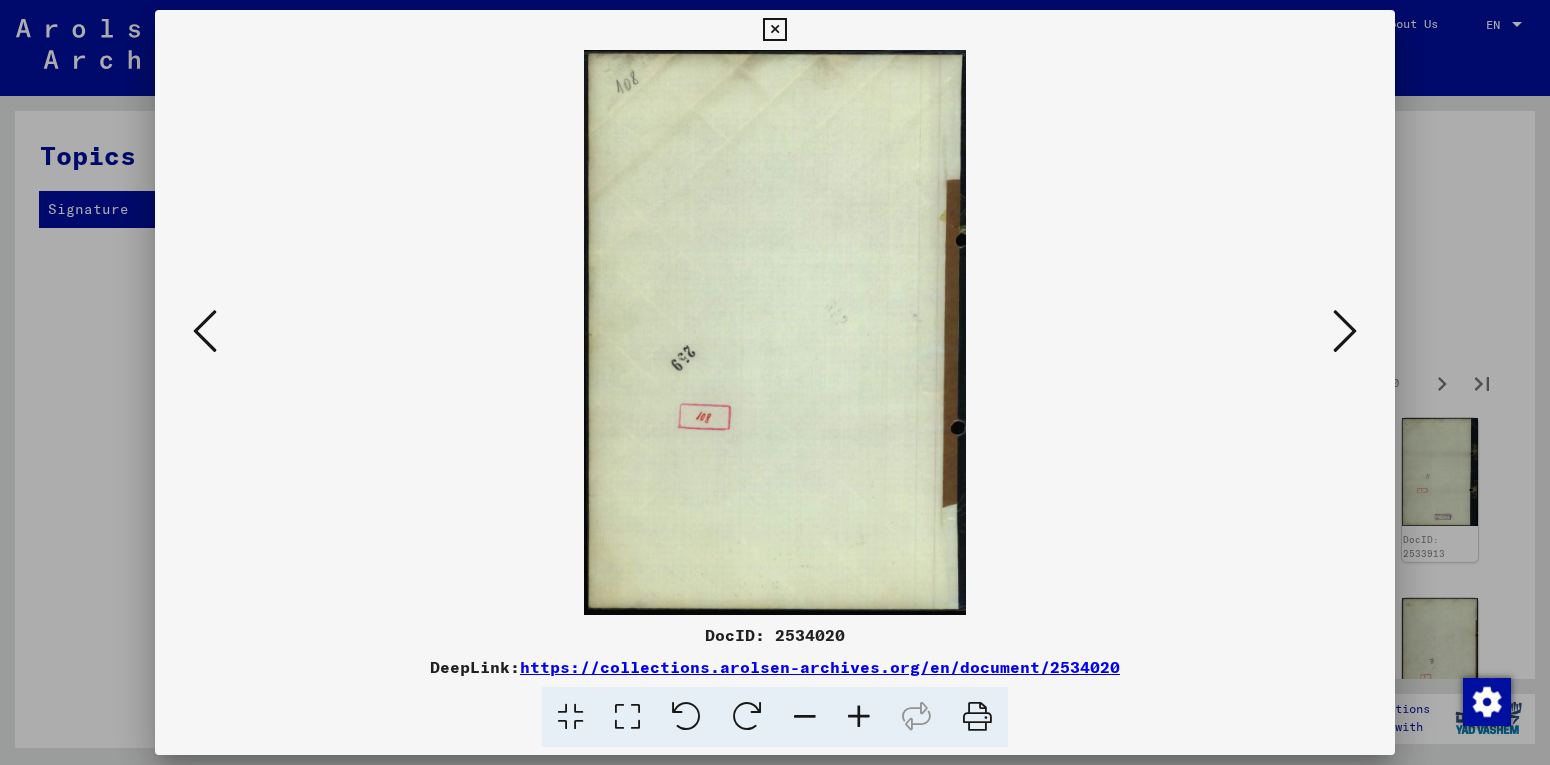 click at bounding box center (1345, 332) 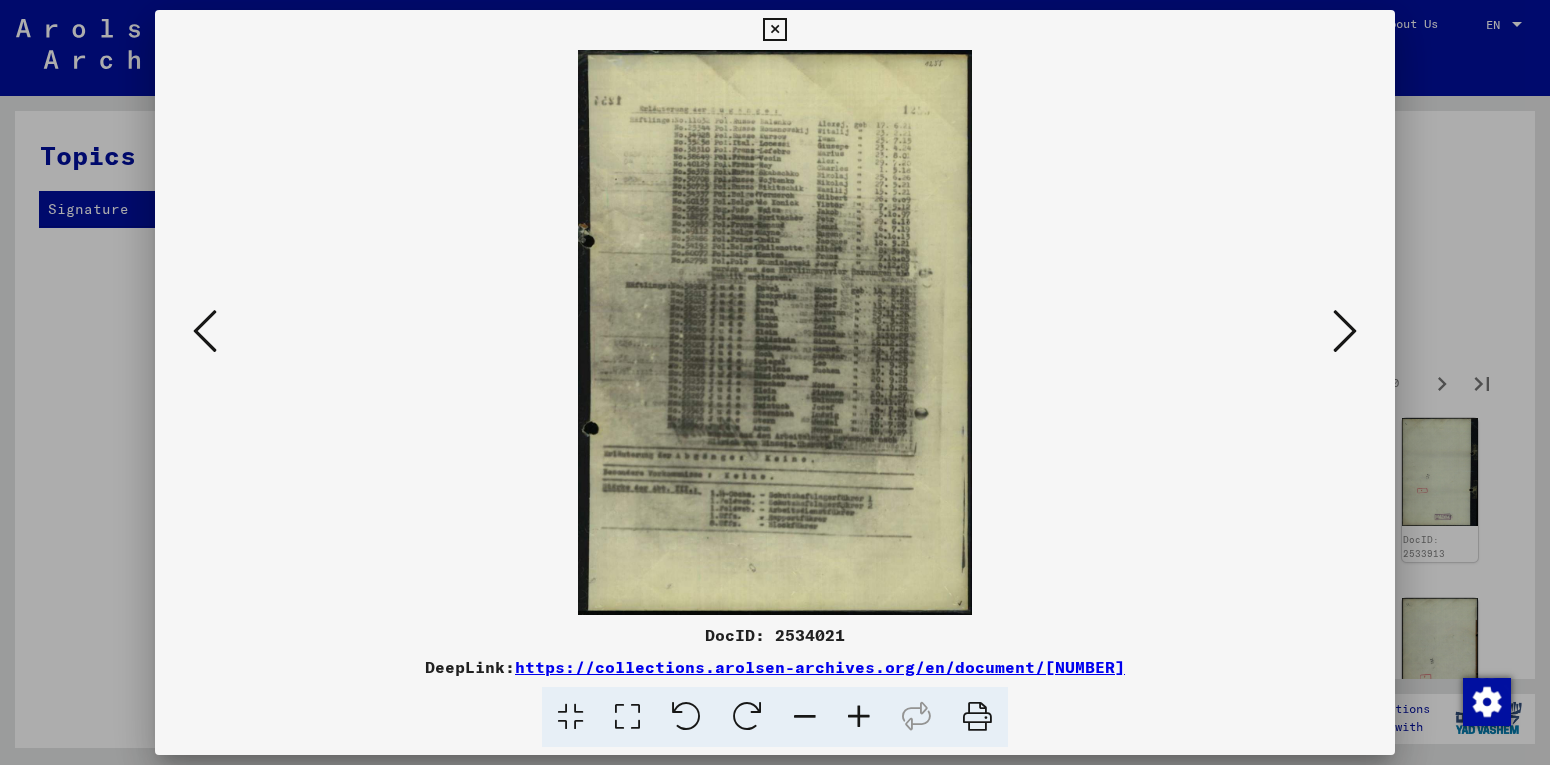 click at bounding box center (1345, 331) 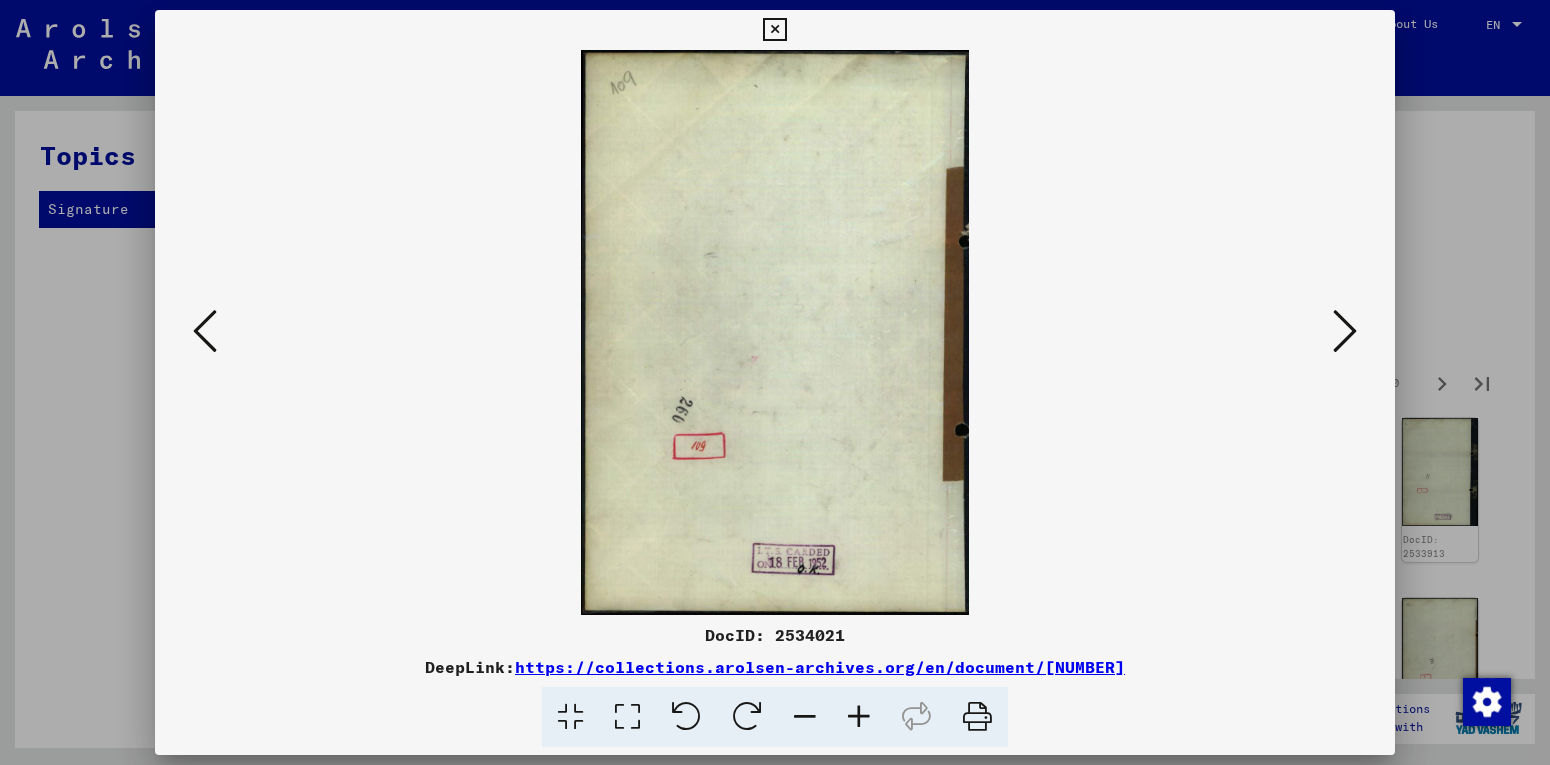 click at bounding box center (1345, 331) 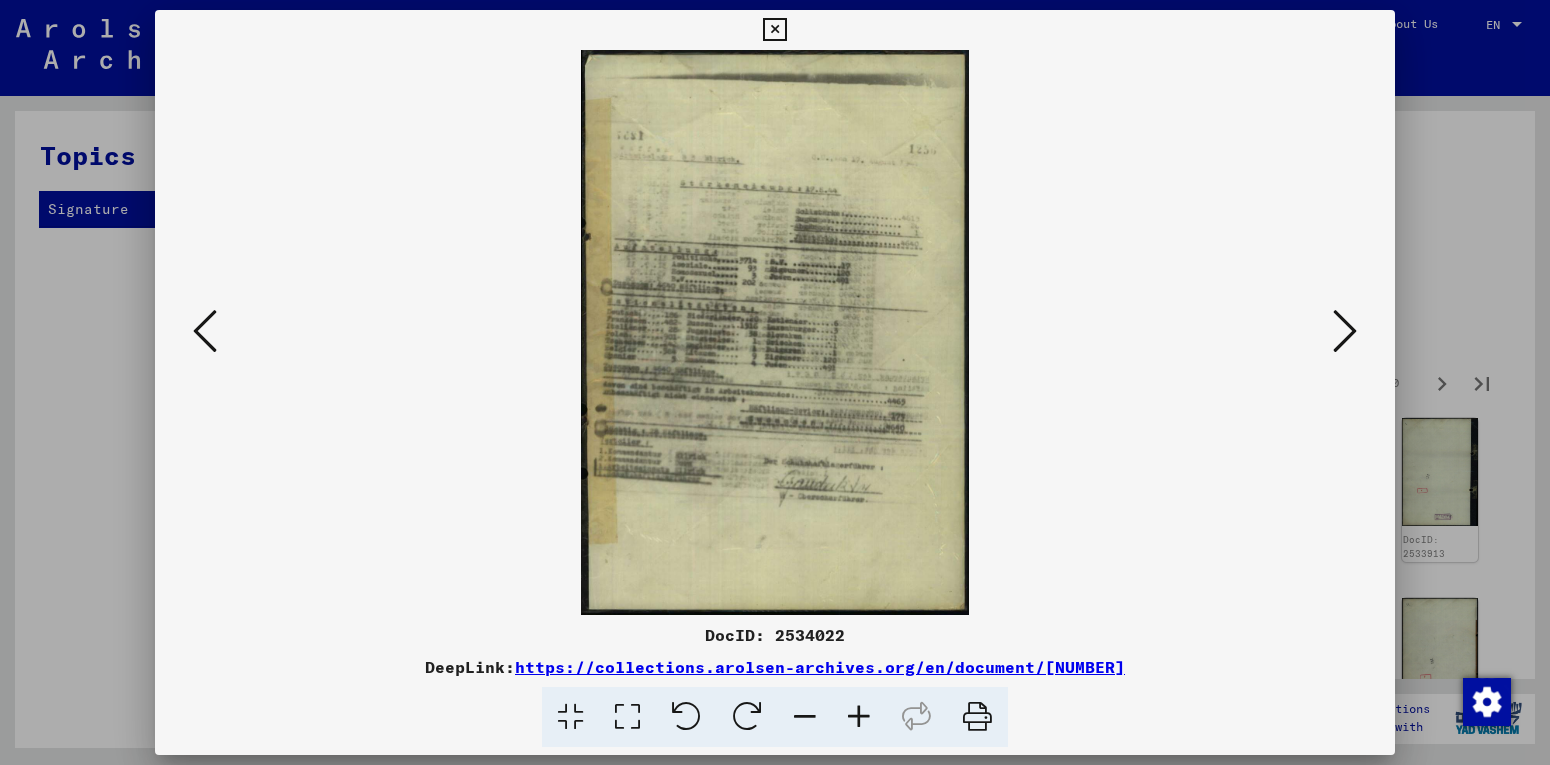 click at bounding box center [1345, 332] 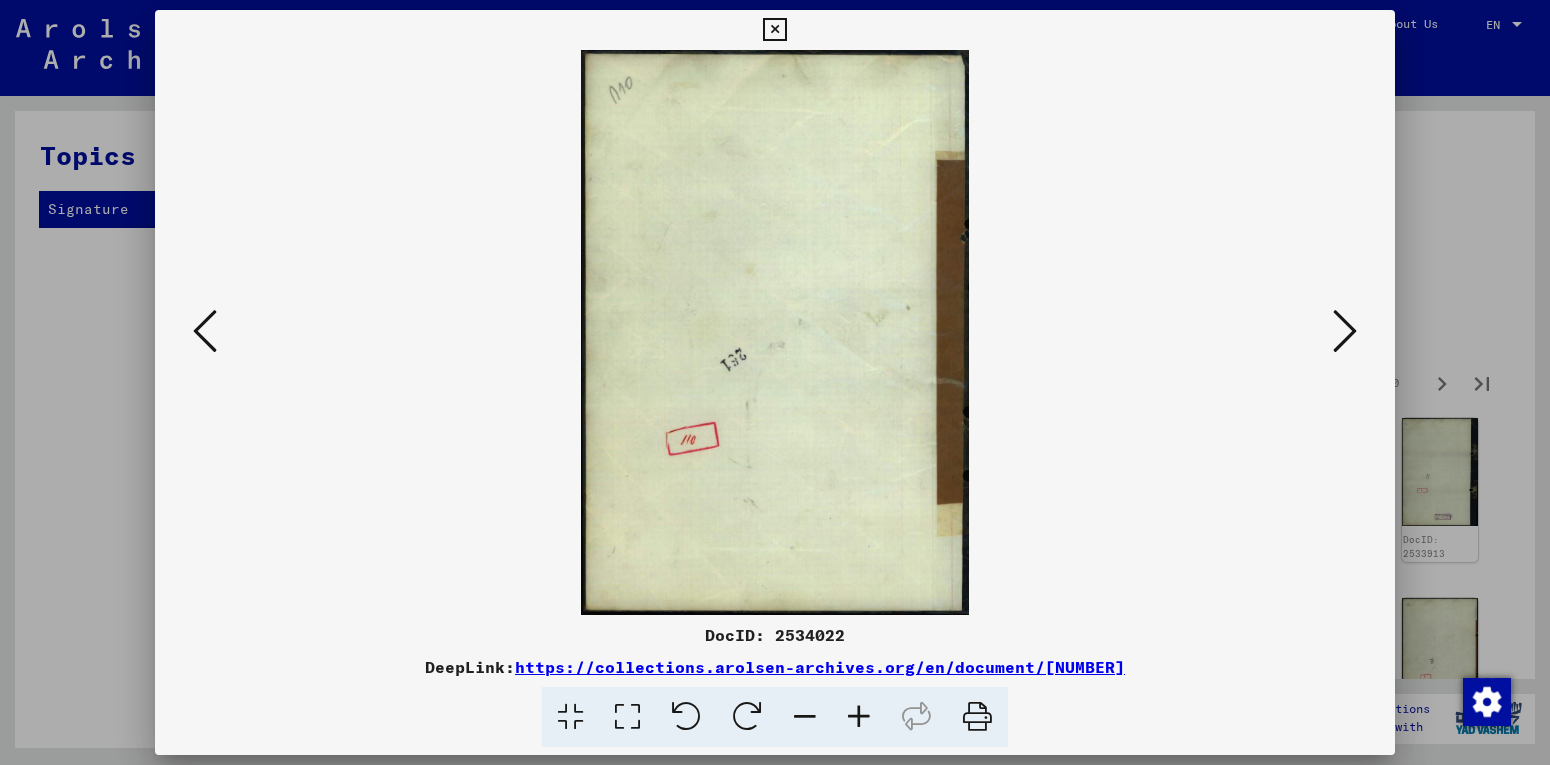 click at bounding box center [1345, 331] 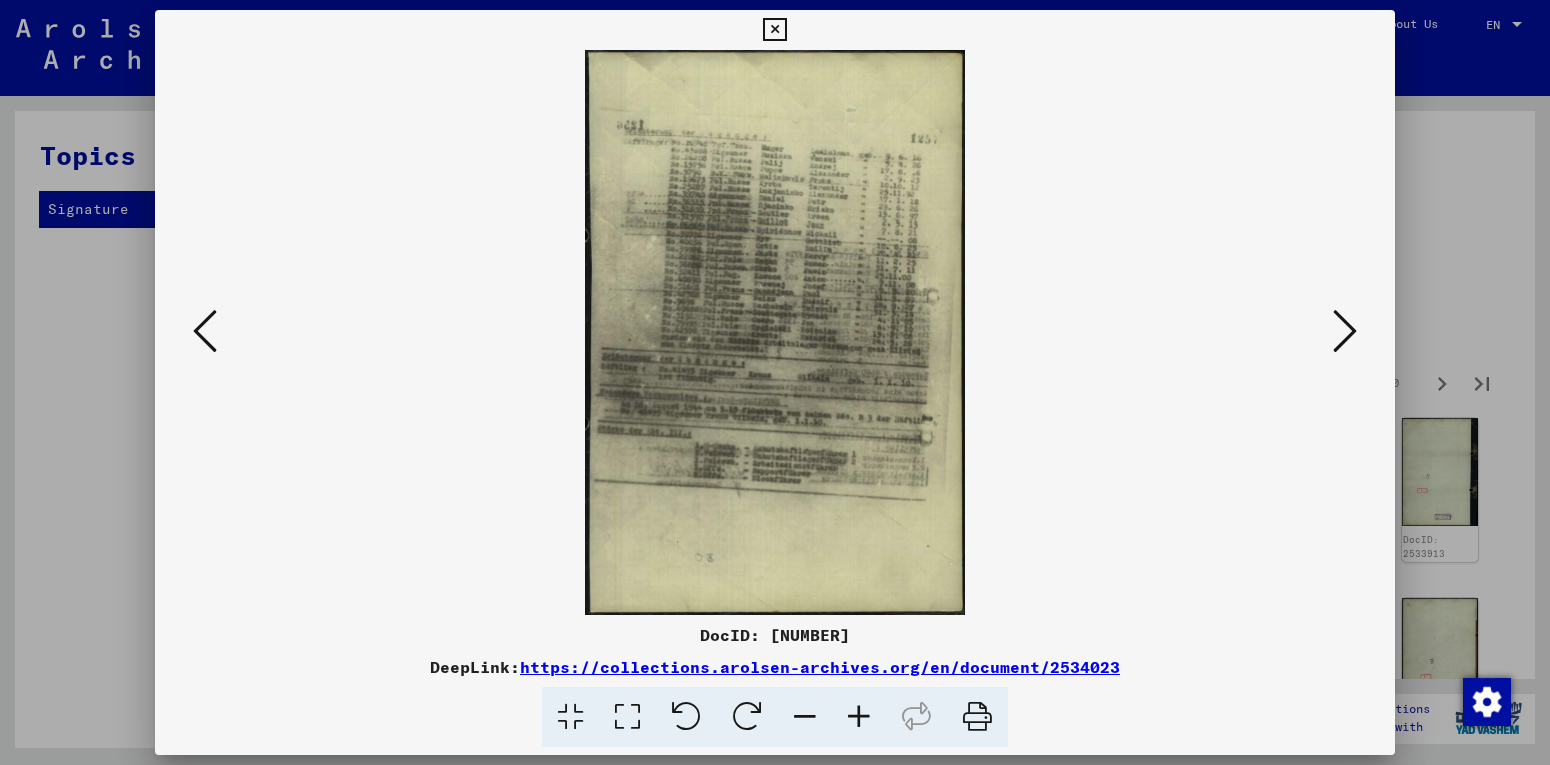 click at bounding box center (1345, 331) 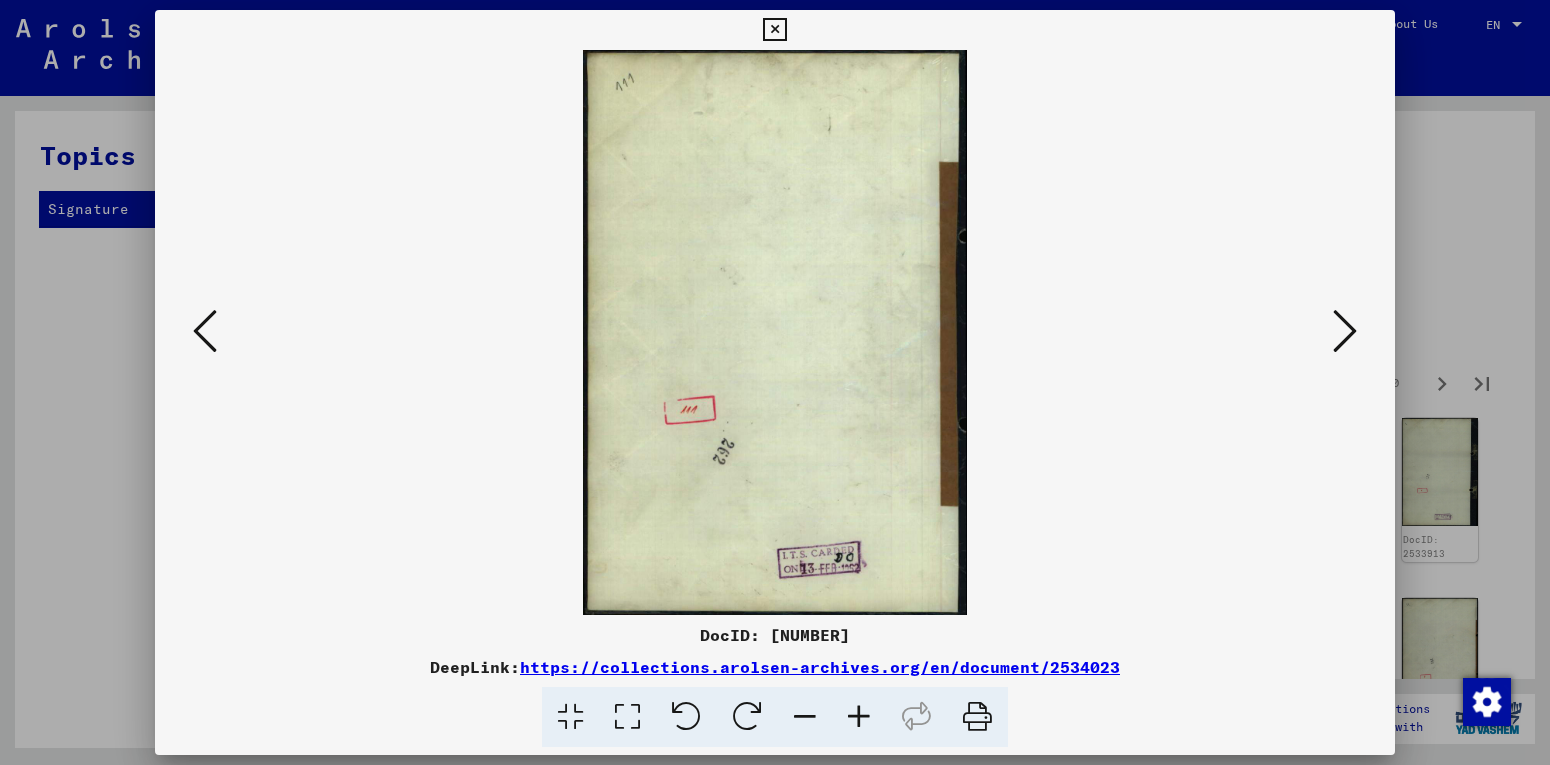 click at bounding box center (1345, 331) 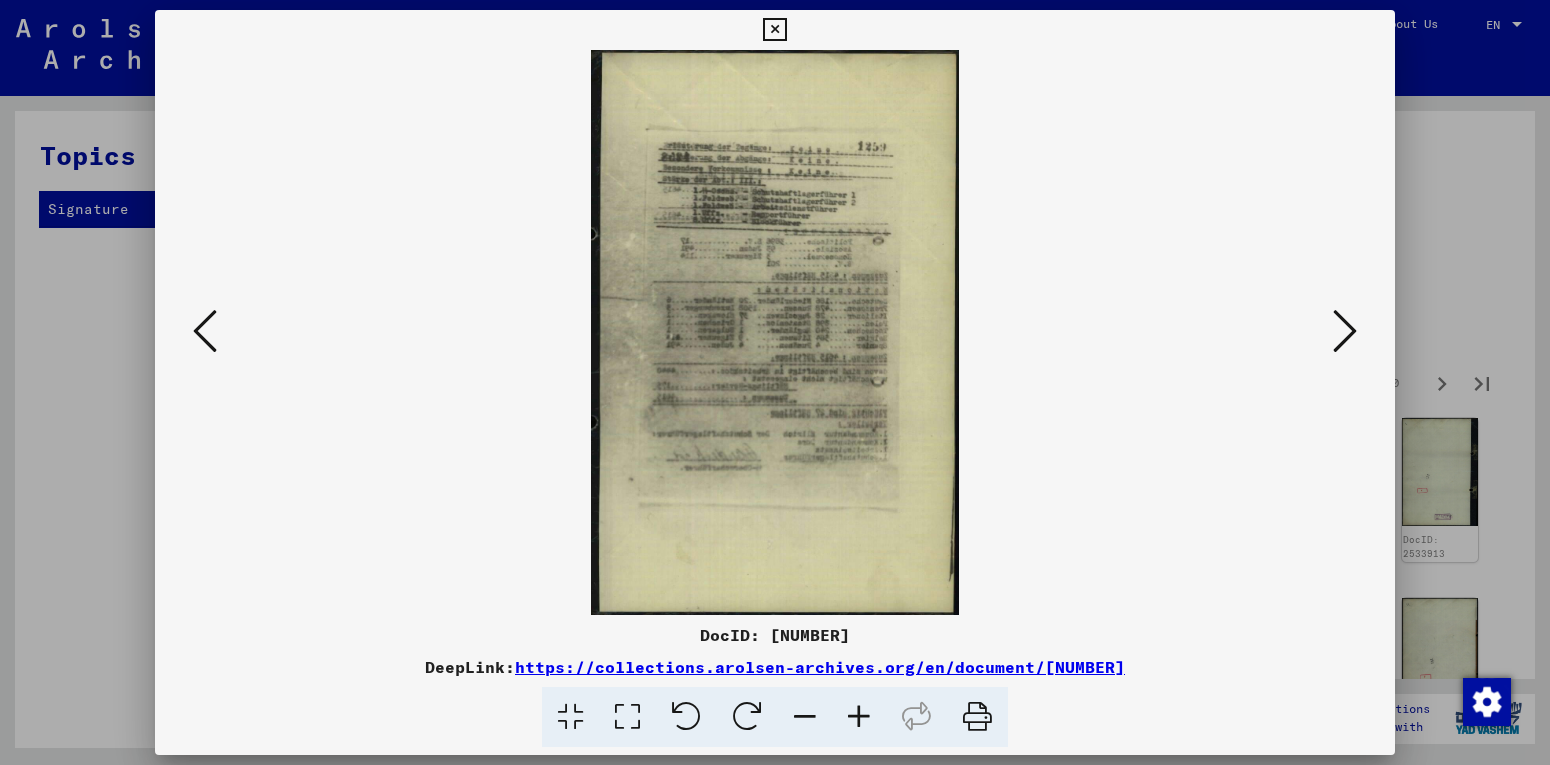 click at bounding box center (1345, 331) 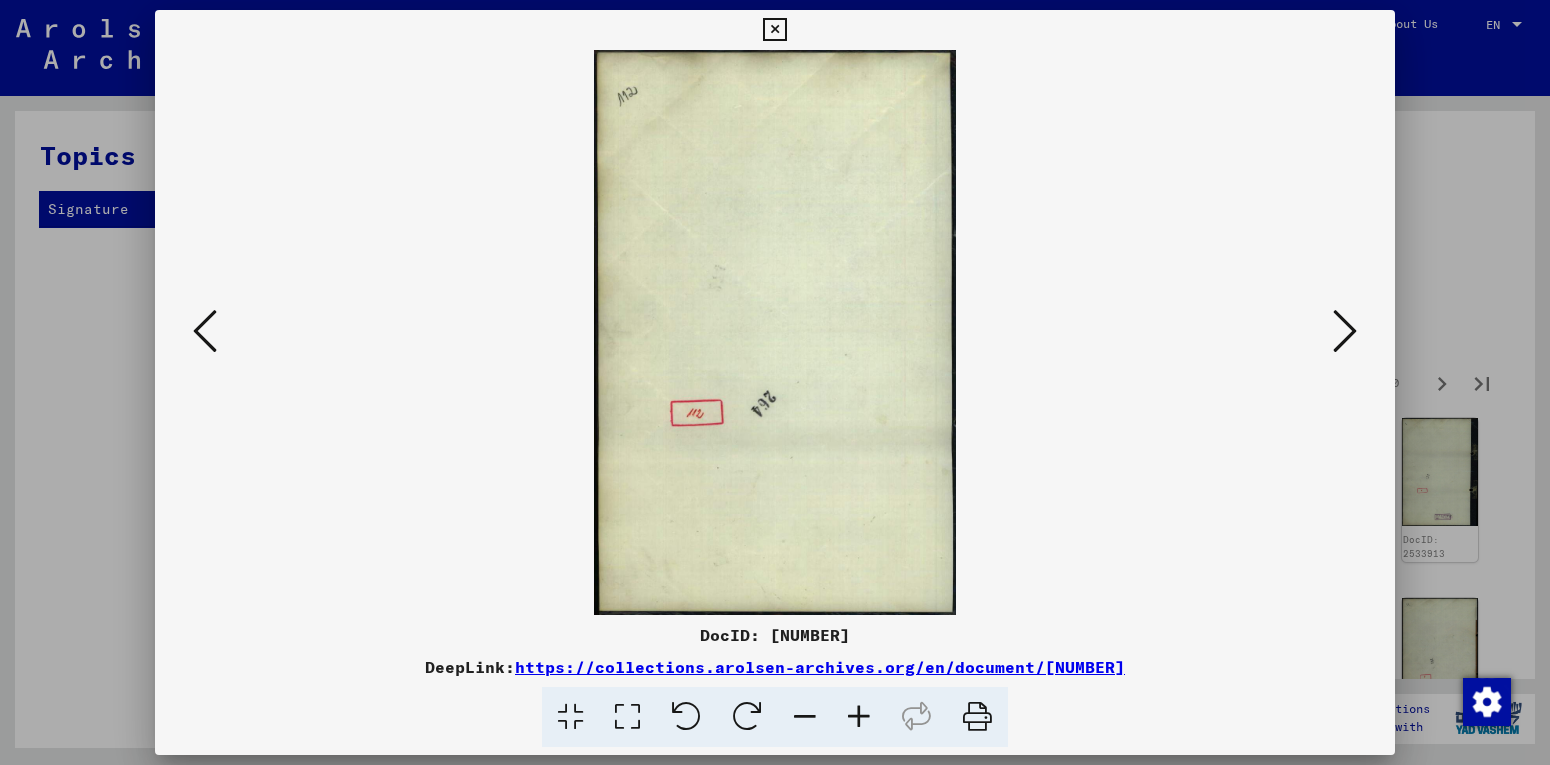 click at bounding box center (1345, 331) 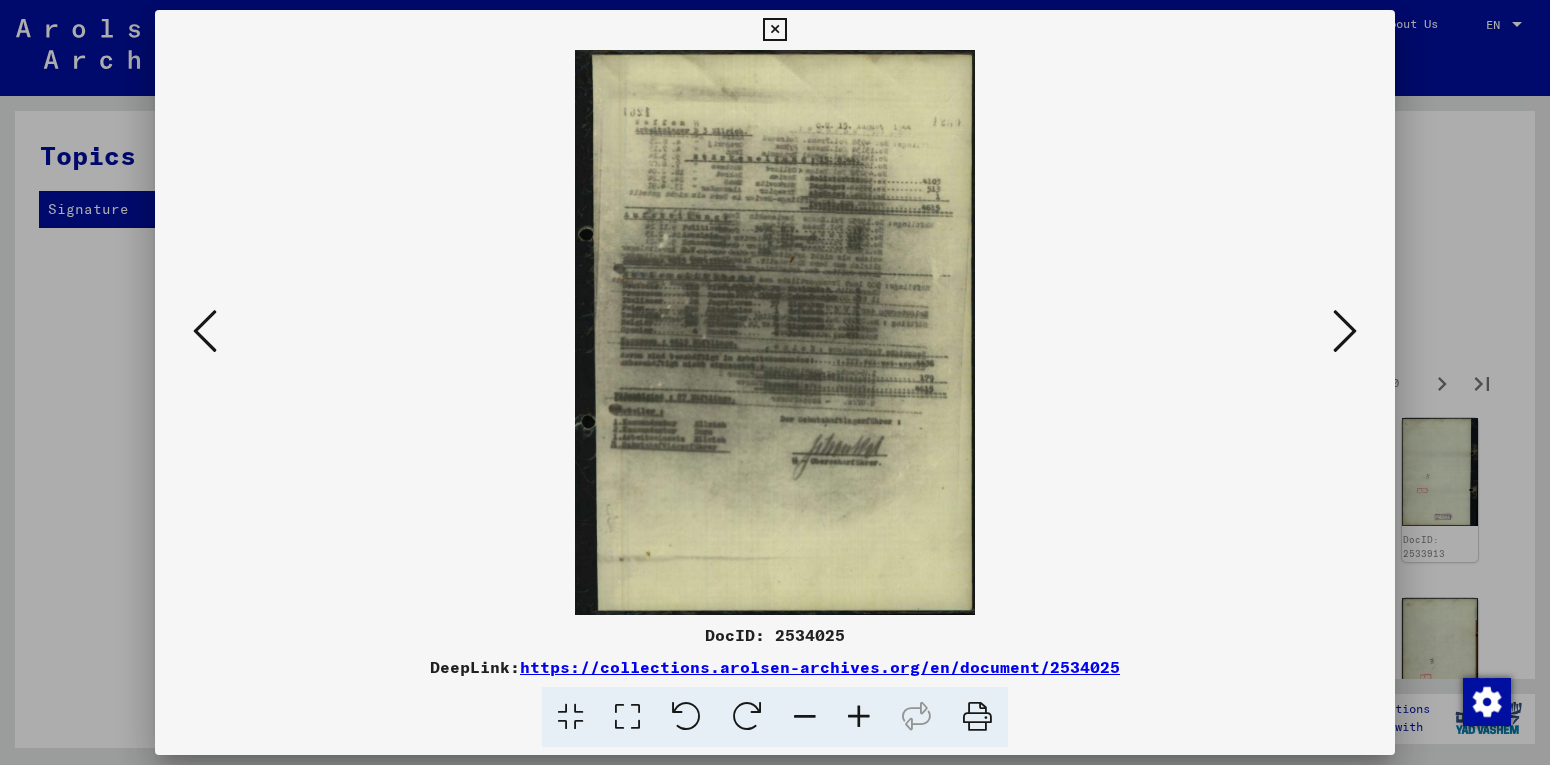 click at bounding box center [1345, 331] 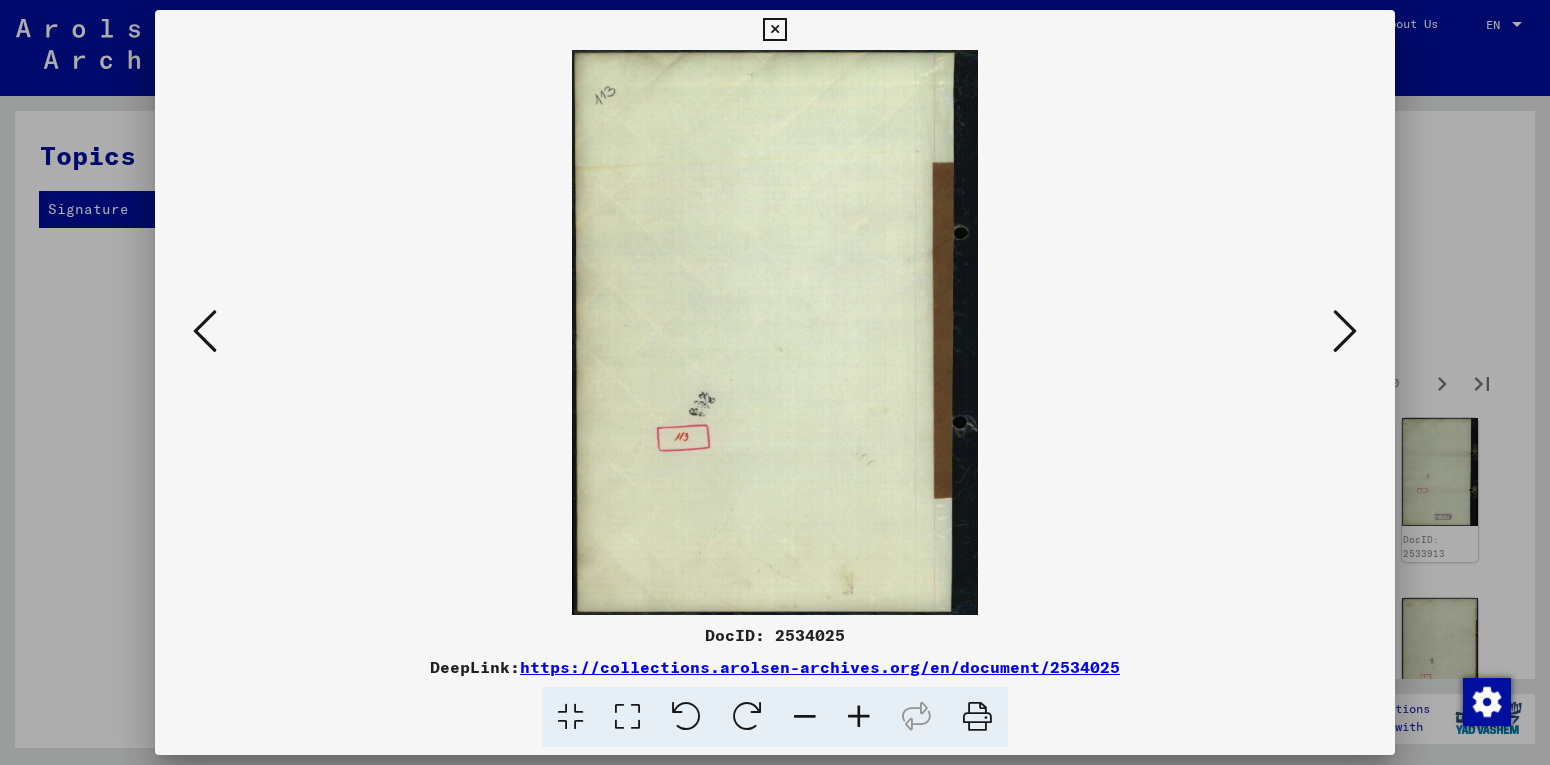 click at bounding box center (1345, 331) 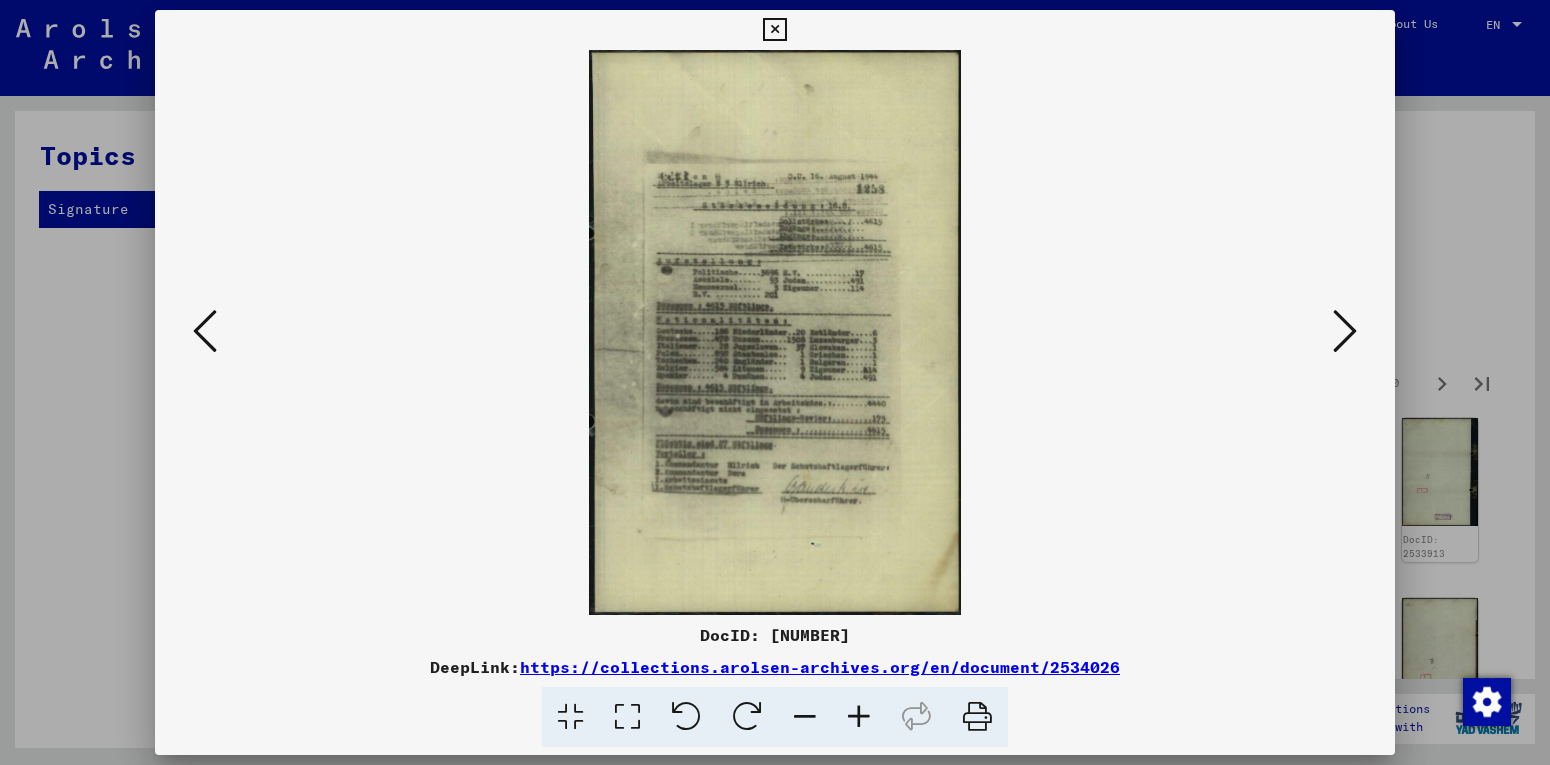 click at bounding box center (1345, 331) 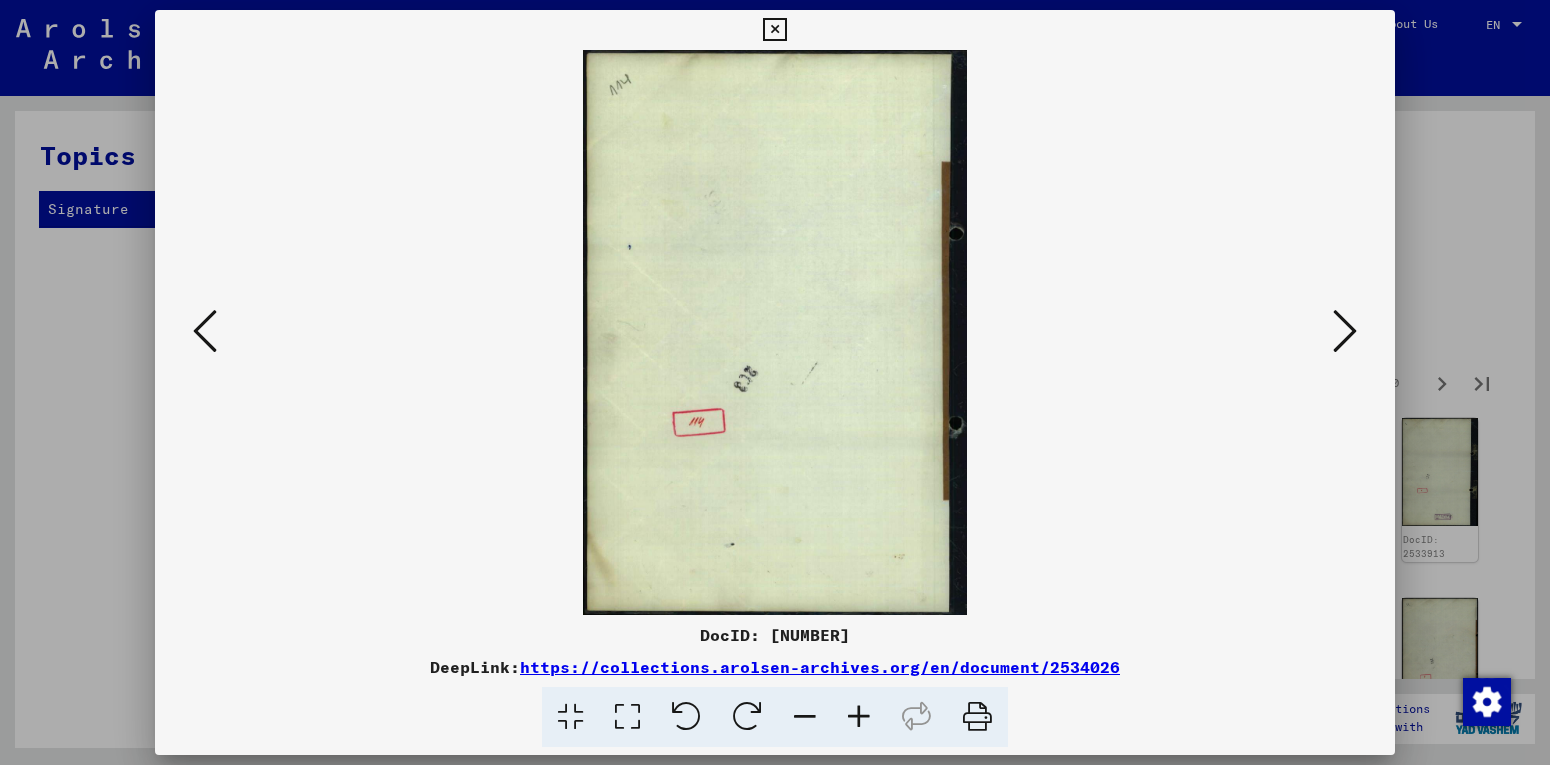 click at bounding box center (1345, 331) 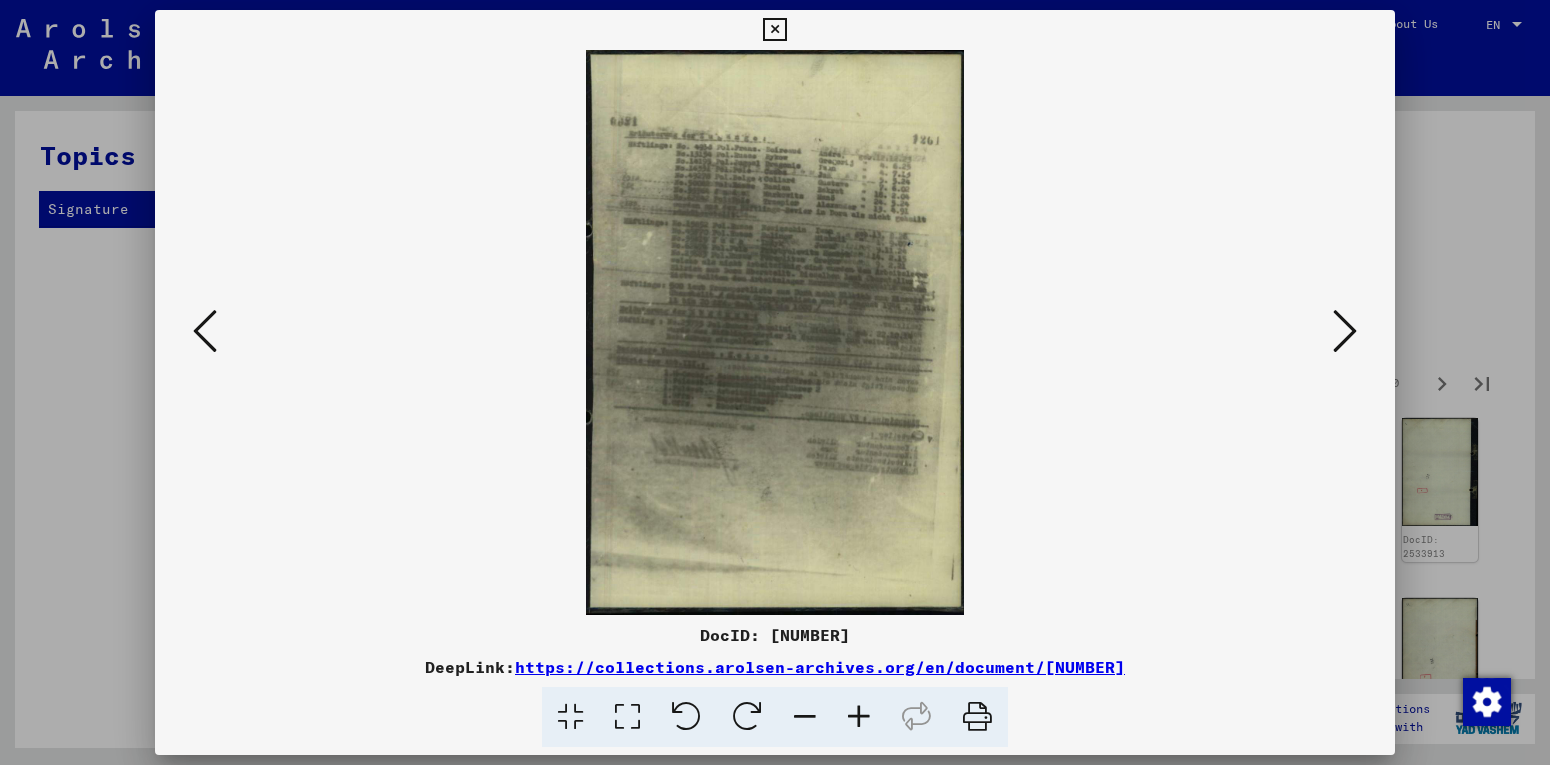 click at bounding box center [1345, 331] 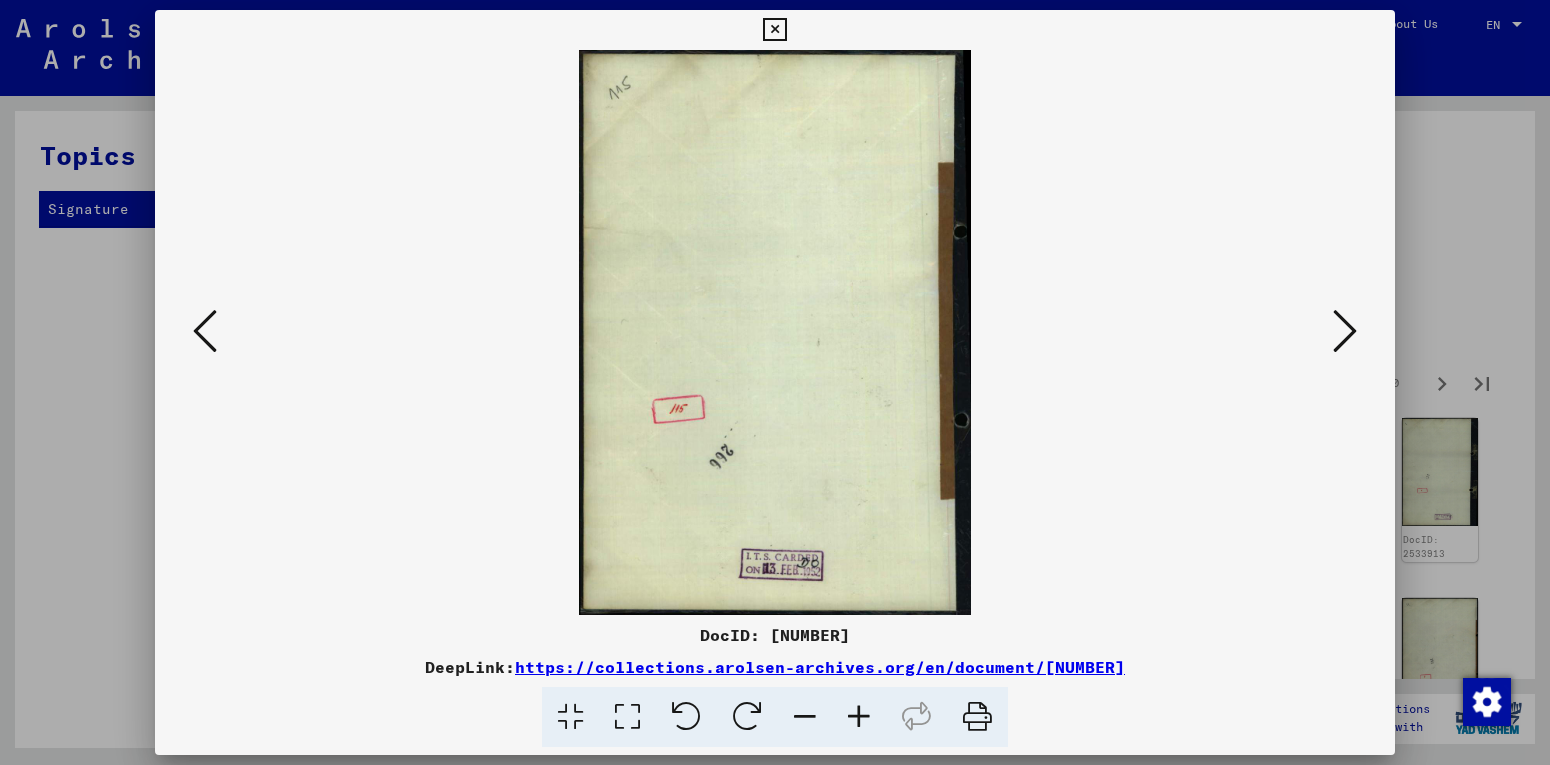 click at bounding box center [1345, 331] 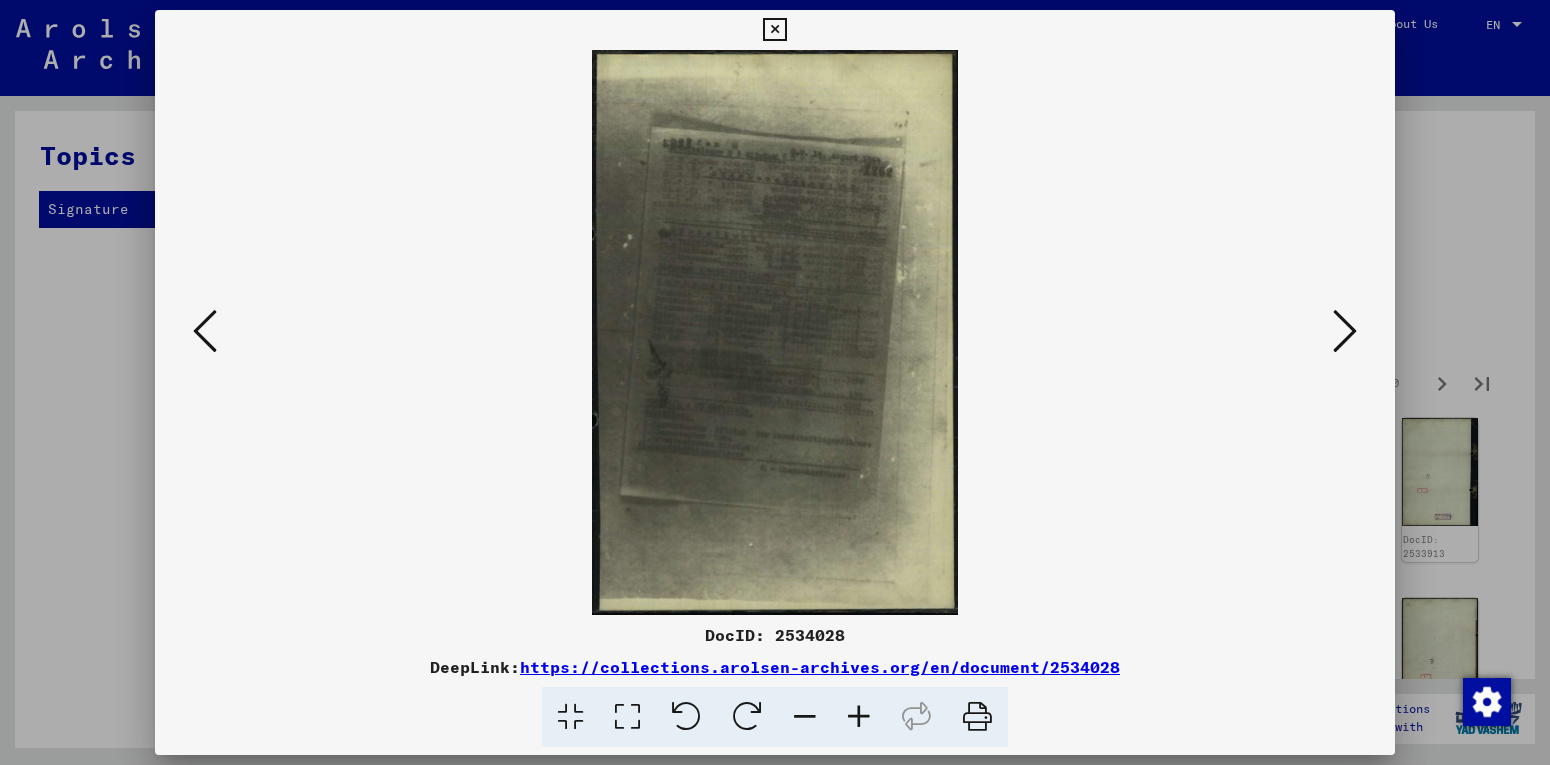 click at bounding box center [1345, 331] 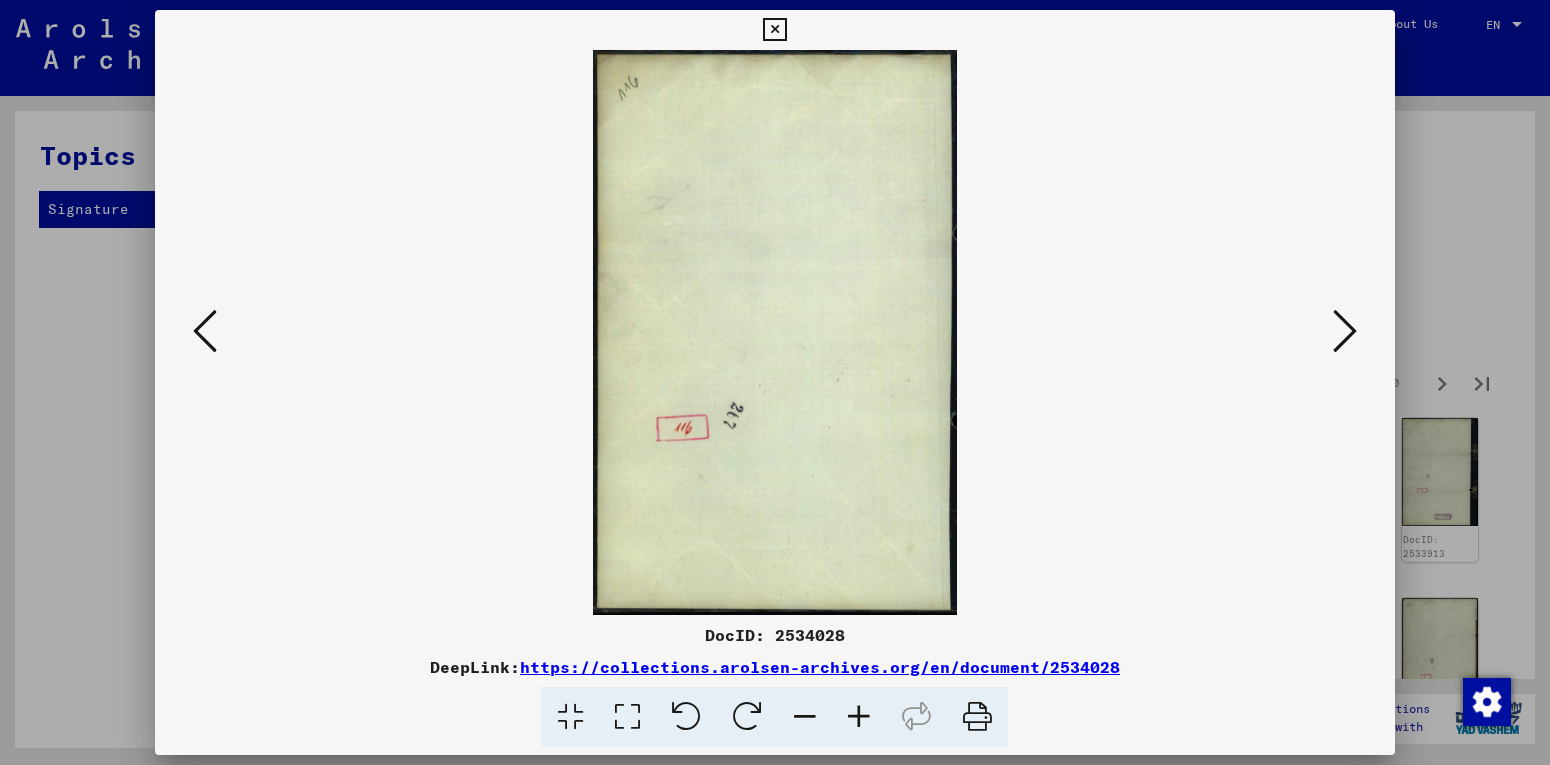 click at bounding box center (1345, 332) 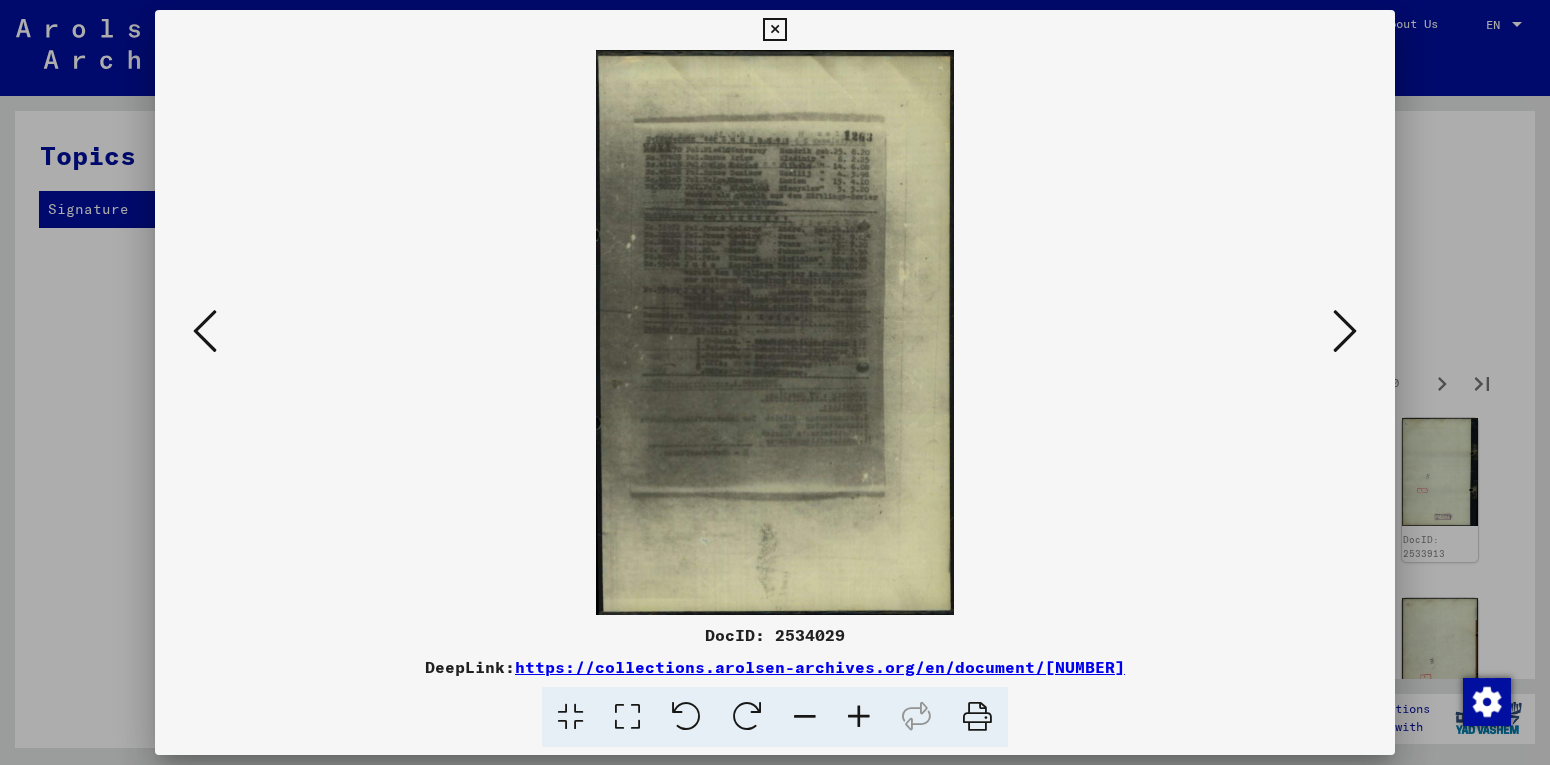 click at bounding box center (1345, 331) 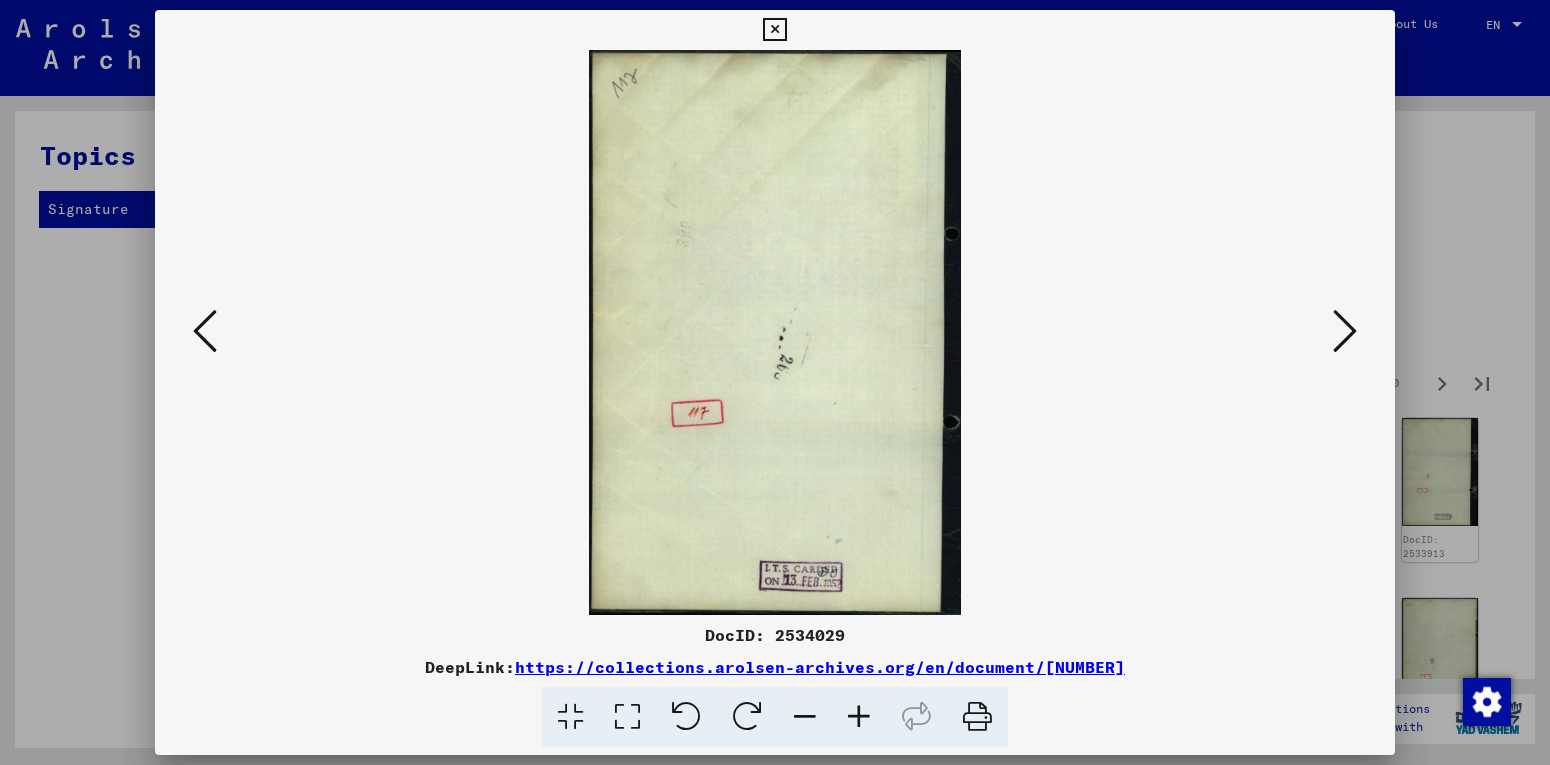 click at bounding box center [205, 331] 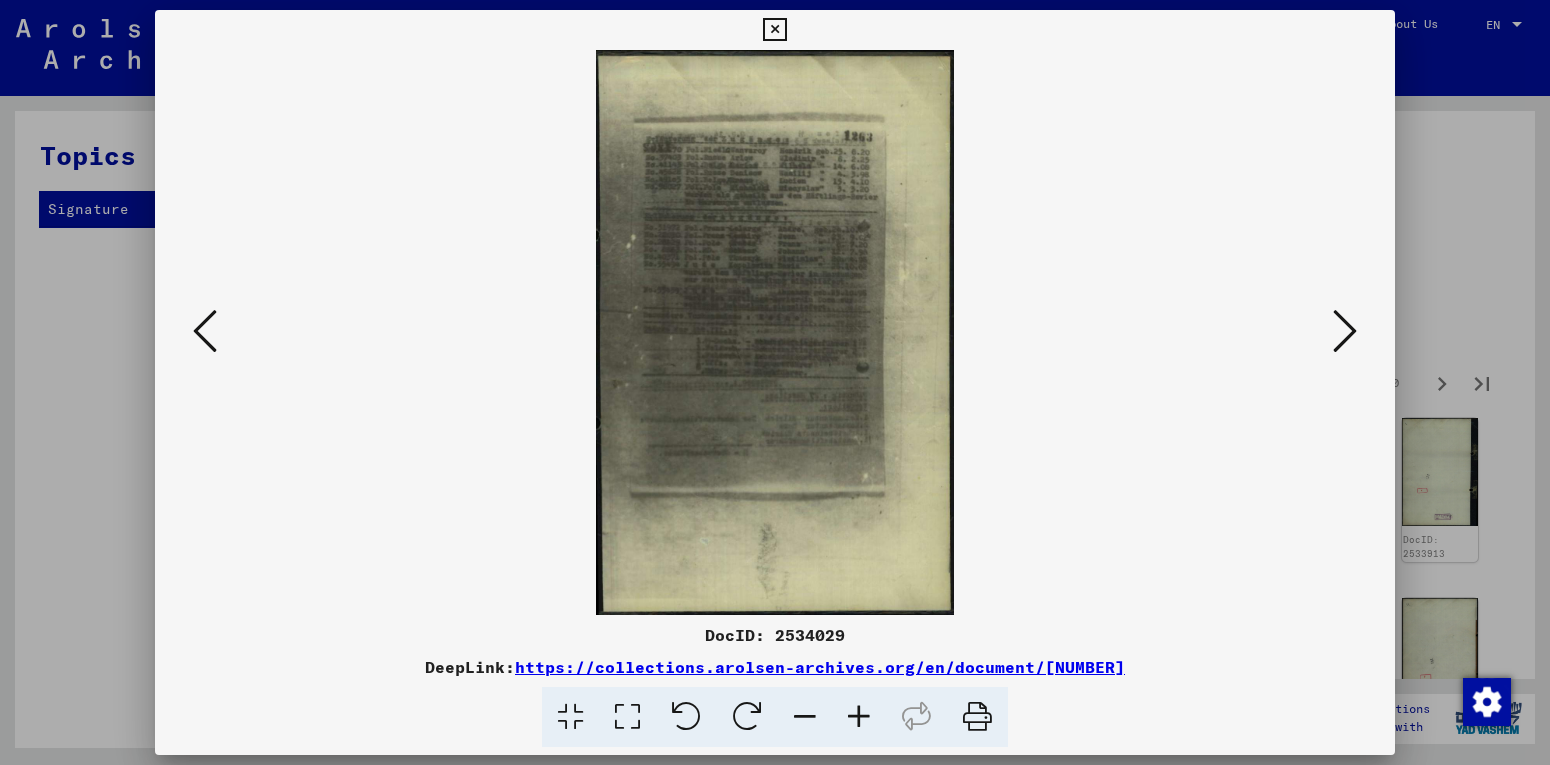 click at bounding box center [1345, 331] 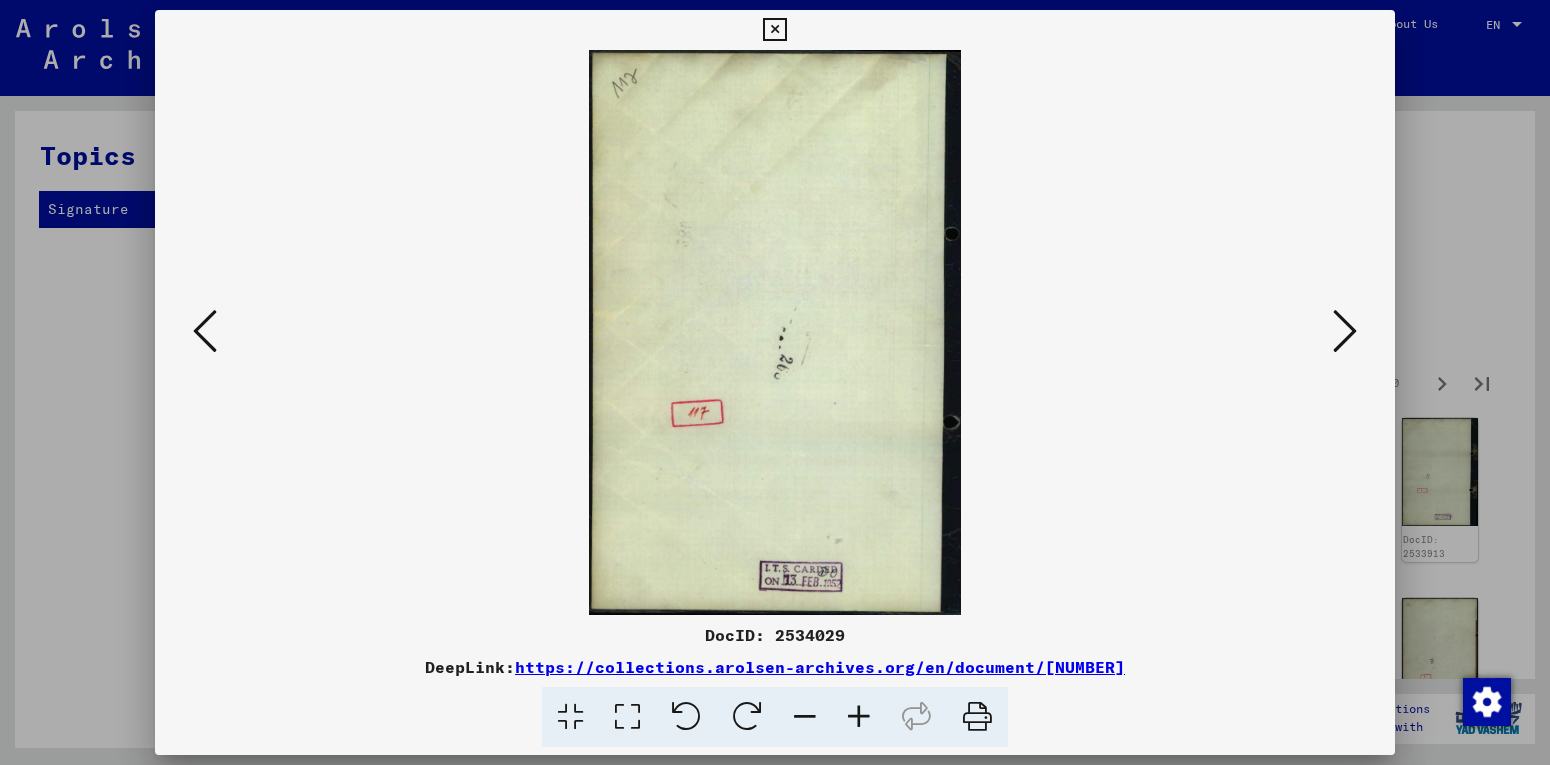 click at bounding box center (1345, 331) 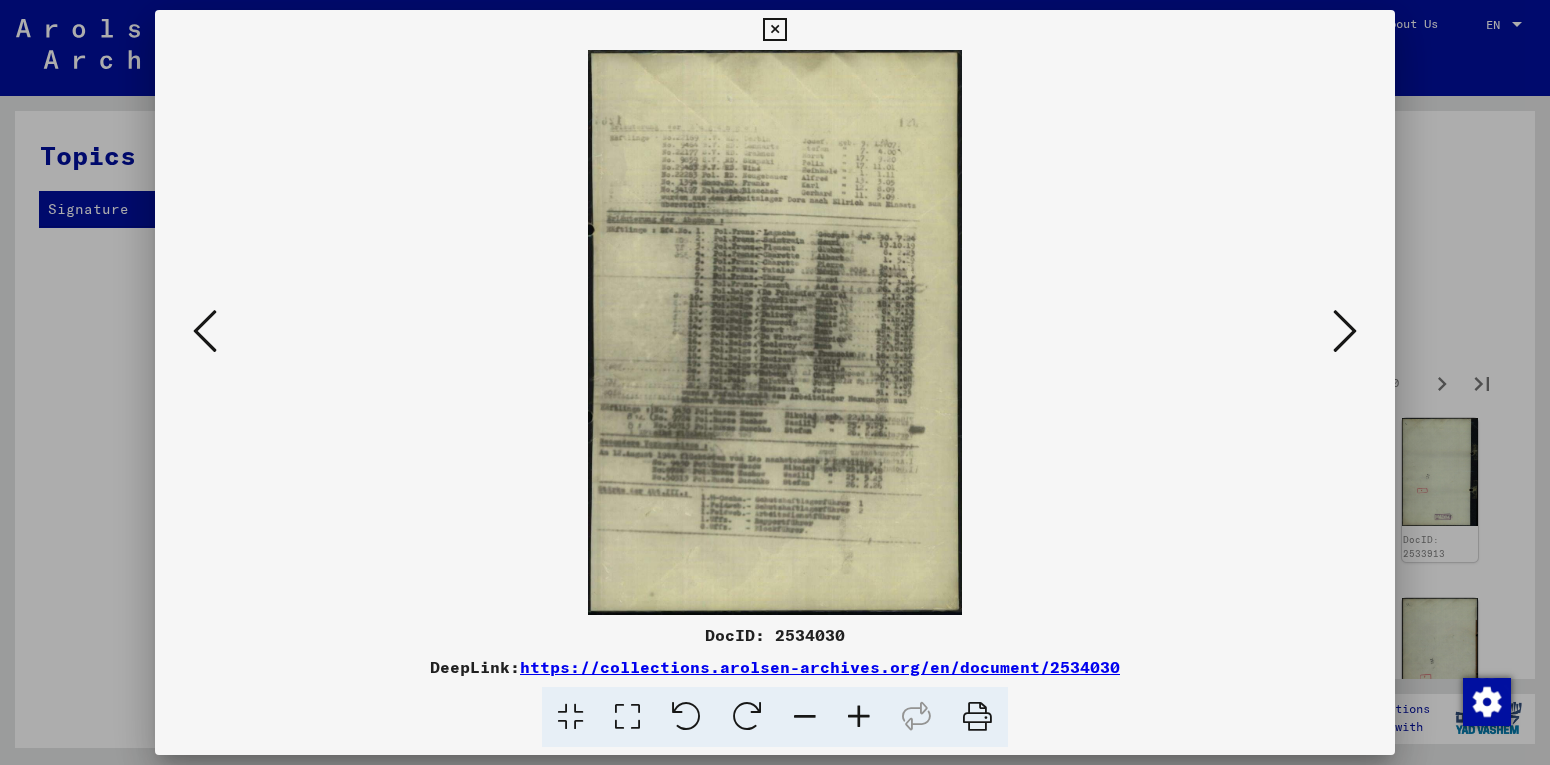 click at bounding box center (1345, 331) 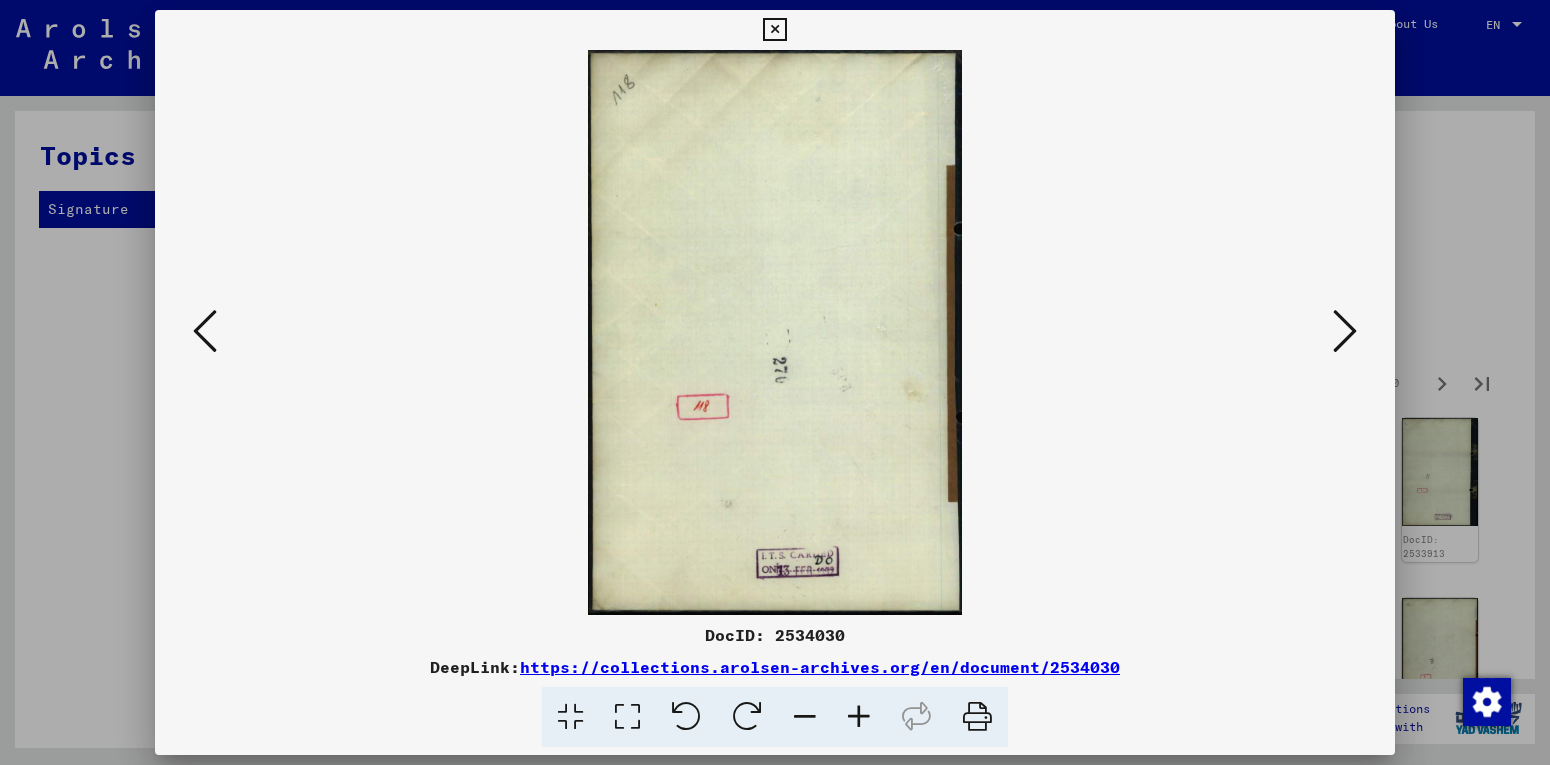 click at bounding box center (1345, 332) 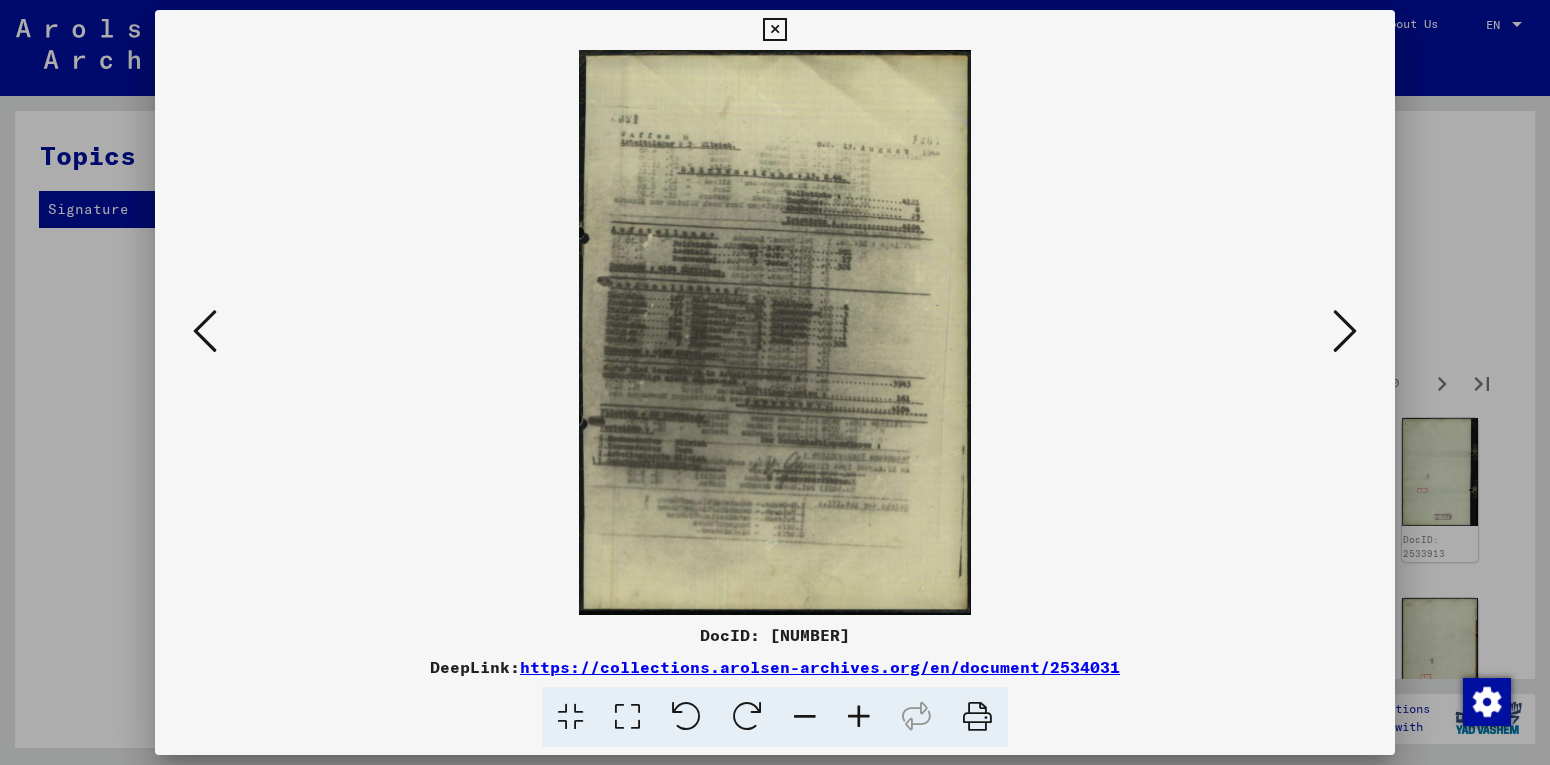 click at bounding box center [775, 332] 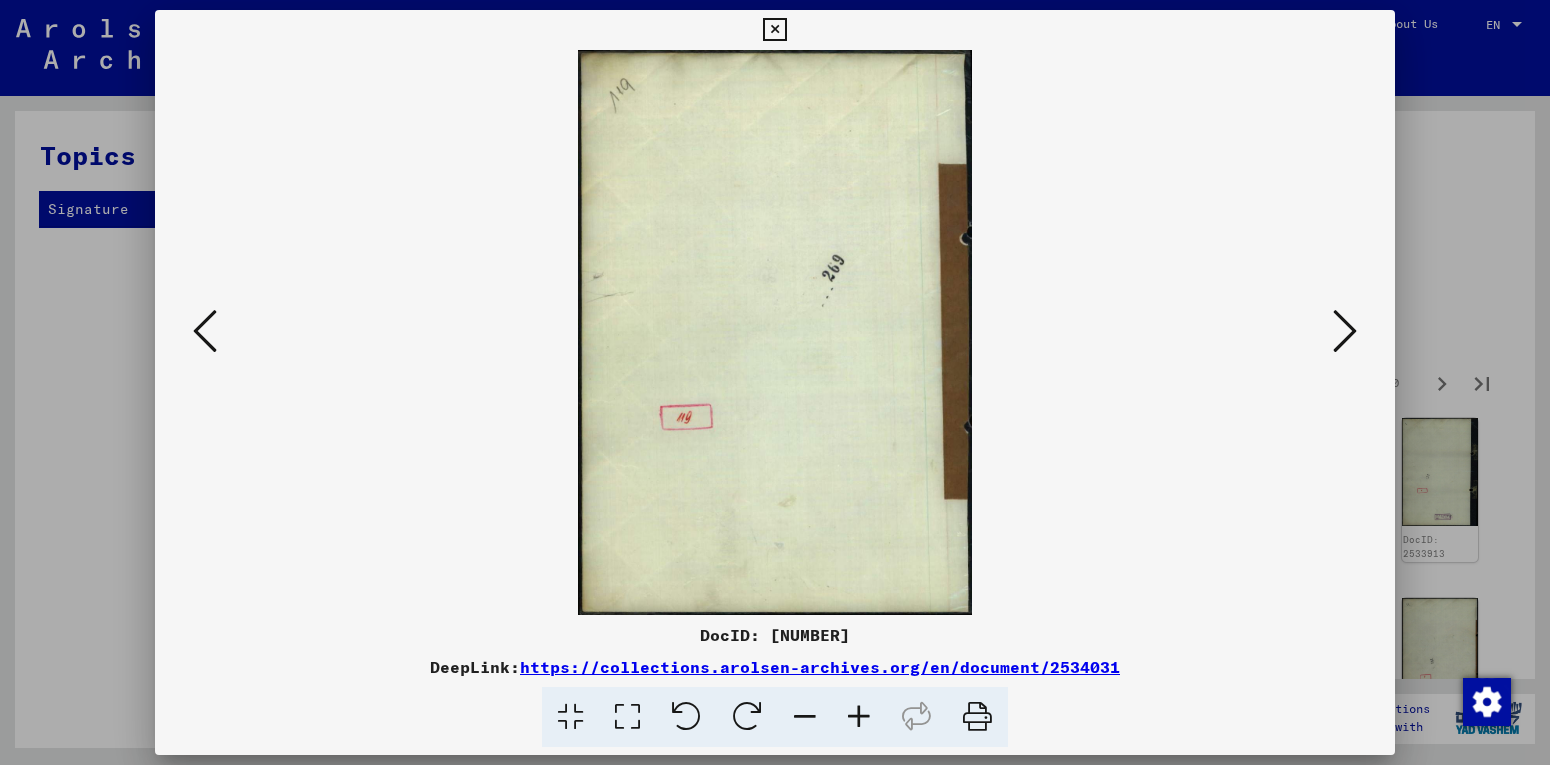 click at bounding box center [1345, 331] 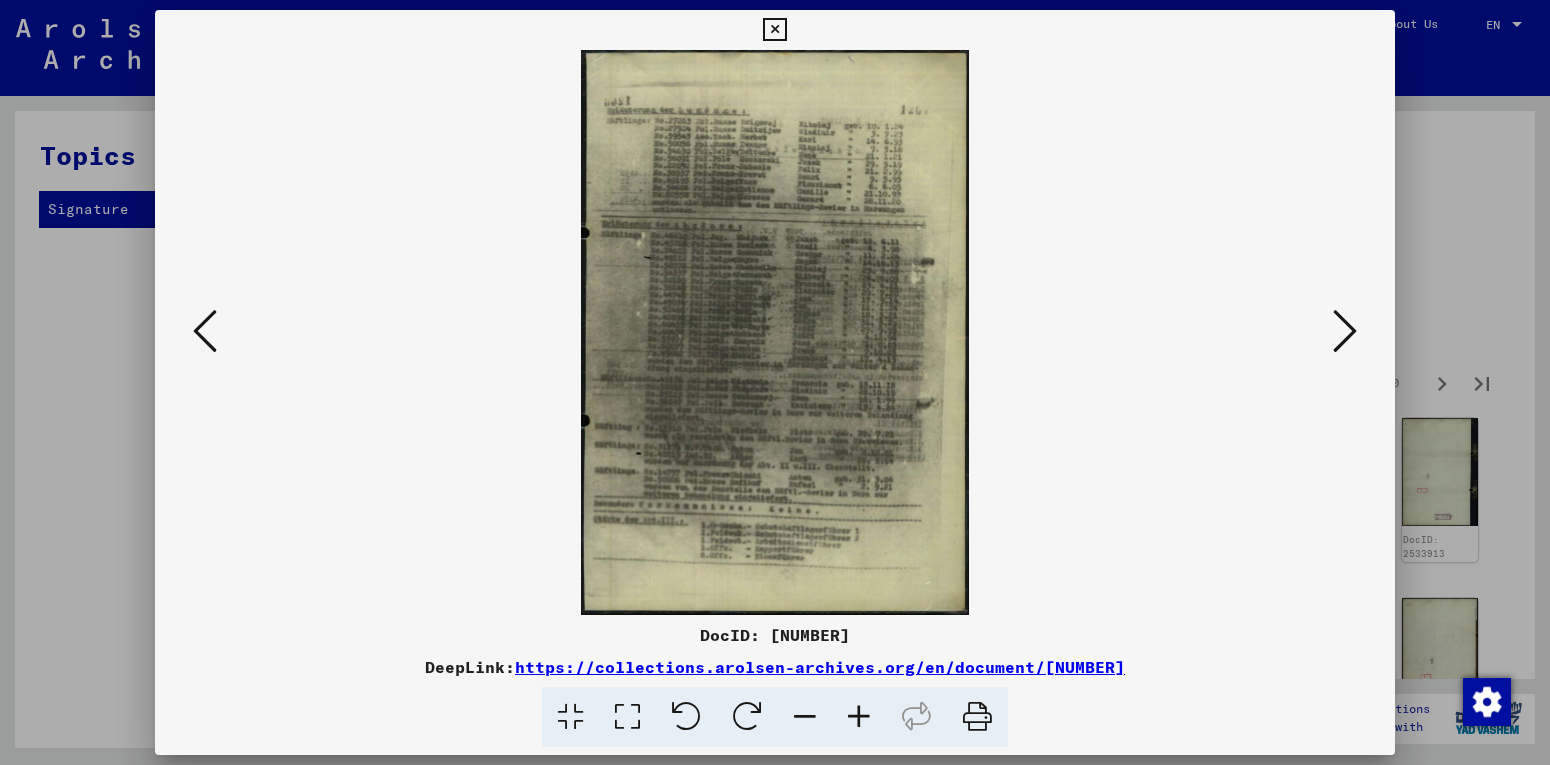 click at bounding box center [1345, 331] 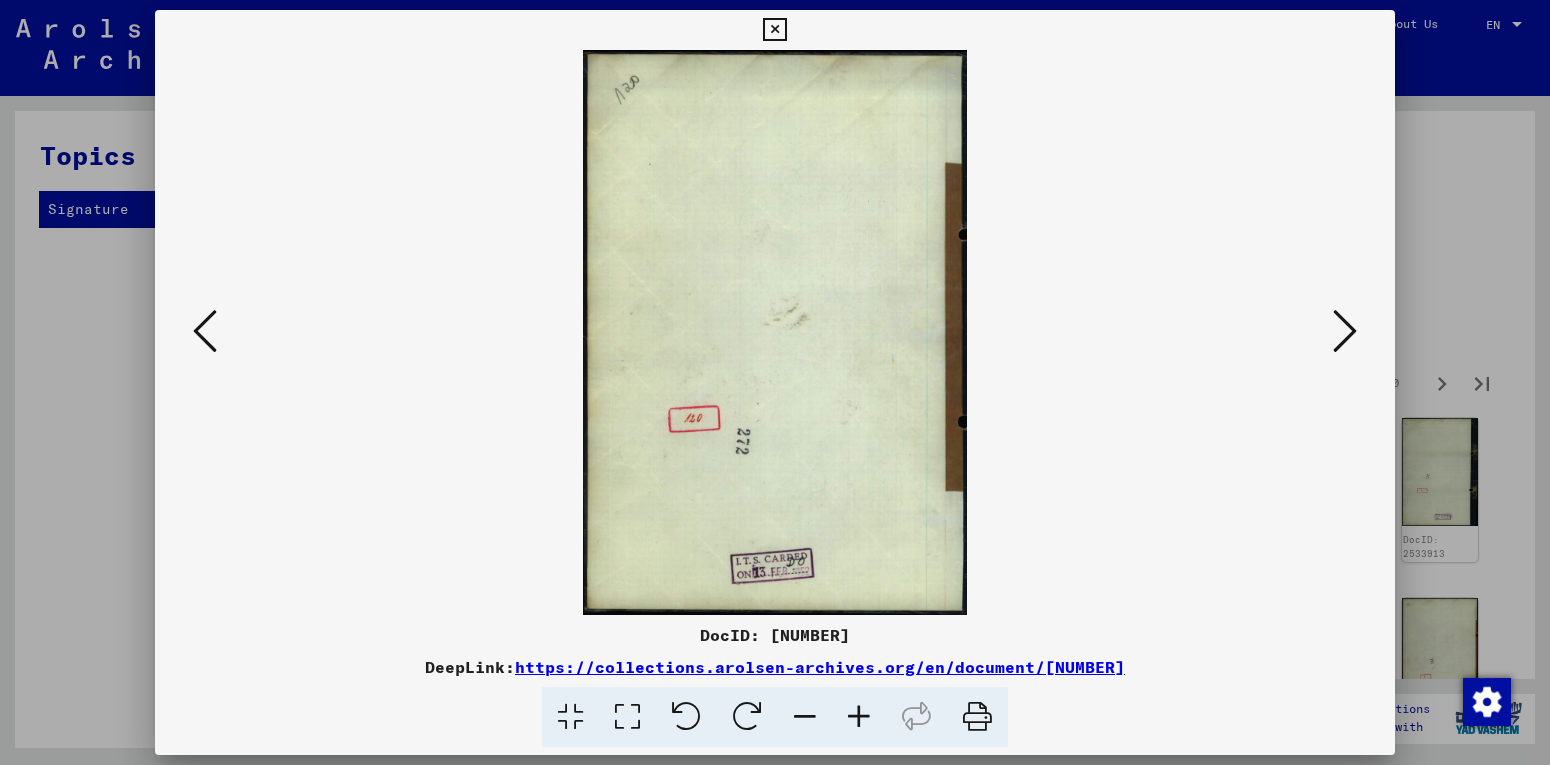 click at bounding box center (1345, 331) 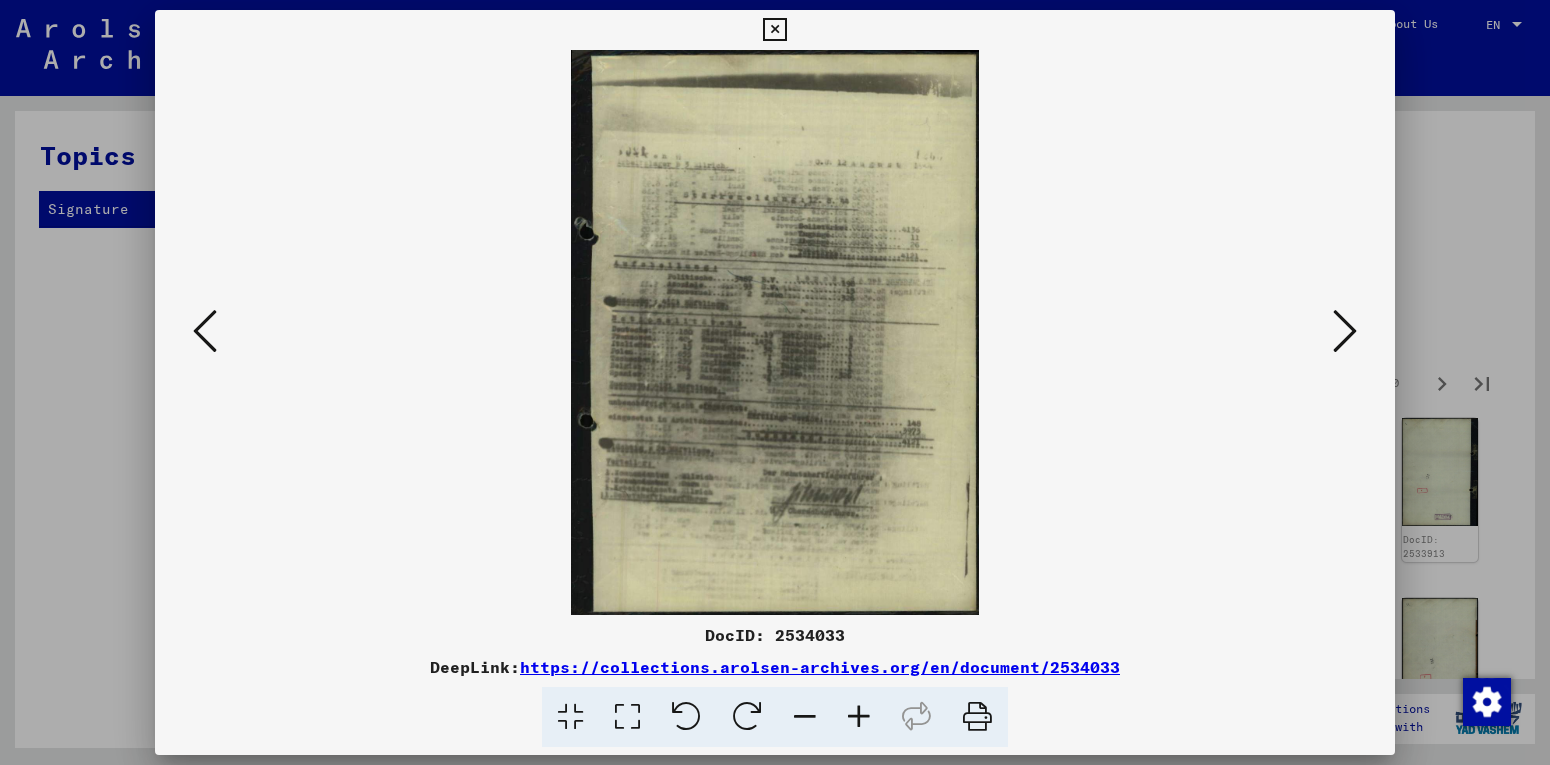 click at bounding box center [1345, 331] 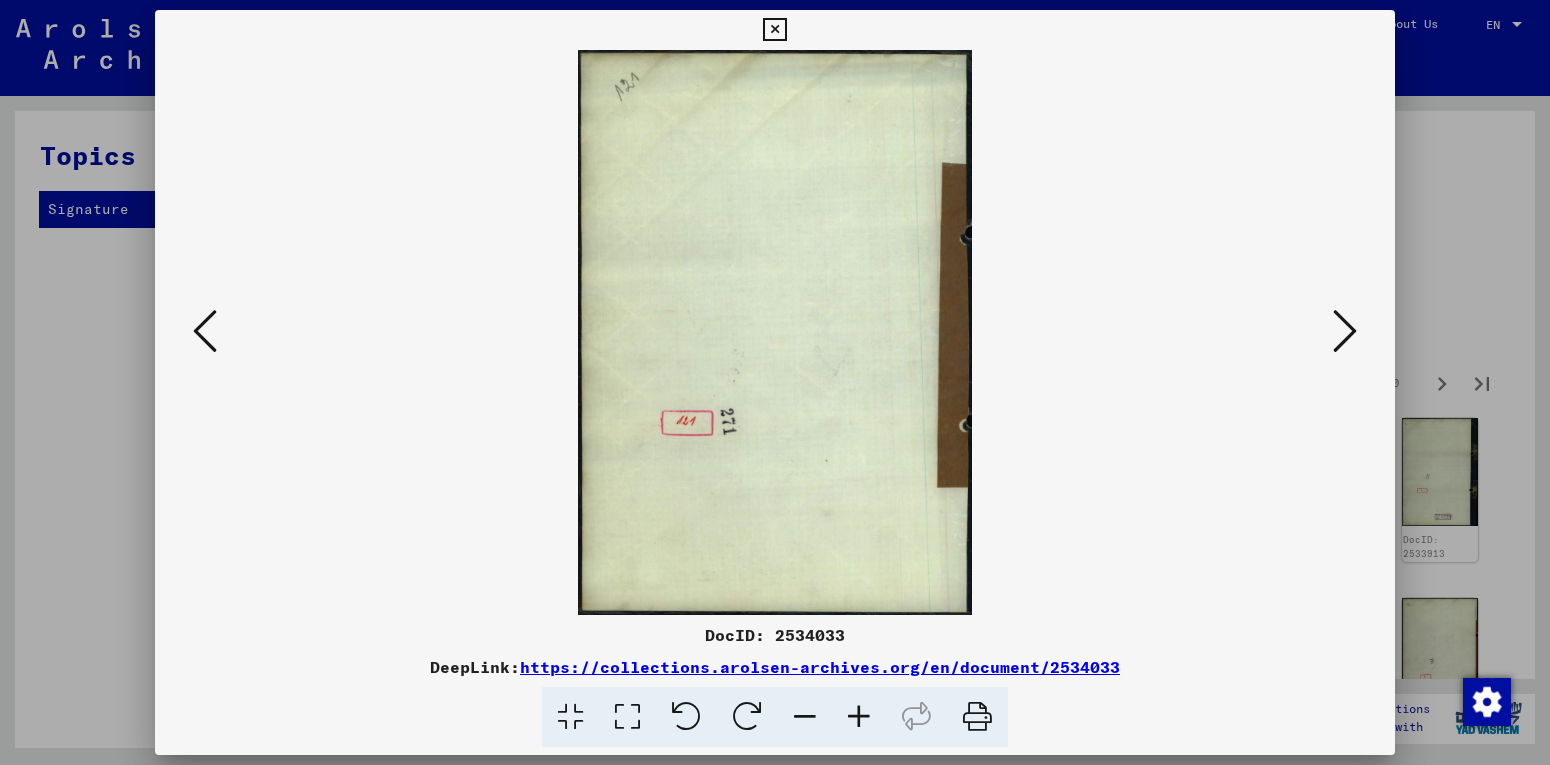 click at bounding box center (1345, 331) 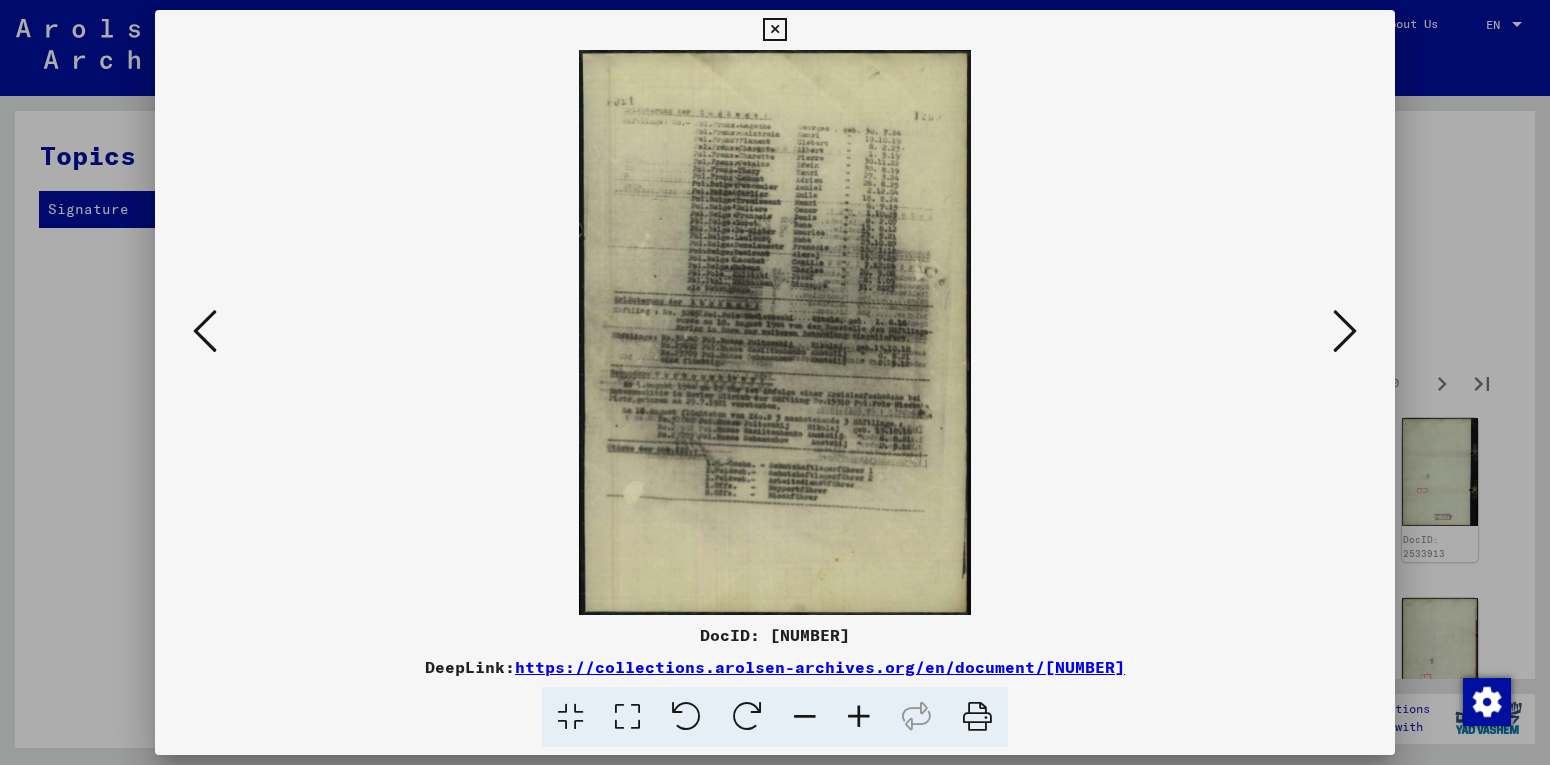 click at bounding box center (1345, 331) 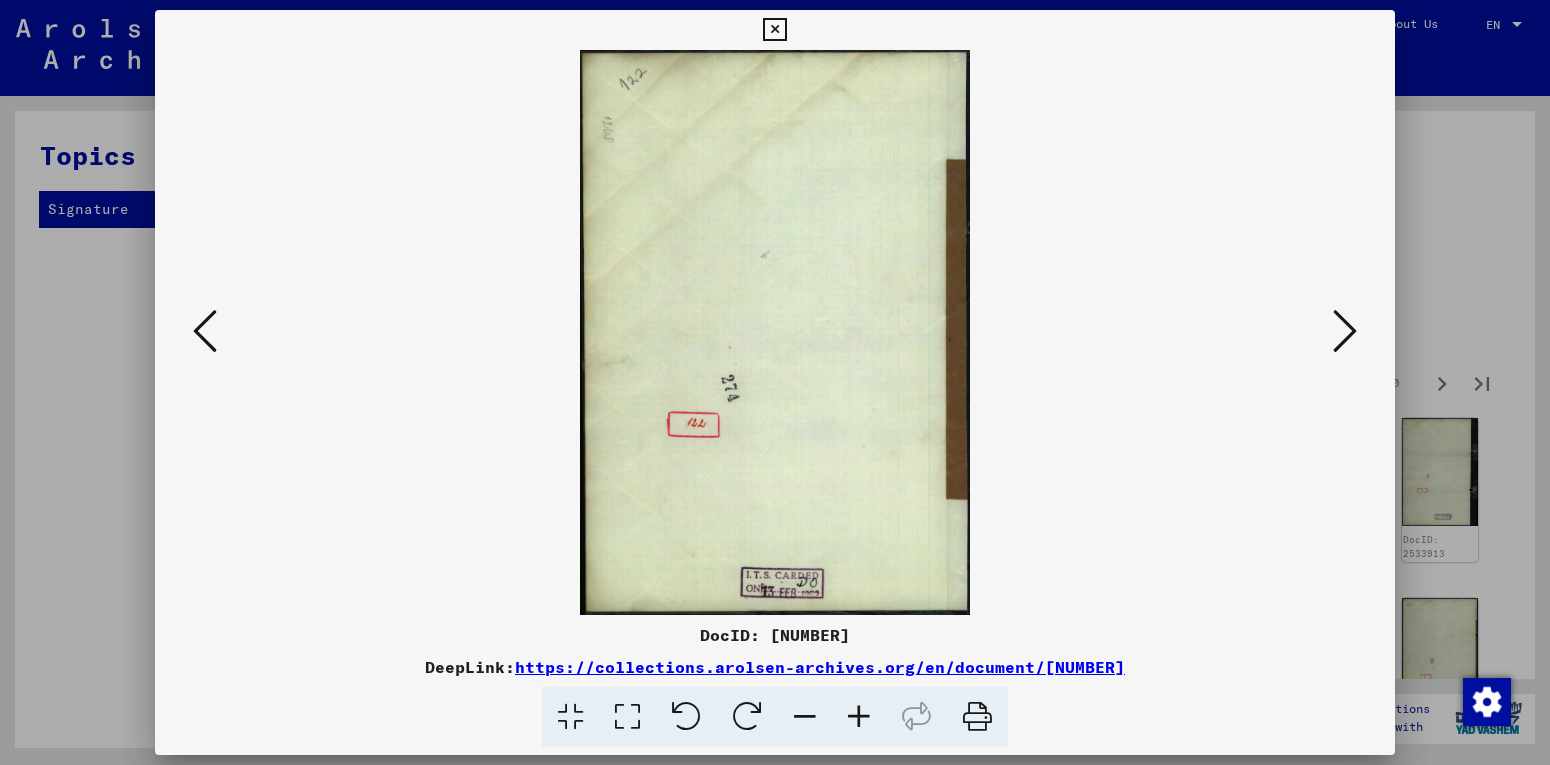 click at bounding box center (1345, 331) 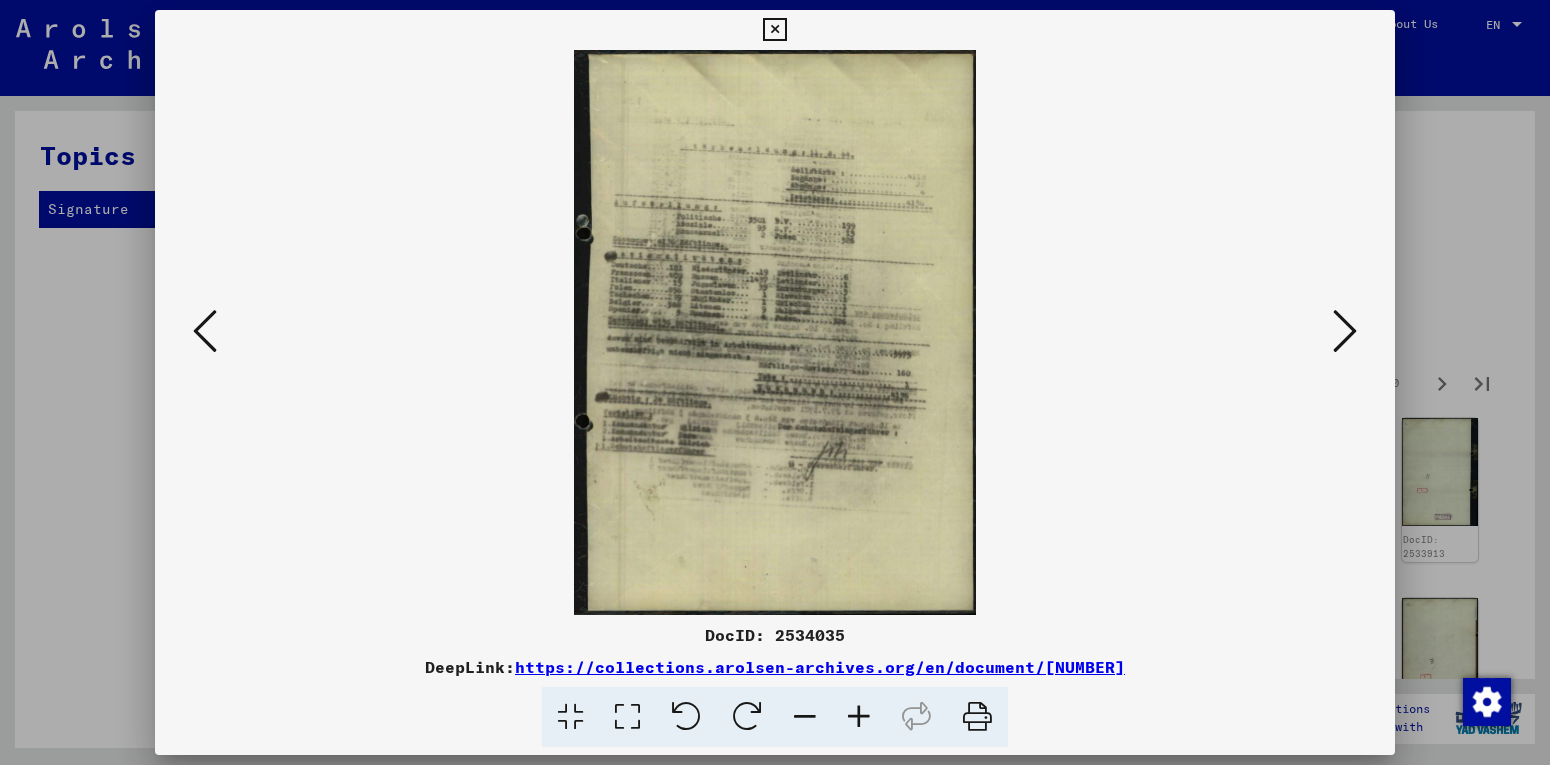 click at bounding box center (1345, 331) 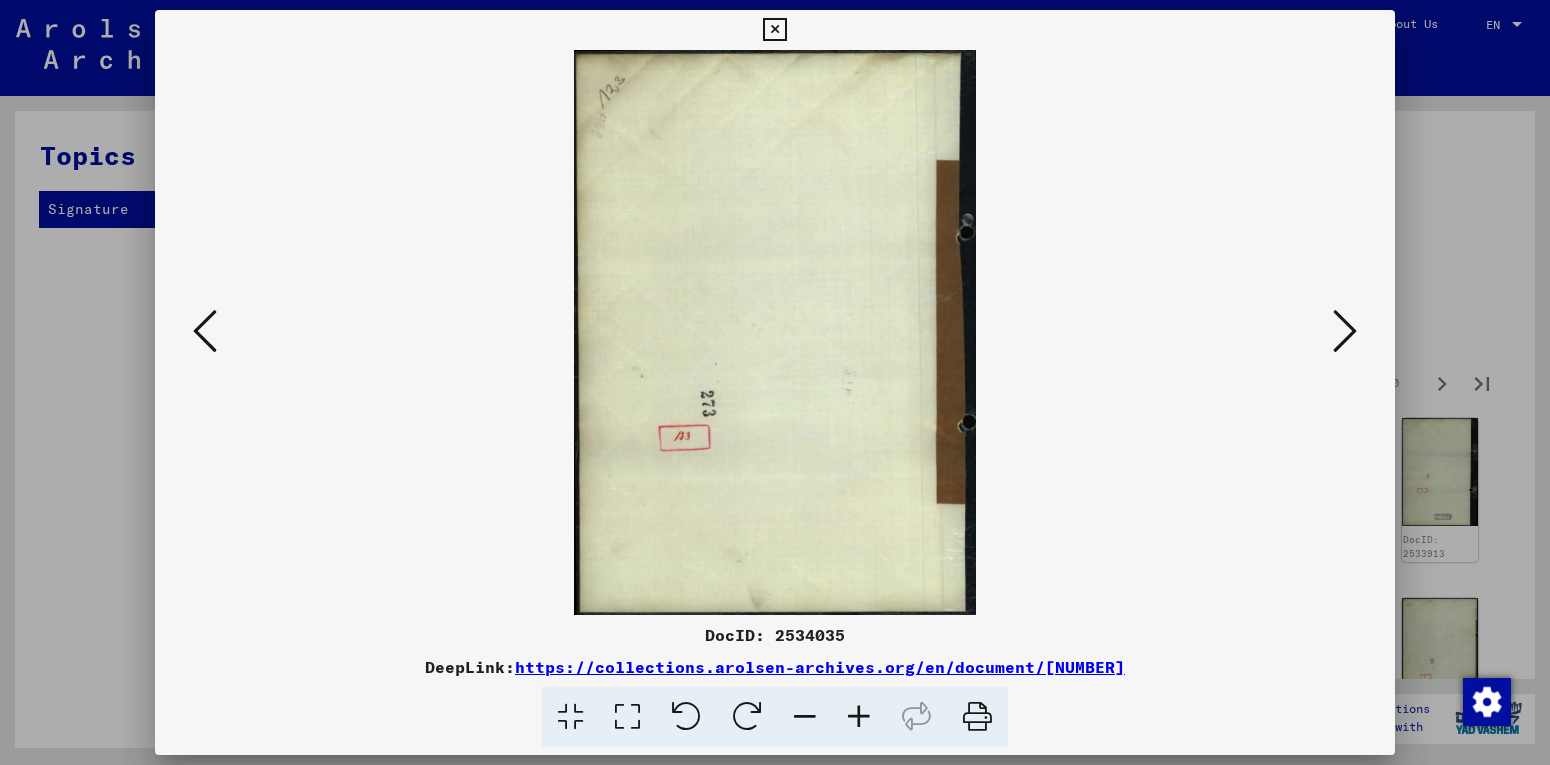 click at bounding box center (1345, 331) 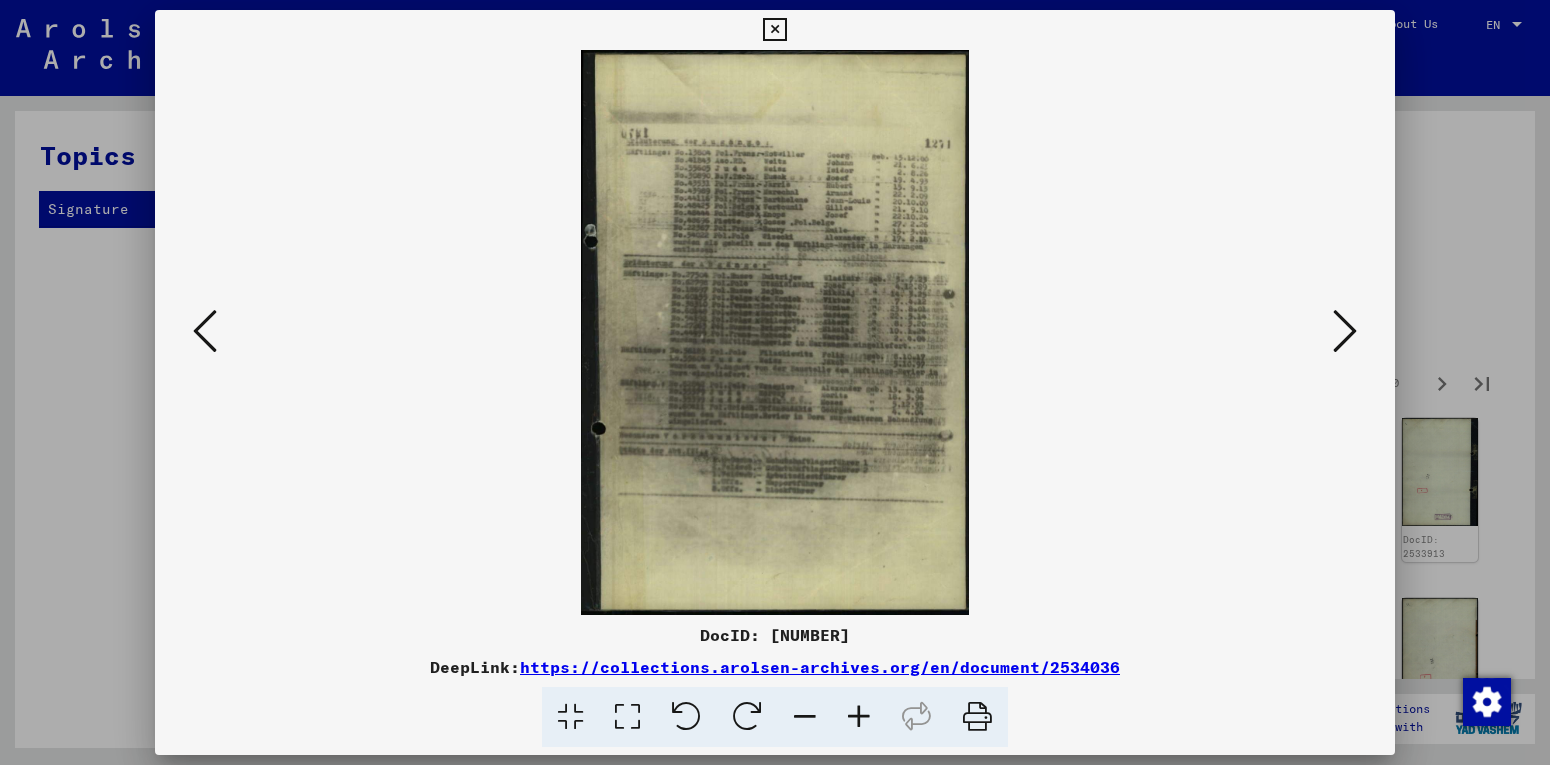 click at bounding box center [1345, 331] 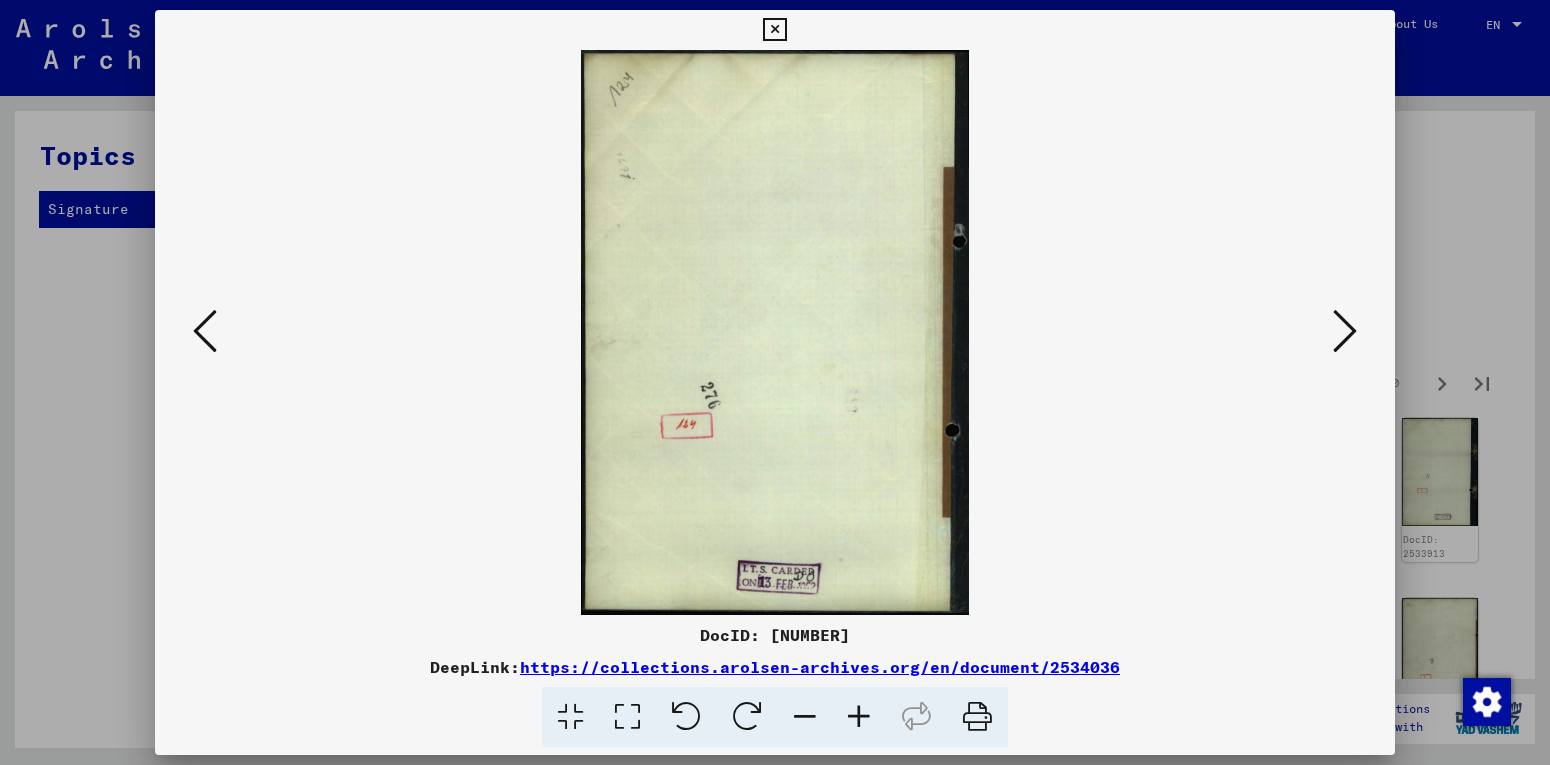 click at bounding box center (1345, 331) 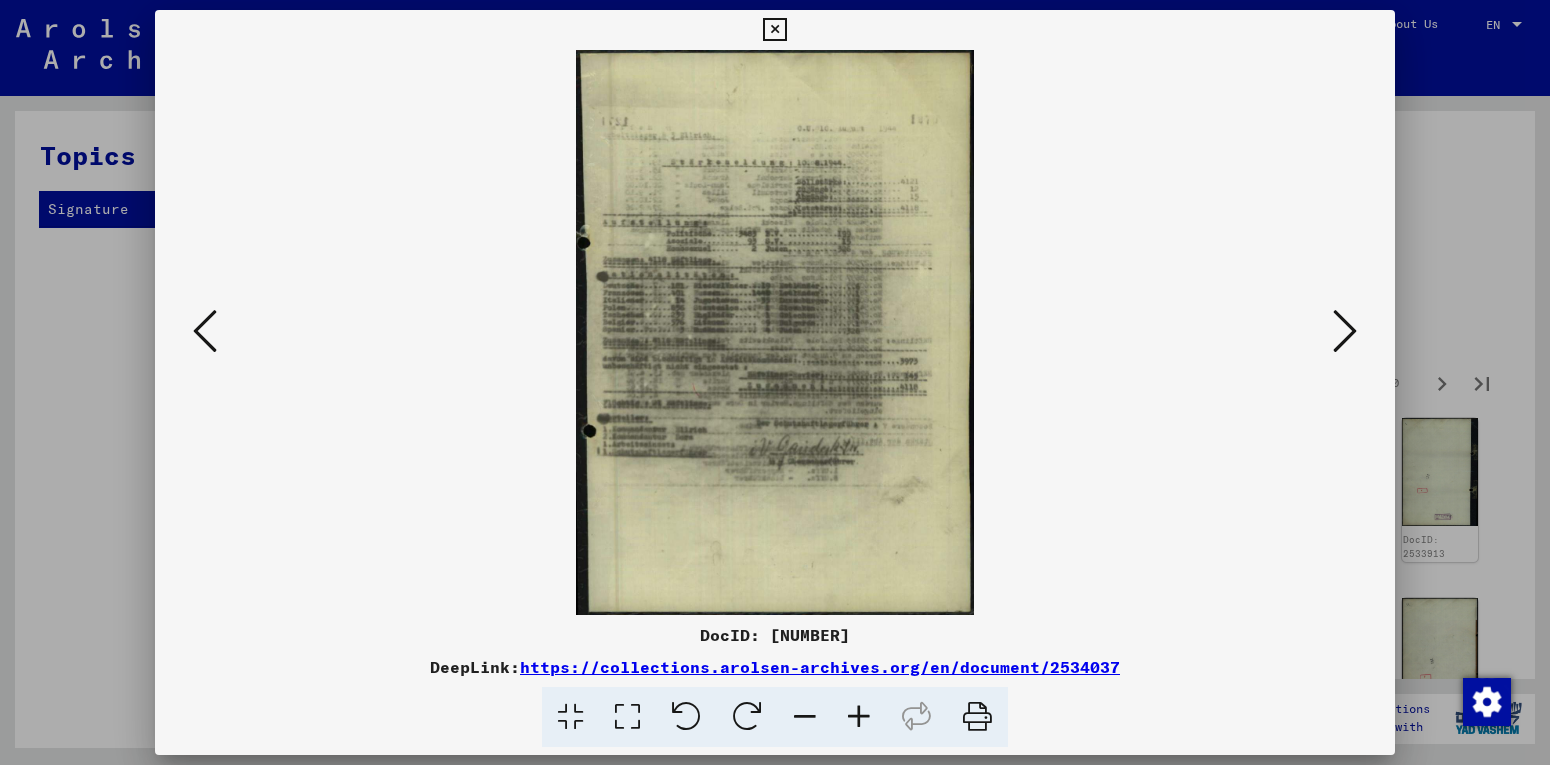 click at bounding box center [1345, 332] 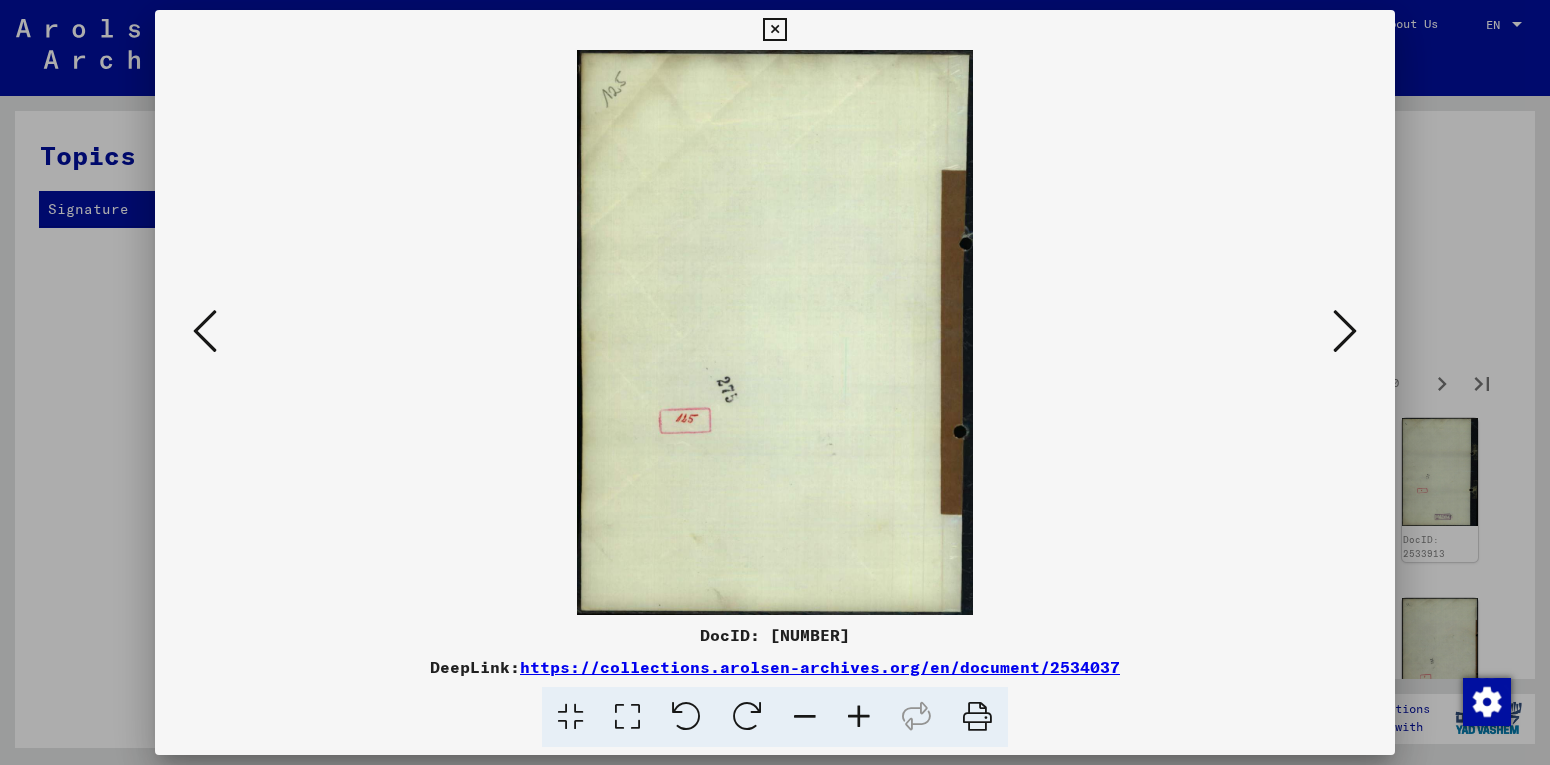 click at bounding box center [1345, 332] 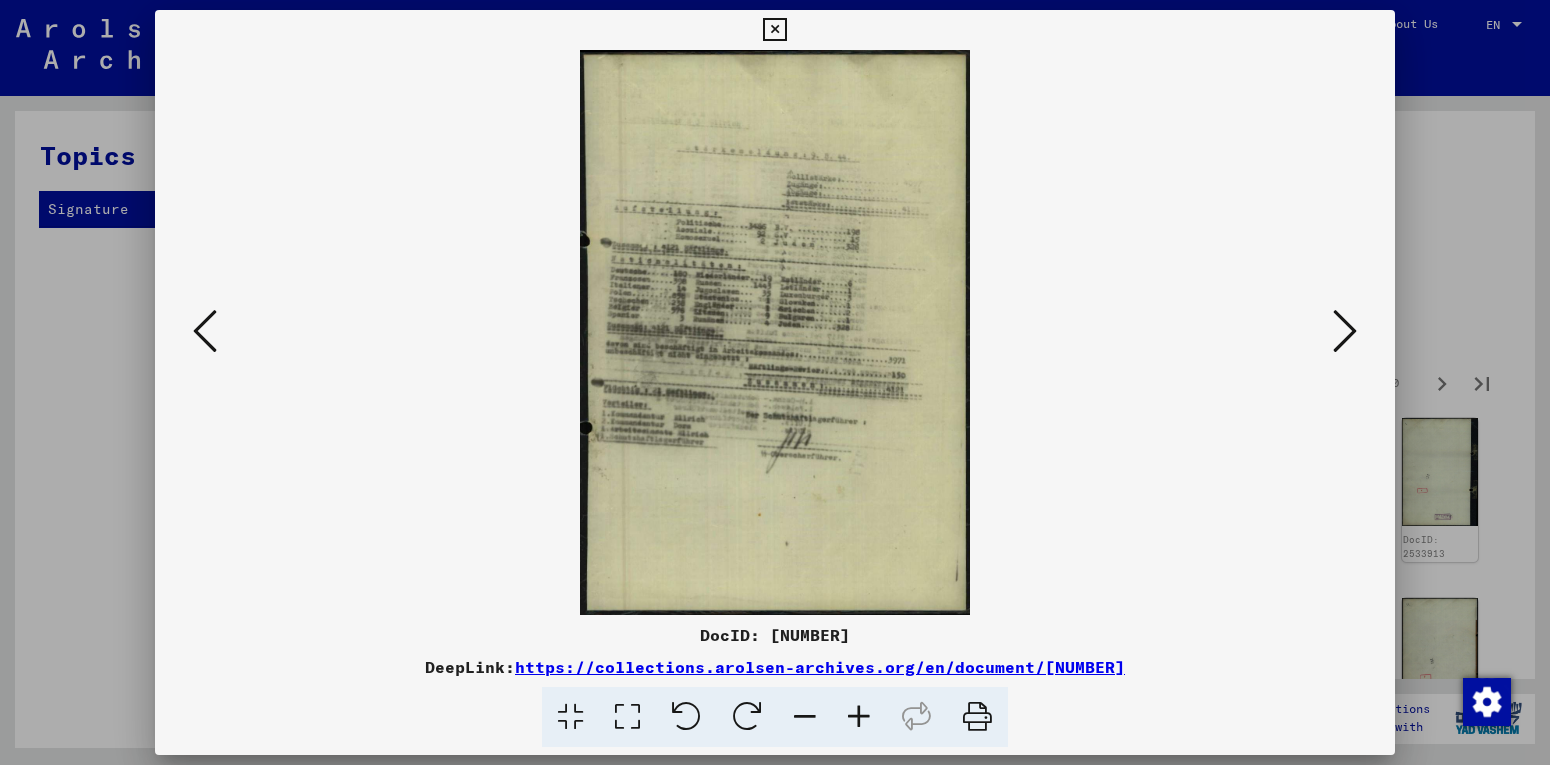 click at bounding box center [1345, 331] 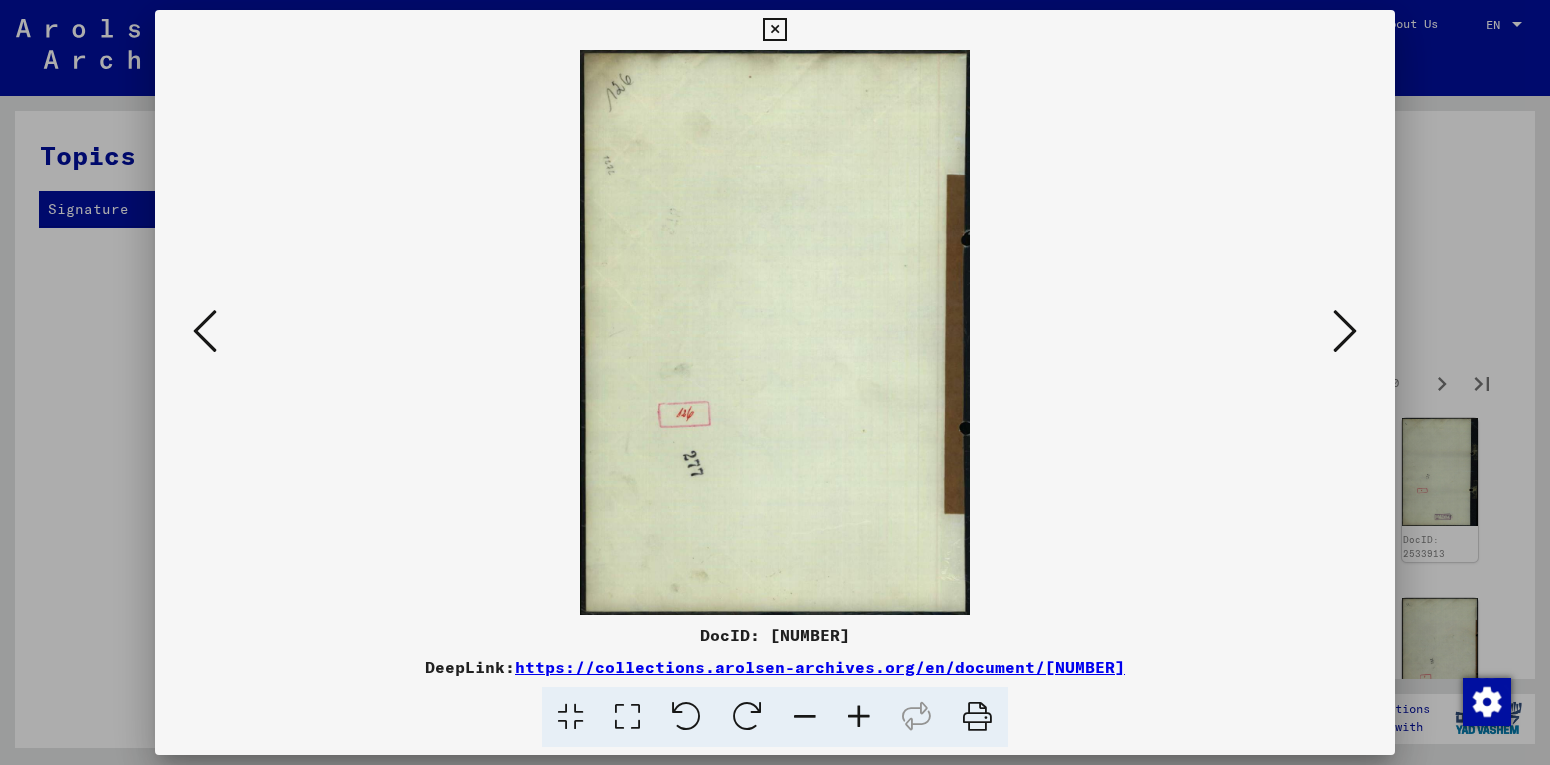 click at bounding box center [1345, 332] 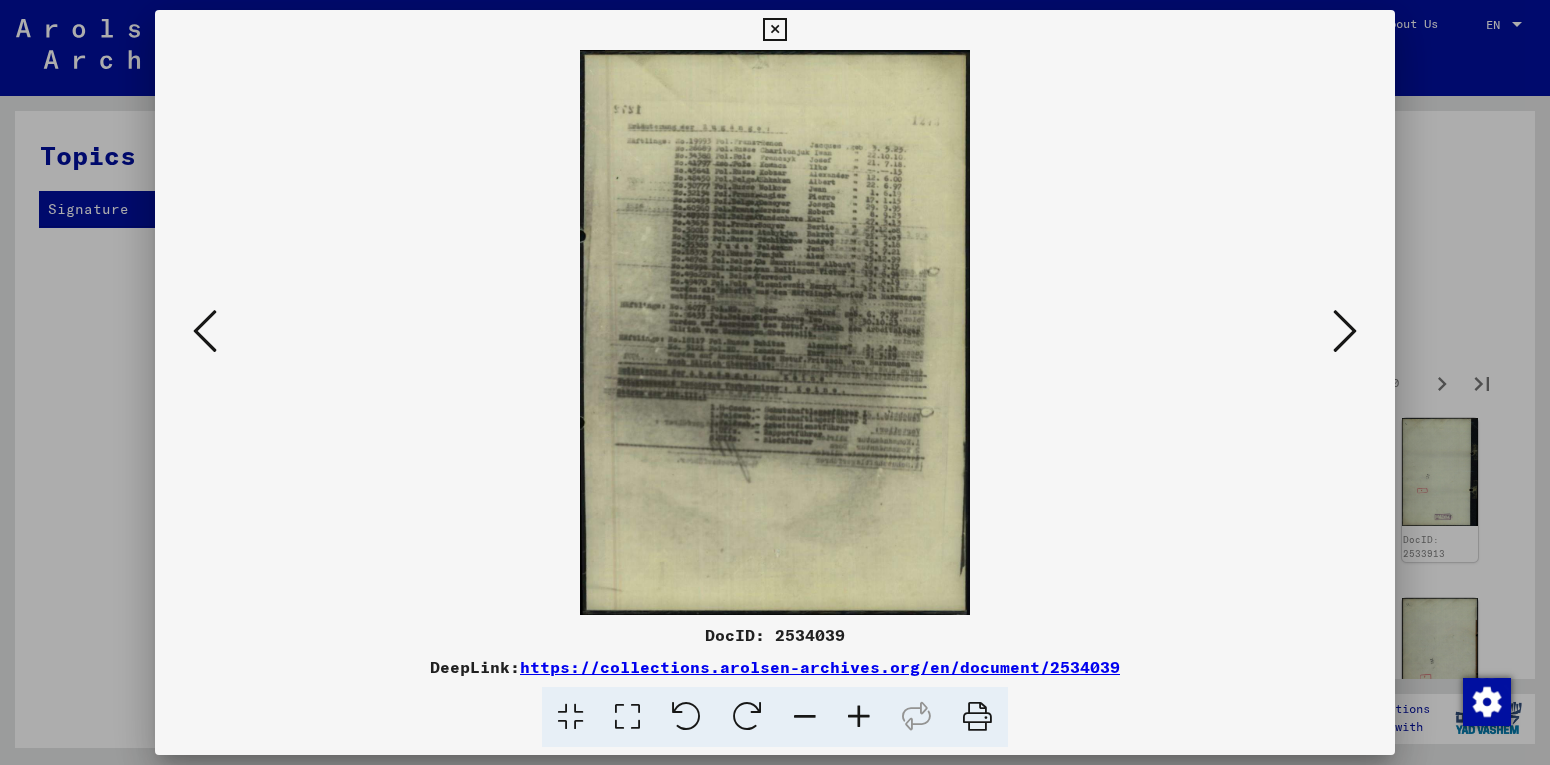 click at bounding box center (1345, 331) 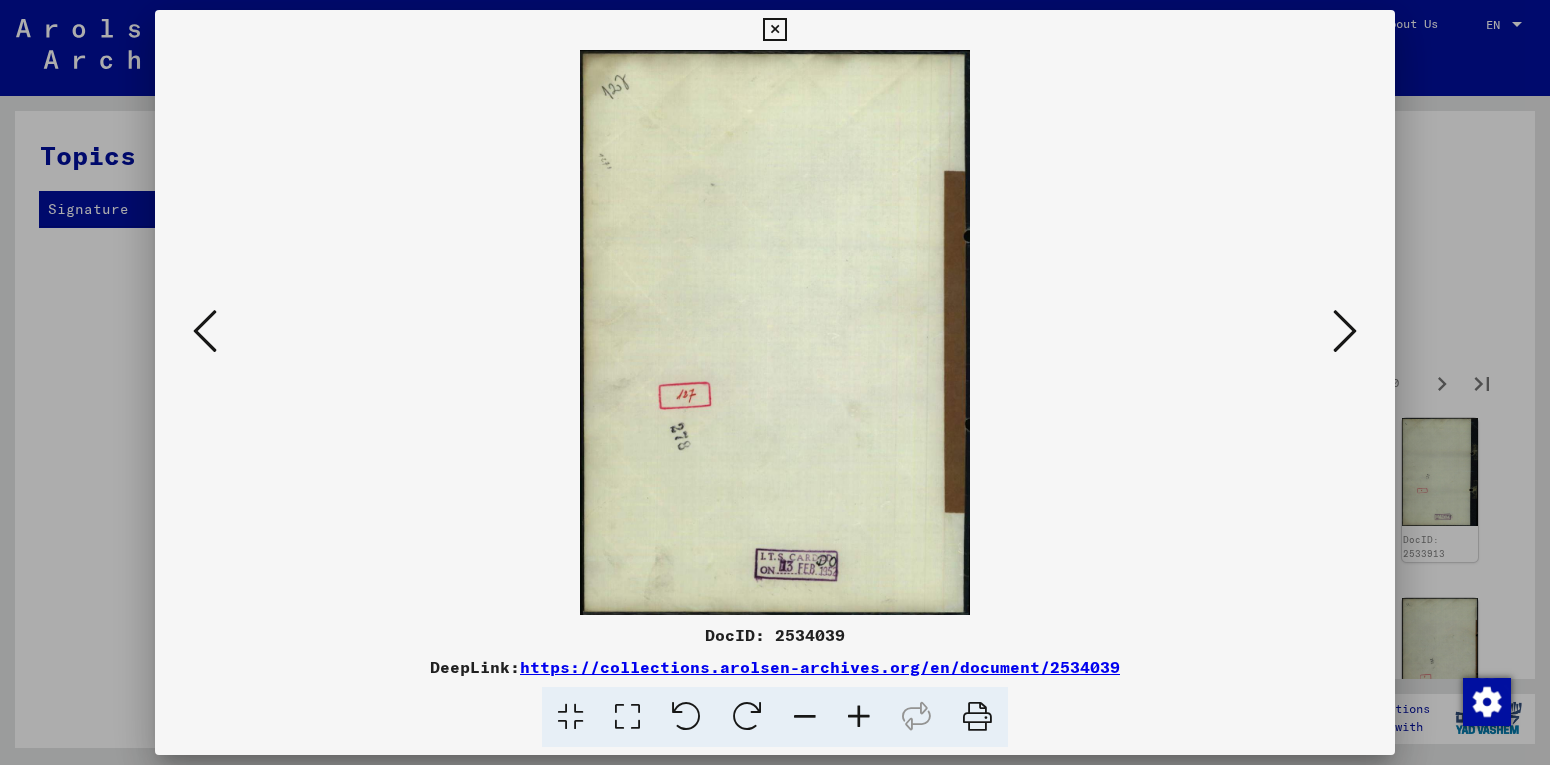 click at bounding box center (1345, 332) 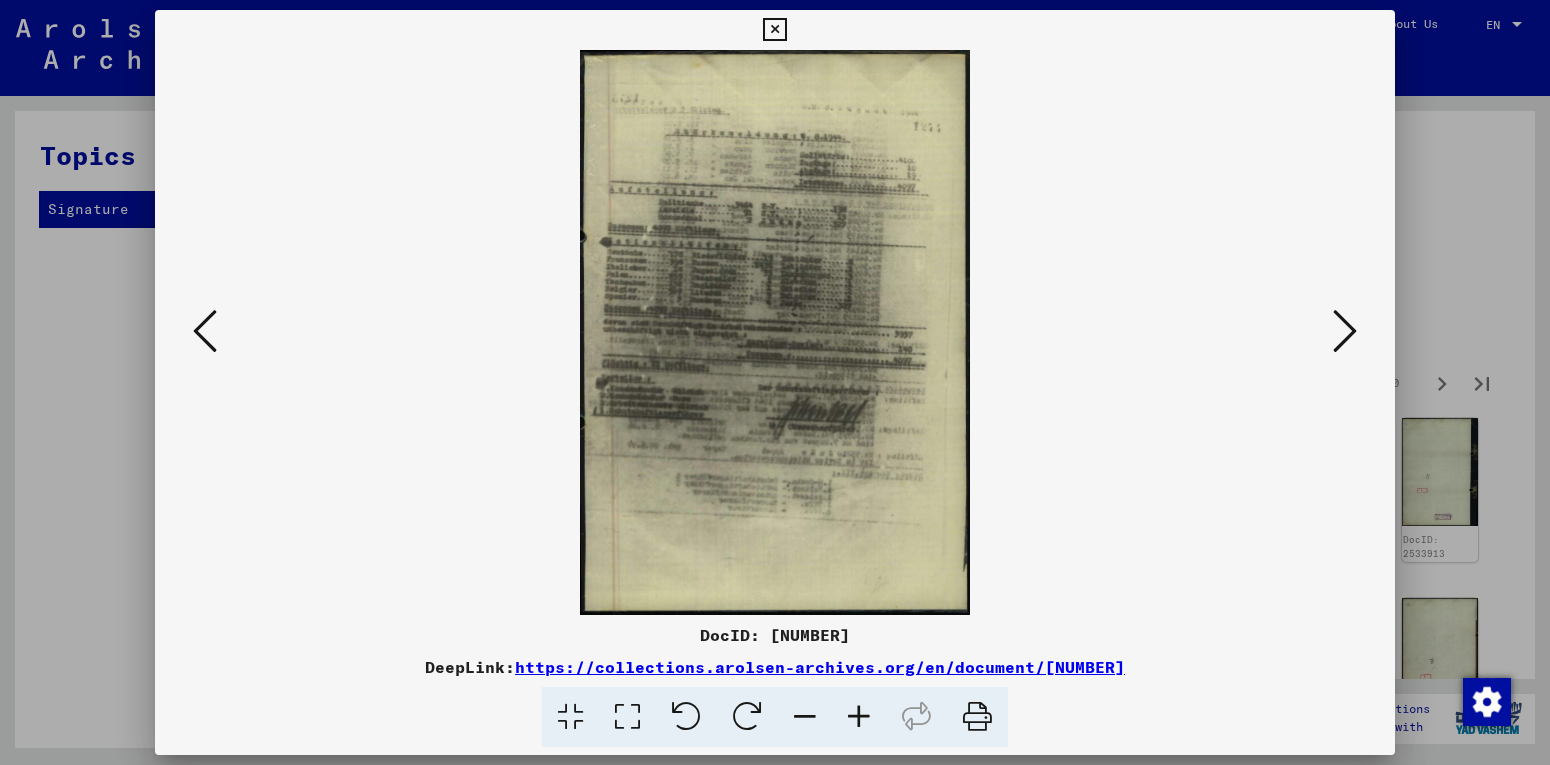 click at bounding box center [1345, 331] 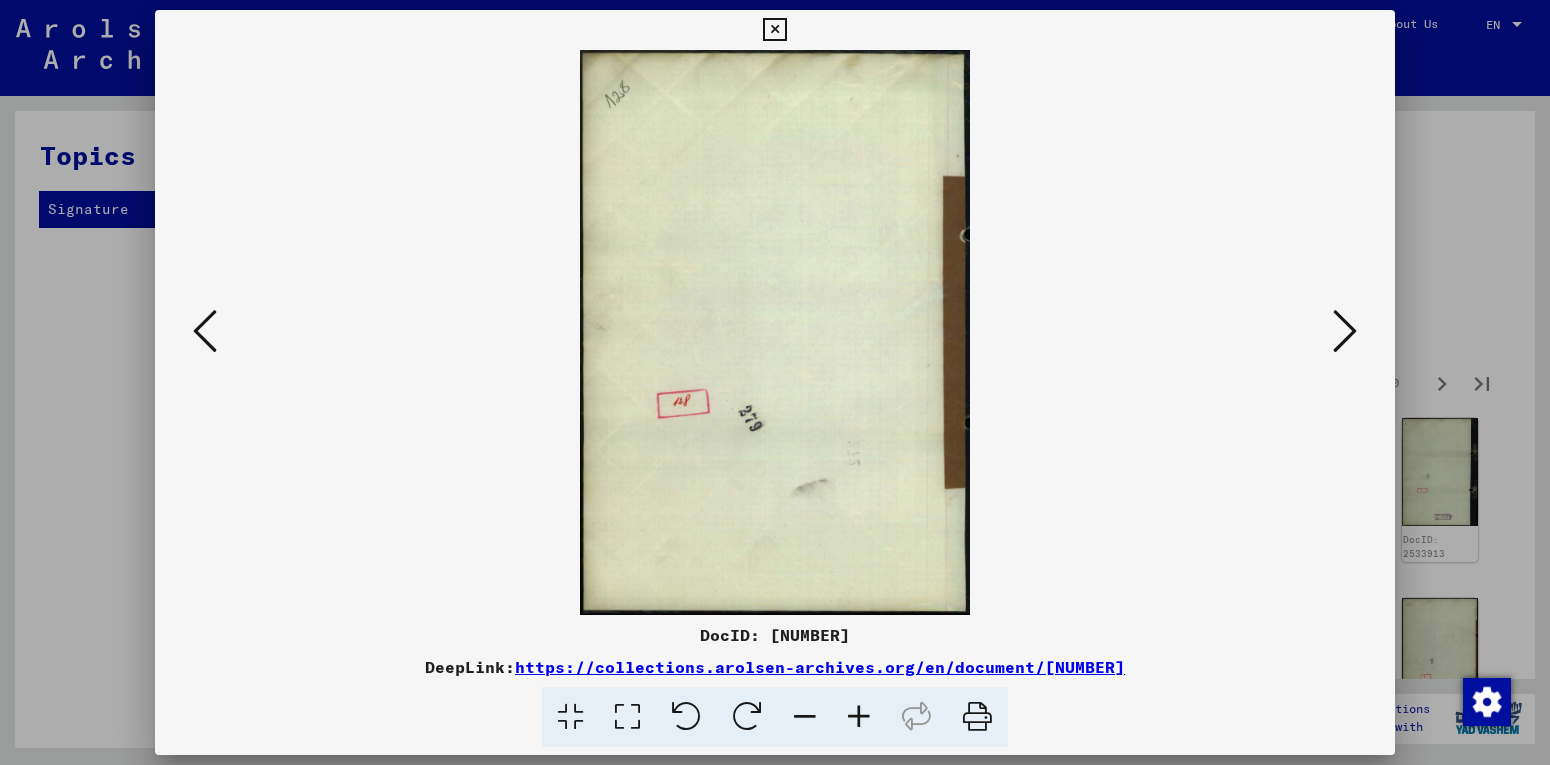 click at bounding box center (1345, 331) 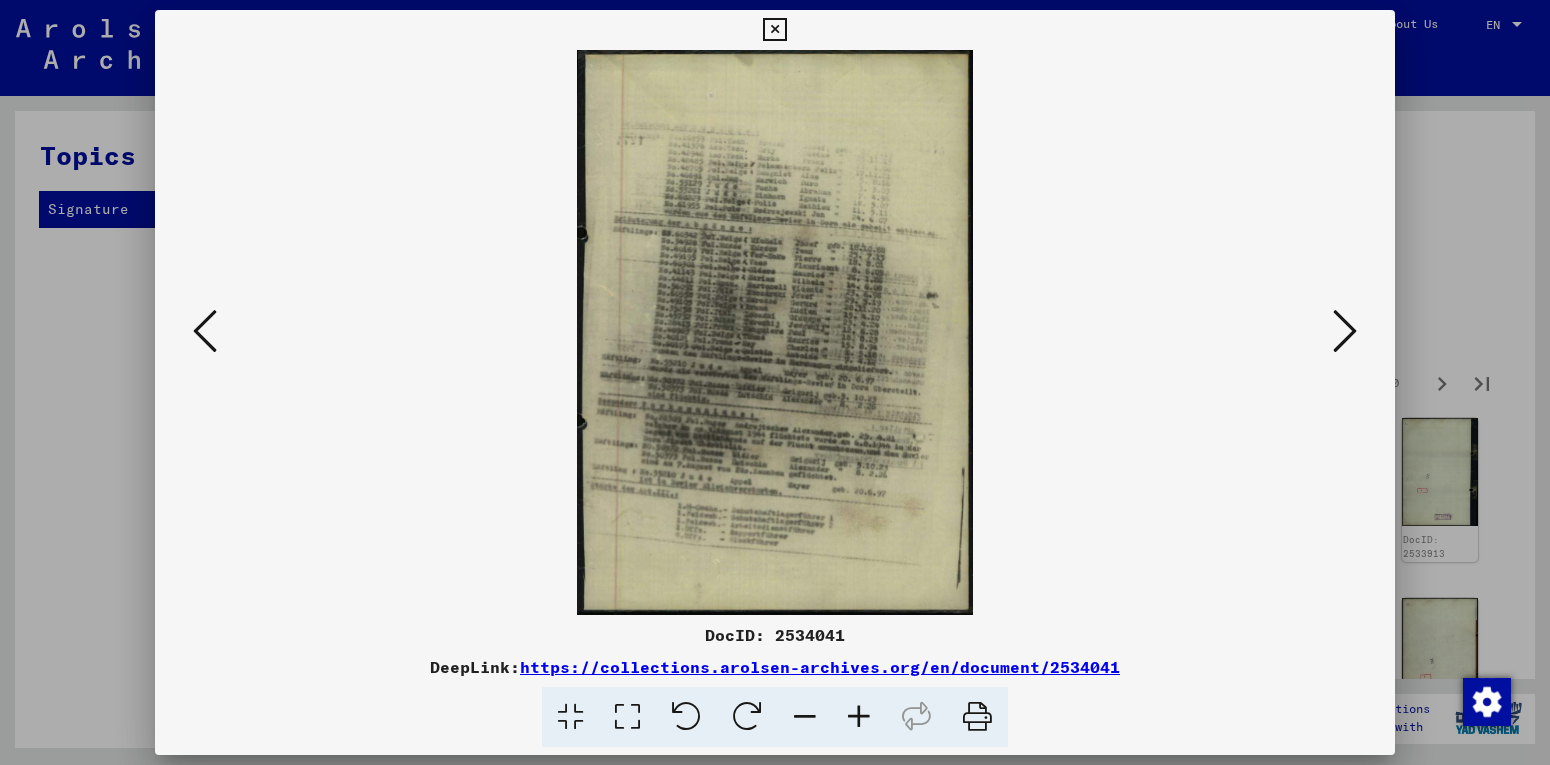 click at bounding box center (1345, 332) 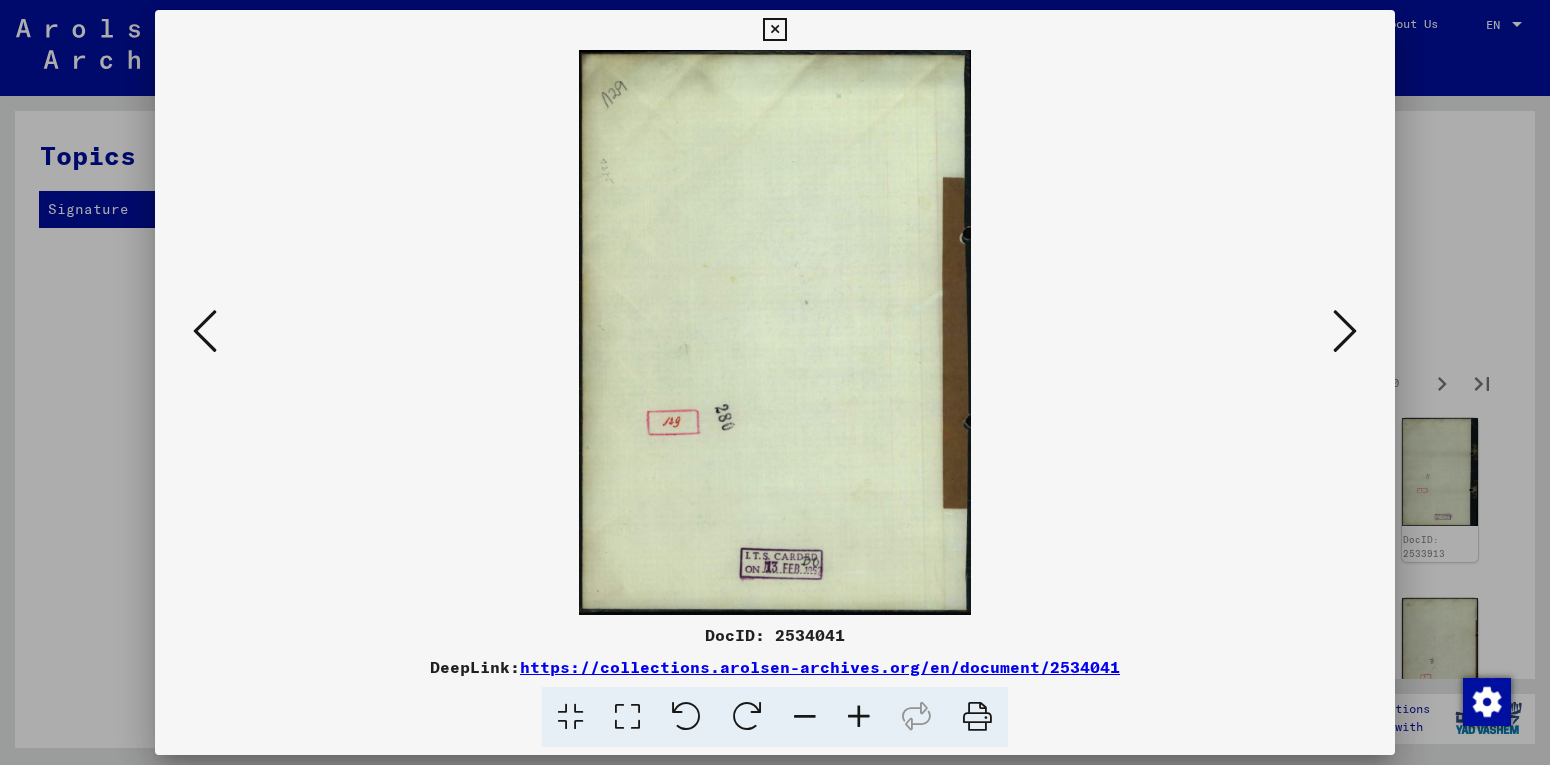 click at bounding box center [1345, 331] 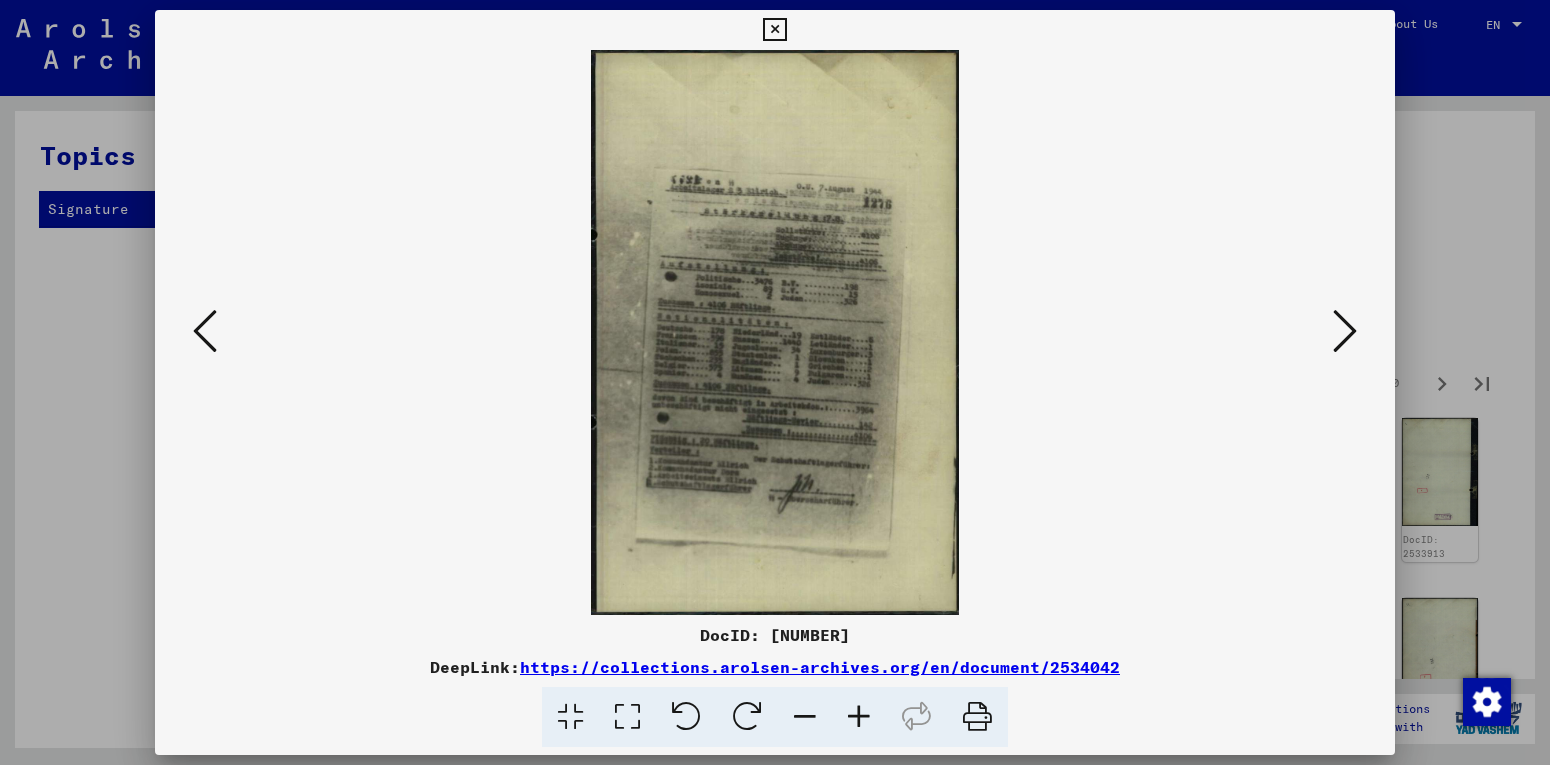 click at bounding box center (1345, 331) 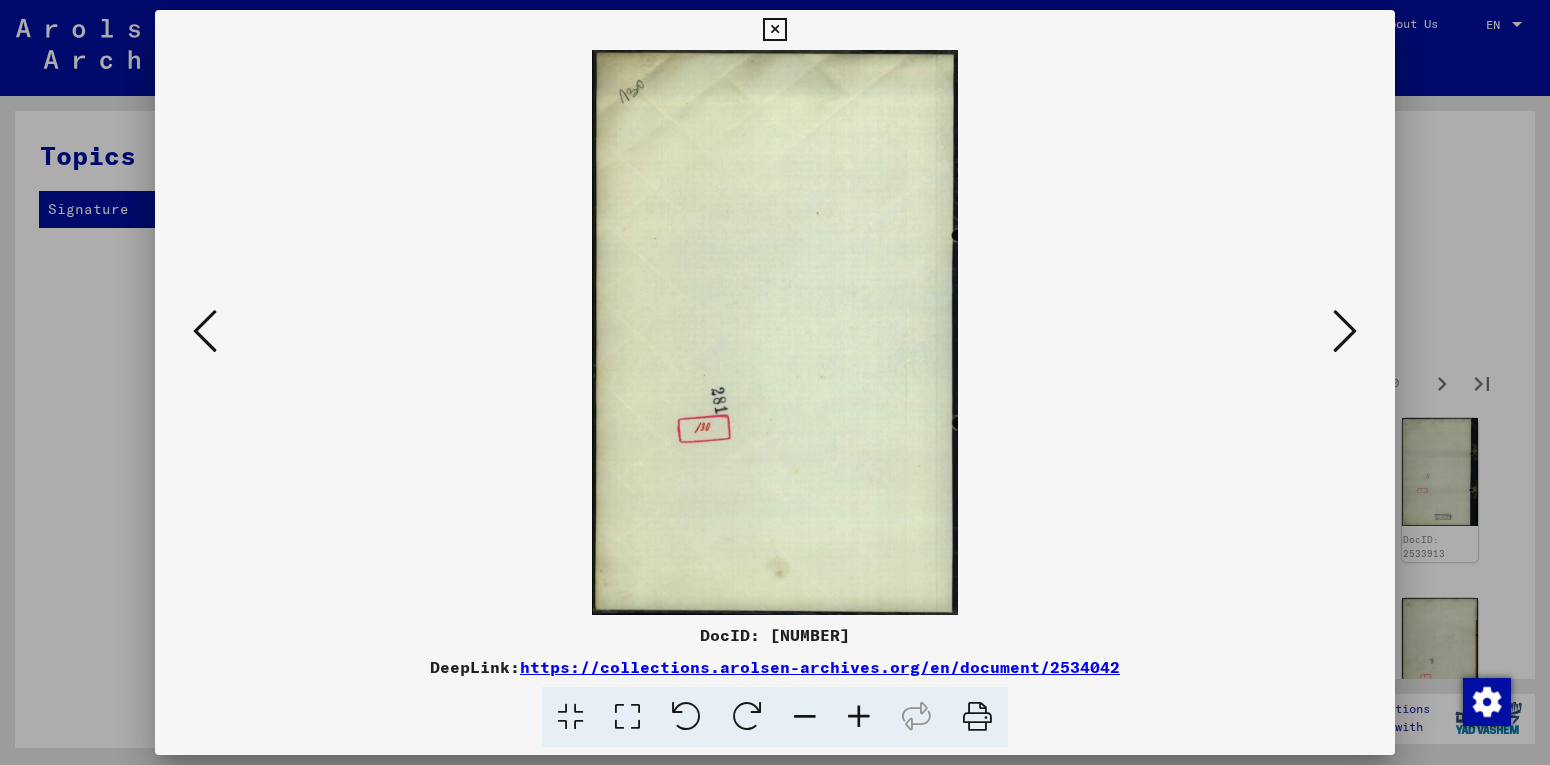 click at bounding box center (1345, 331) 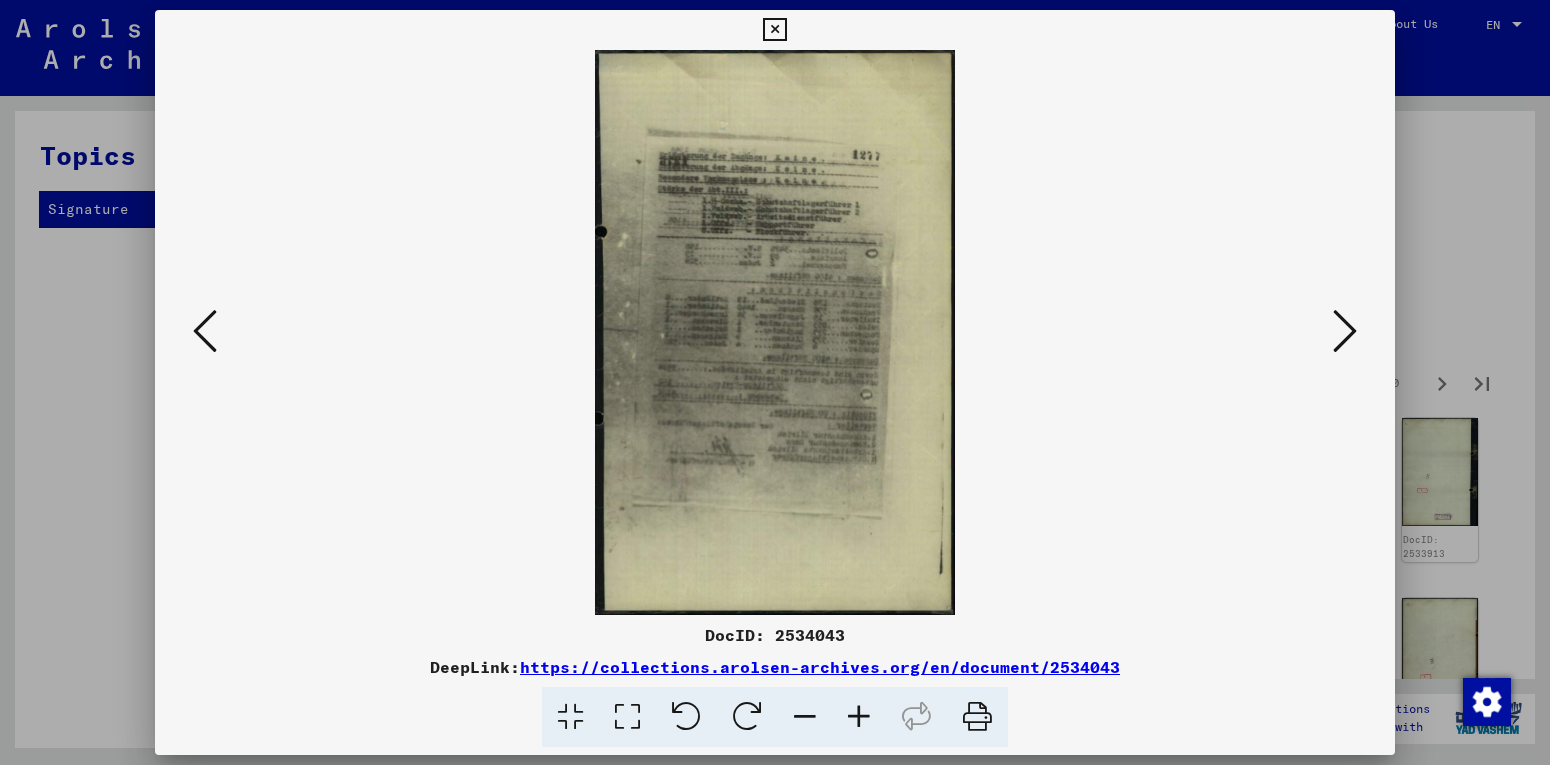 click at bounding box center [1345, 331] 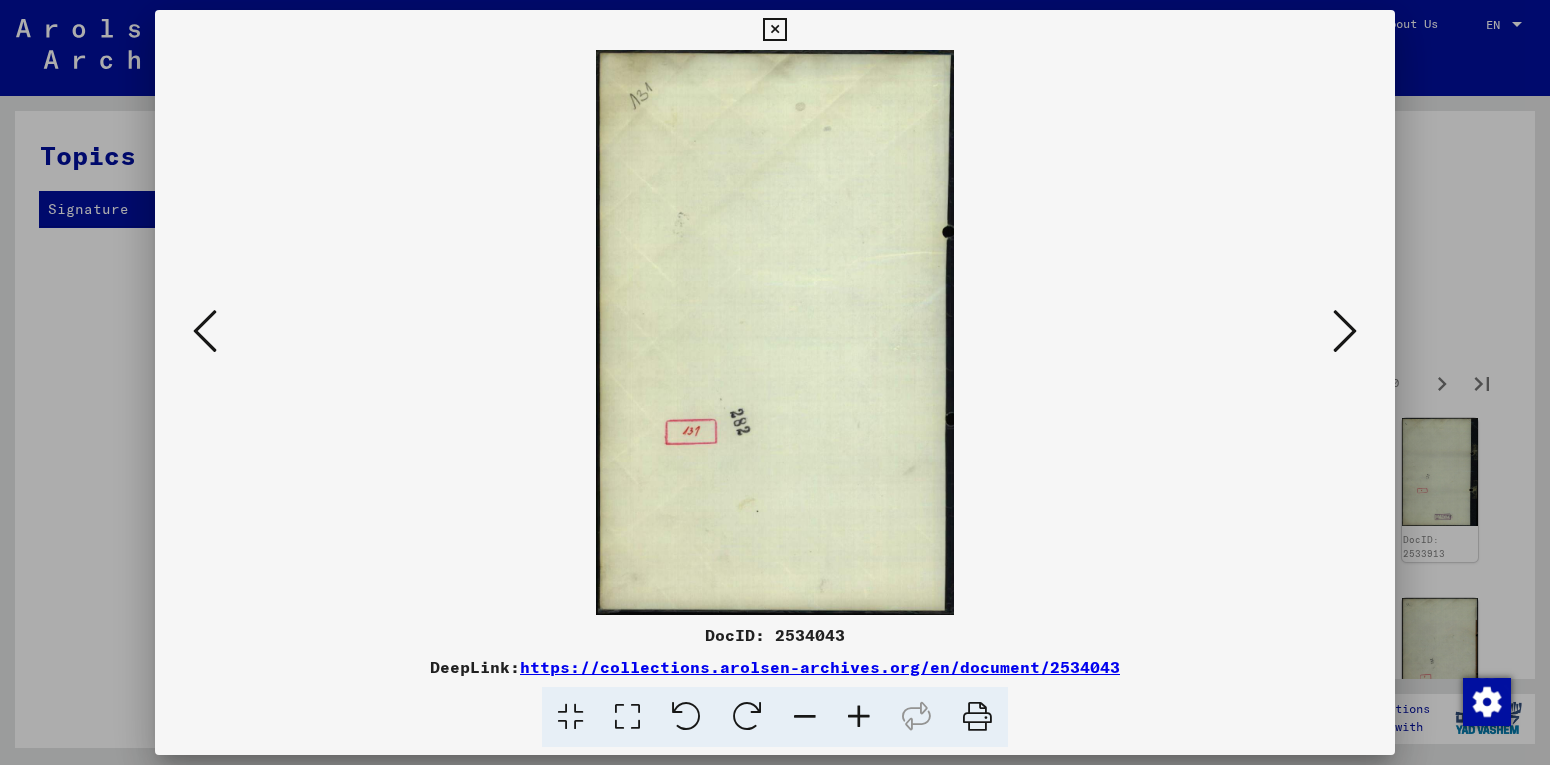 click at bounding box center (1345, 331) 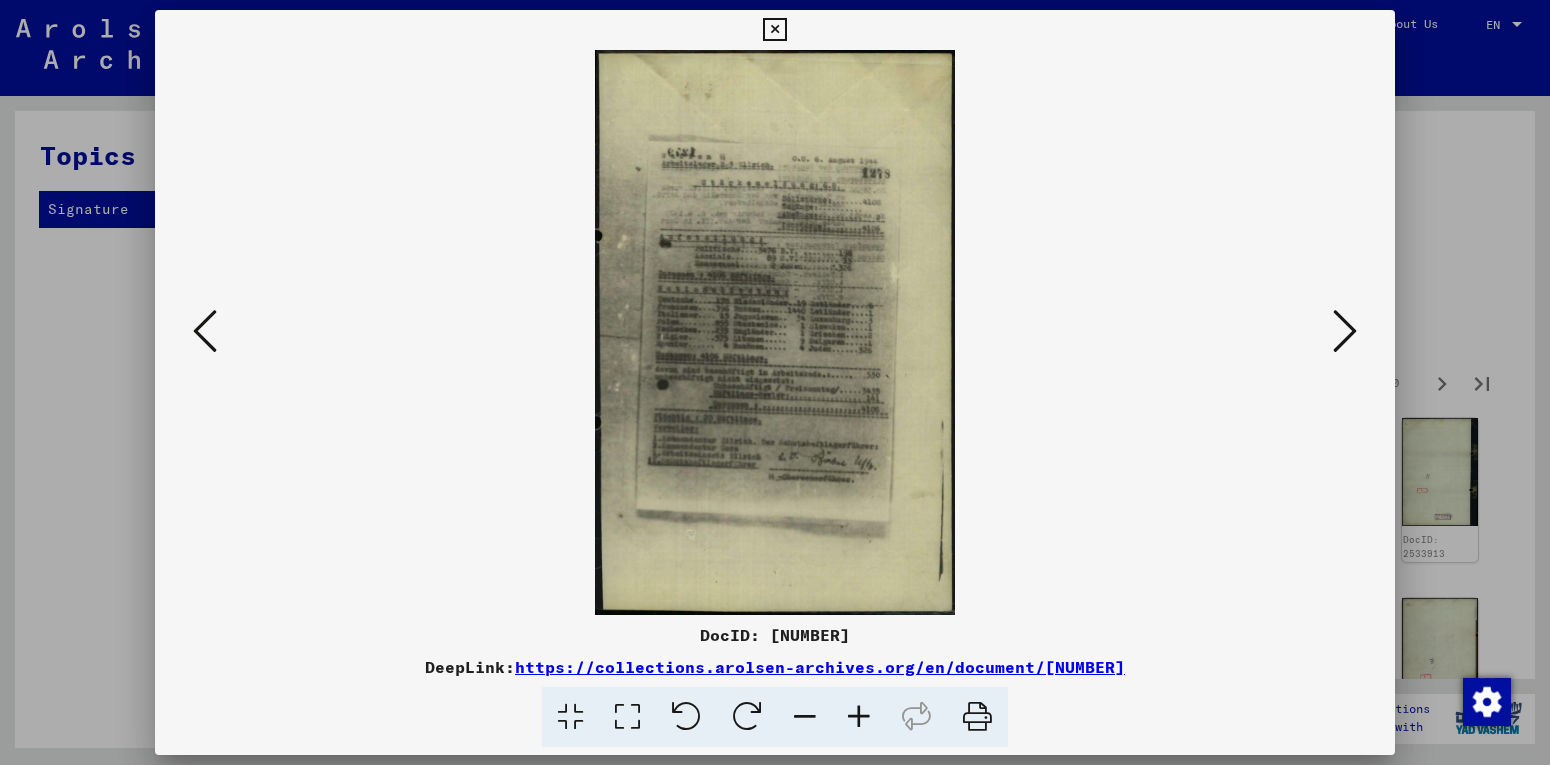 click at bounding box center (1345, 331) 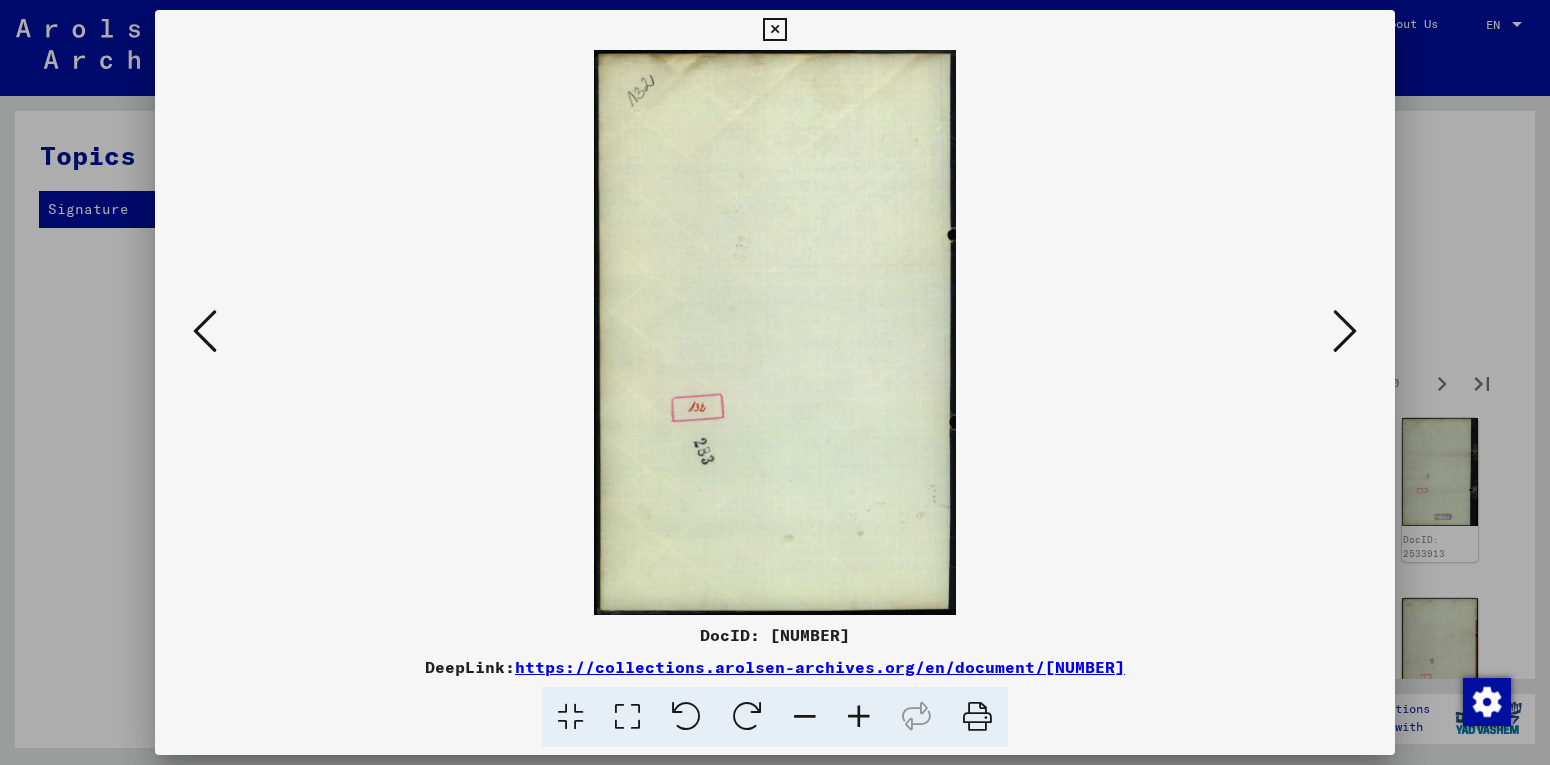 click at bounding box center [1345, 331] 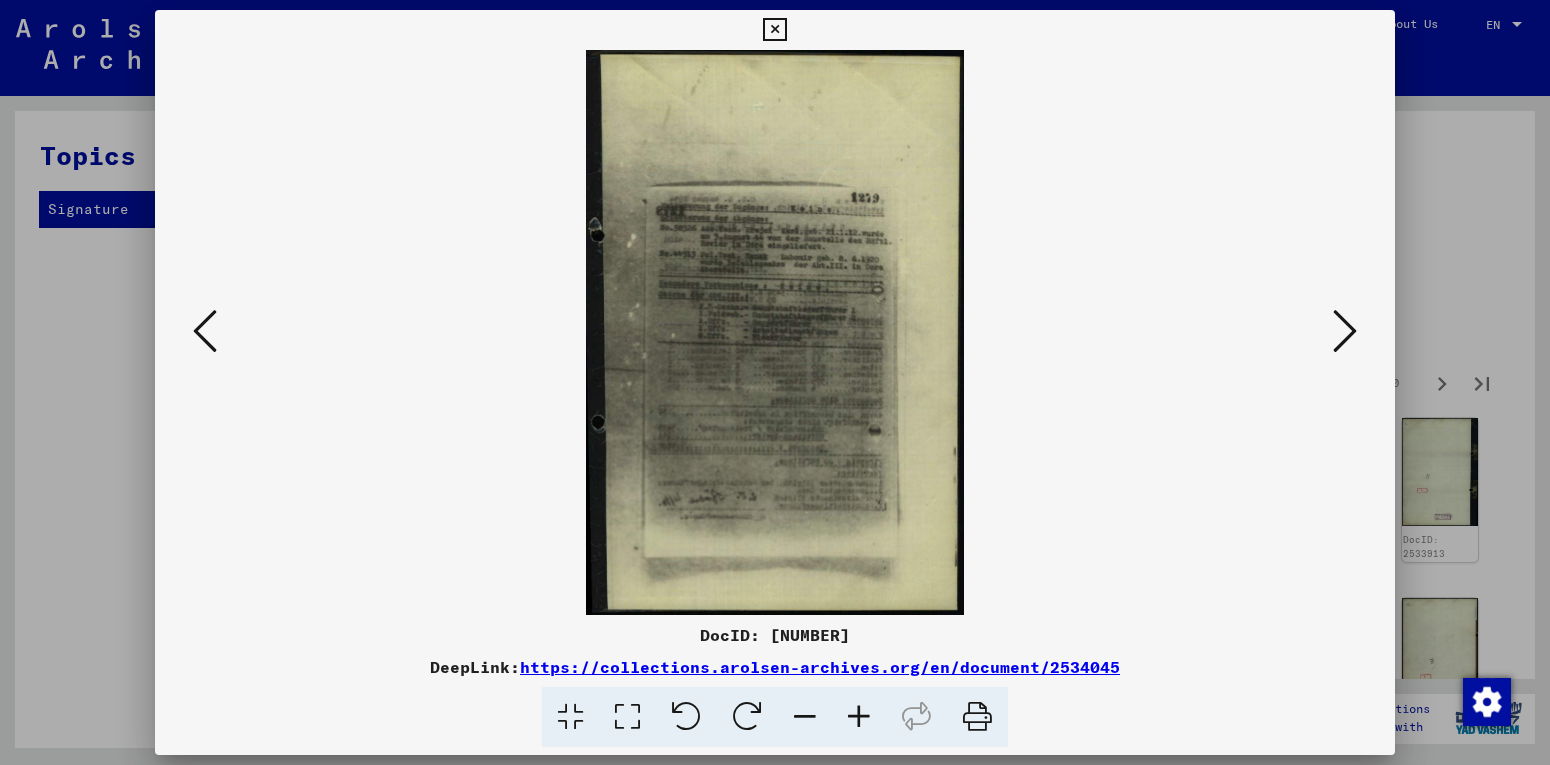 click at bounding box center [1345, 331] 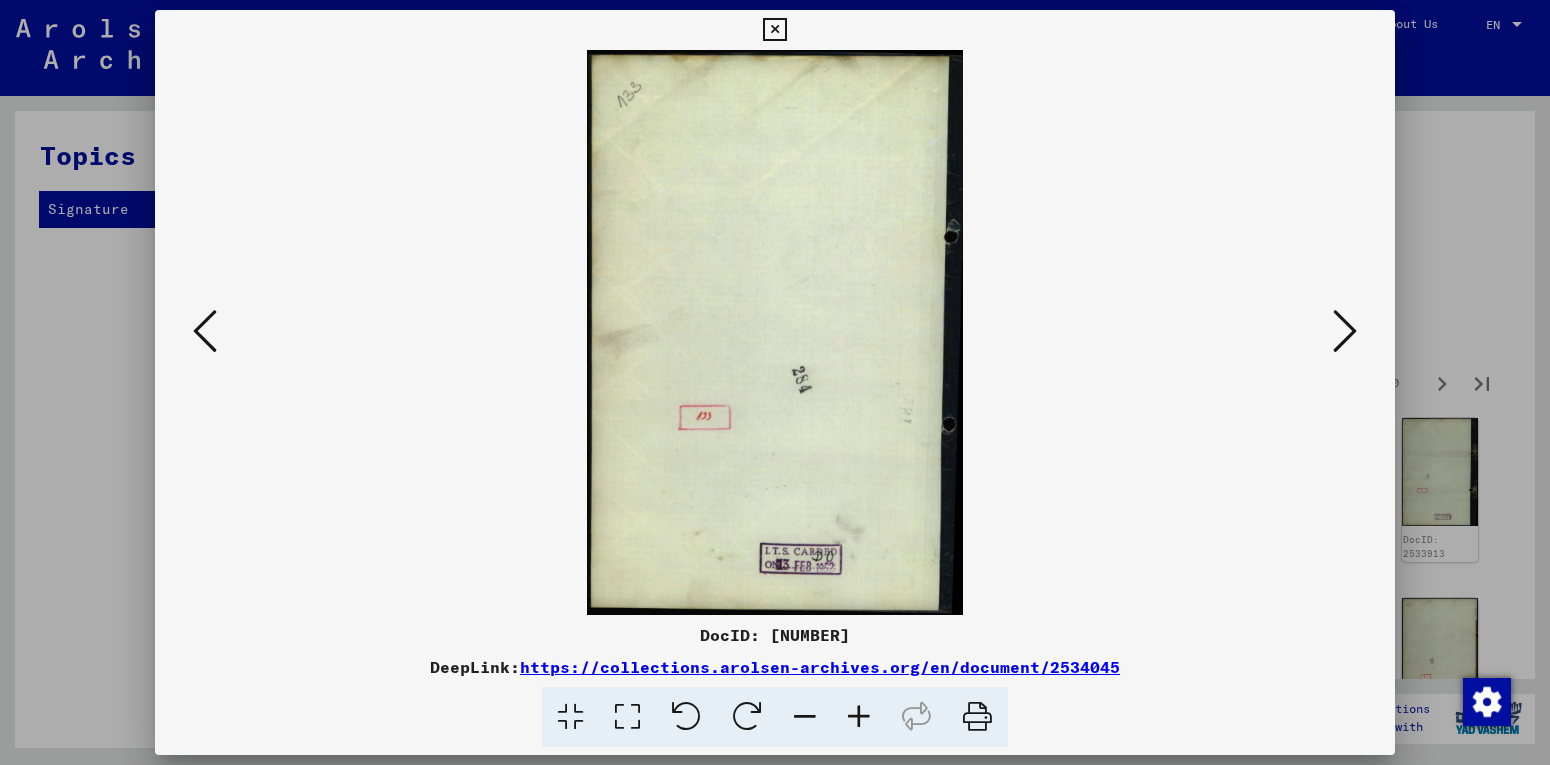 click at bounding box center [1345, 331] 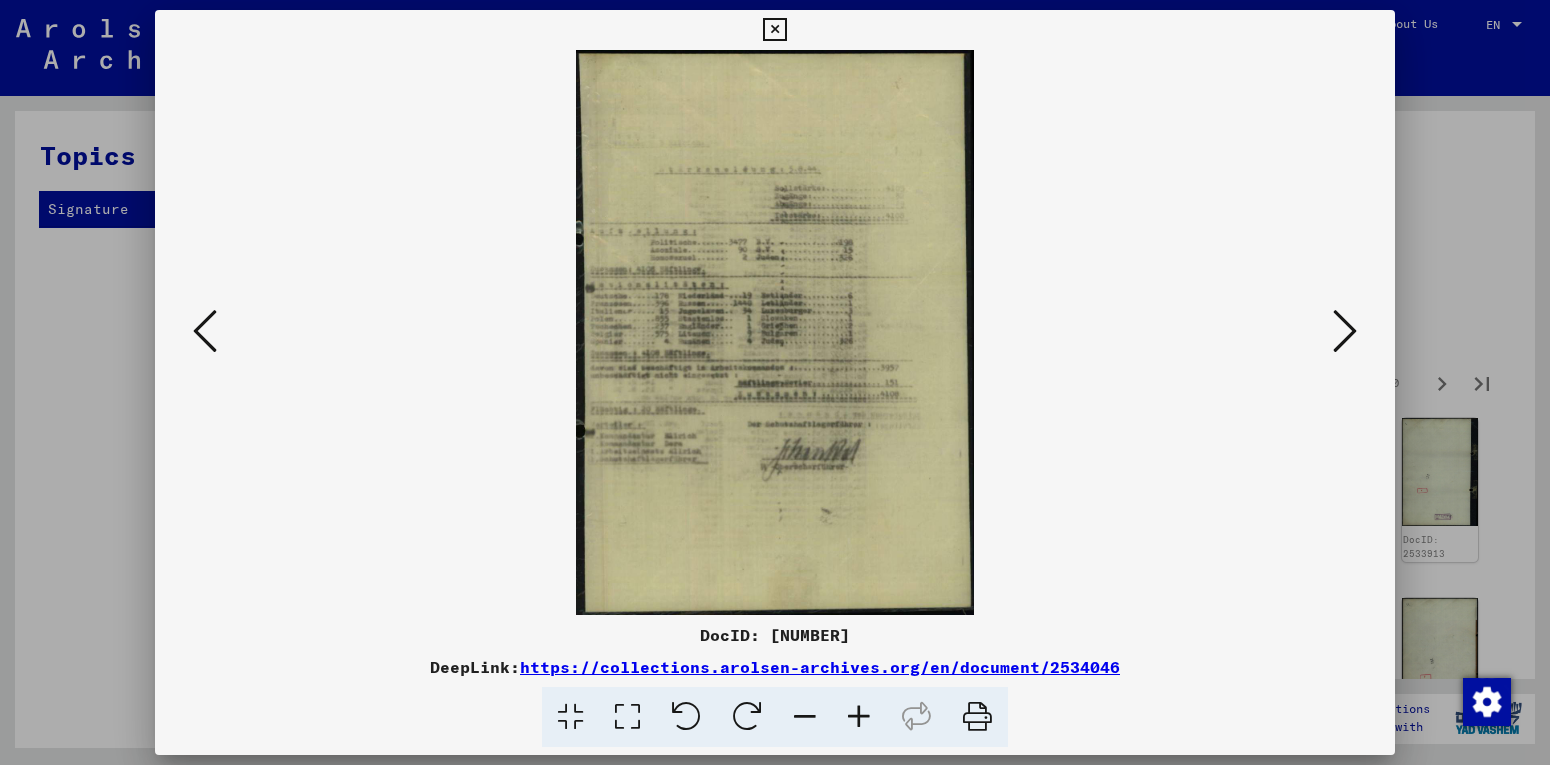 click at bounding box center [1345, 331] 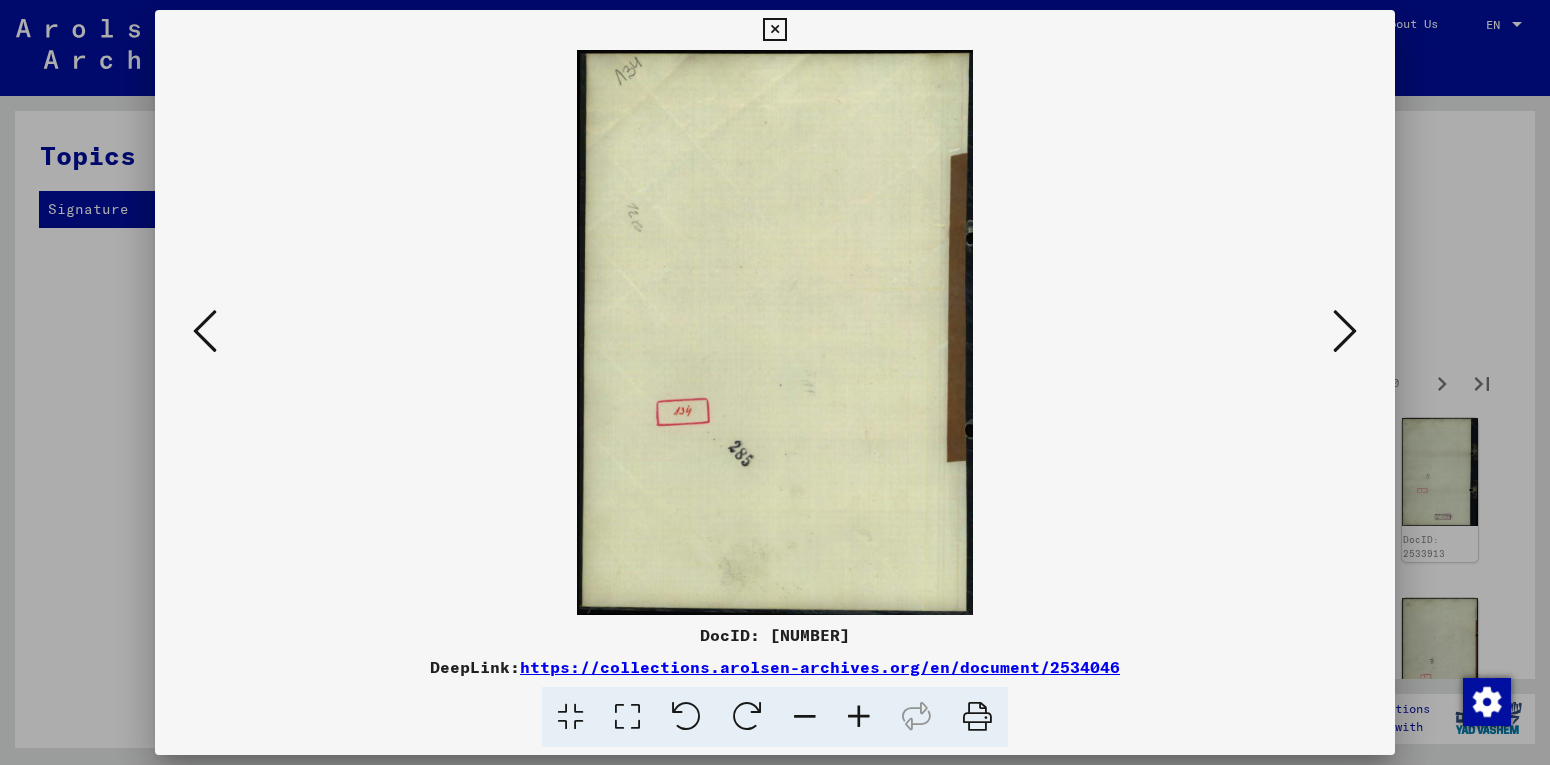 click at bounding box center [1345, 331] 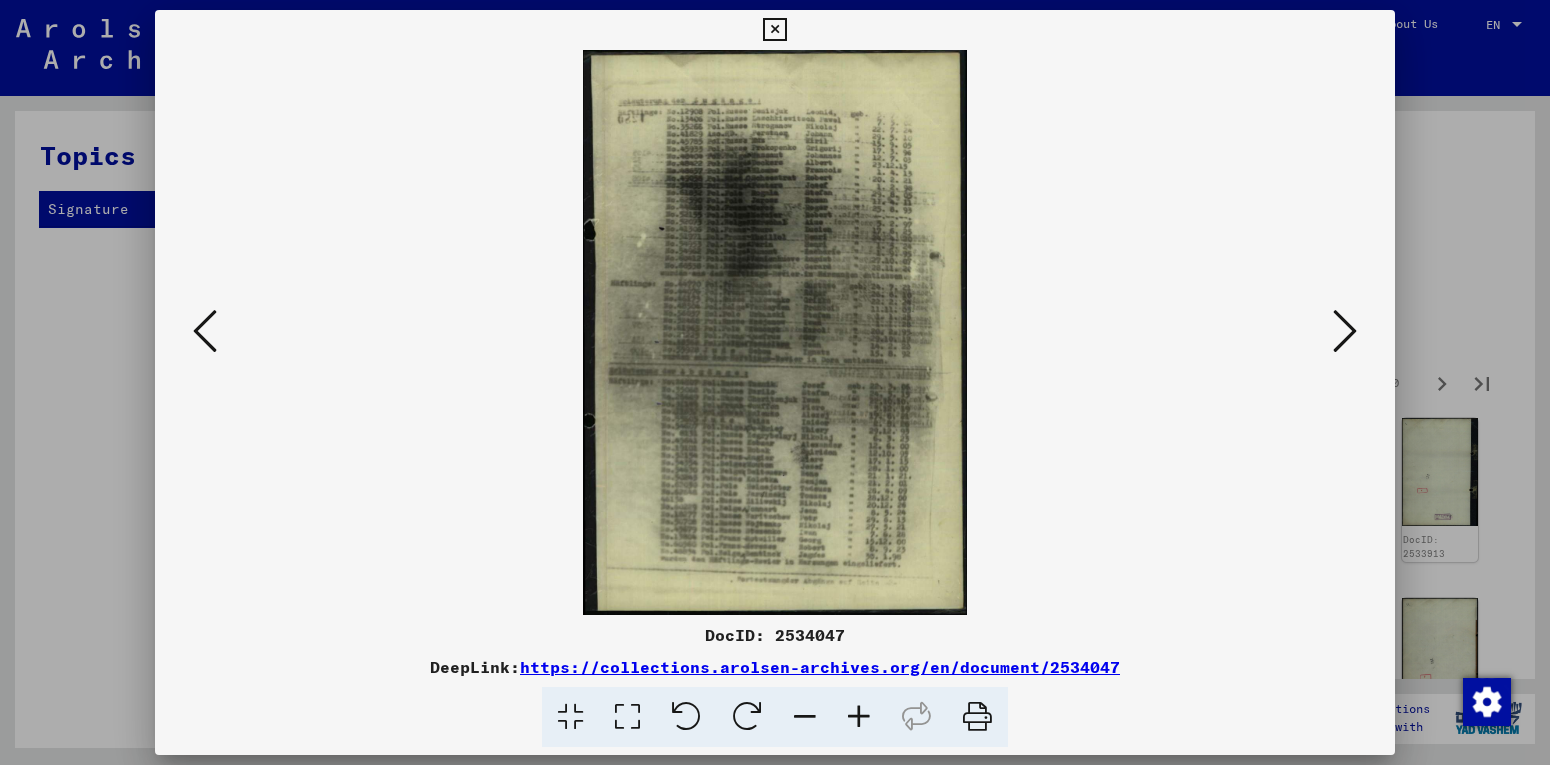 click at bounding box center [1345, 331] 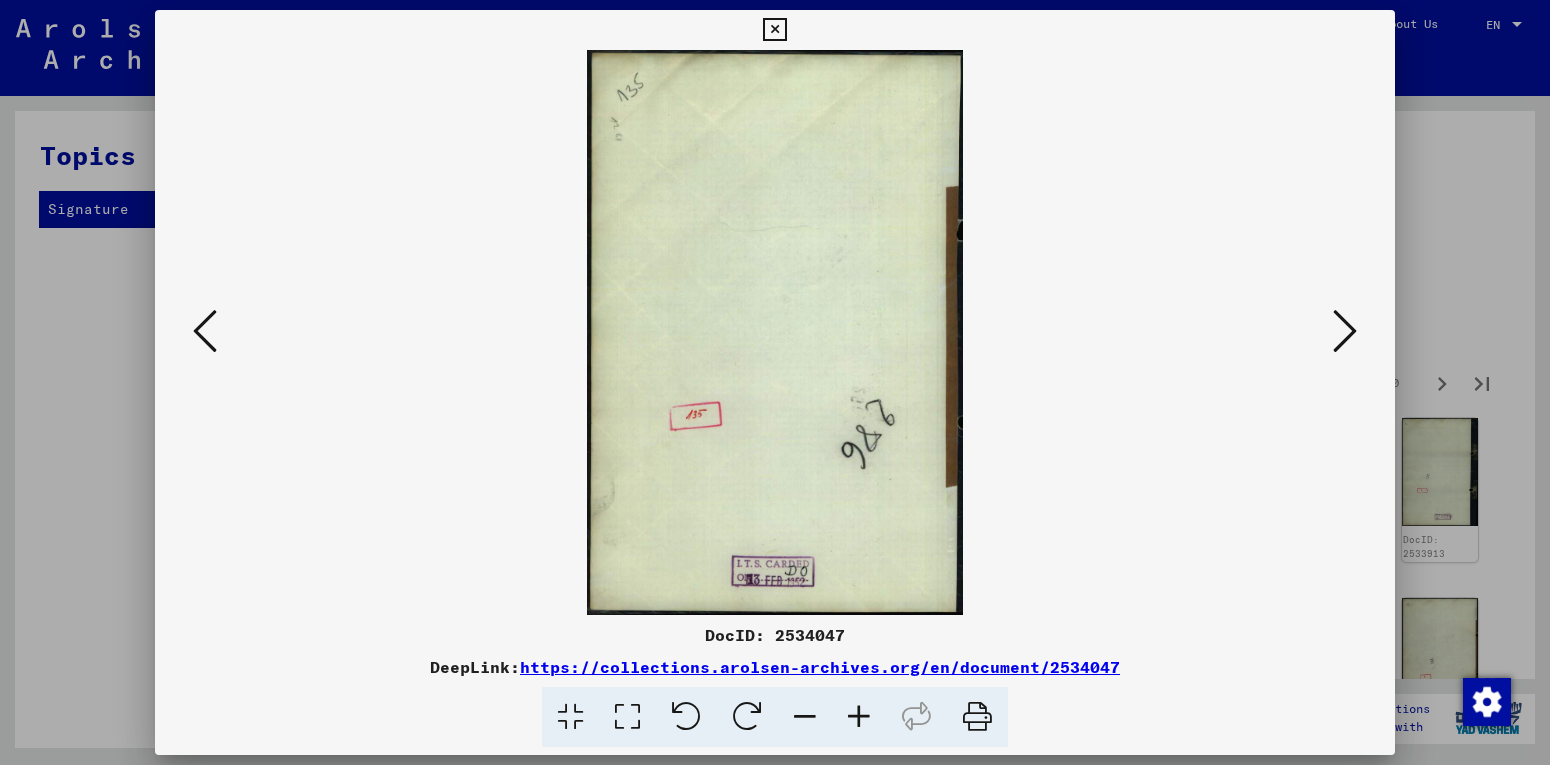 click at bounding box center [1345, 331] 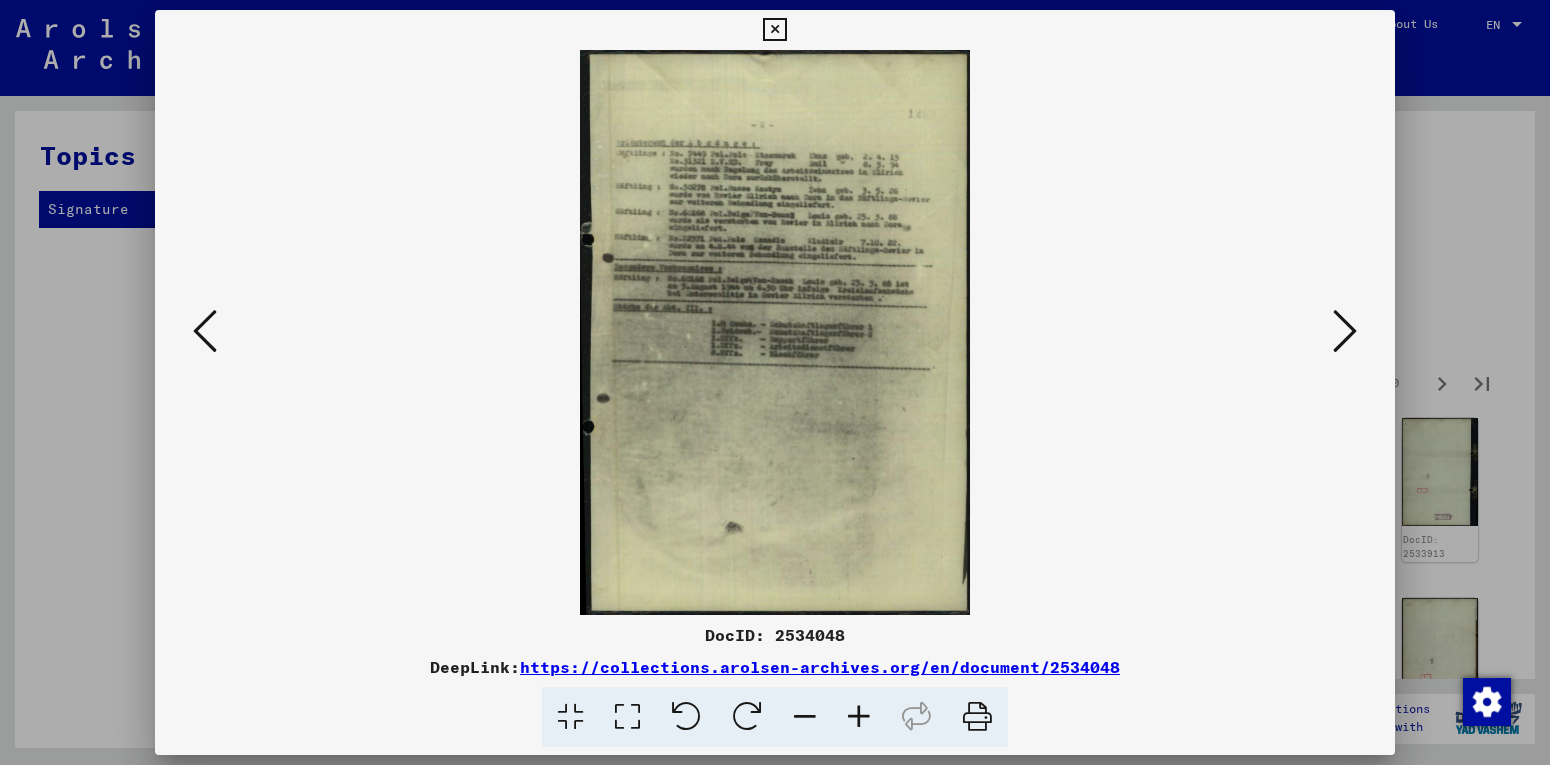 click at bounding box center (1345, 331) 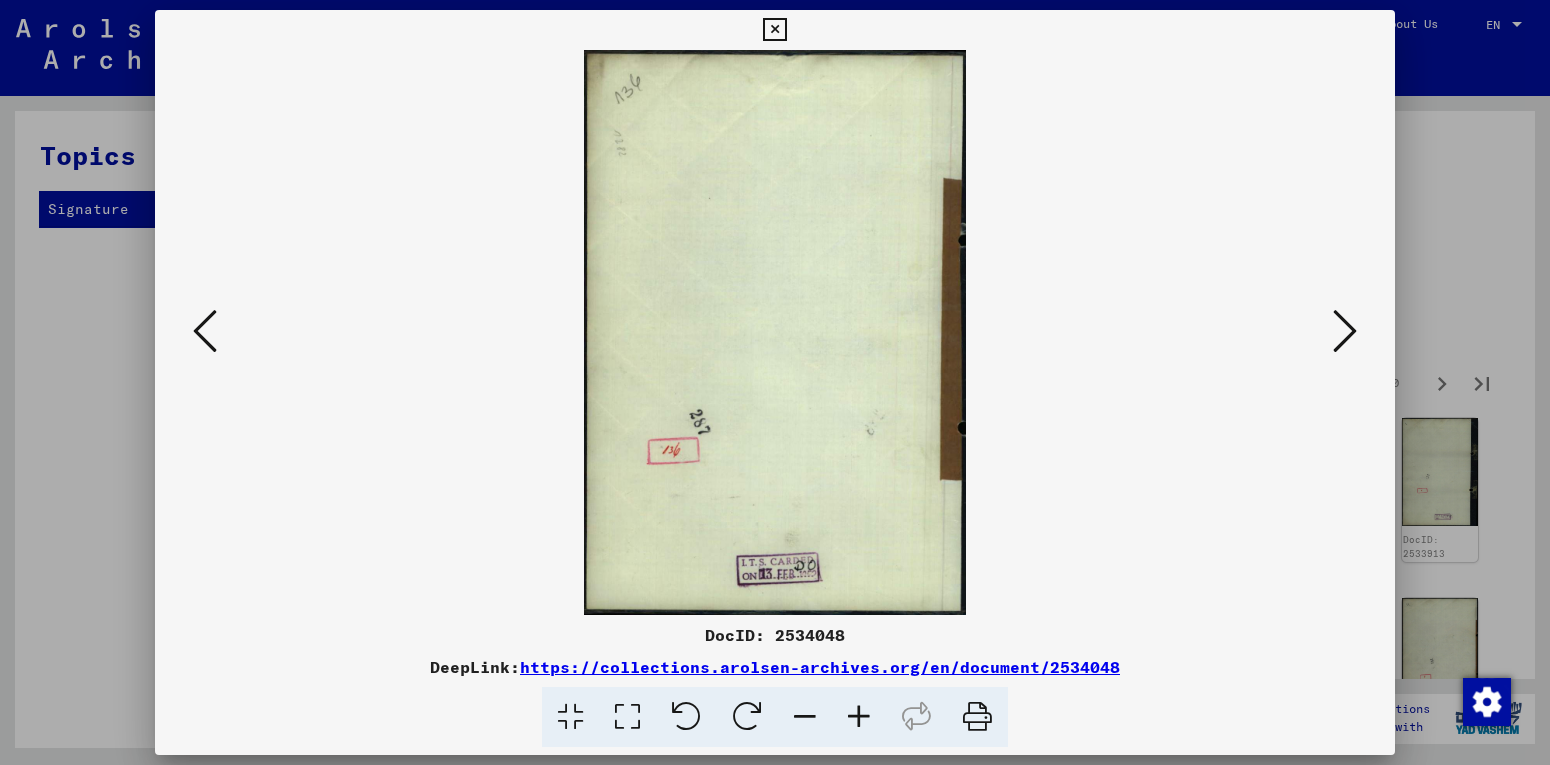 click at bounding box center [1345, 331] 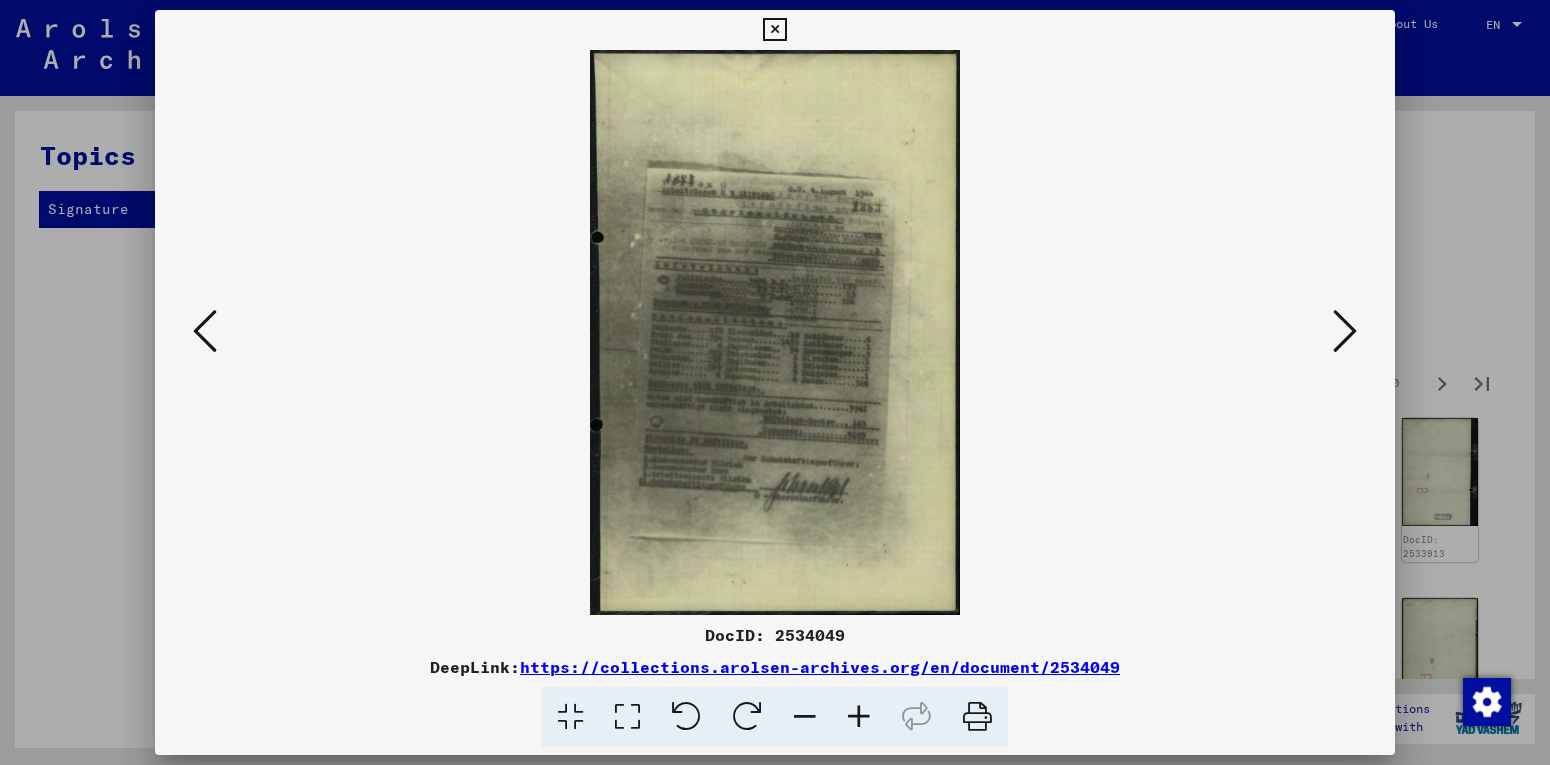 click at bounding box center (1345, 331) 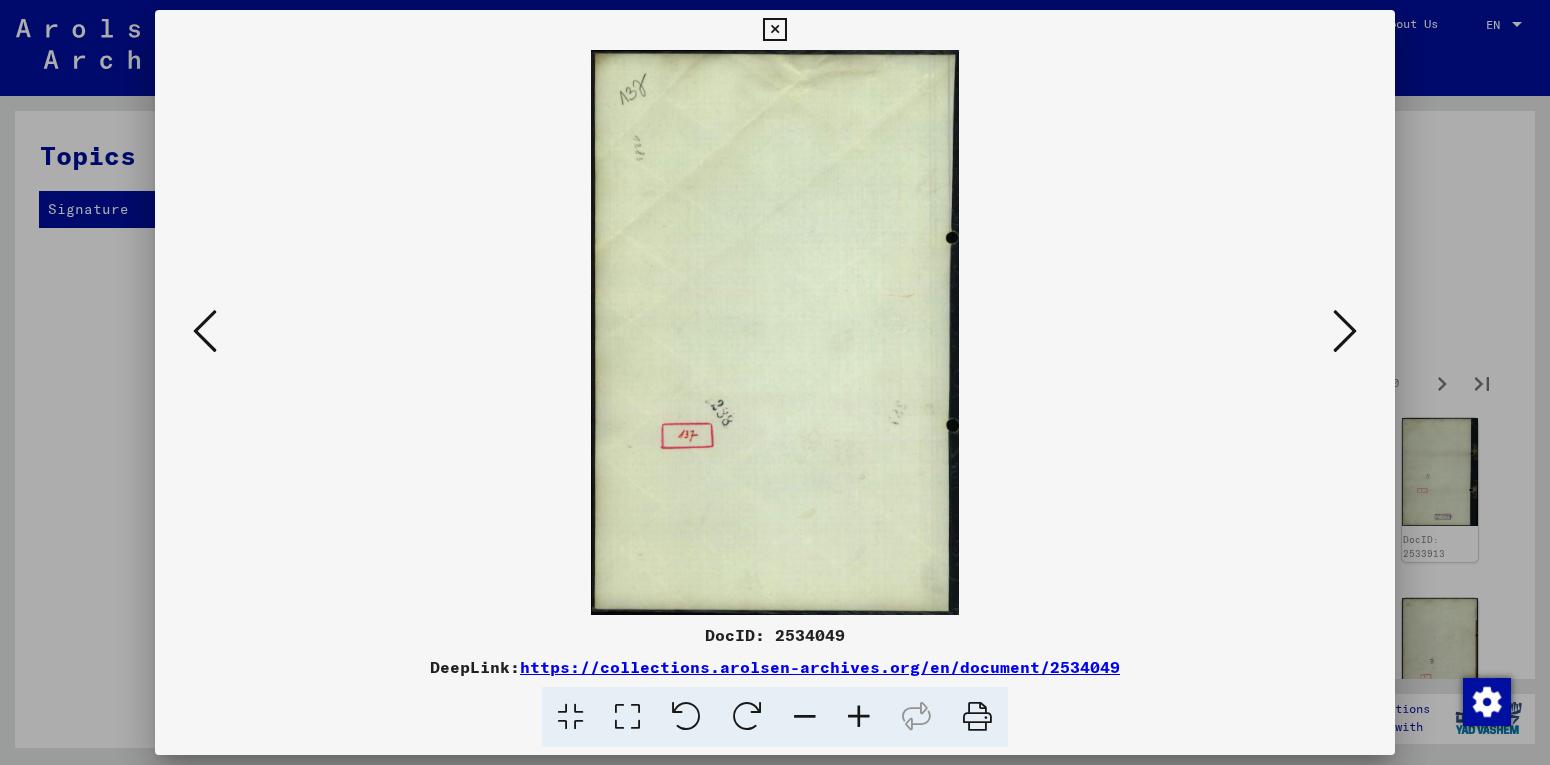 click at bounding box center (1345, 331) 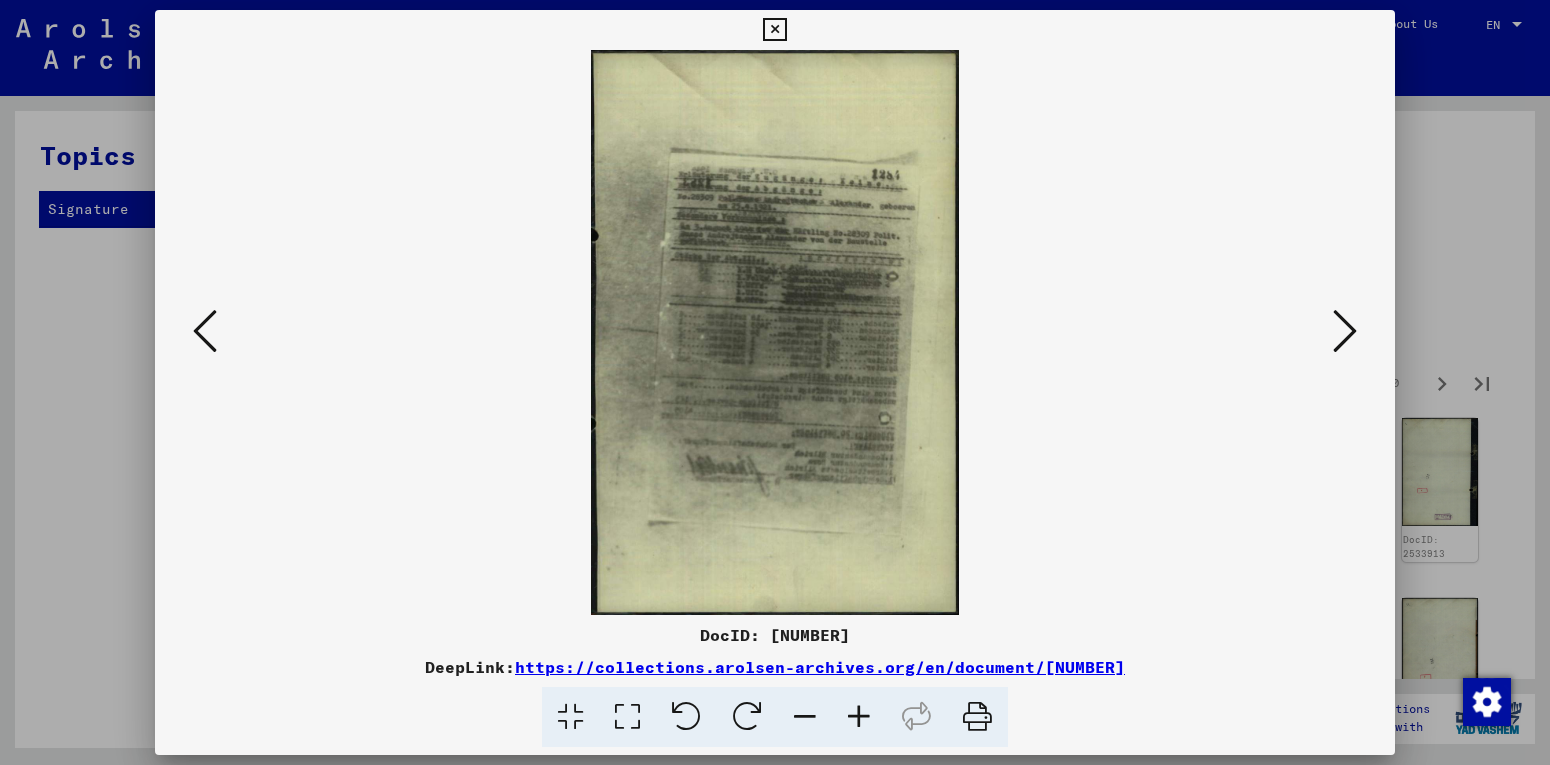 click at bounding box center (1345, 331) 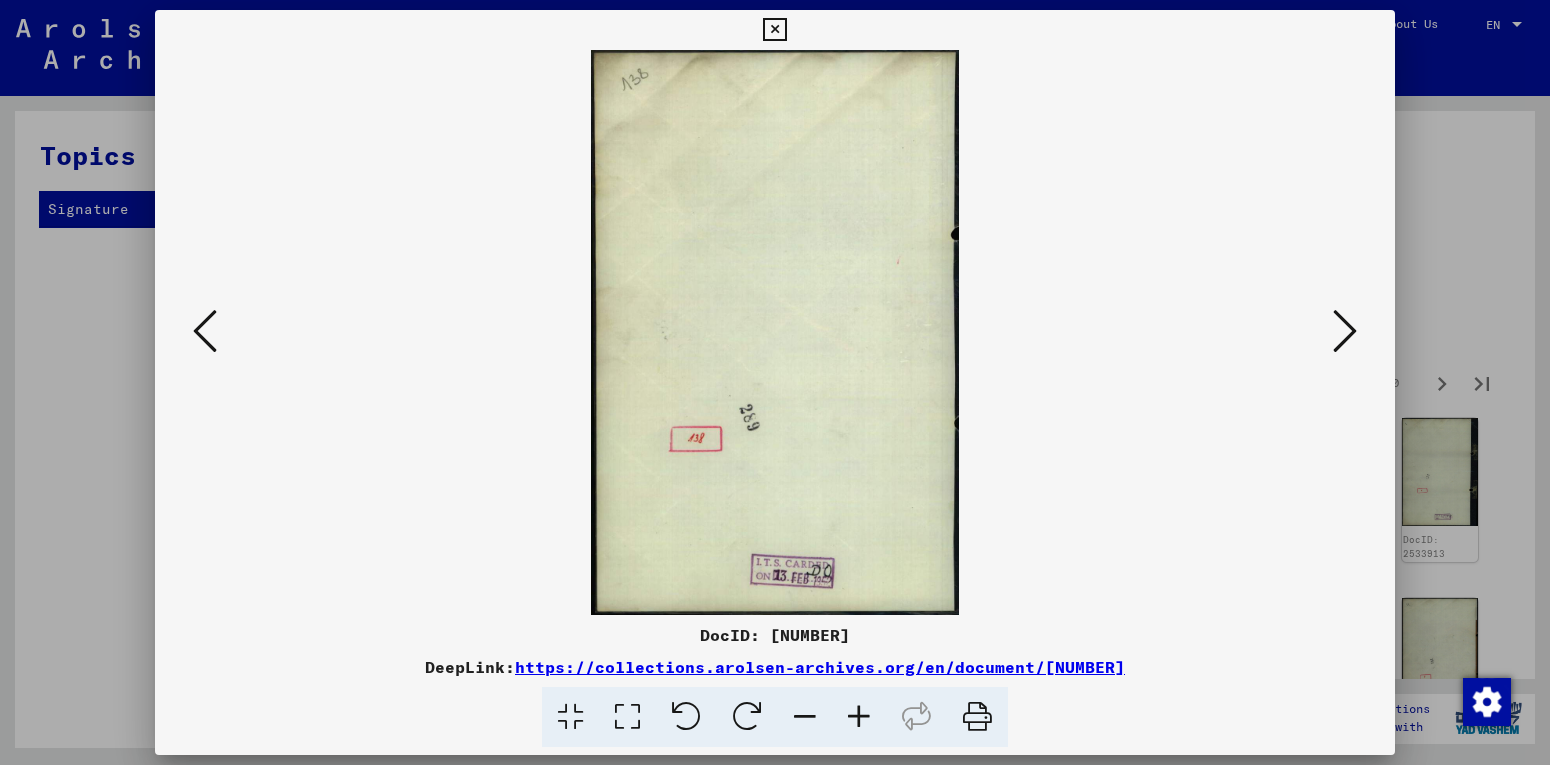 click at bounding box center [1345, 331] 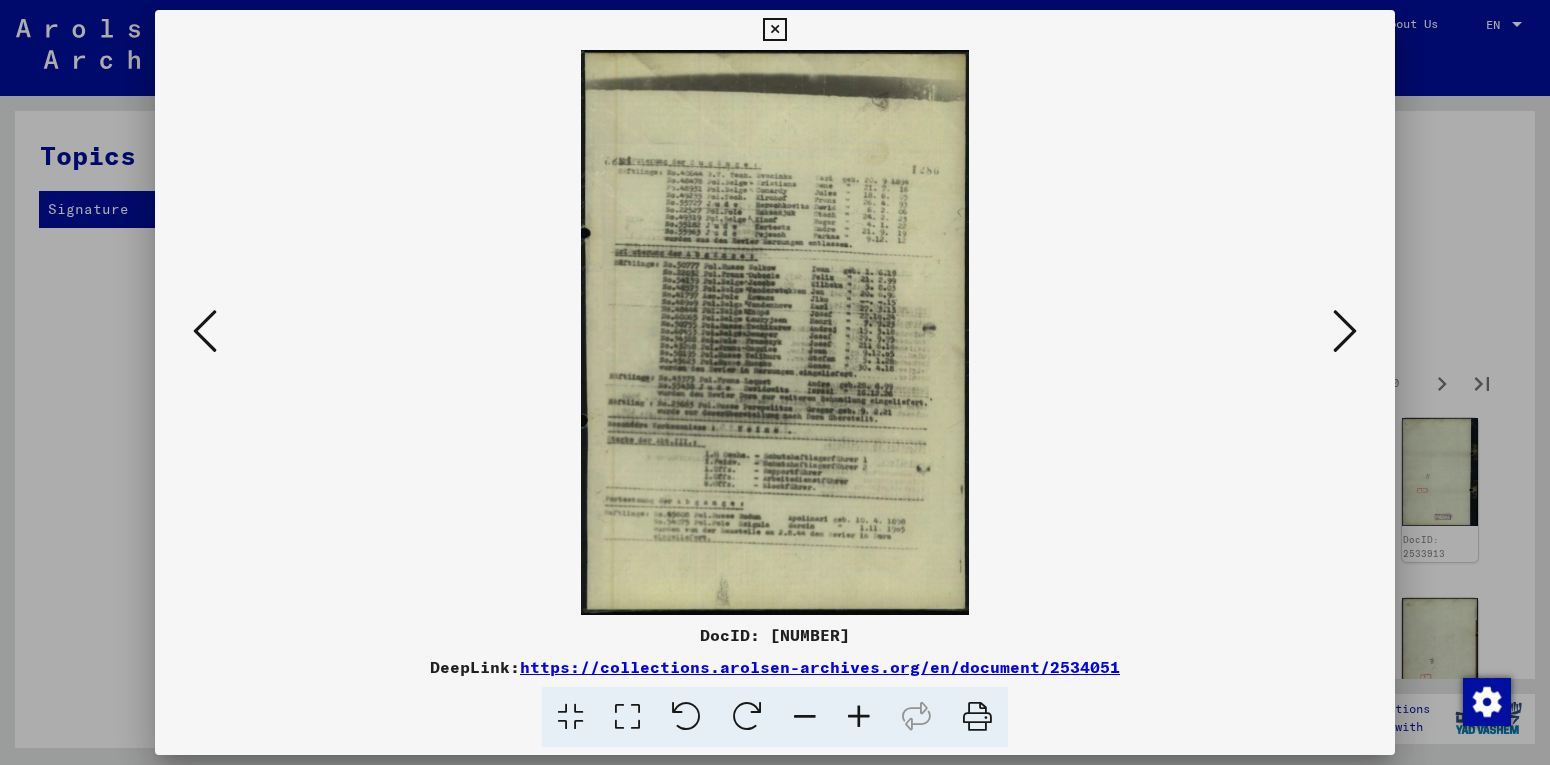 click at bounding box center (1345, 331) 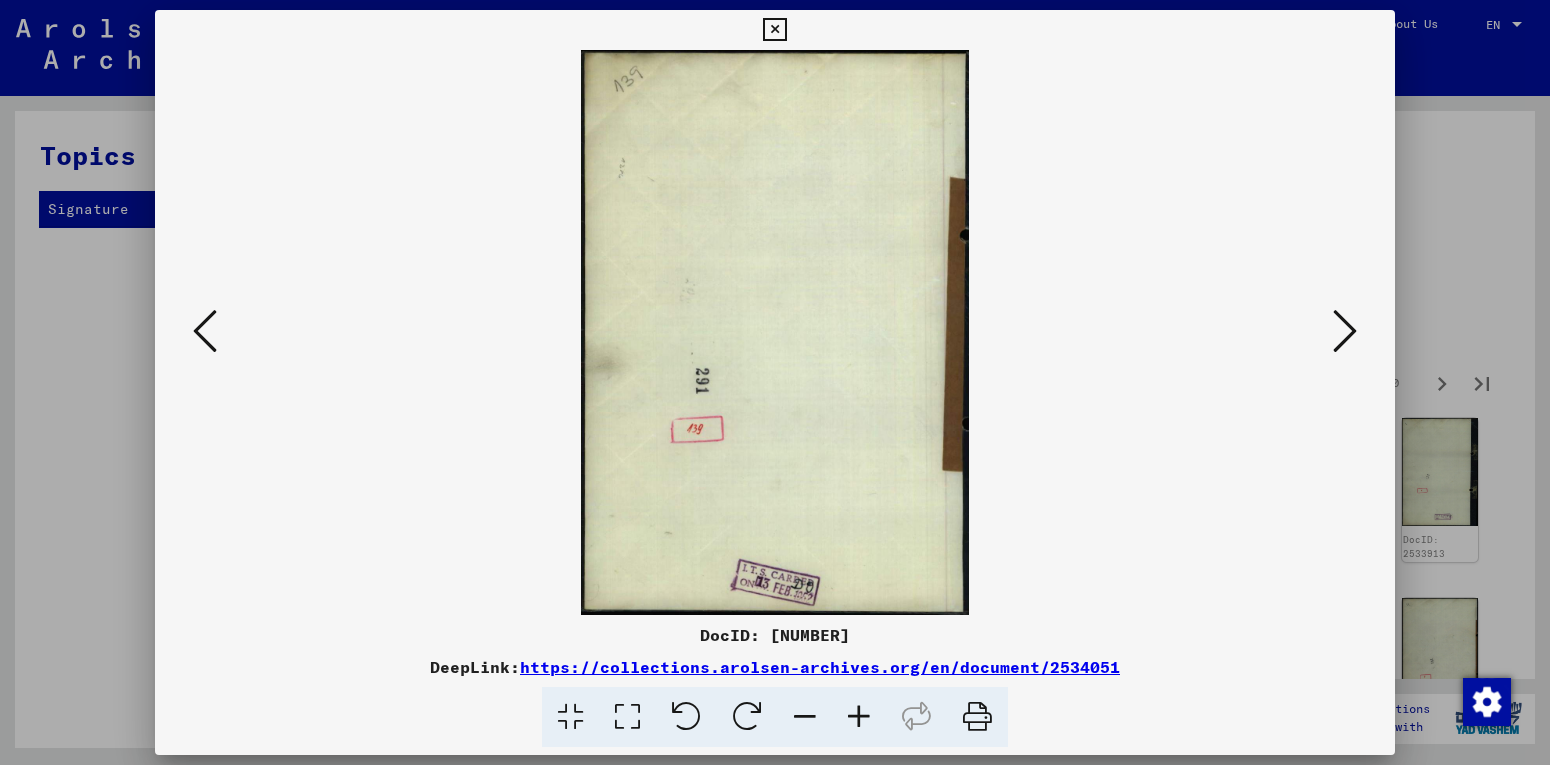 click at bounding box center (1345, 331) 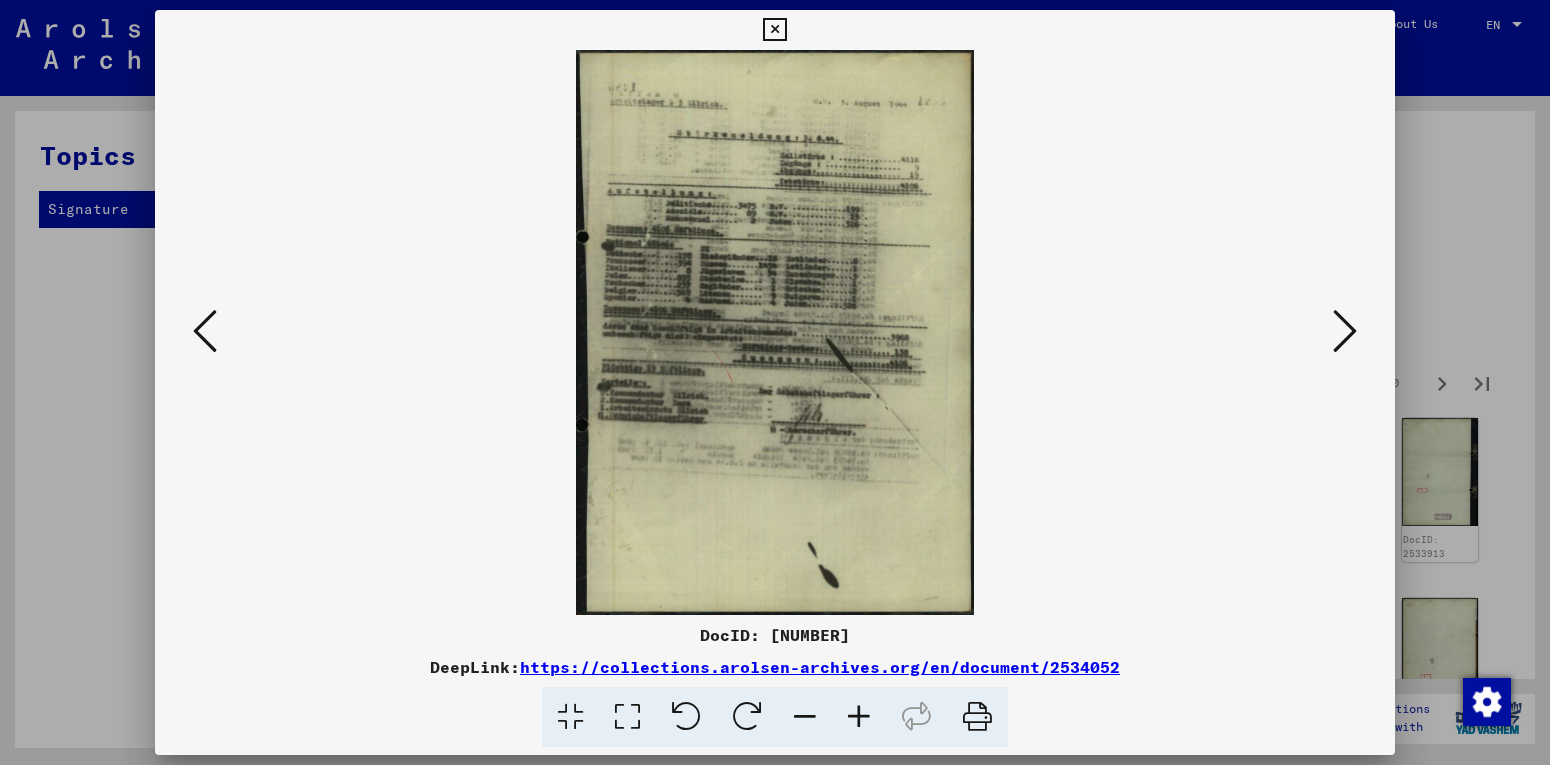 click at bounding box center [1345, 331] 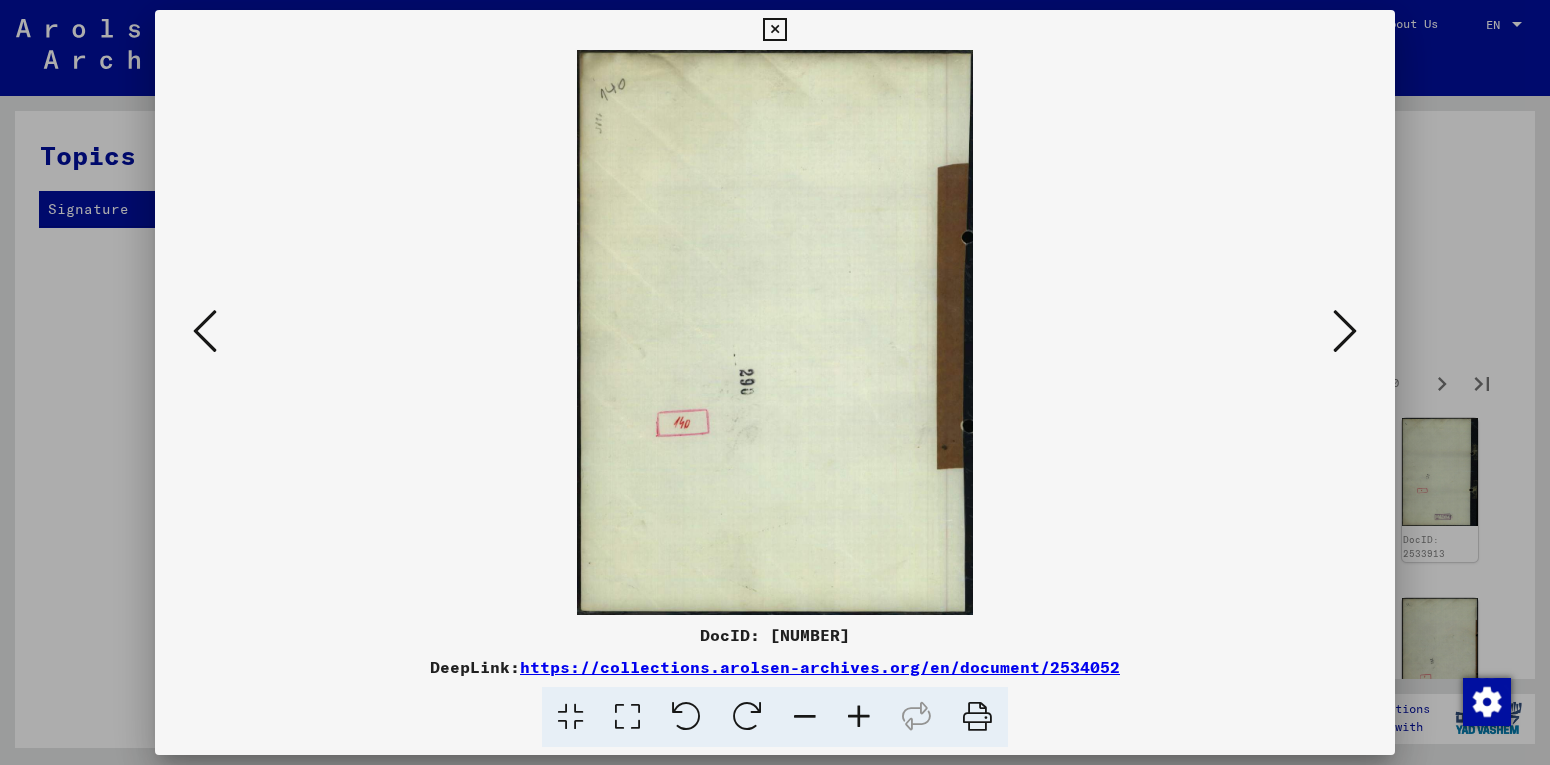 click at bounding box center [1345, 331] 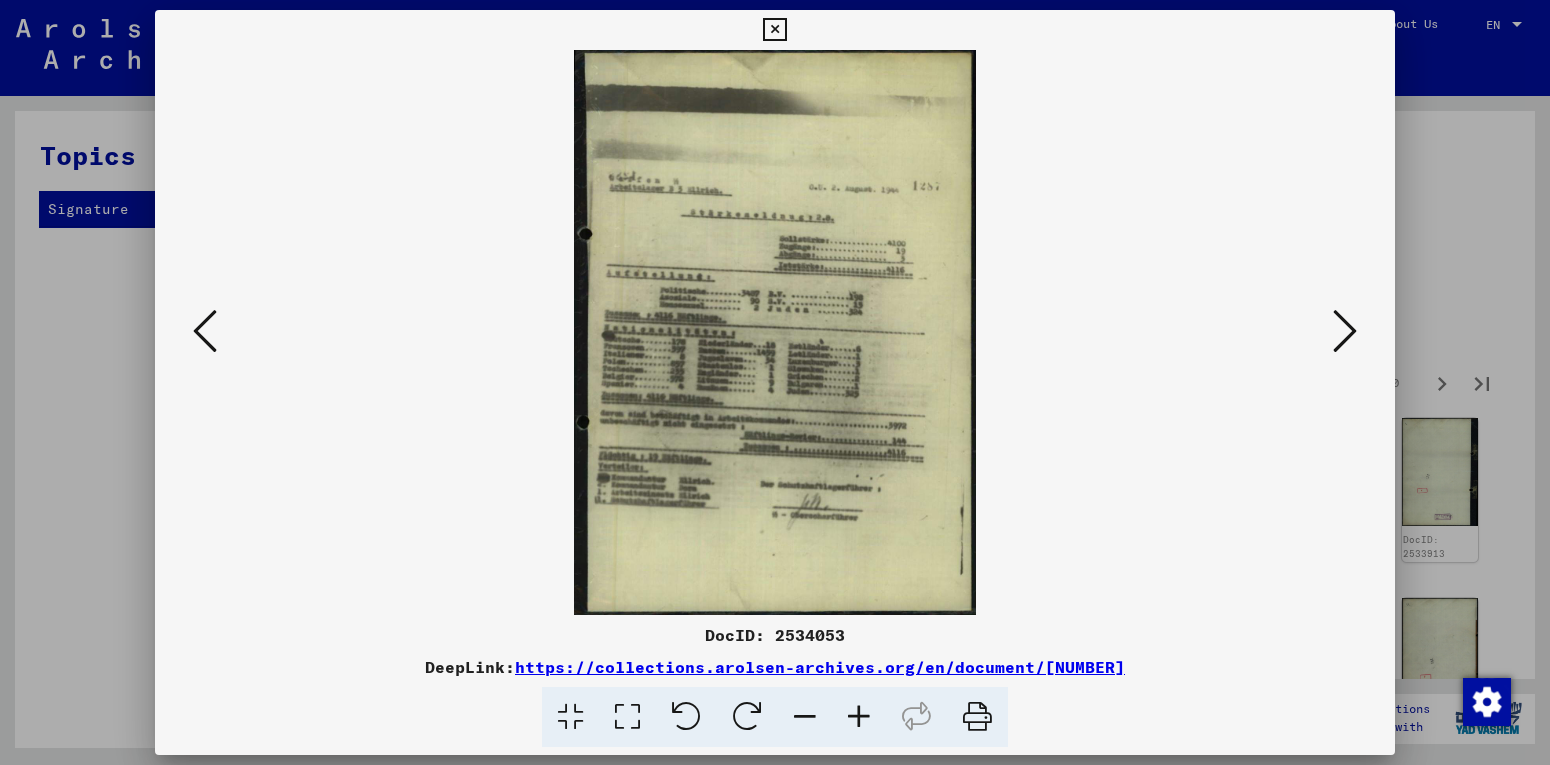 click at bounding box center [1345, 331] 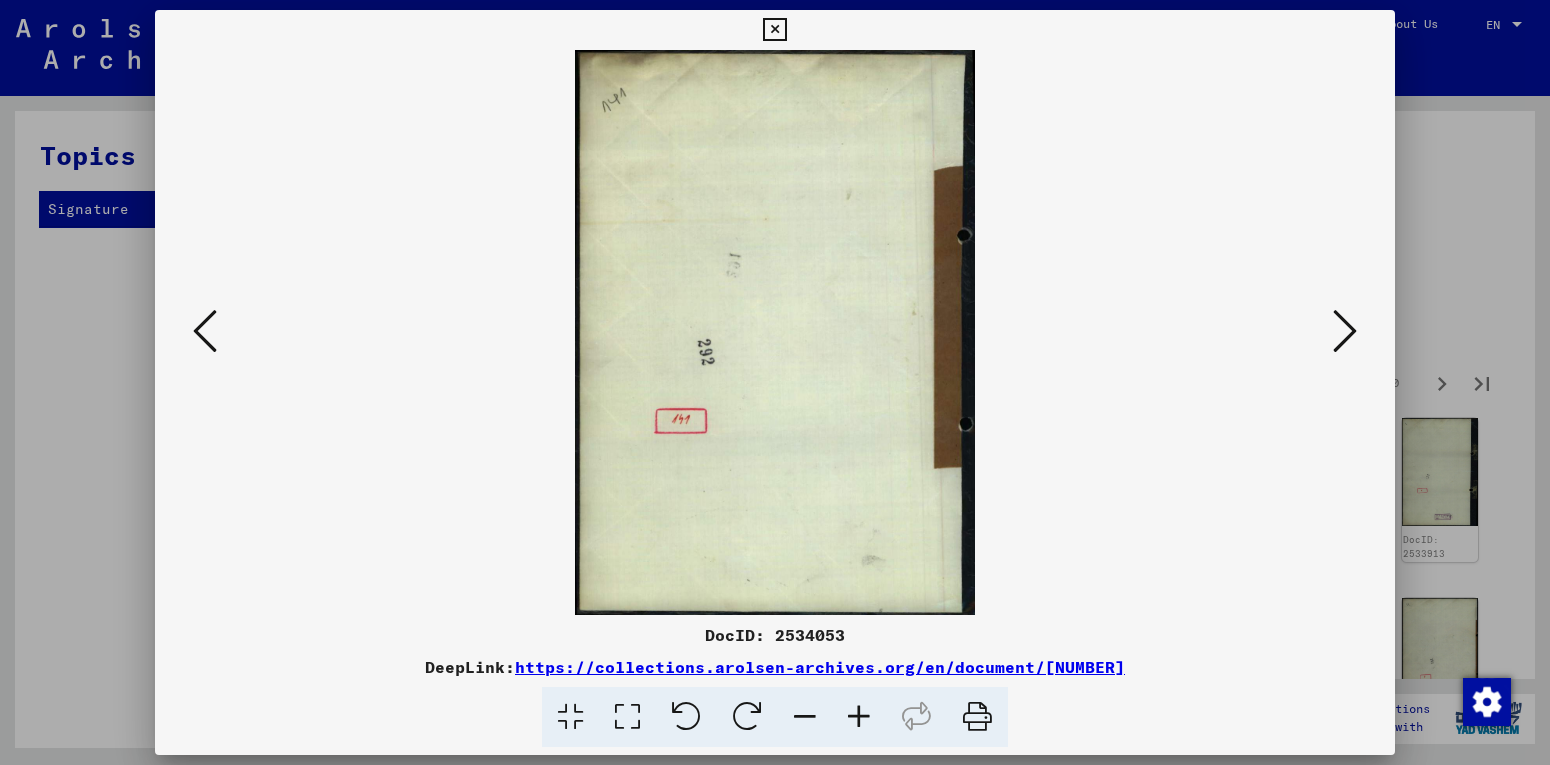 click at bounding box center [1345, 331] 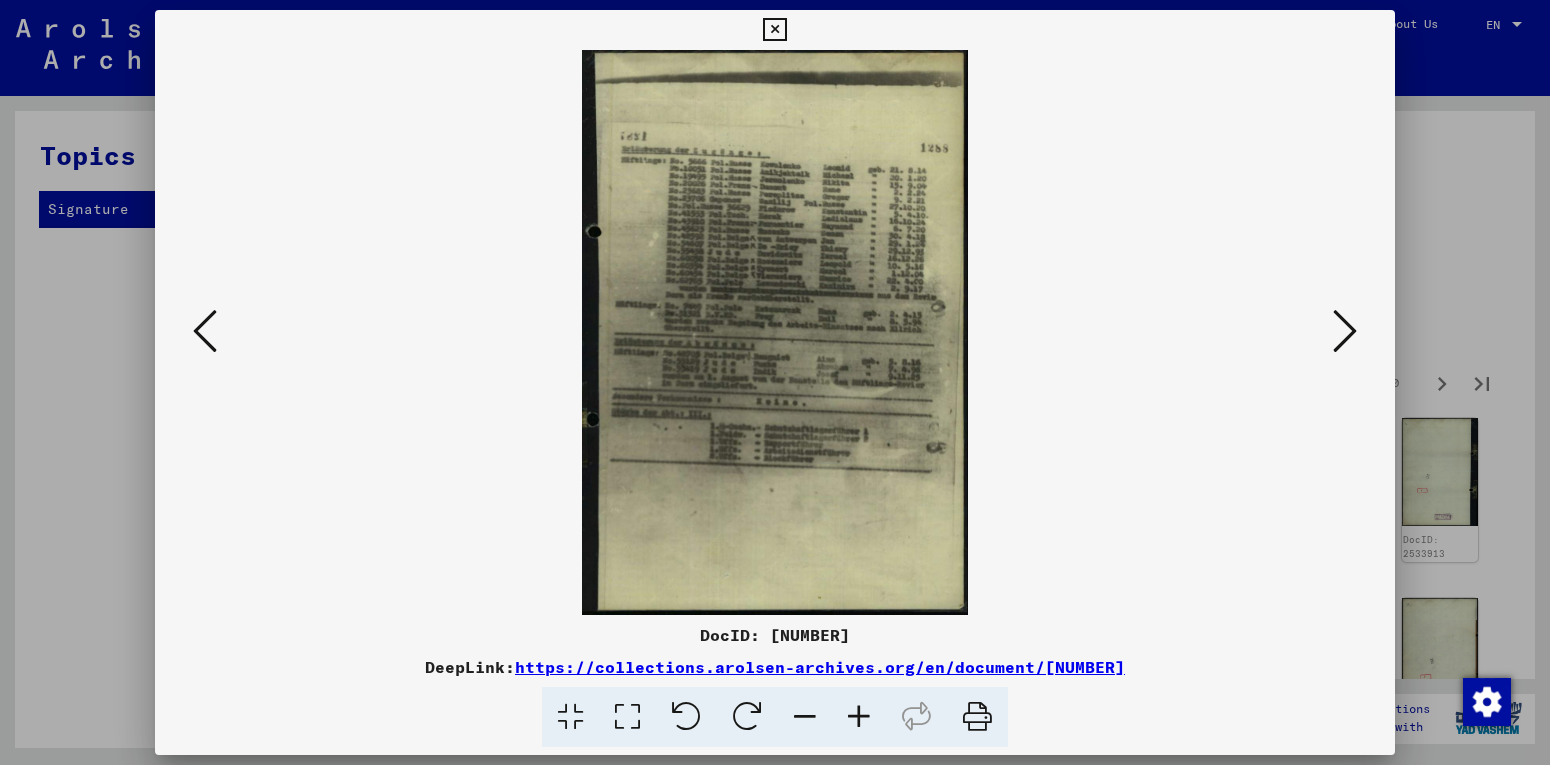 click at bounding box center (1345, 331) 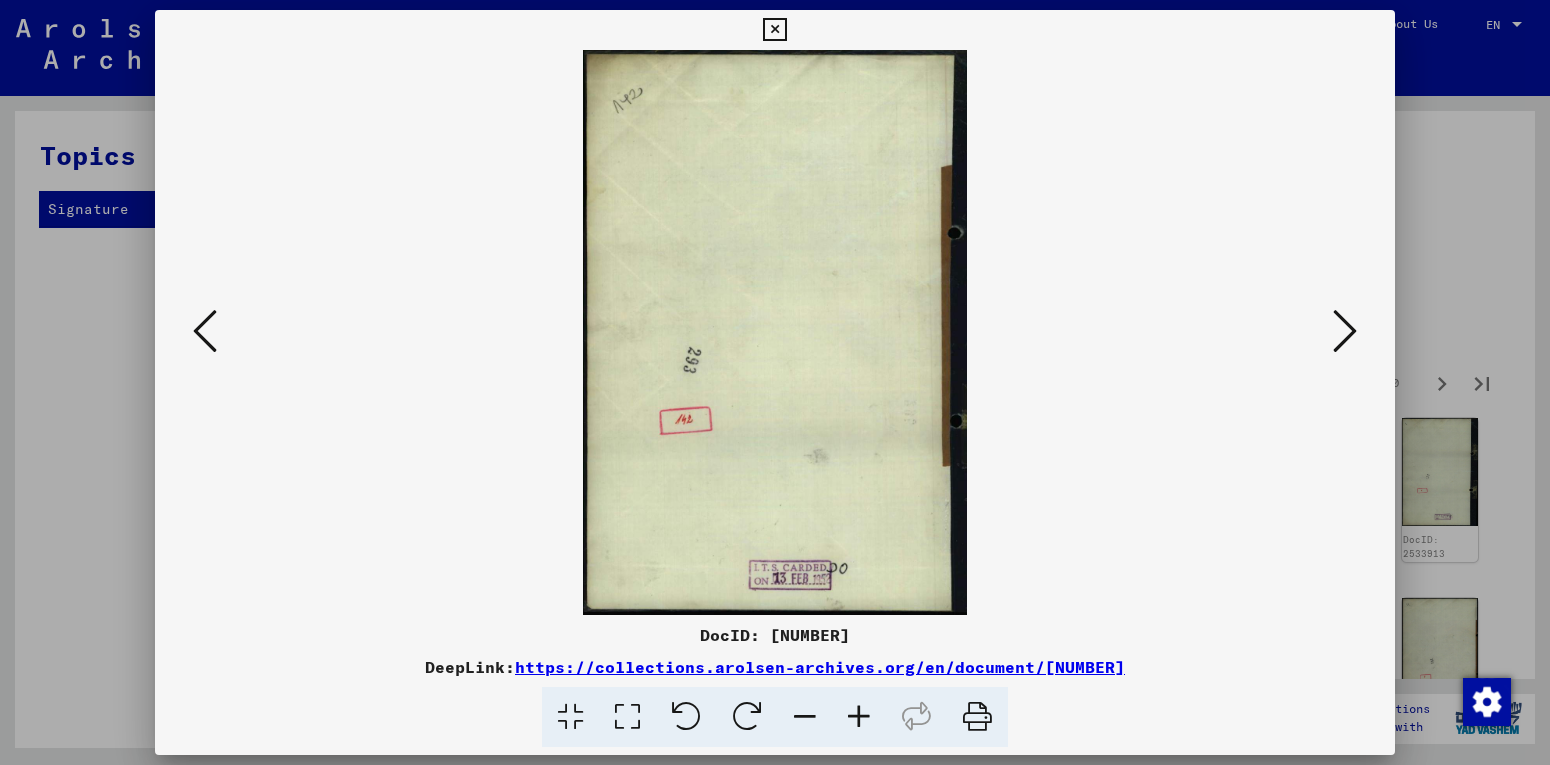 click at bounding box center (1345, 331) 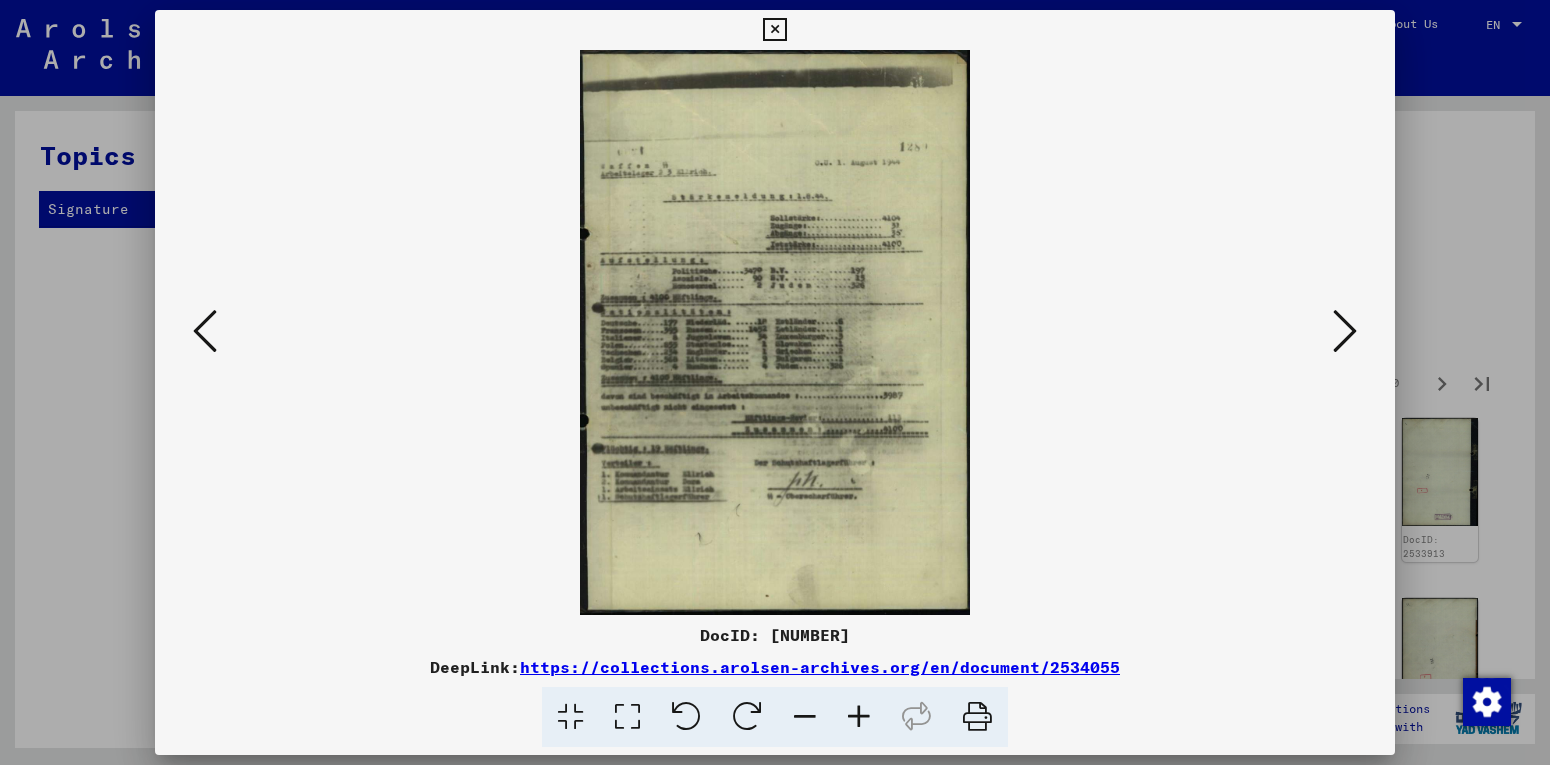 click at bounding box center (1345, 331) 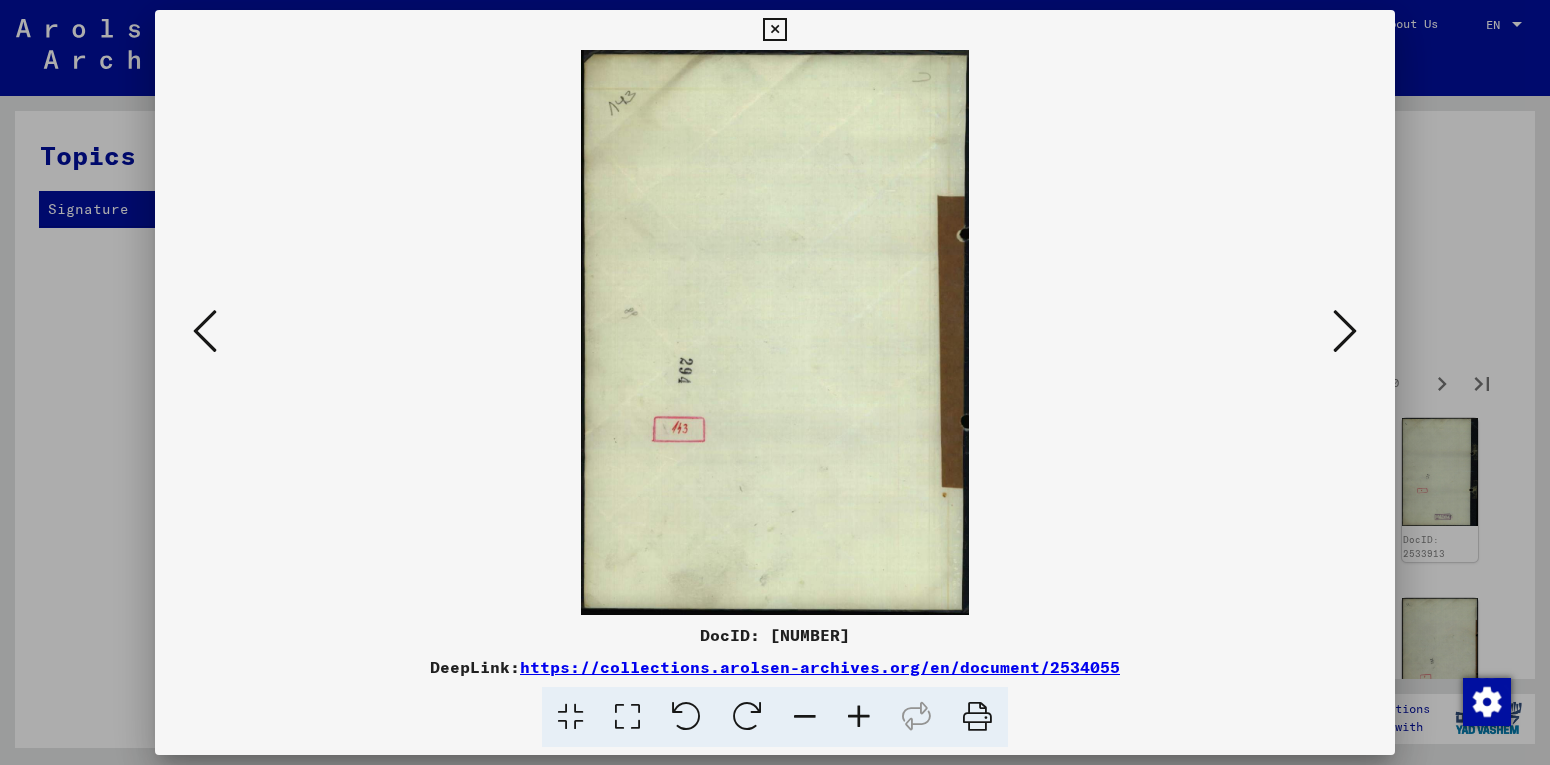 click at bounding box center (1345, 331) 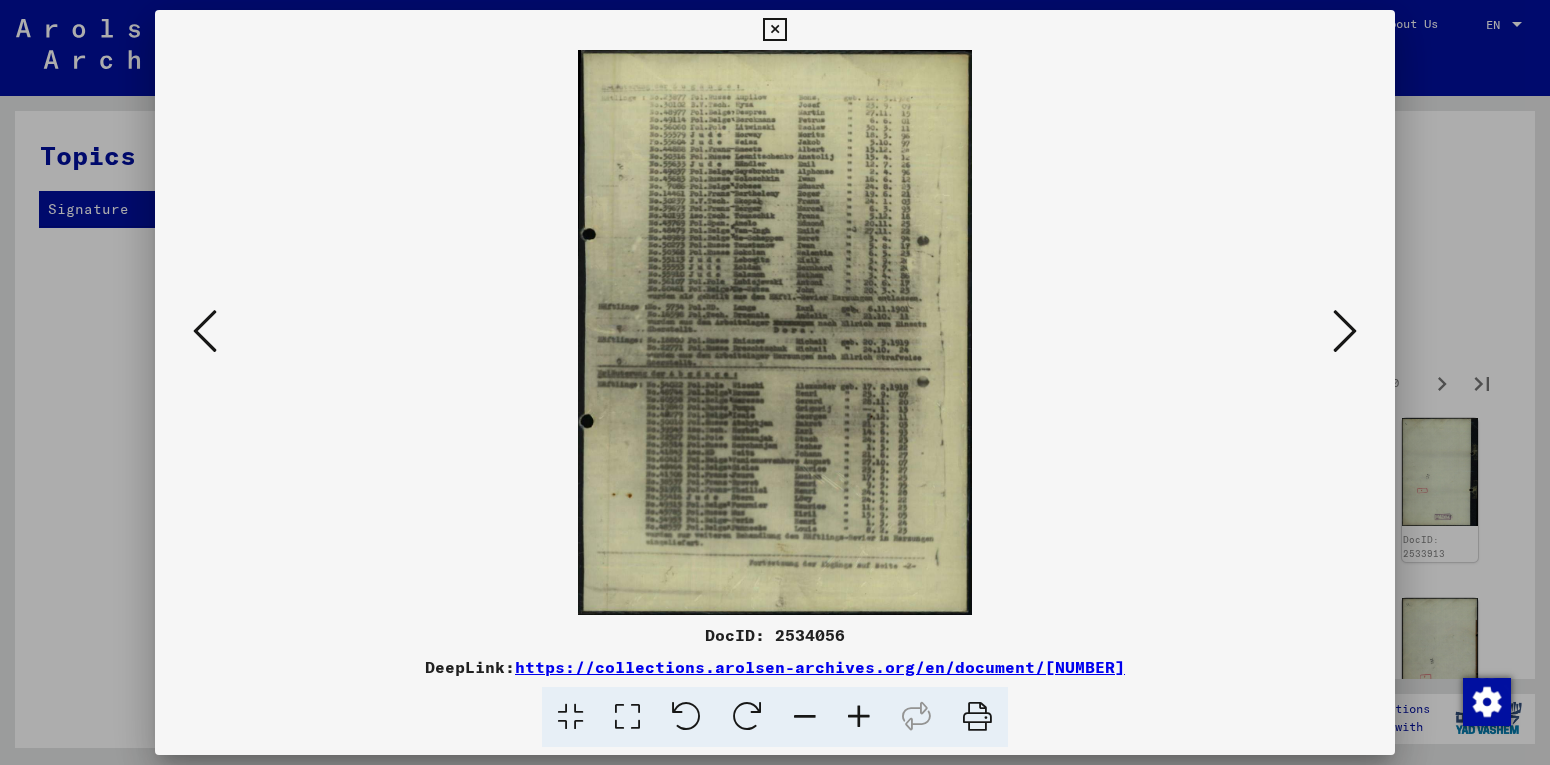 click at bounding box center [1345, 331] 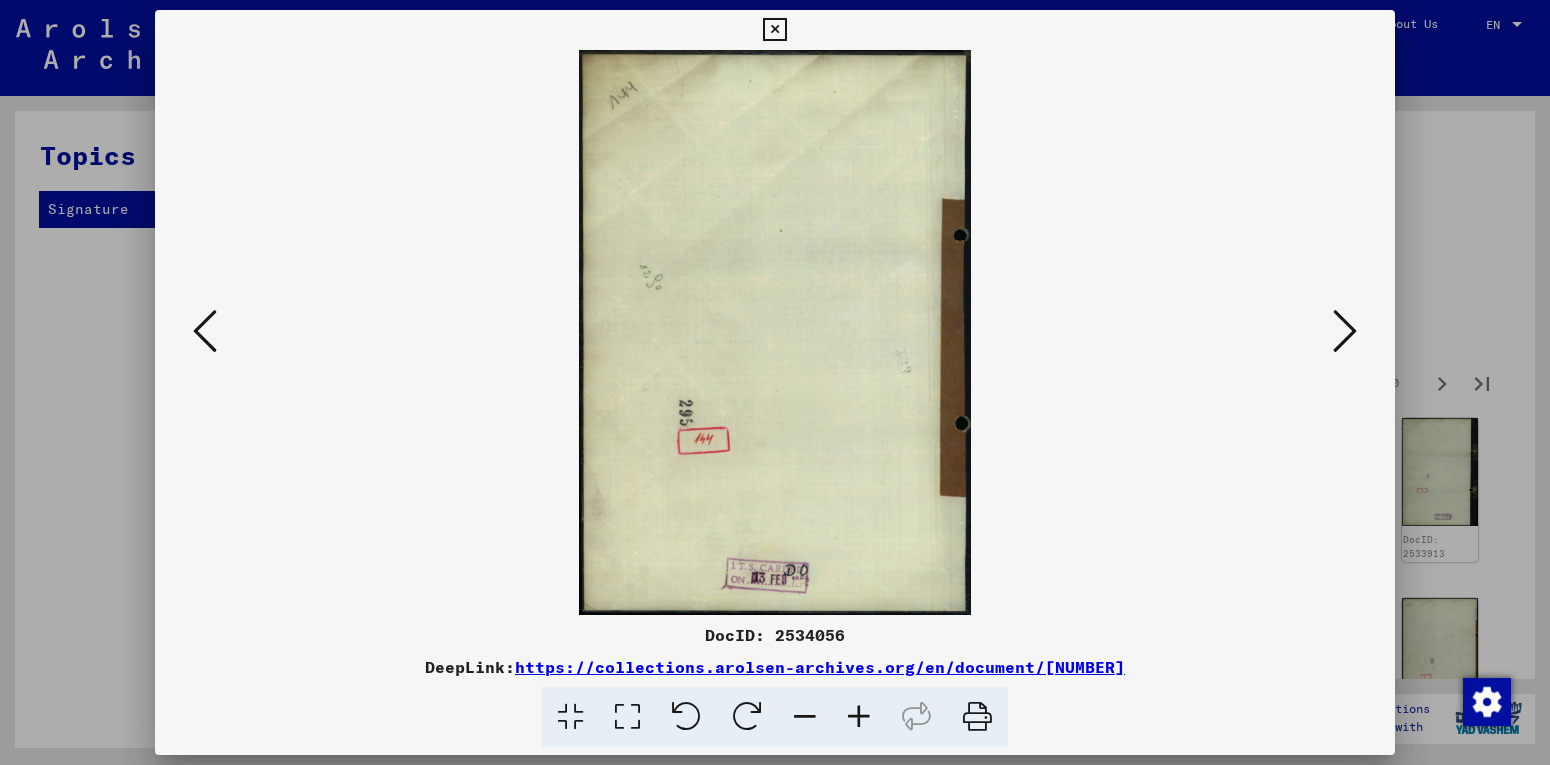 click at bounding box center (1345, 331) 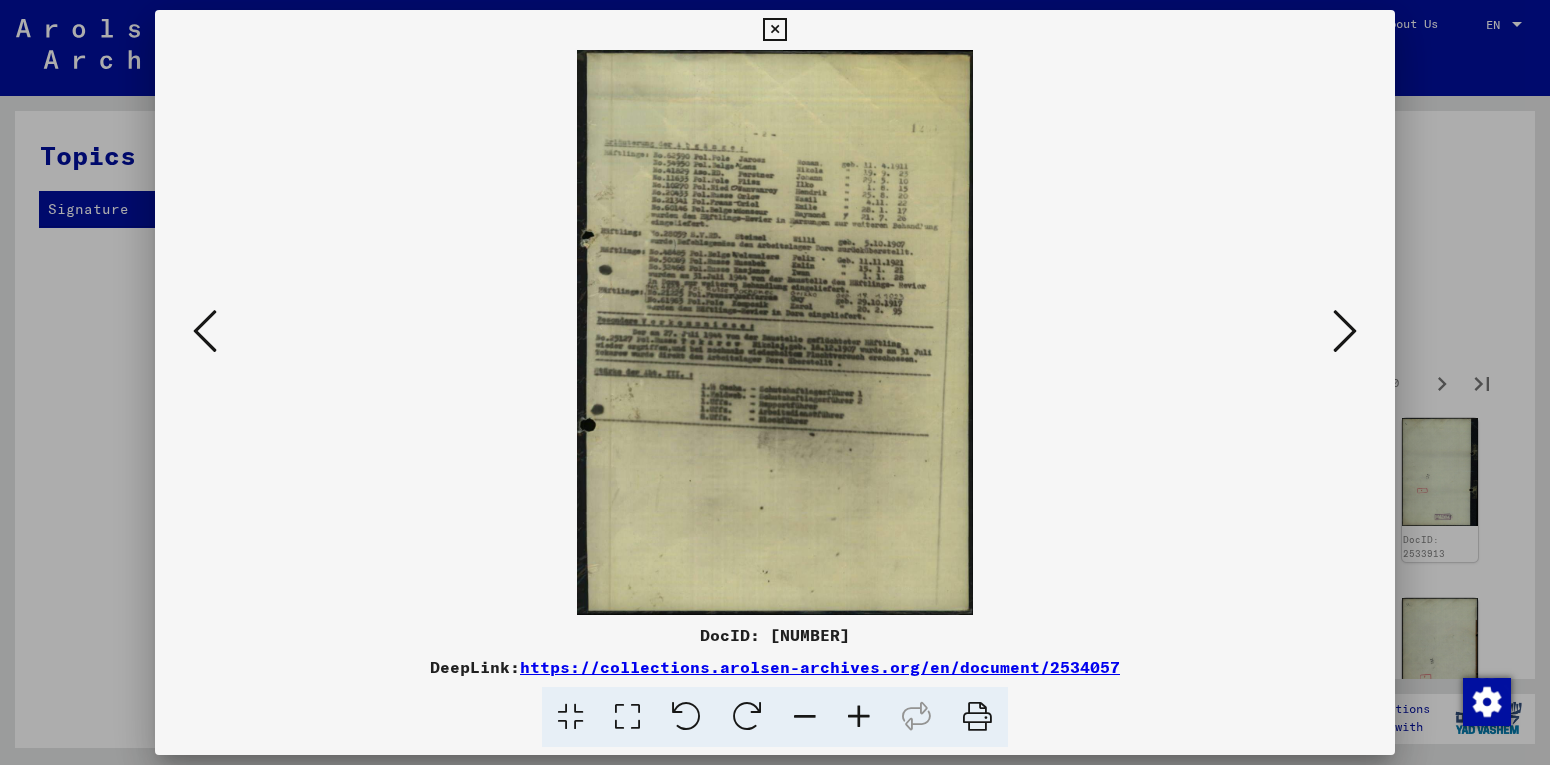click at bounding box center (1345, 331) 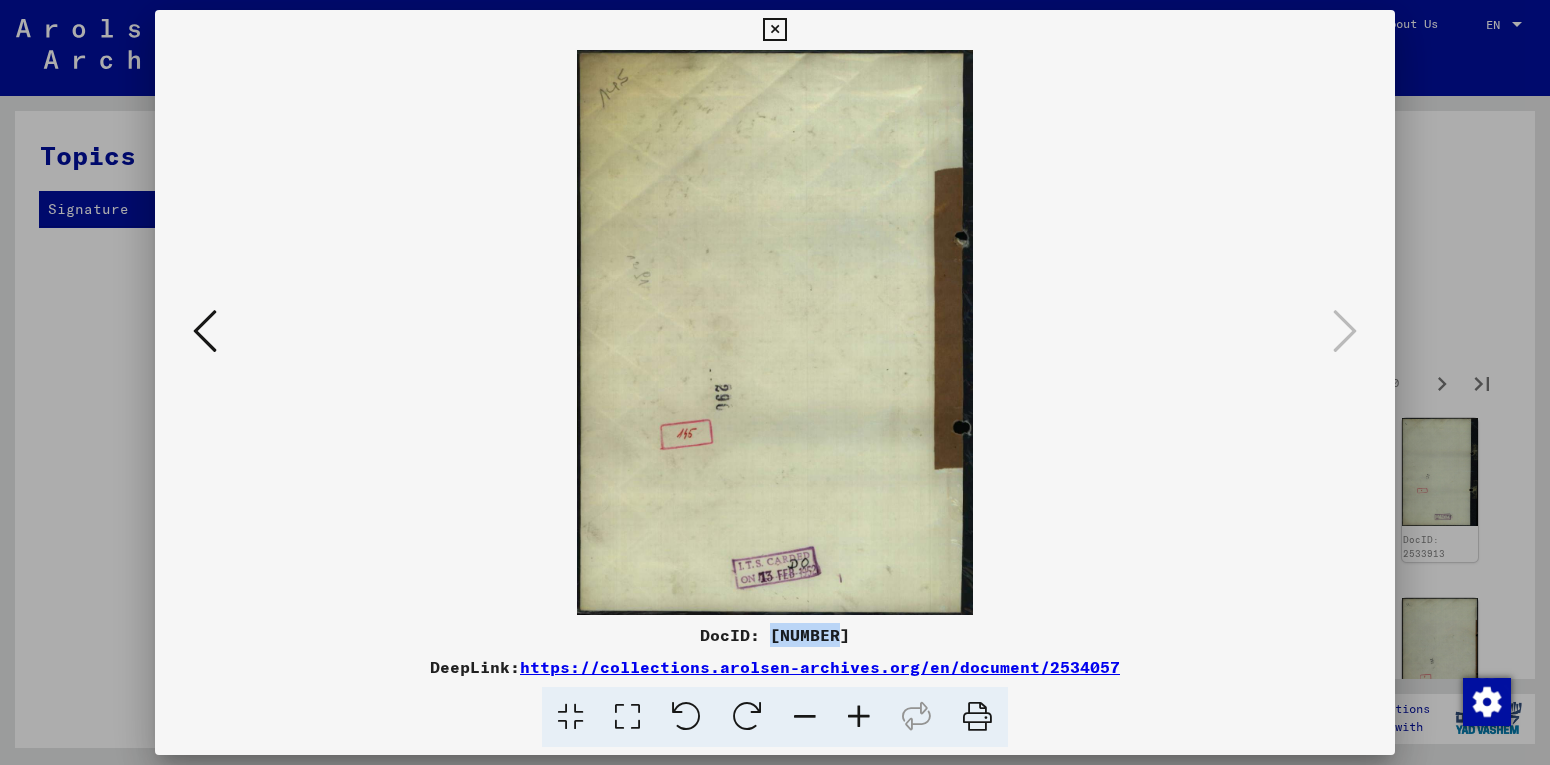 drag, startPoint x: 777, startPoint y: 636, endPoint x: 841, endPoint y: 635, distance: 64.00781 